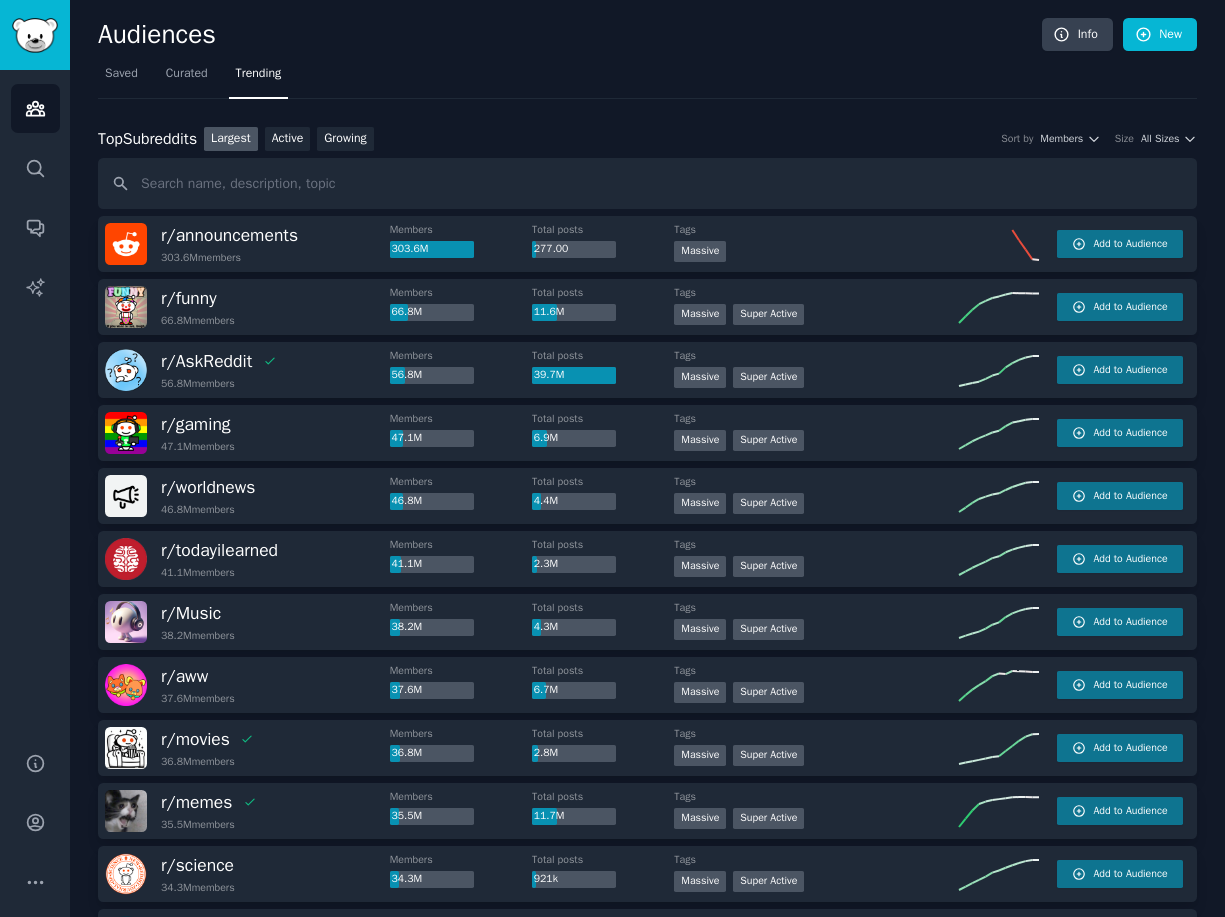 scroll, scrollTop: 0, scrollLeft: 0, axis: both 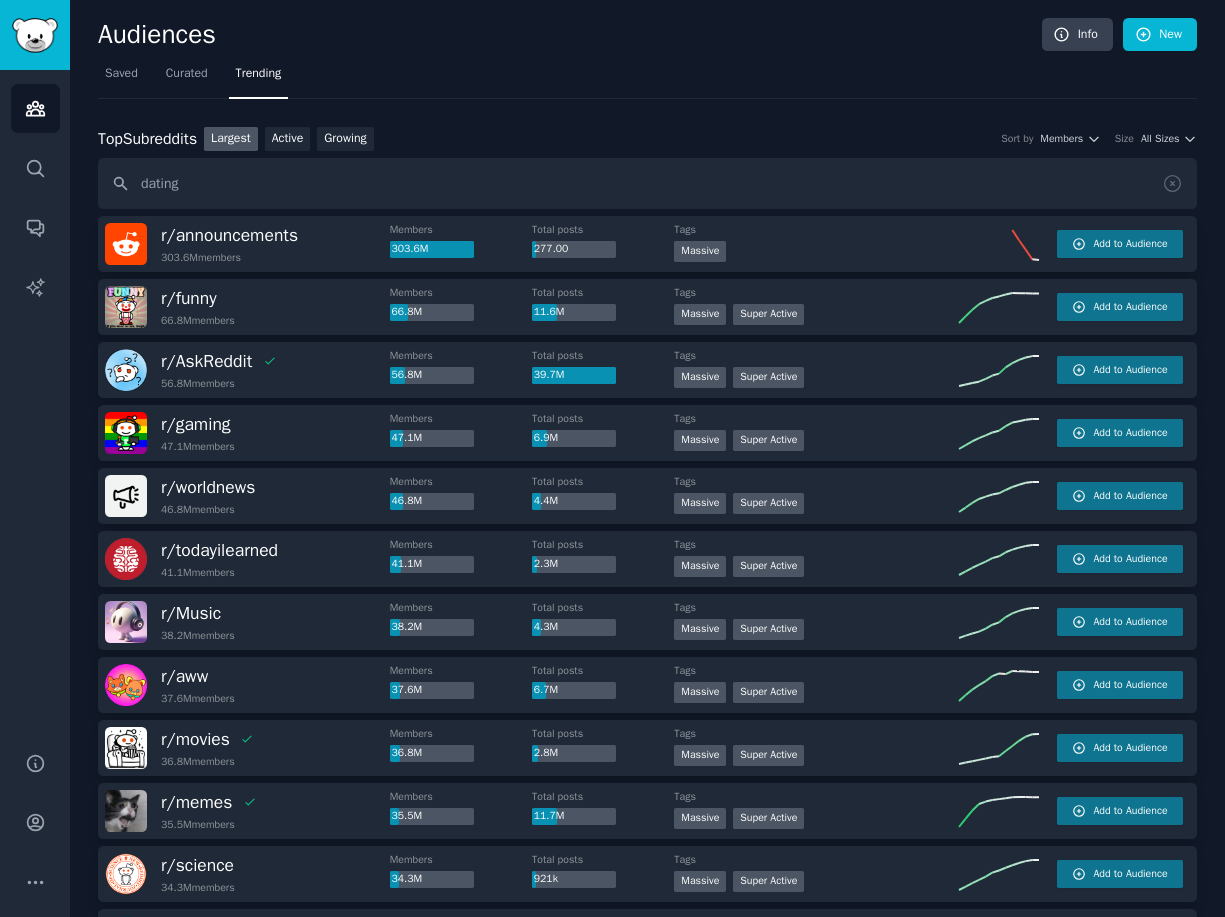 type on "dating" 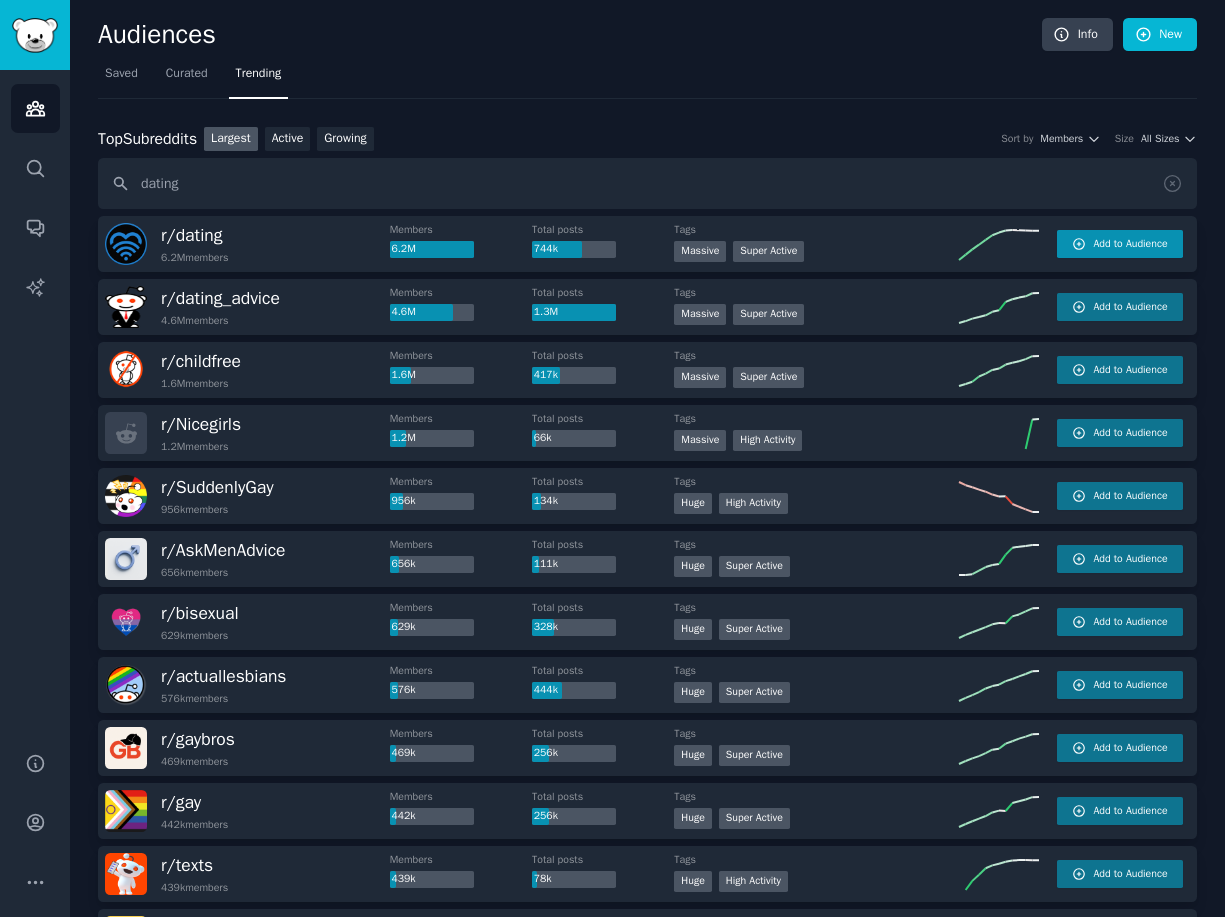 click on "Add to Audience" at bounding box center [1130, 244] 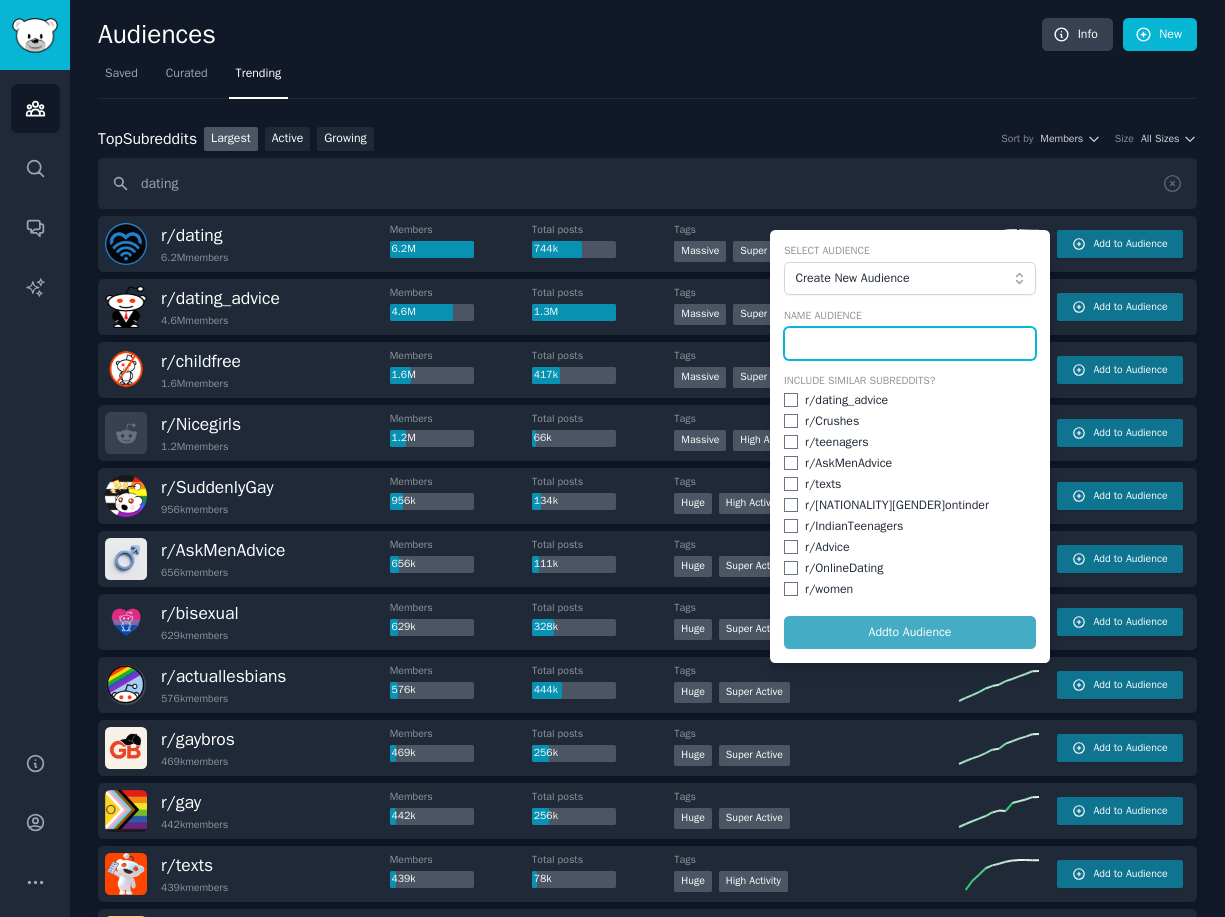 click at bounding box center (910, 344) 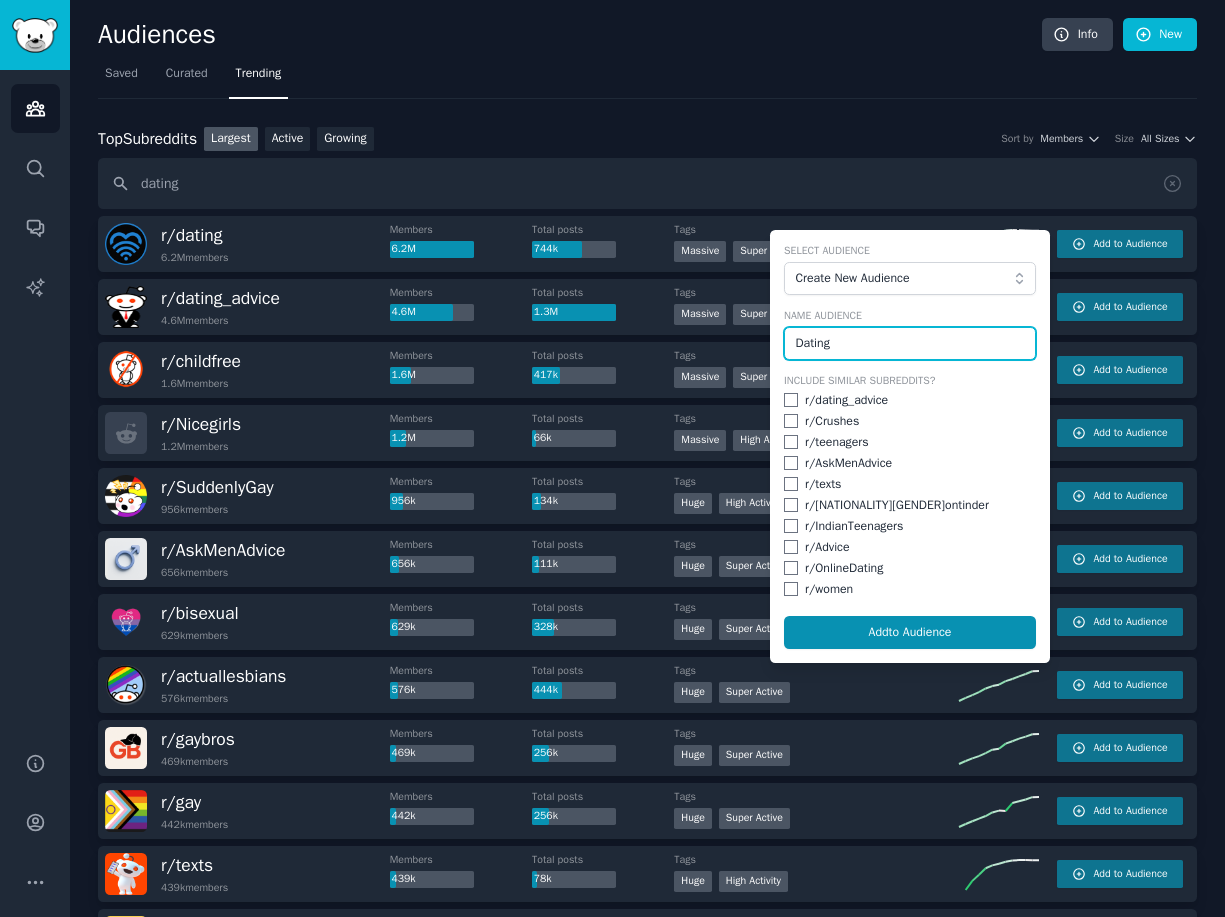 type on "Dating" 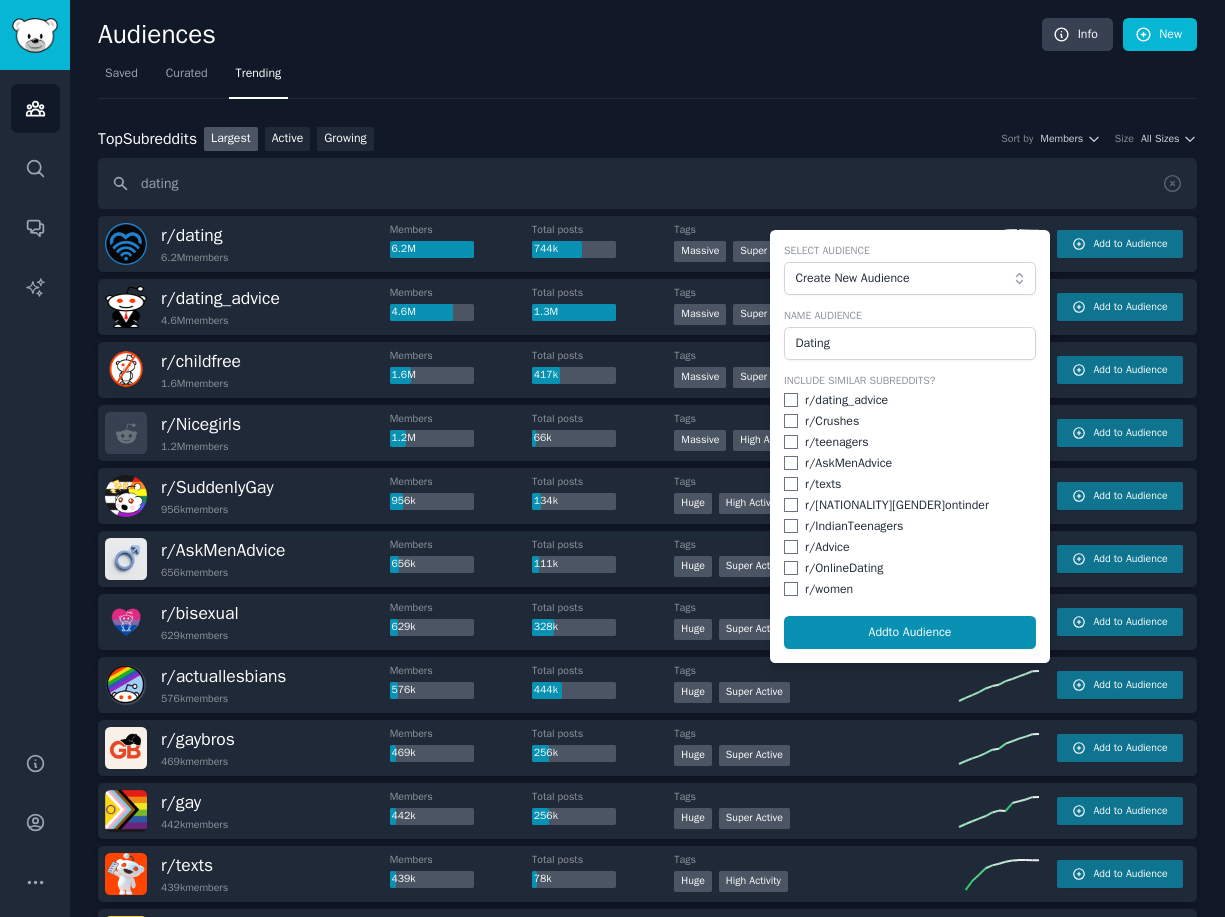 click at bounding box center [791, 400] 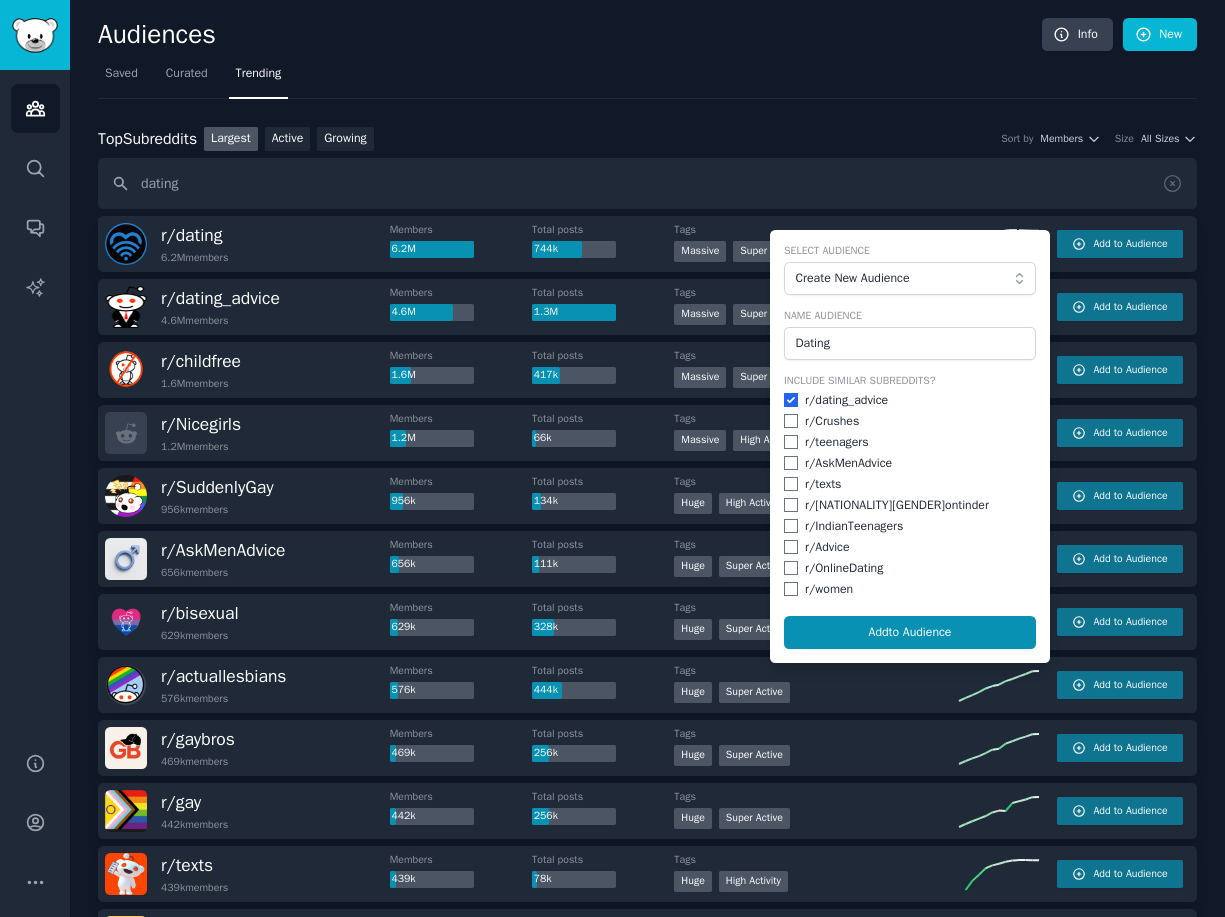 checkbox on "true" 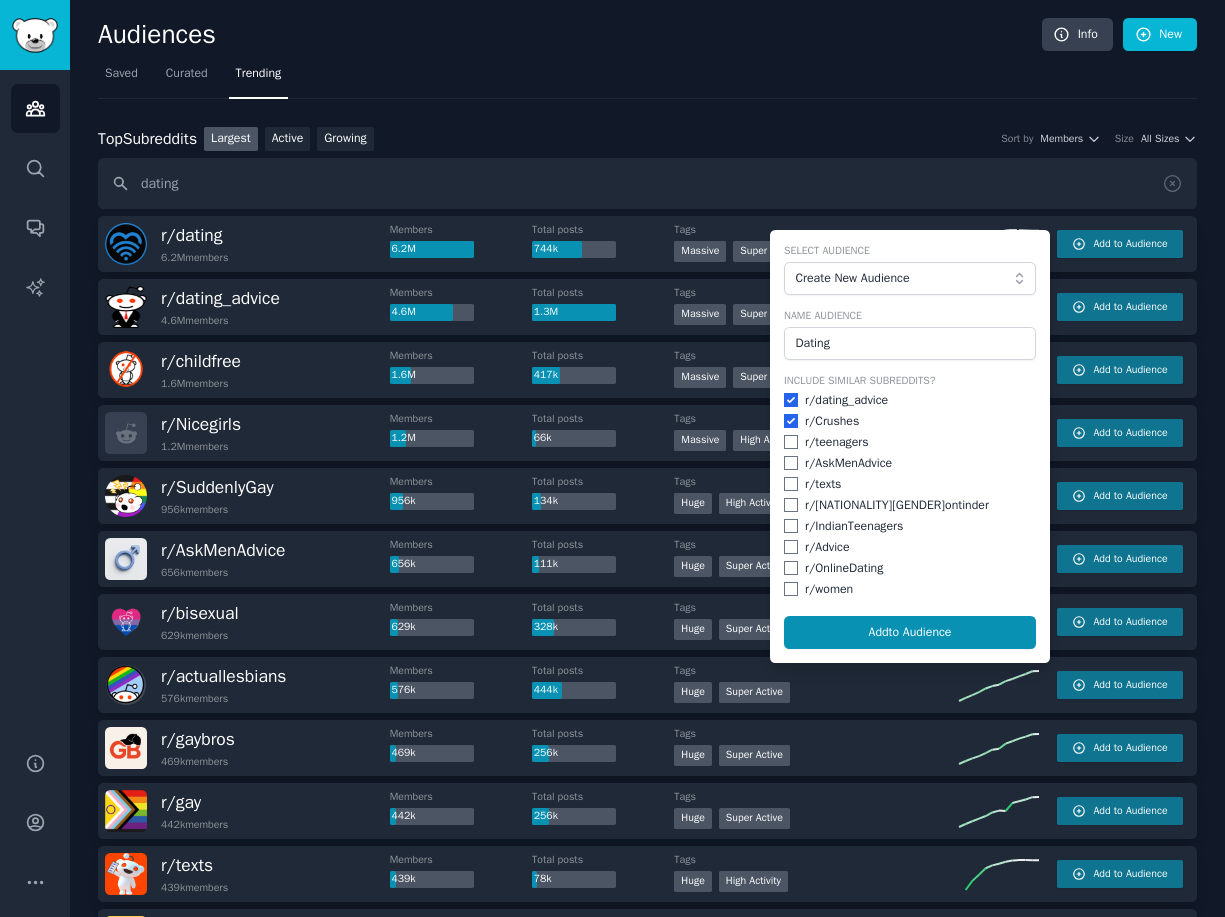 checkbox on "true" 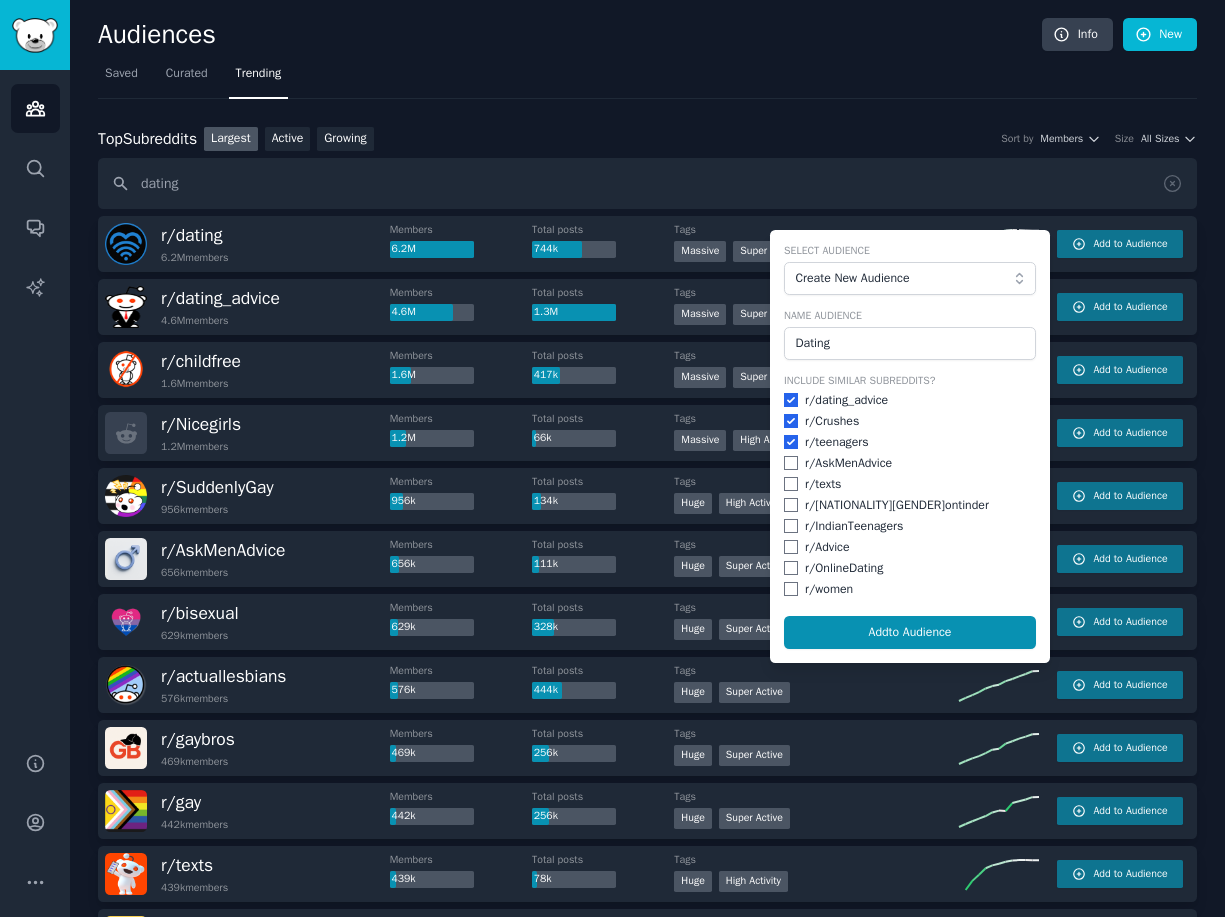 checkbox on "true" 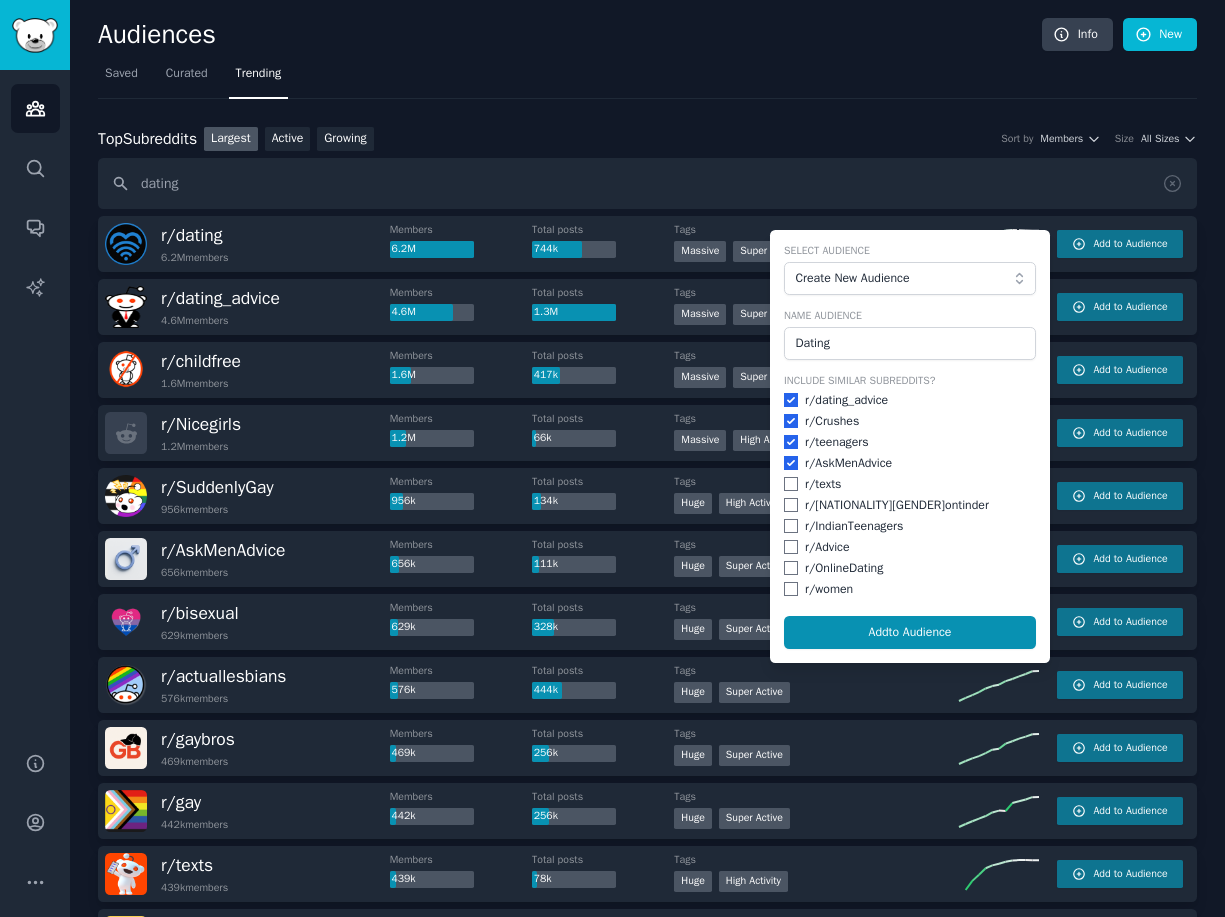 checkbox on "true" 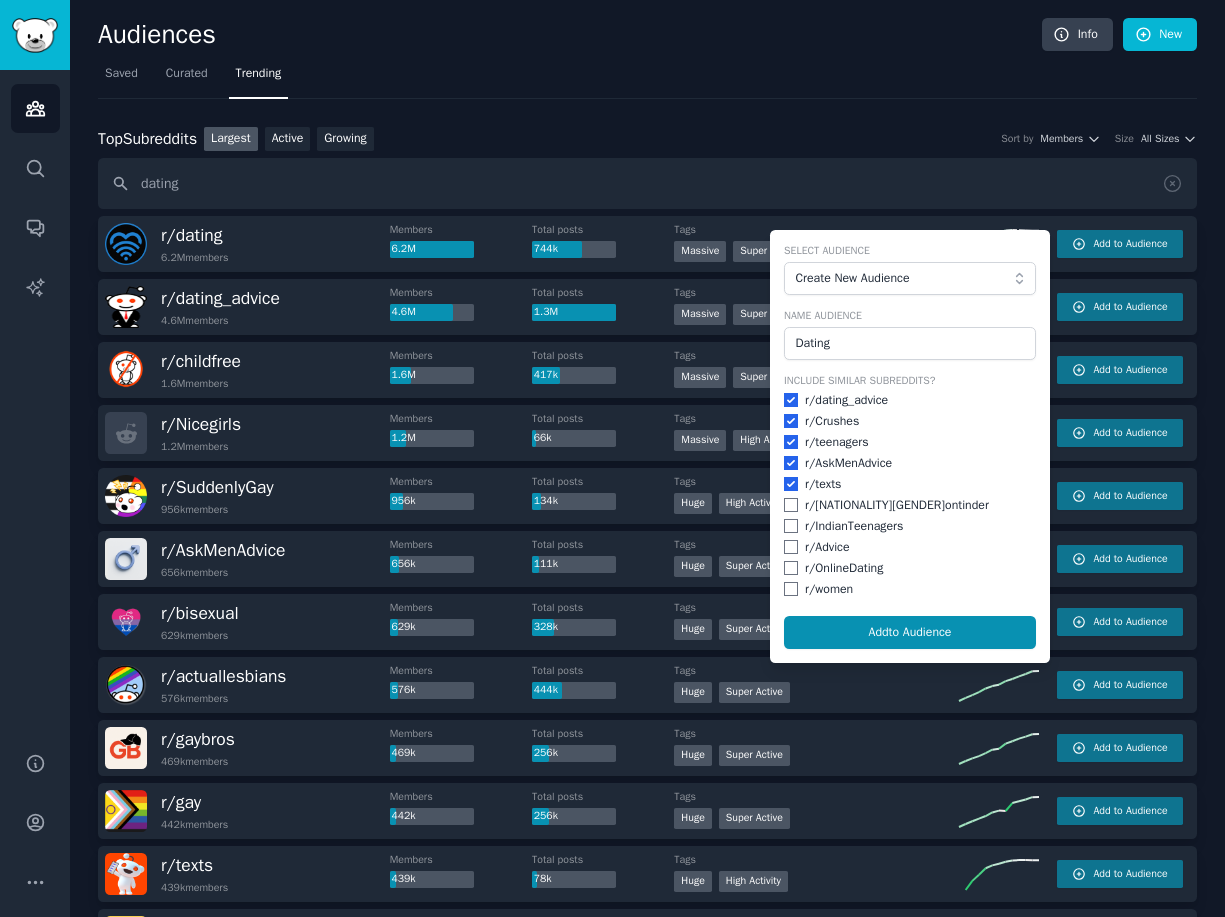 checkbox on "true" 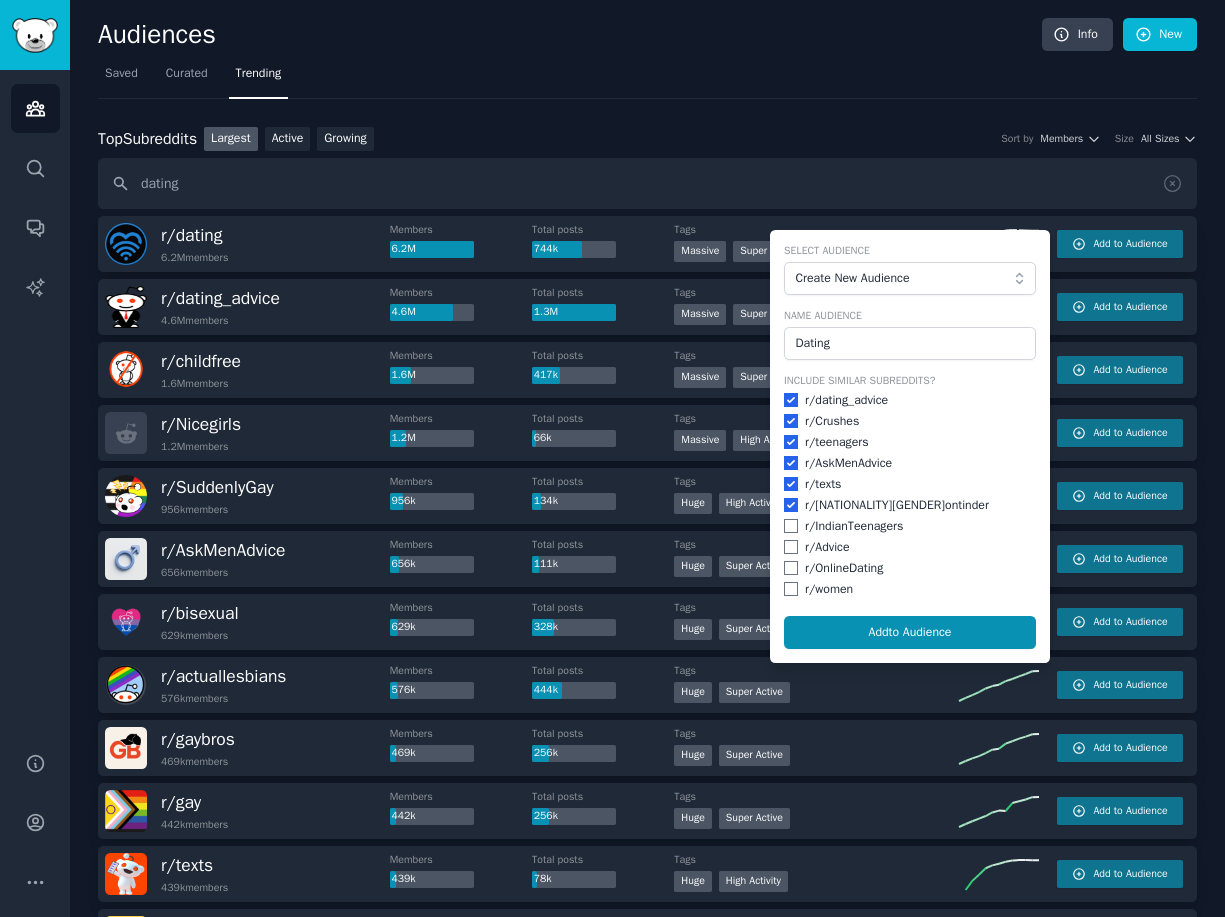 checkbox on "true" 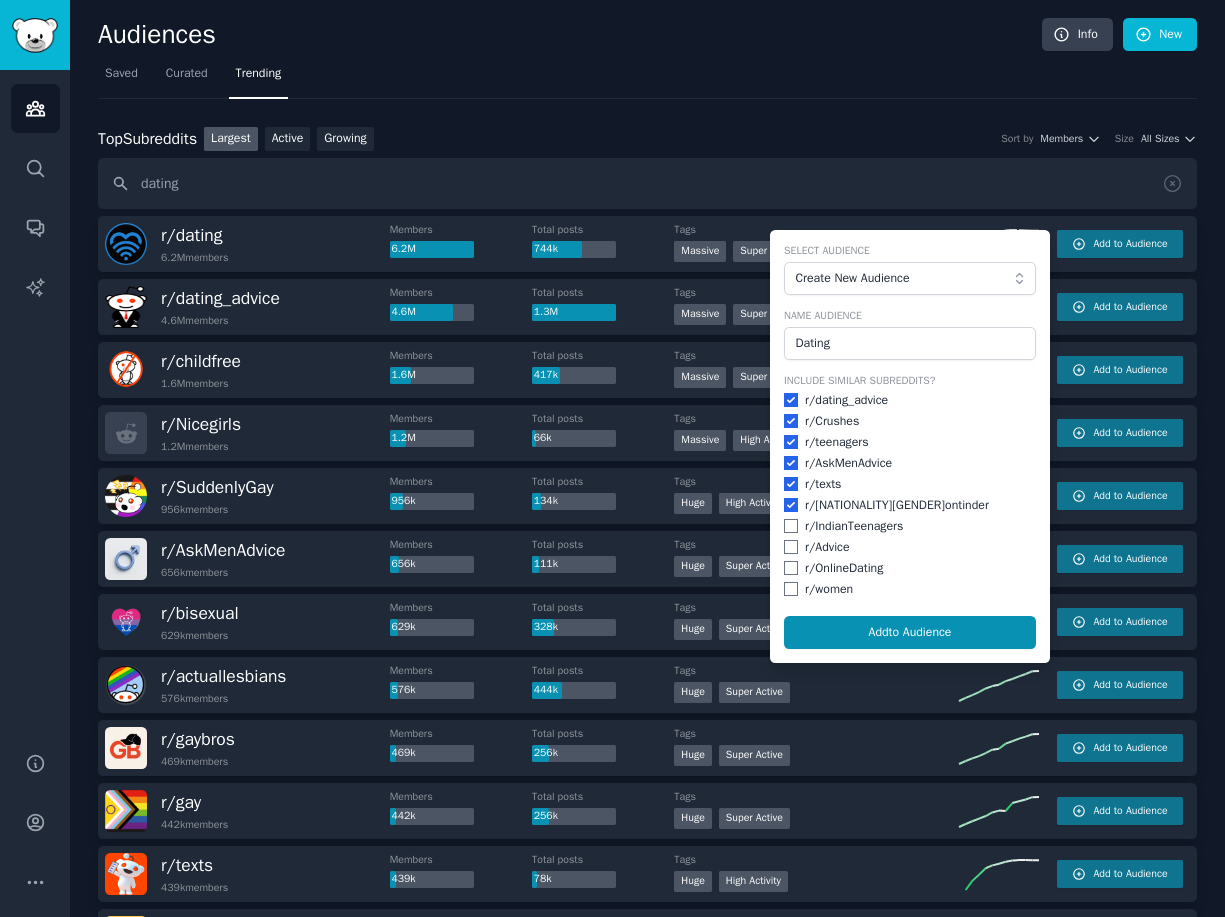 click at bounding box center [791, 526] 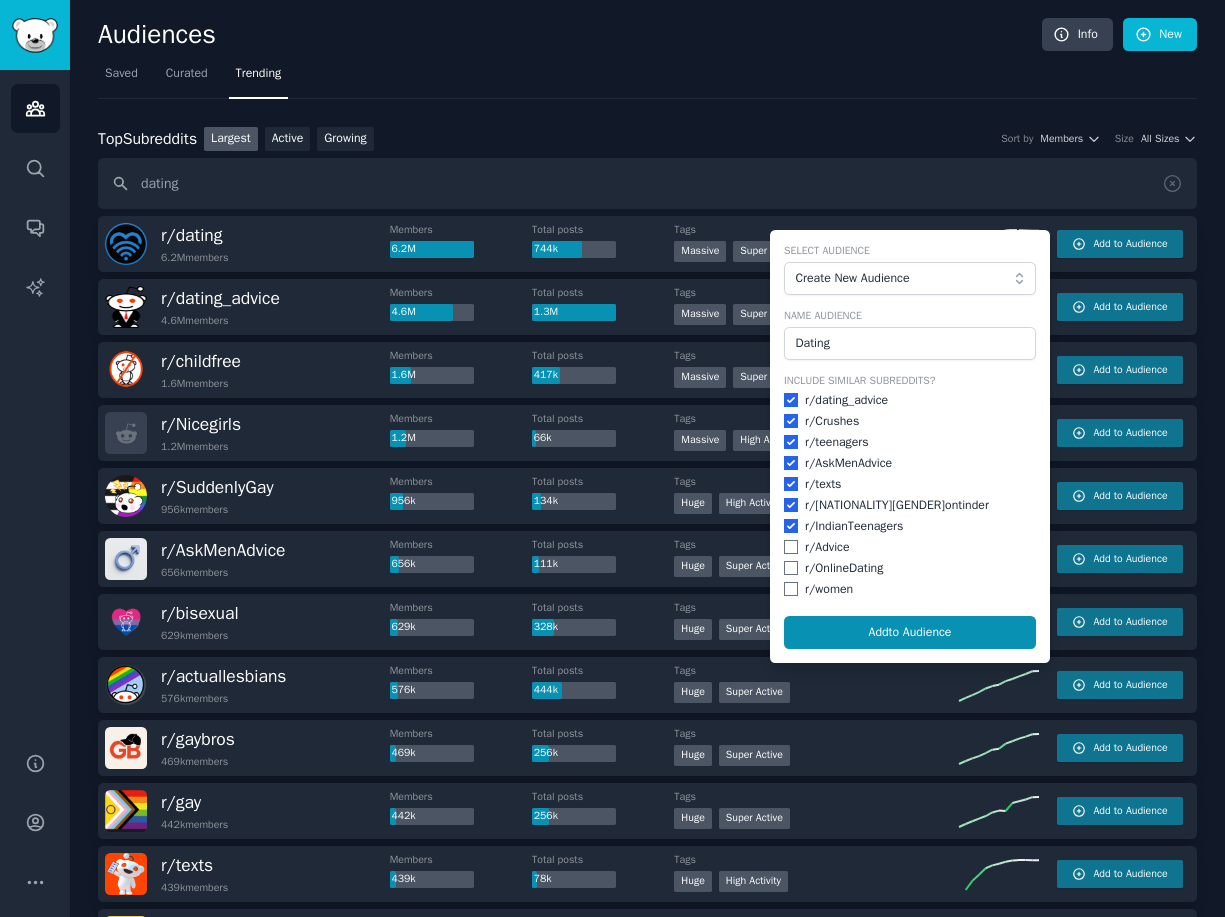 checkbox on "true" 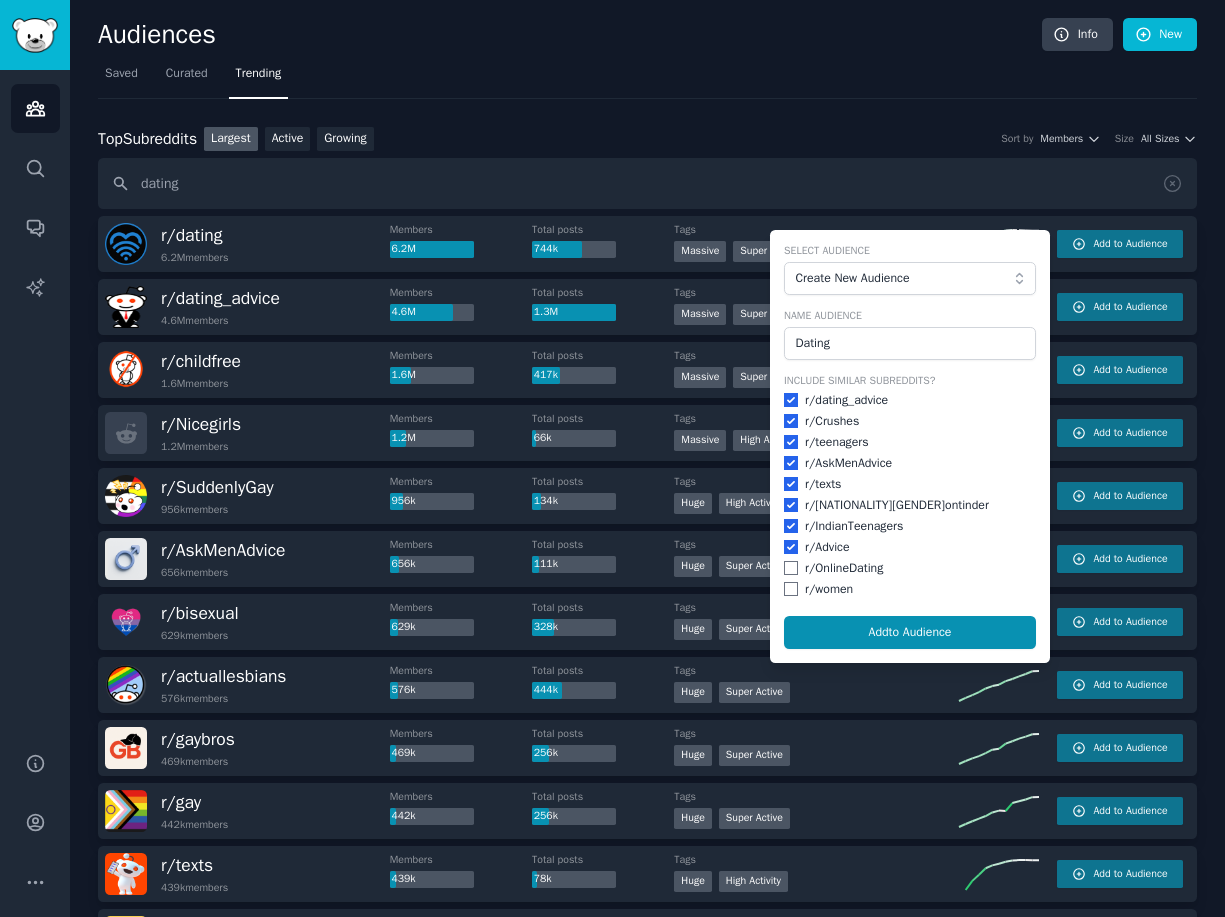 checkbox on "true" 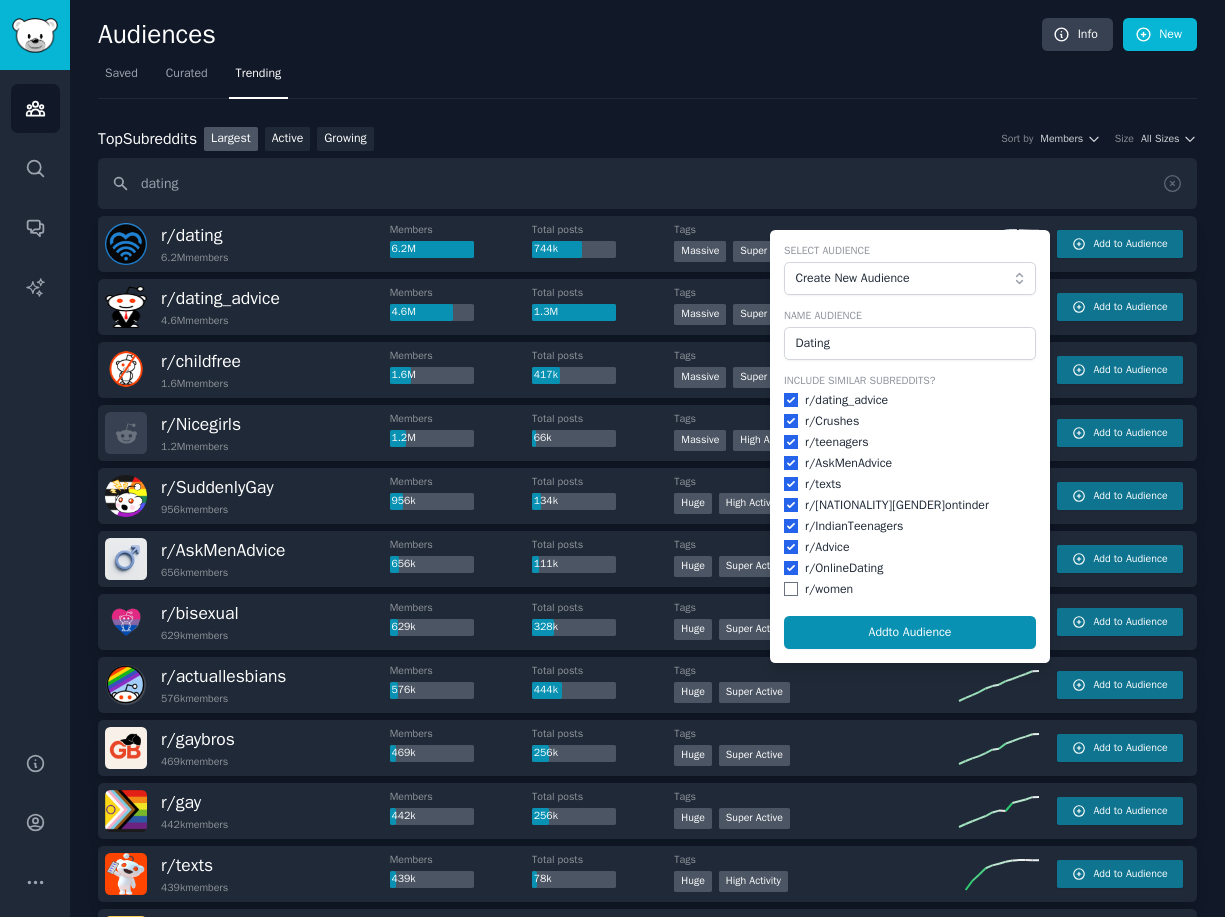 click at bounding box center [791, 589] 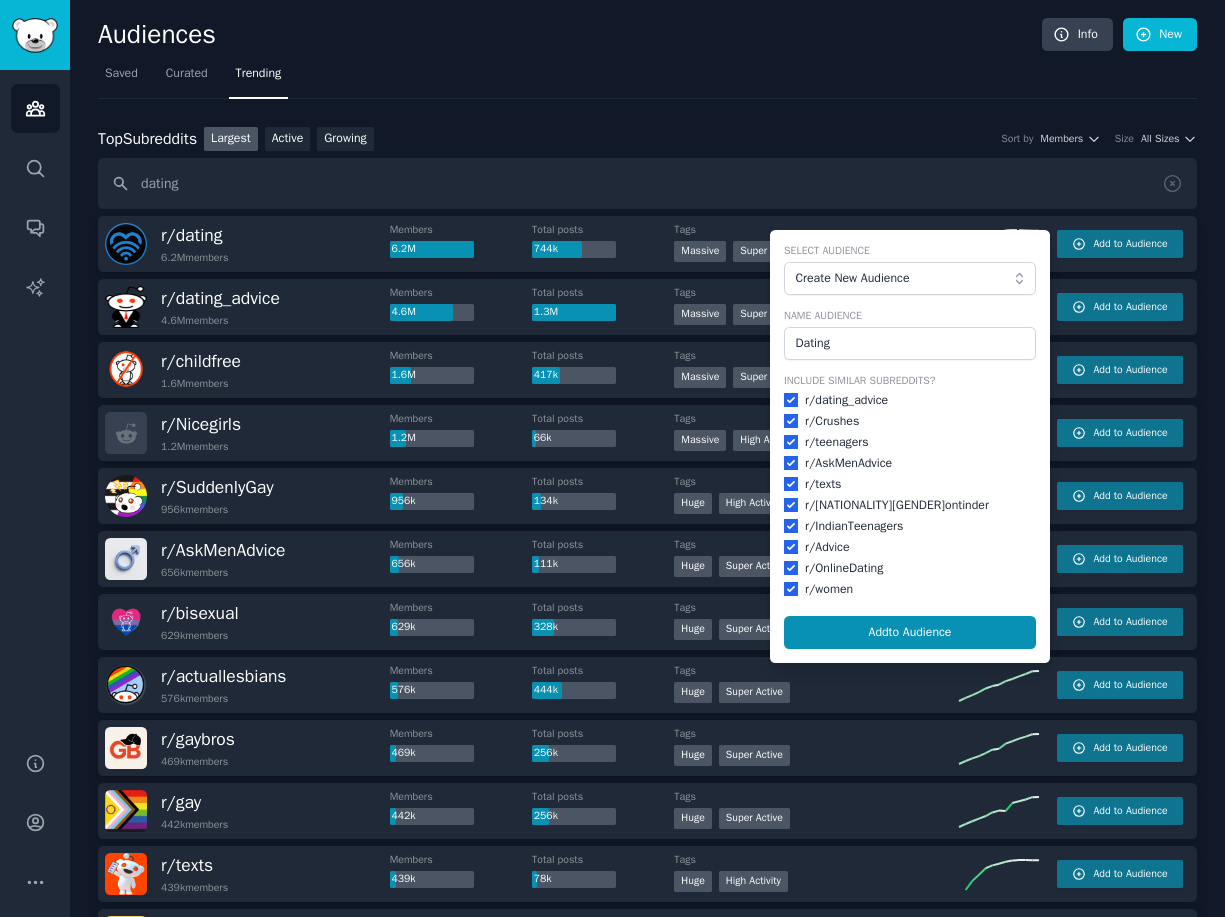 checkbox on "true" 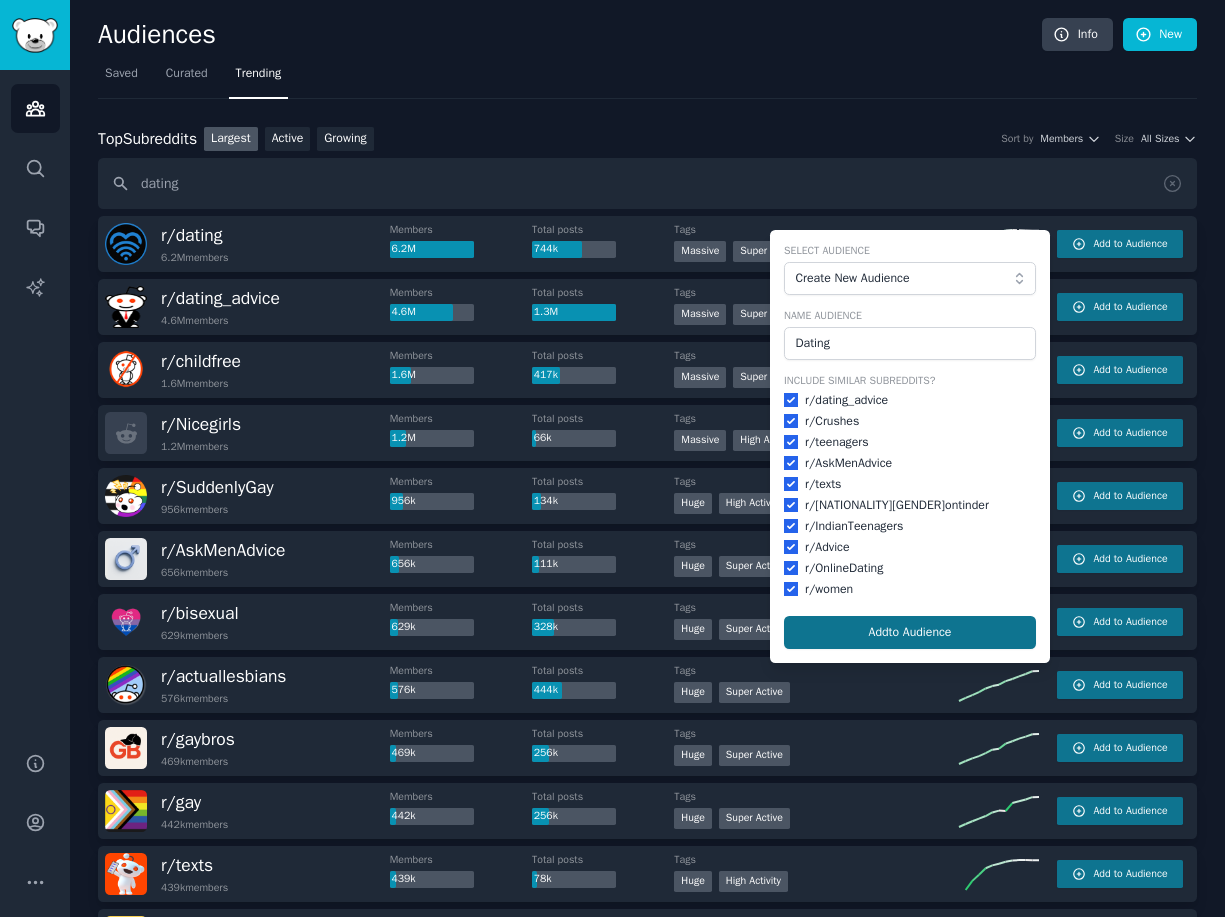 click on "Add  to Audience" at bounding box center [910, 633] 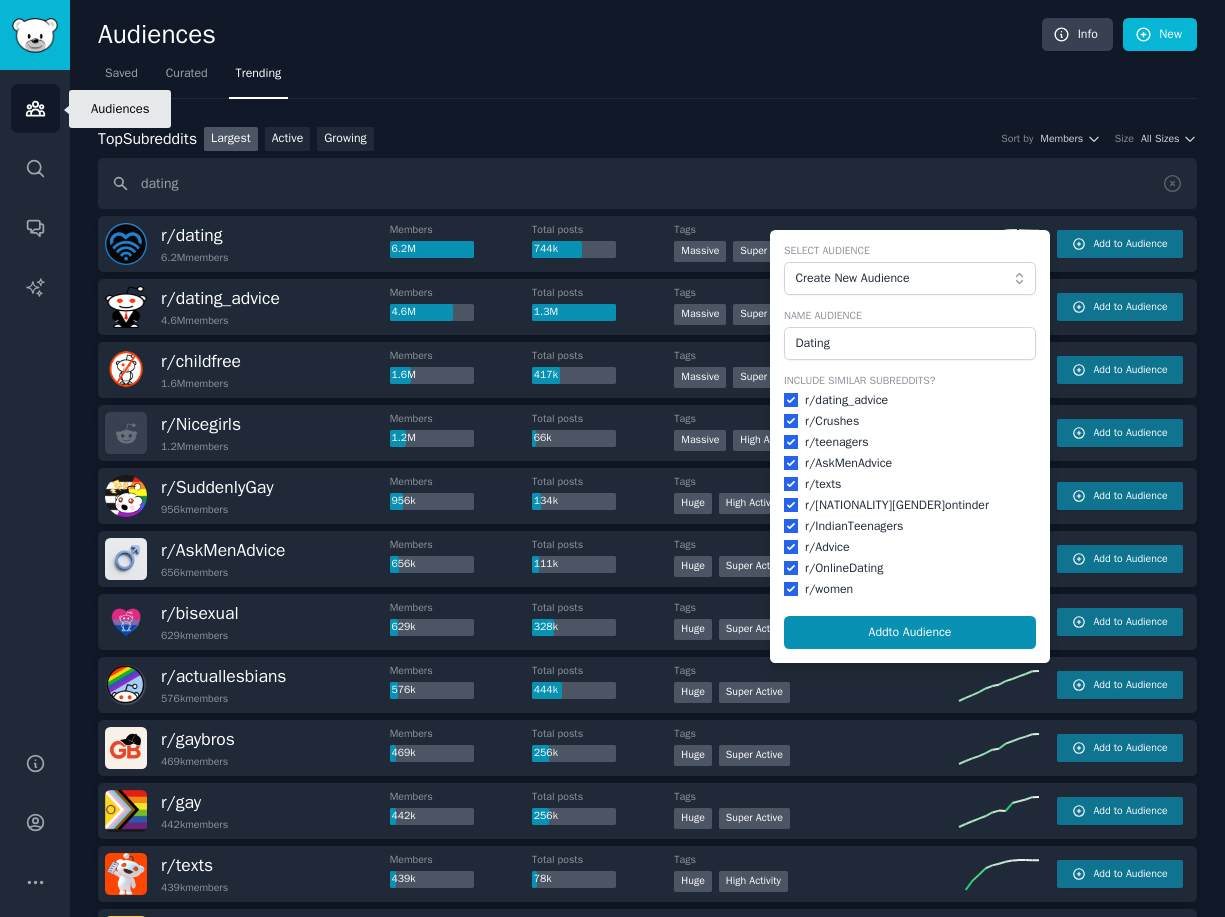 click 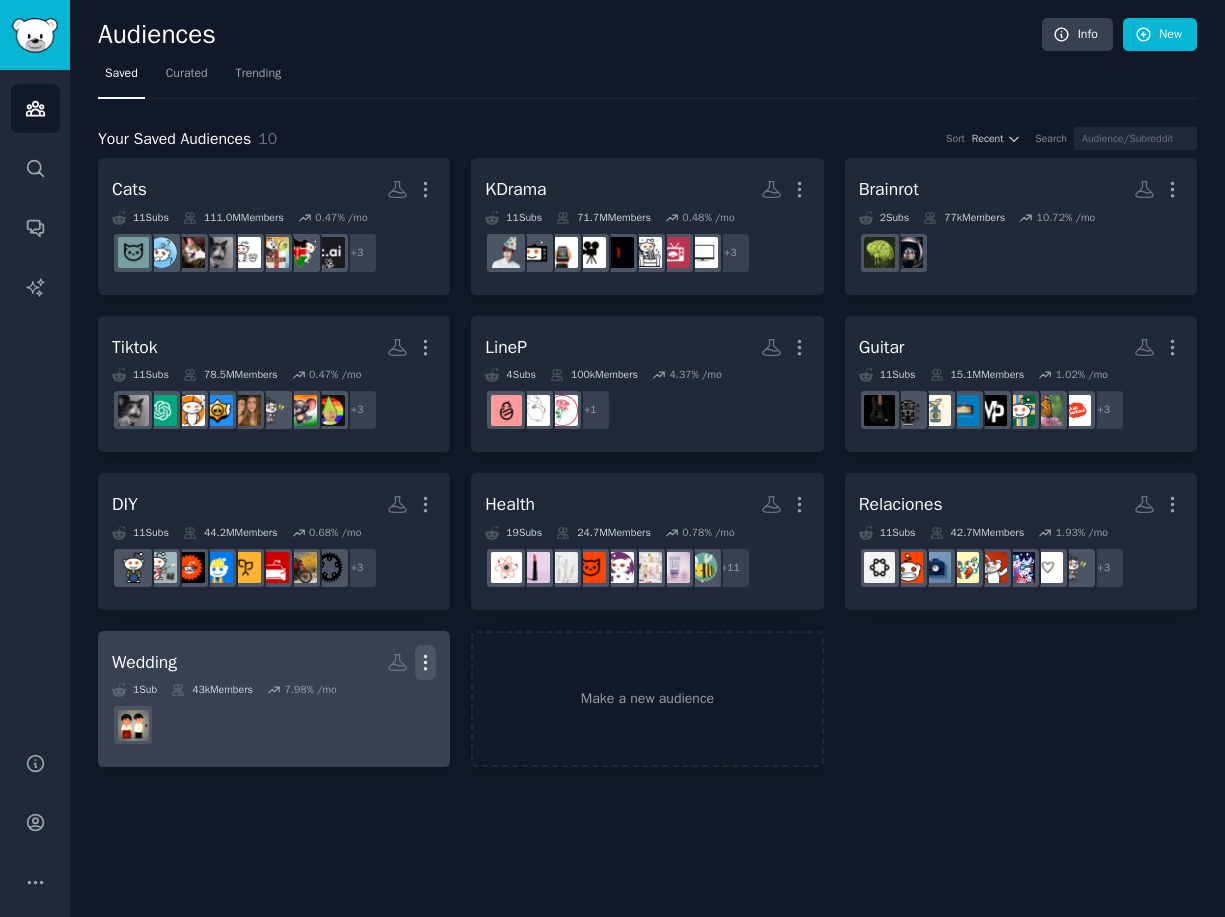 click 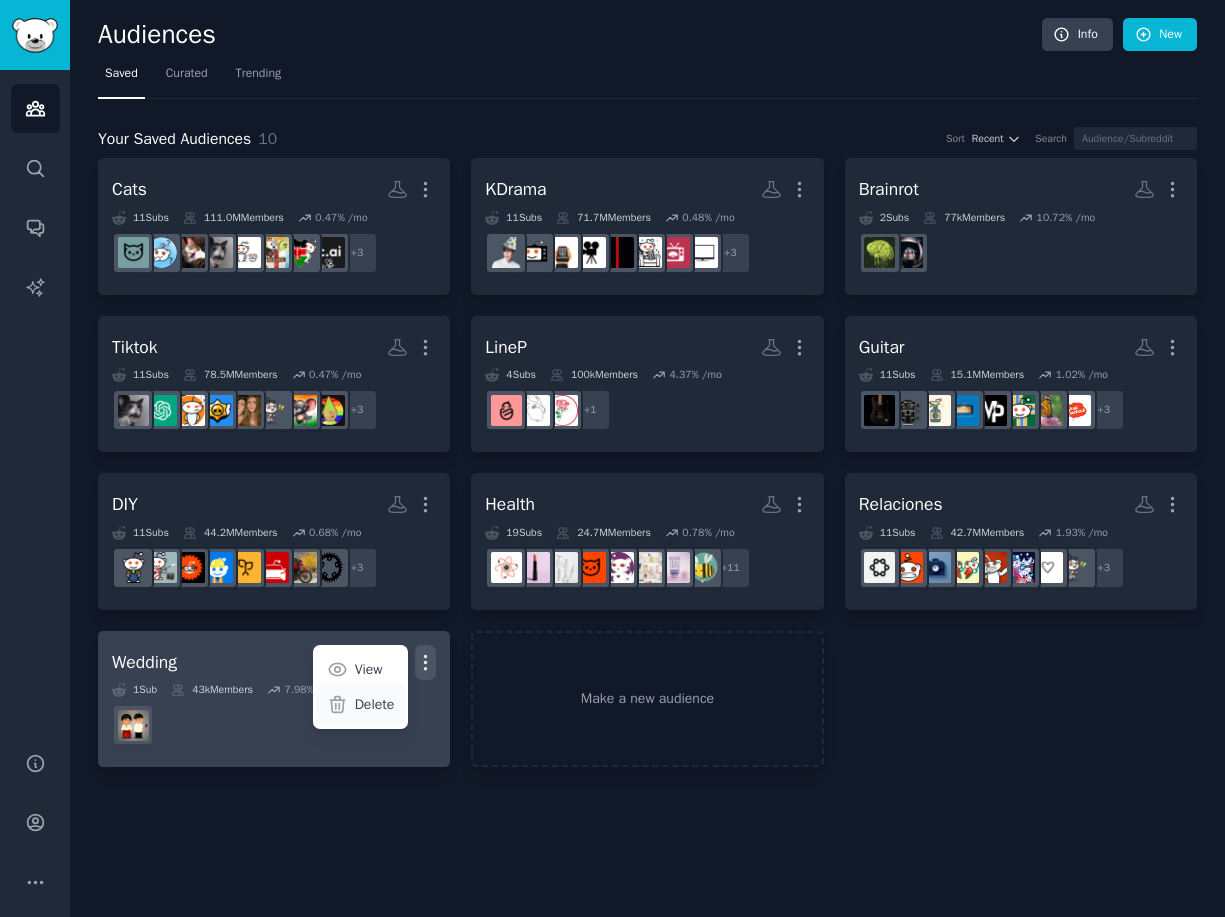 click on "Delete" at bounding box center [375, 704] 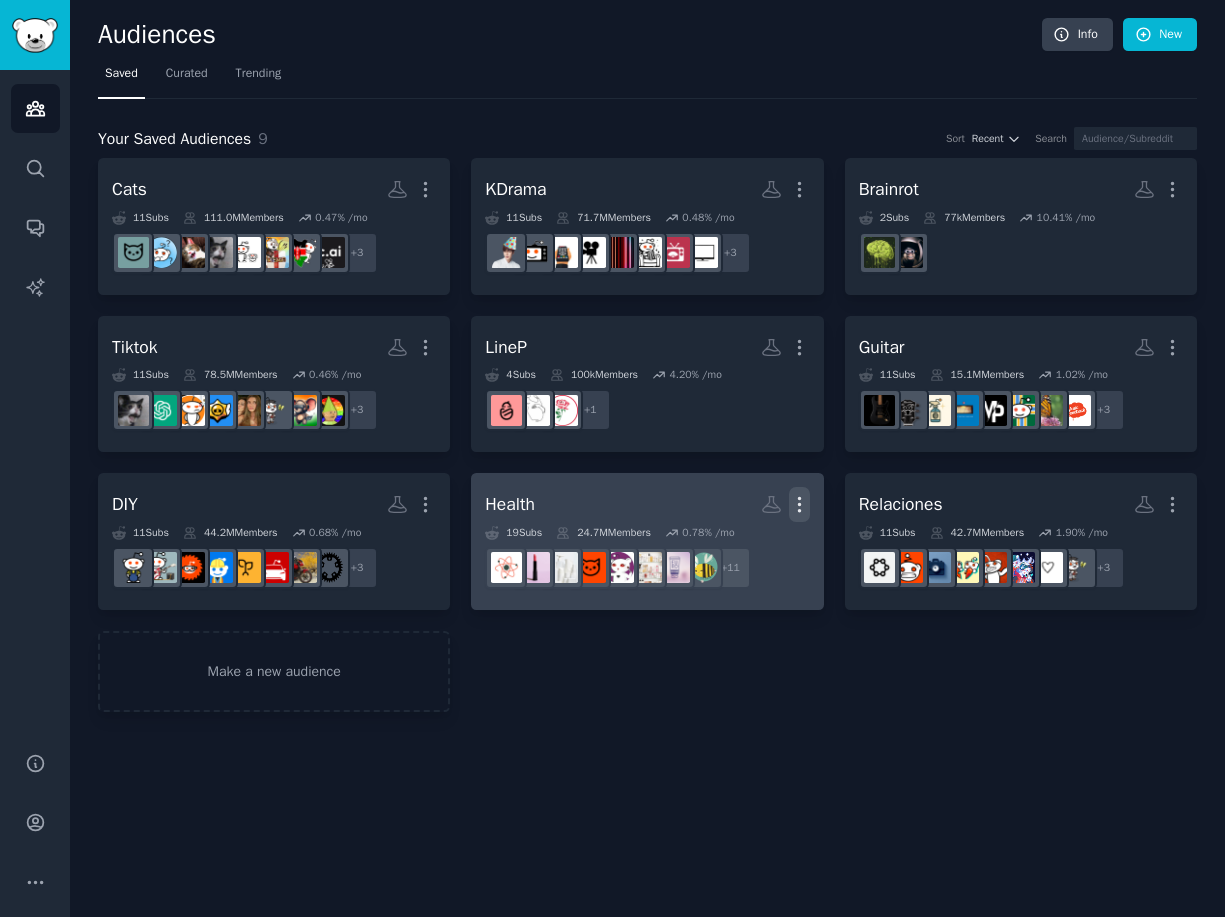 click 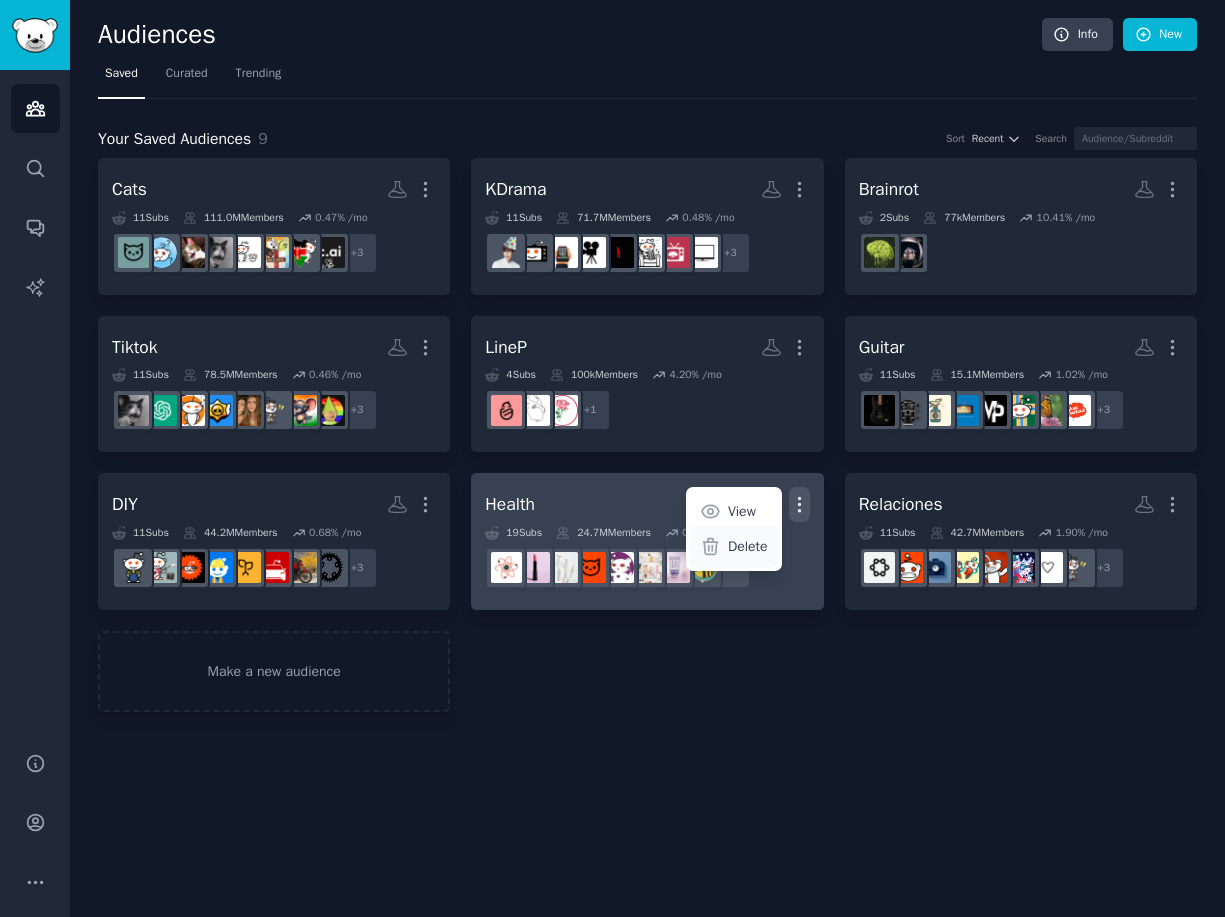 click on "Delete" at bounding box center (748, 546) 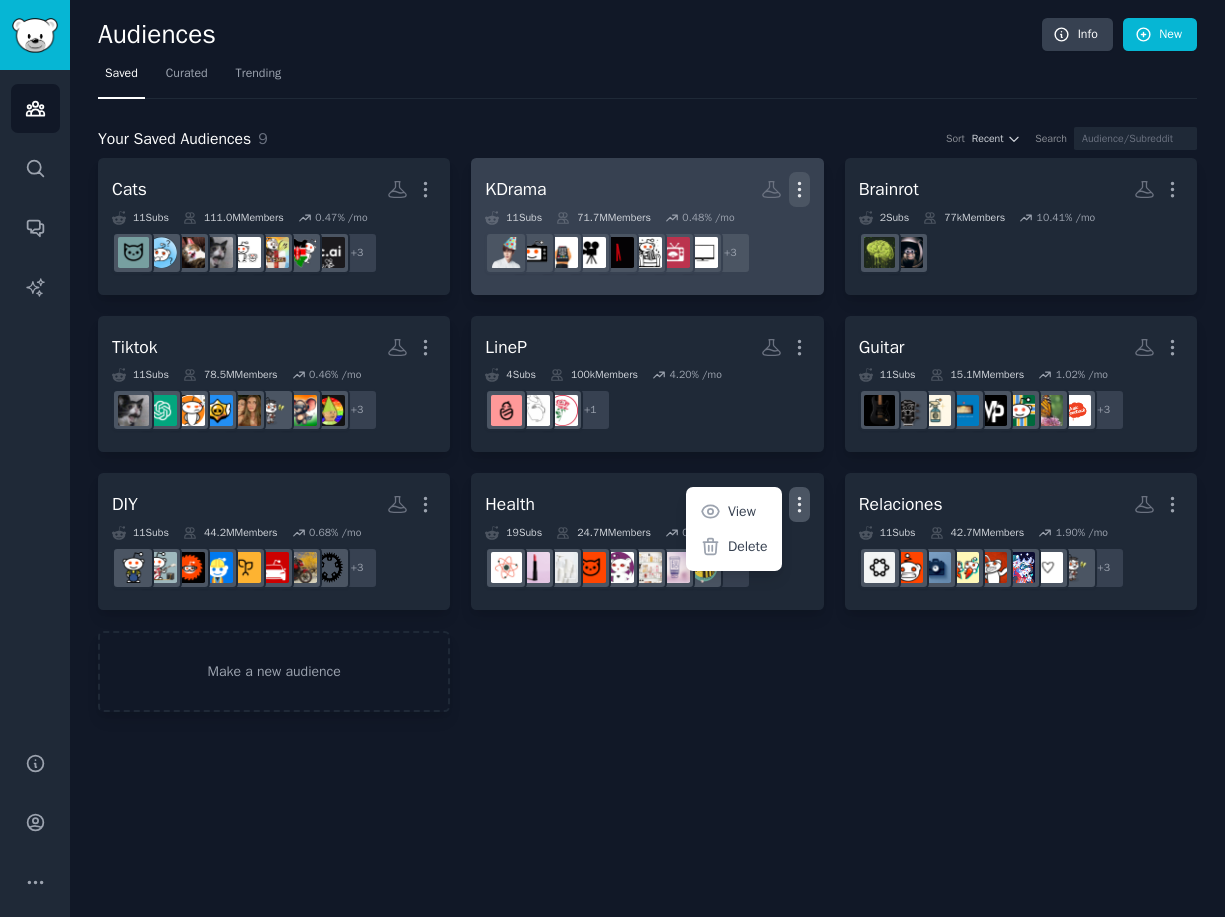 click 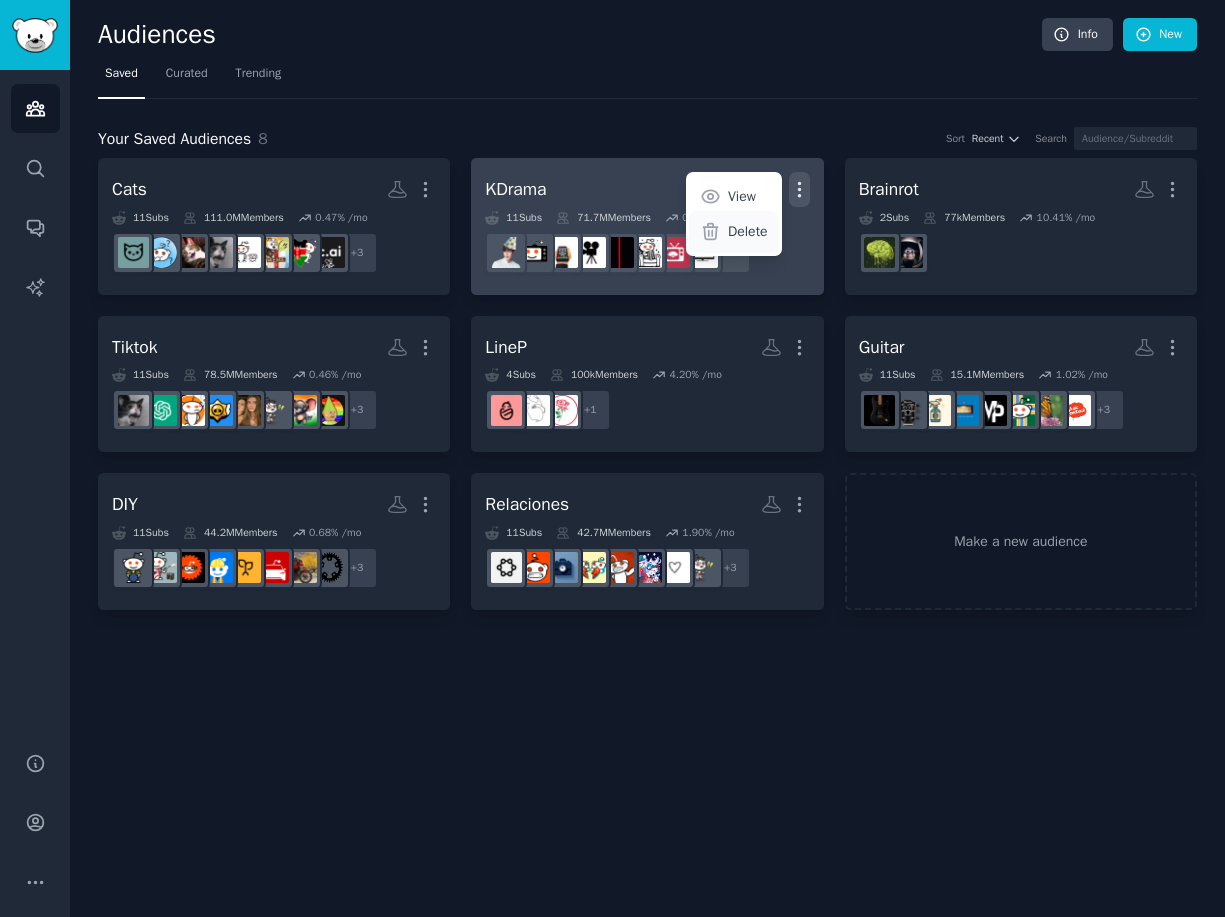 click on "Delete" at bounding box center [733, 232] 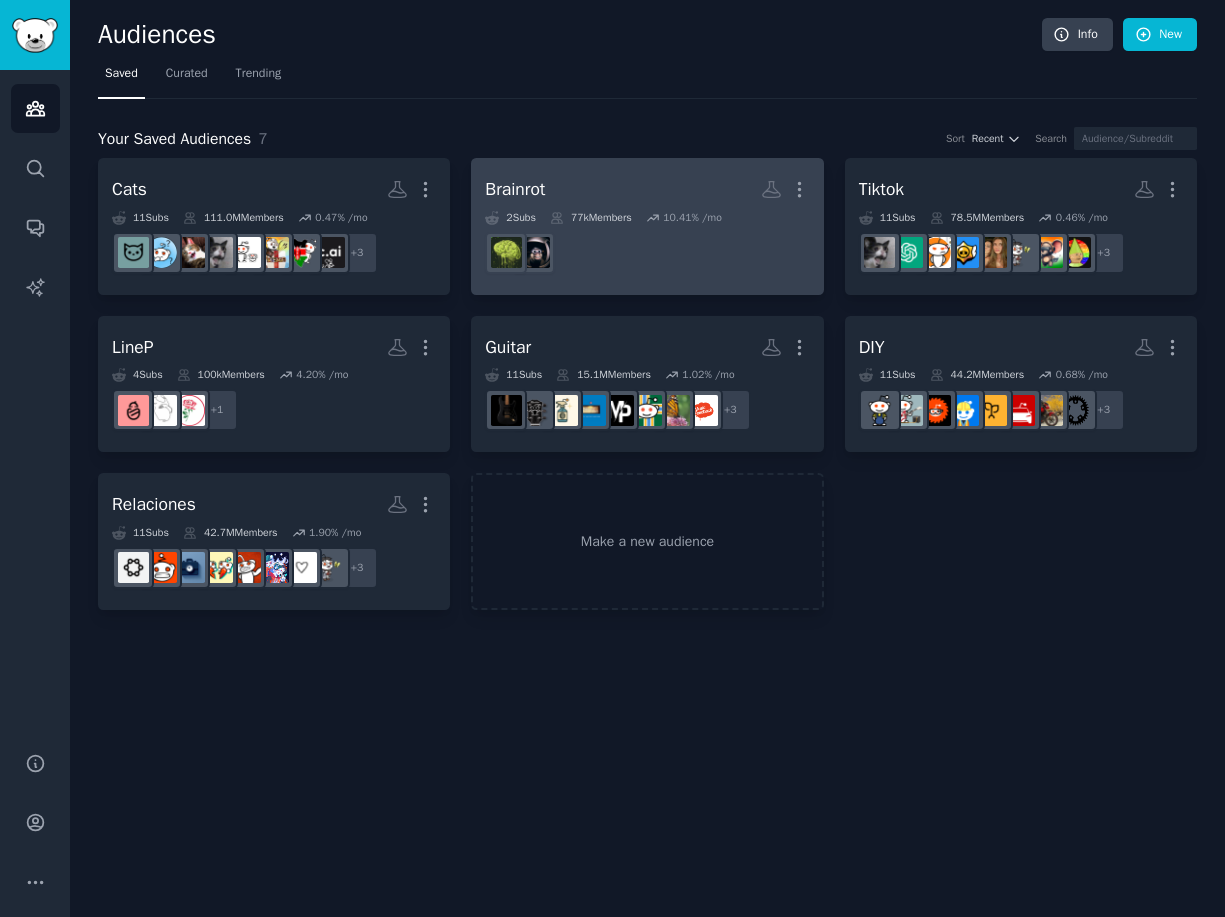 click on "r/brainrot" at bounding box center [647, 253] 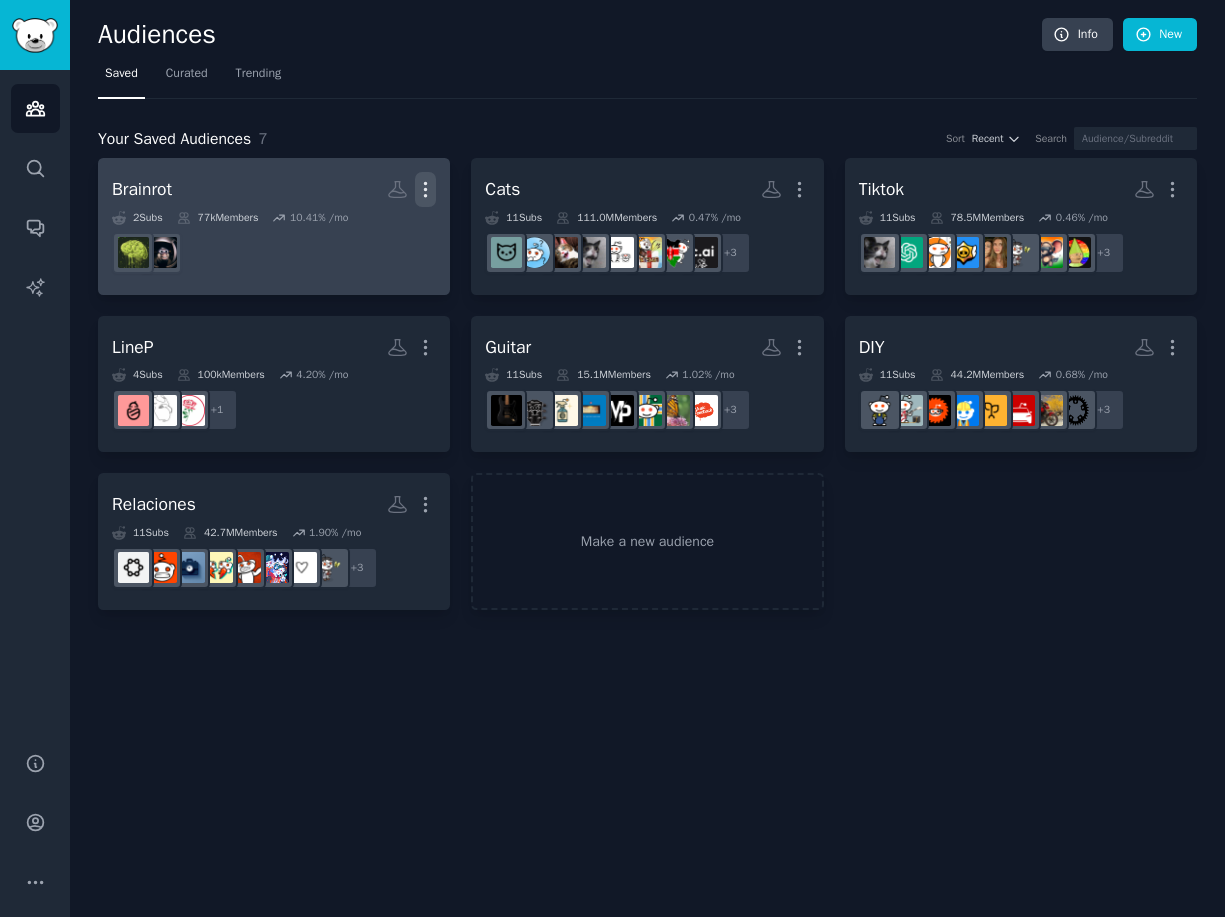 click 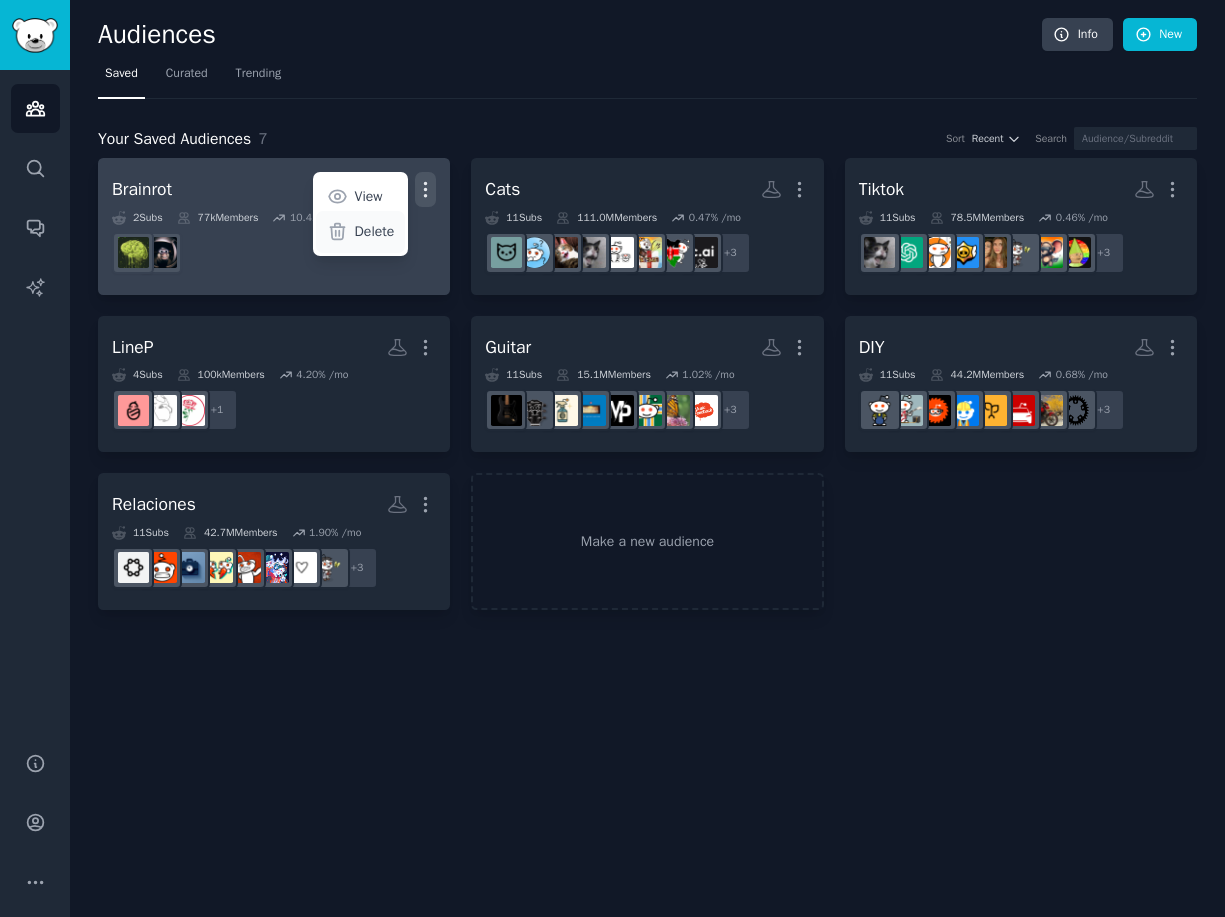 click on "Delete" at bounding box center (375, 231) 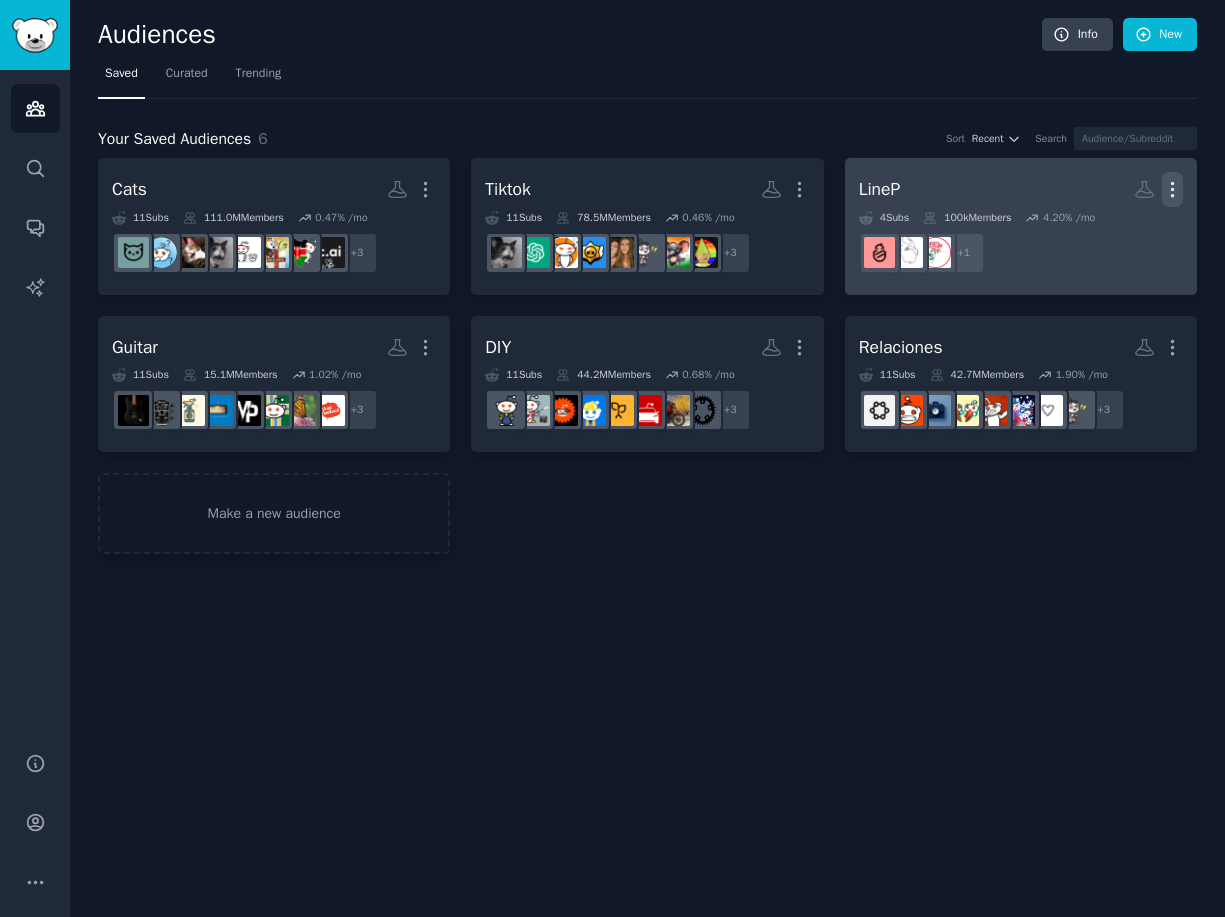 click 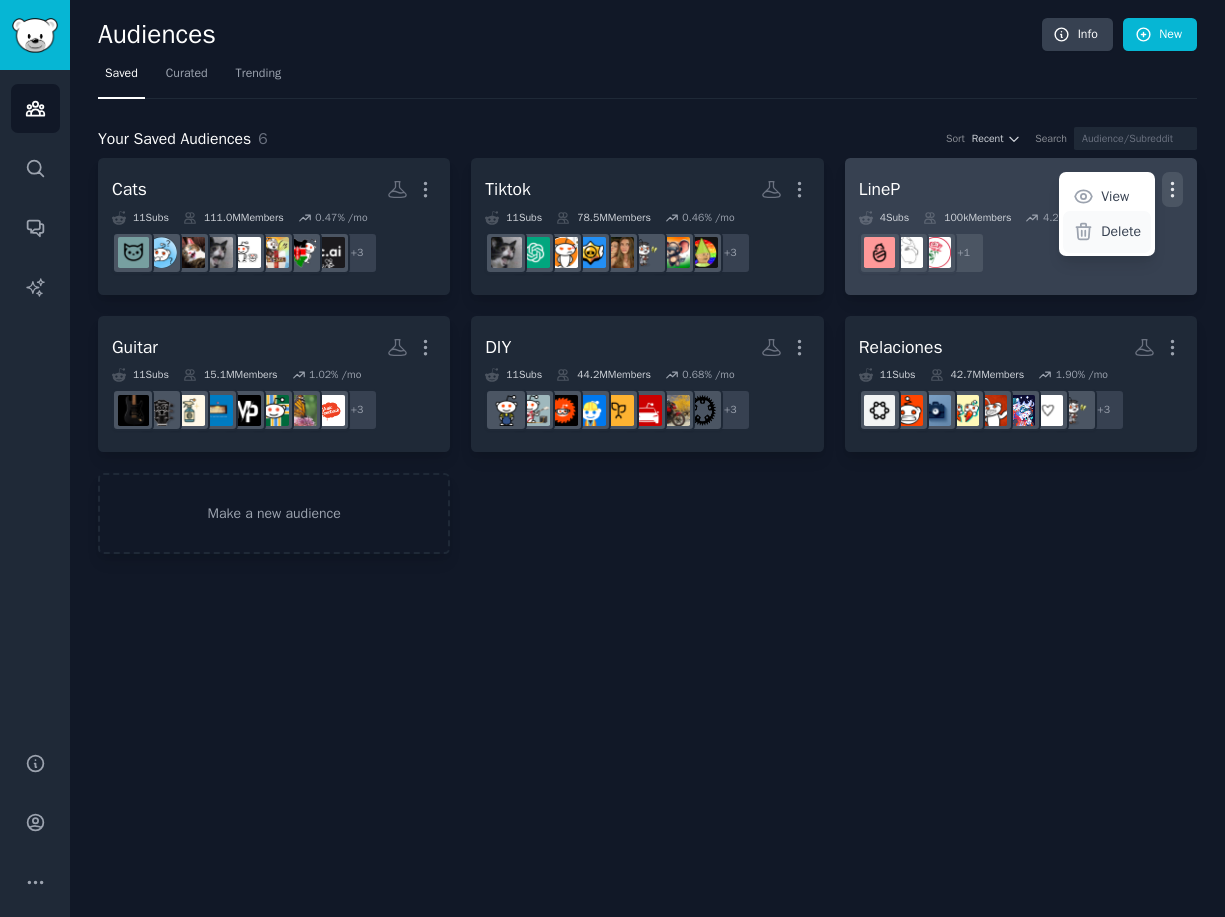 click on "Delete" at bounding box center [1121, 231] 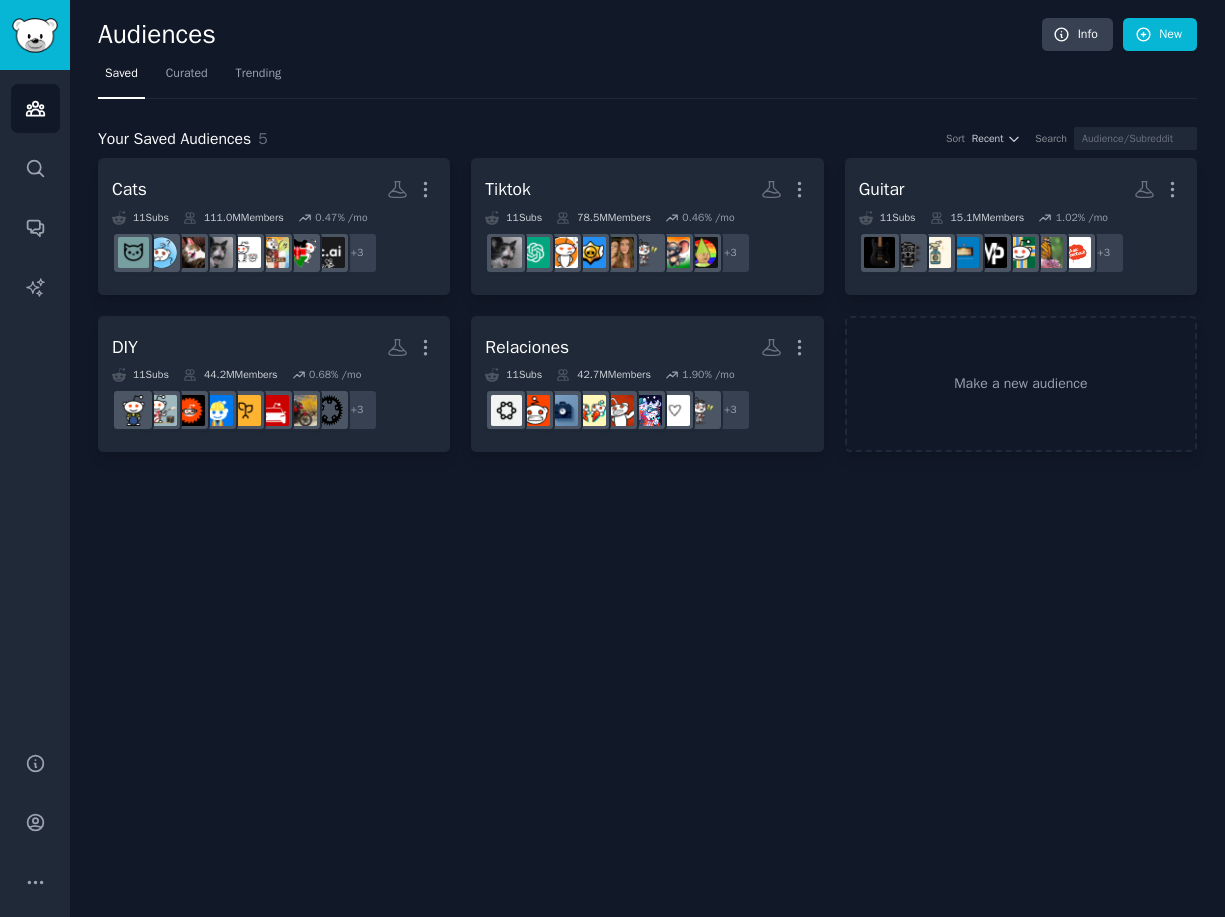 click on "Saved Curated Trending" at bounding box center (647, 78) 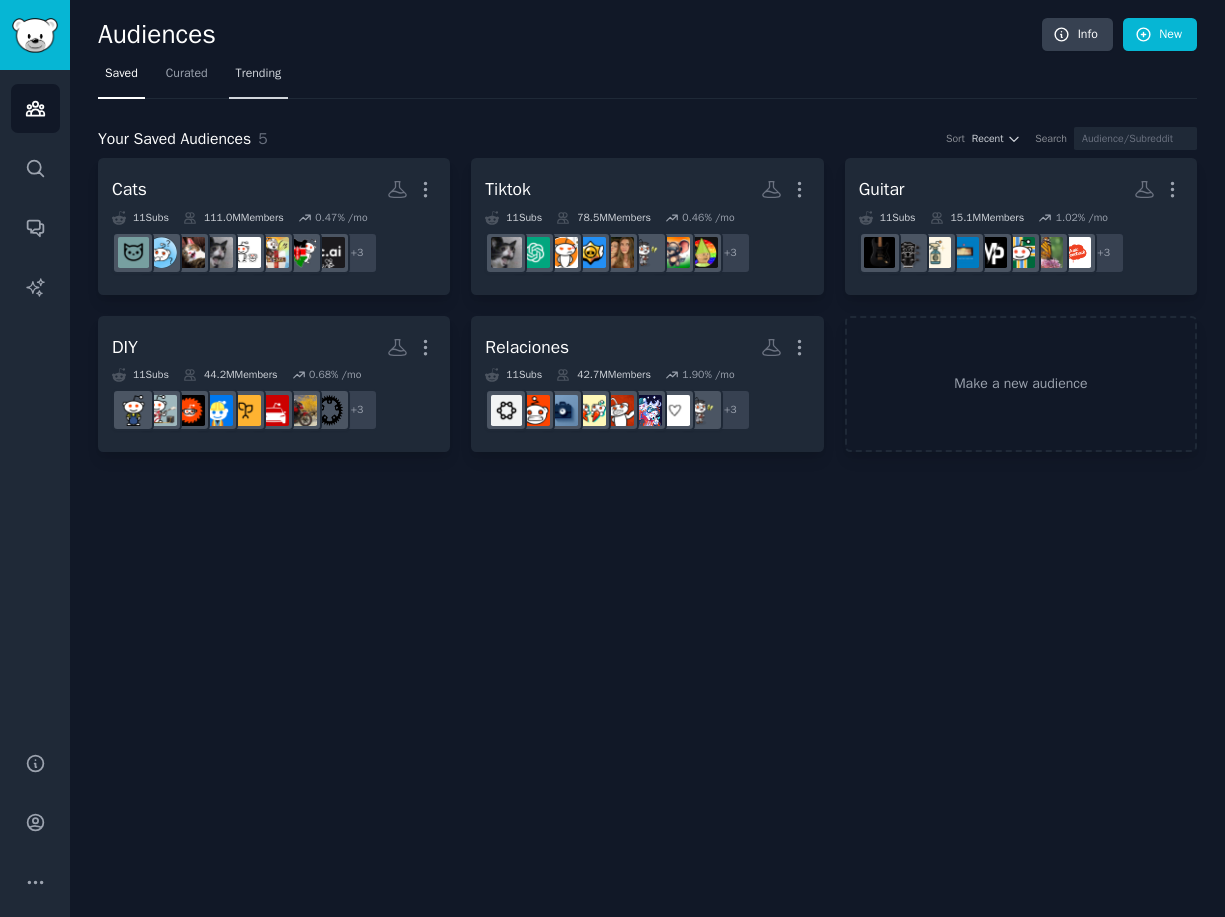 click on "Trending" at bounding box center [259, 74] 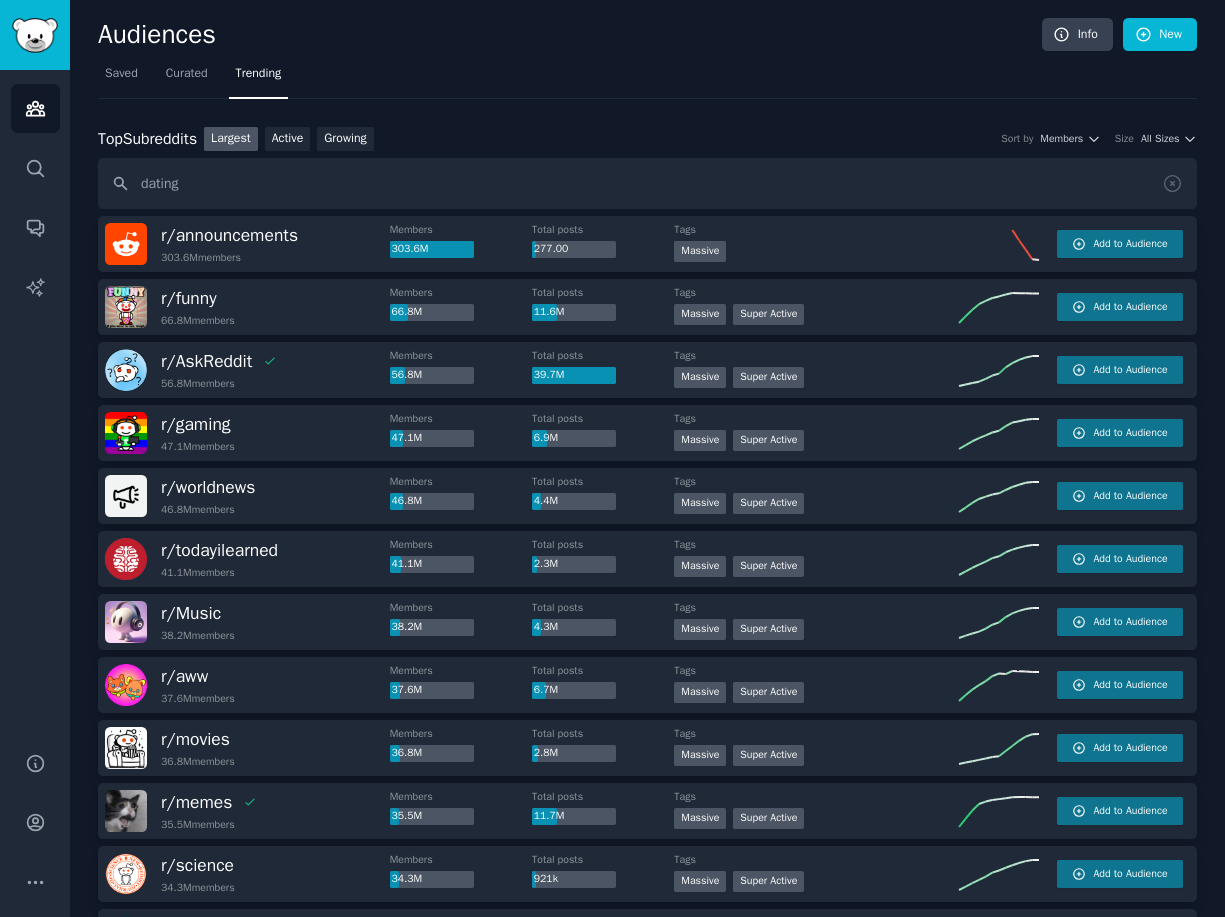 type on "dating" 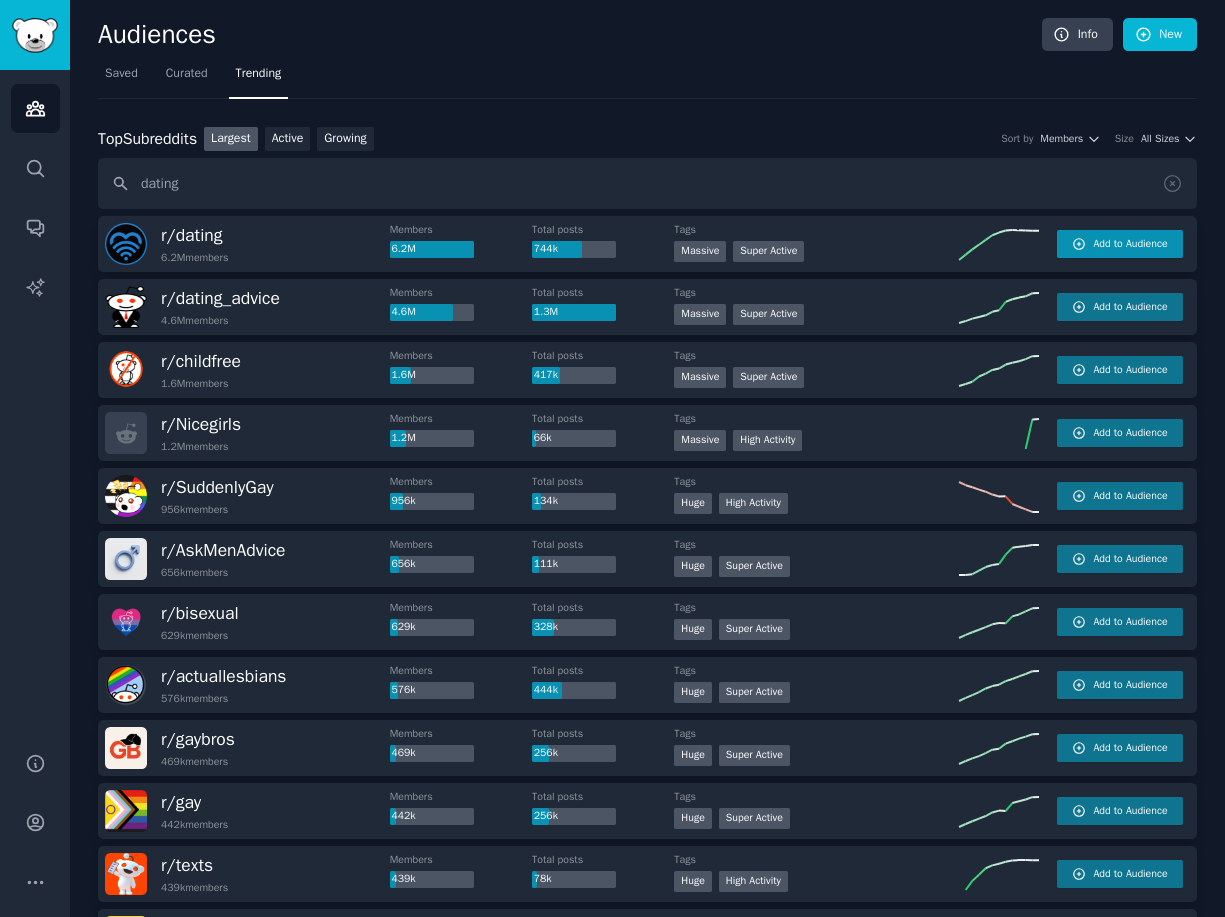 click on "Add to Audience" at bounding box center [1130, 244] 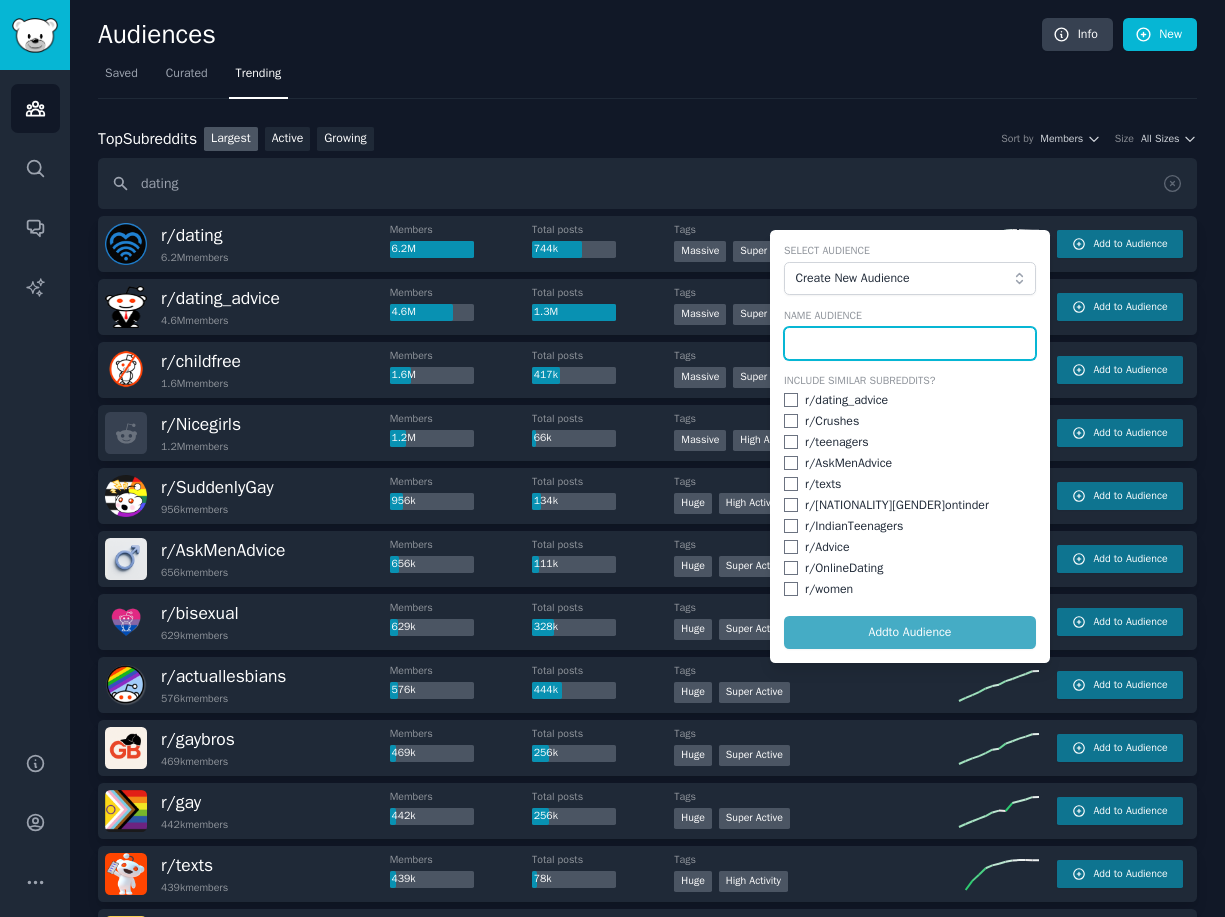 click at bounding box center (910, 344) 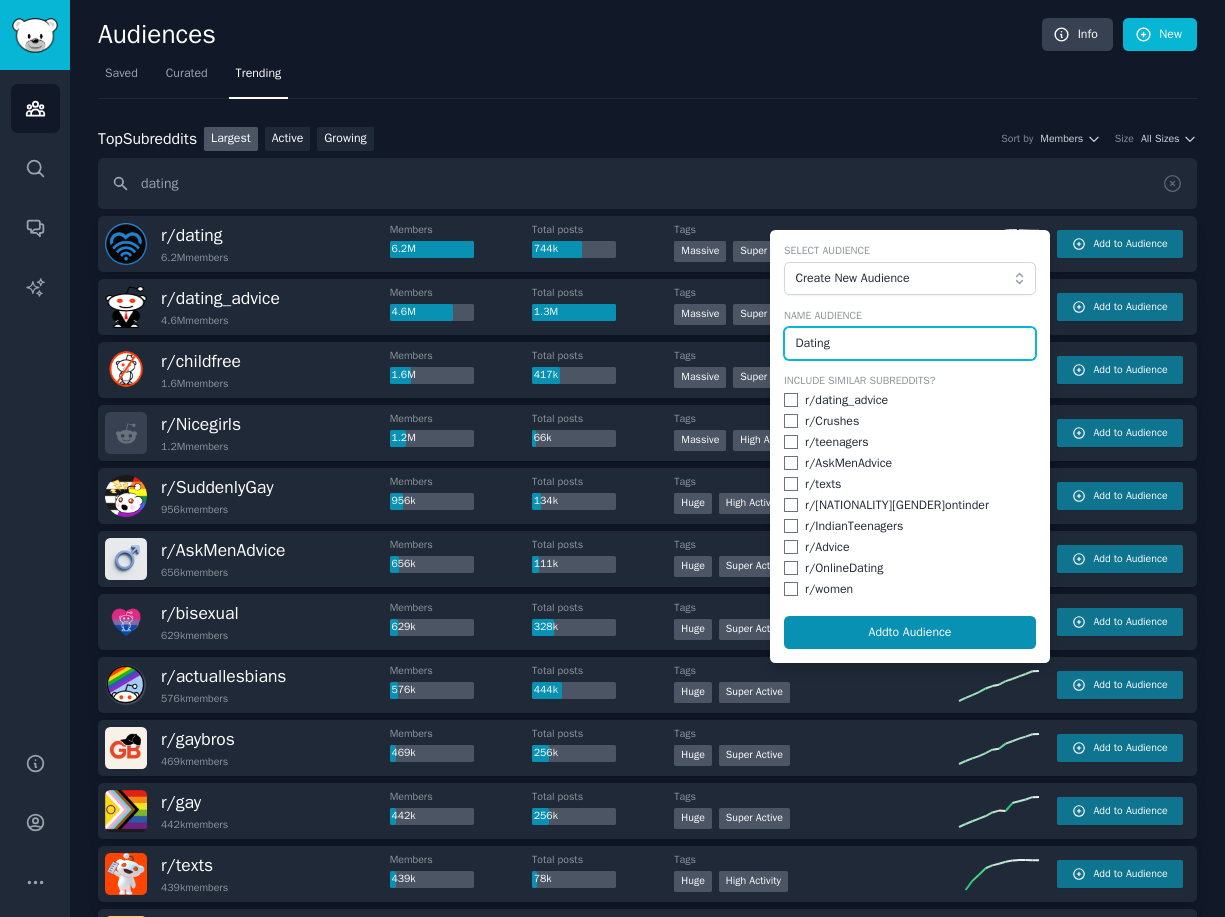 type on "Dating" 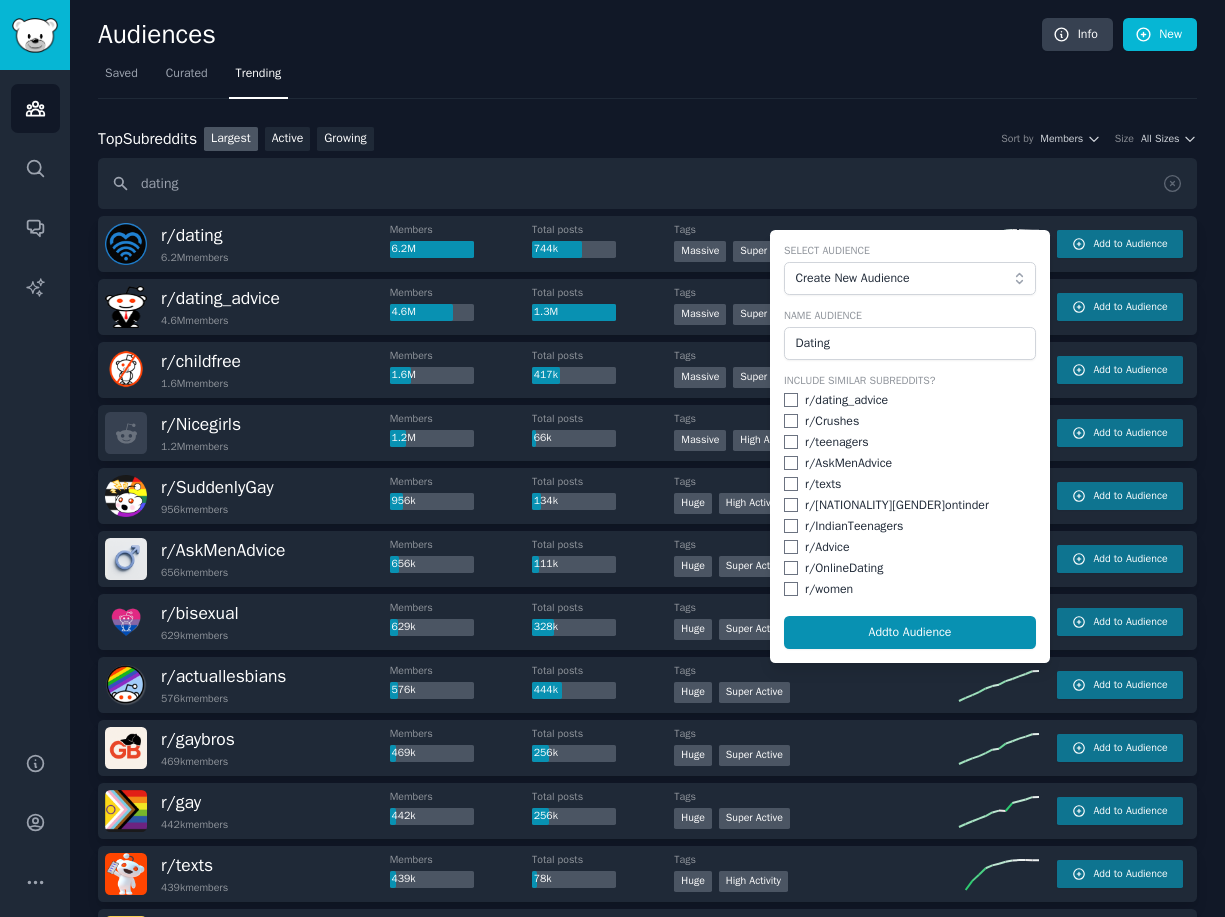 drag, startPoint x: 782, startPoint y: 398, endPoint x: 786, endPoint y: 410, distance: 12.649111 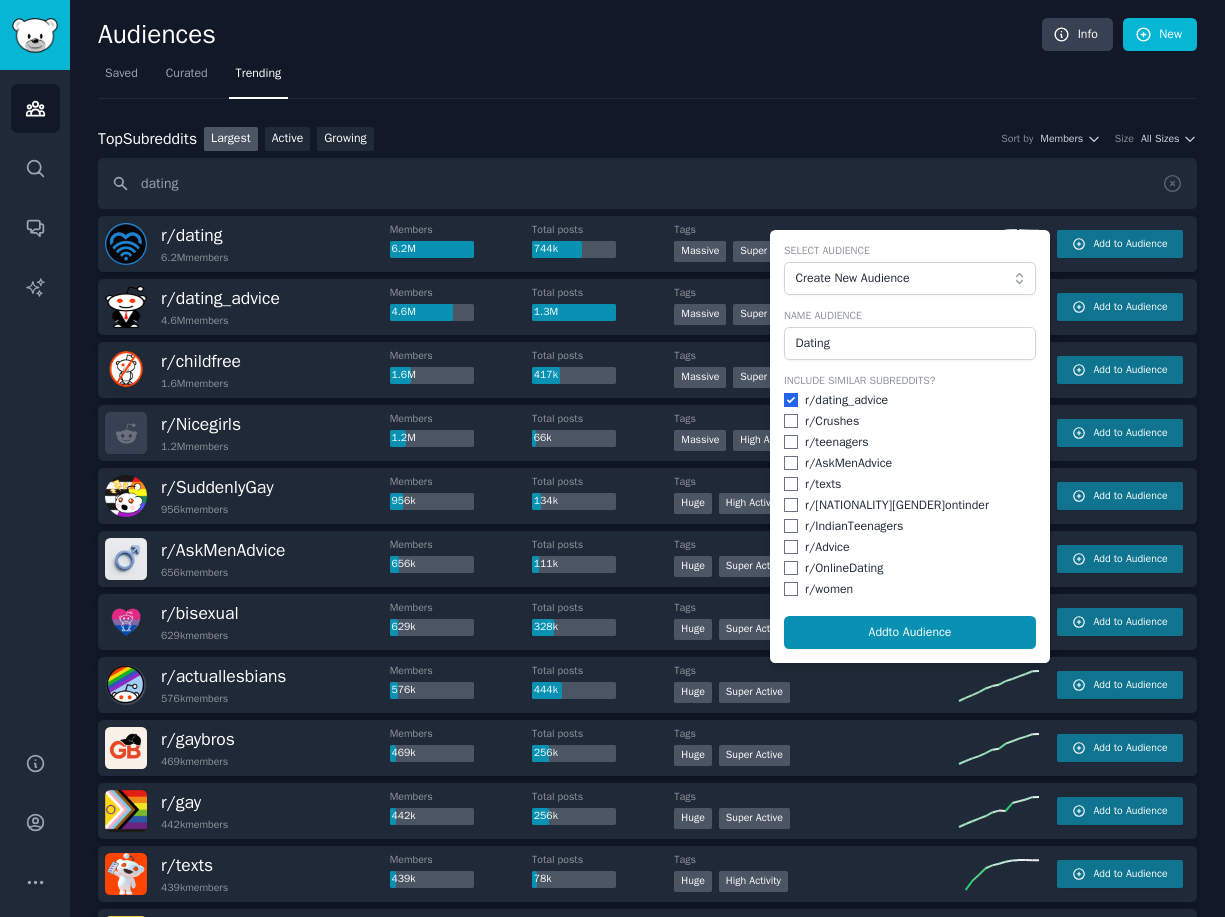 checkbox on "true" 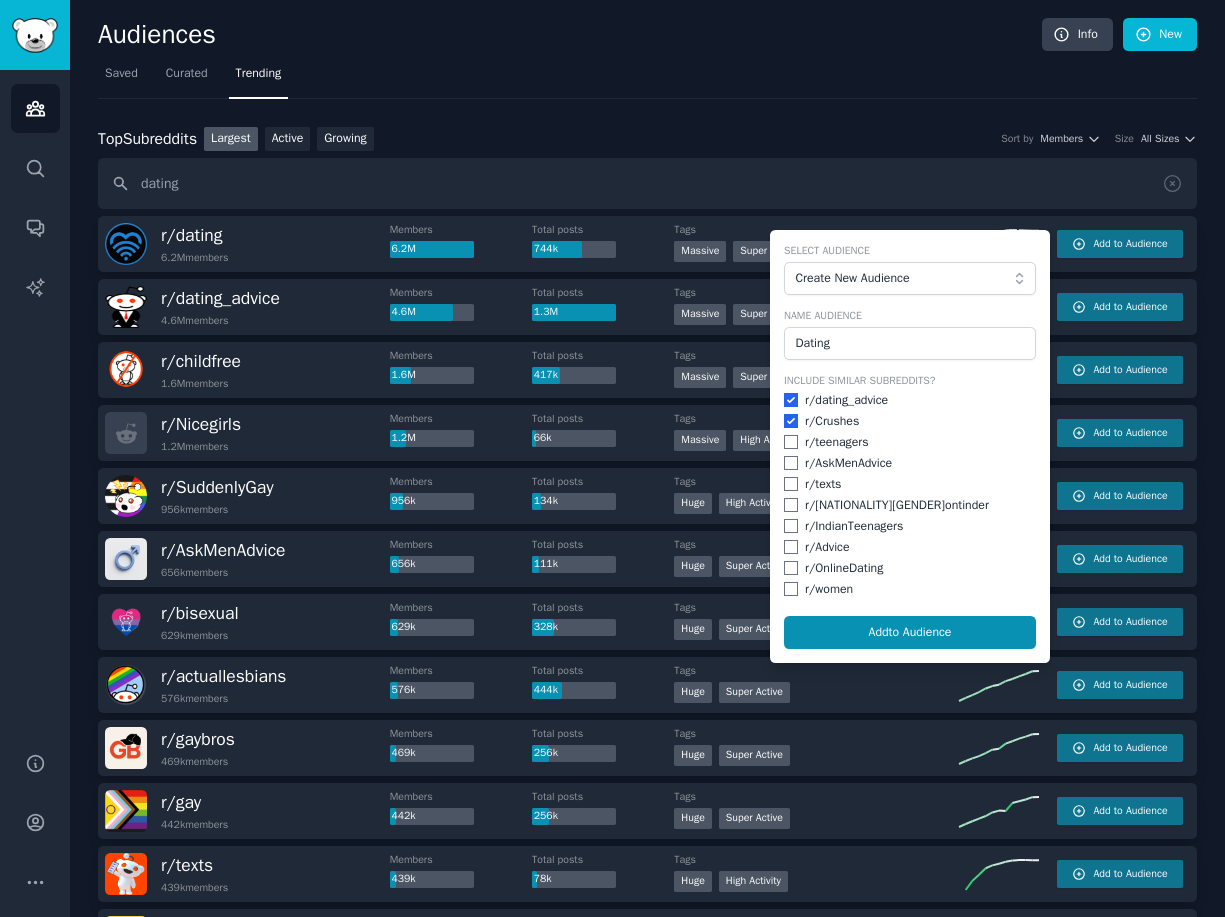 checkbox on "true" 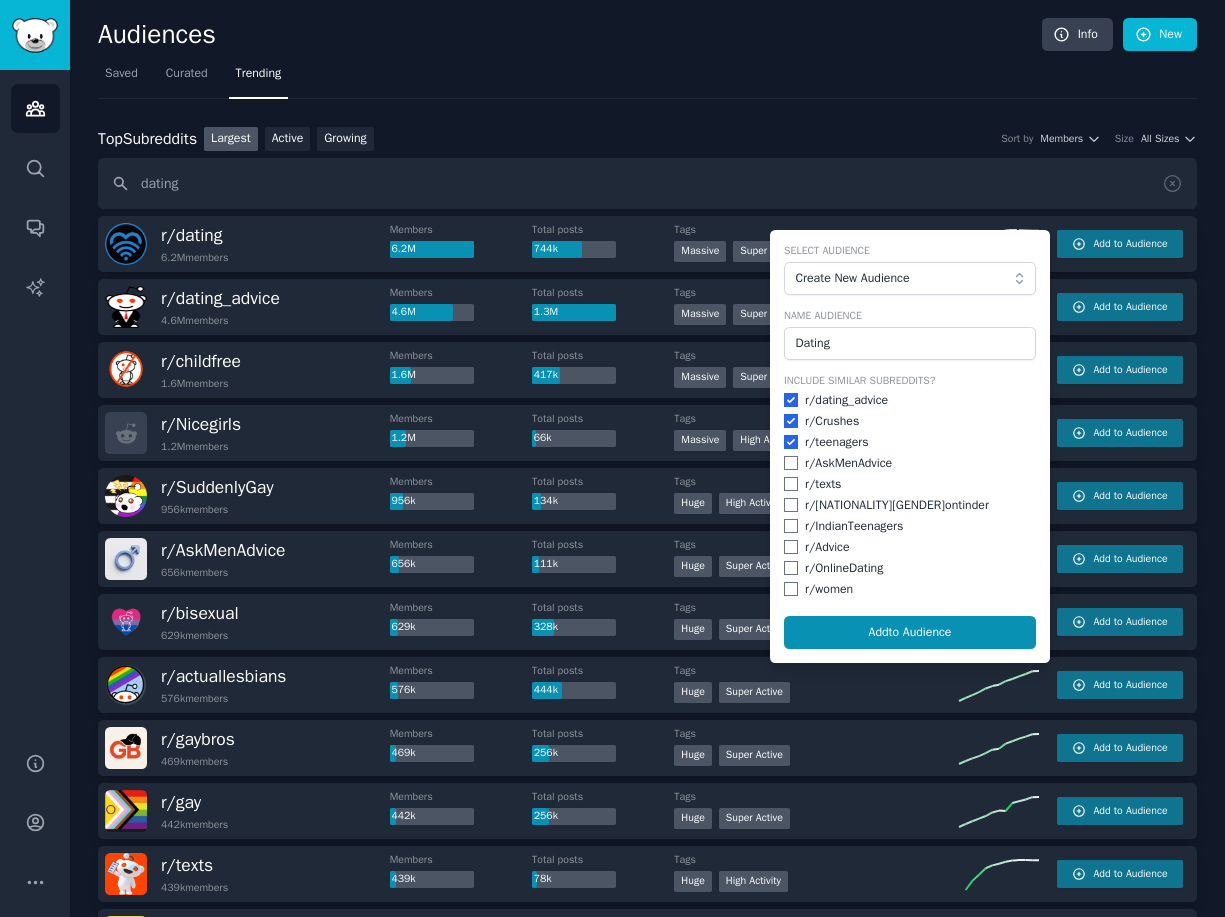 checkbox on "true" 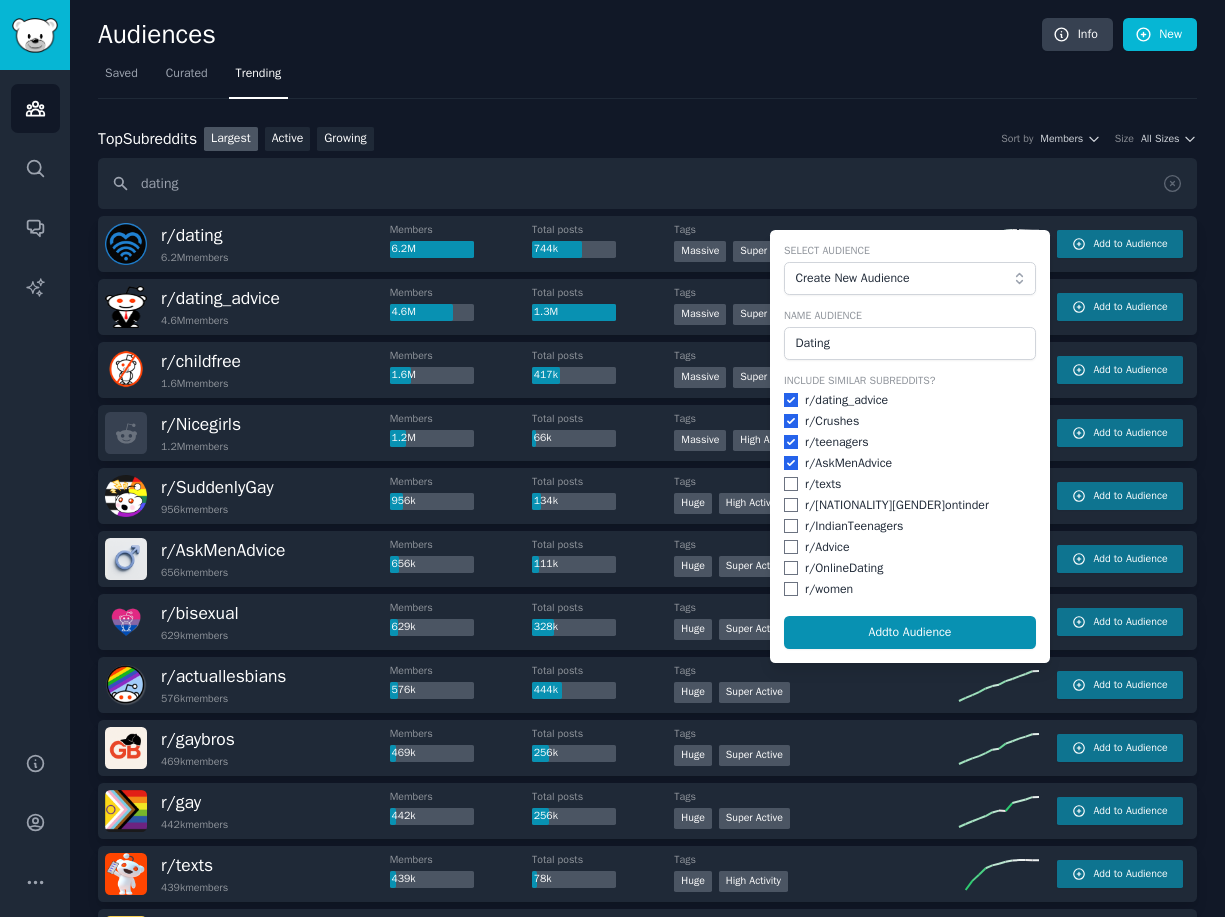checkbox on "true" 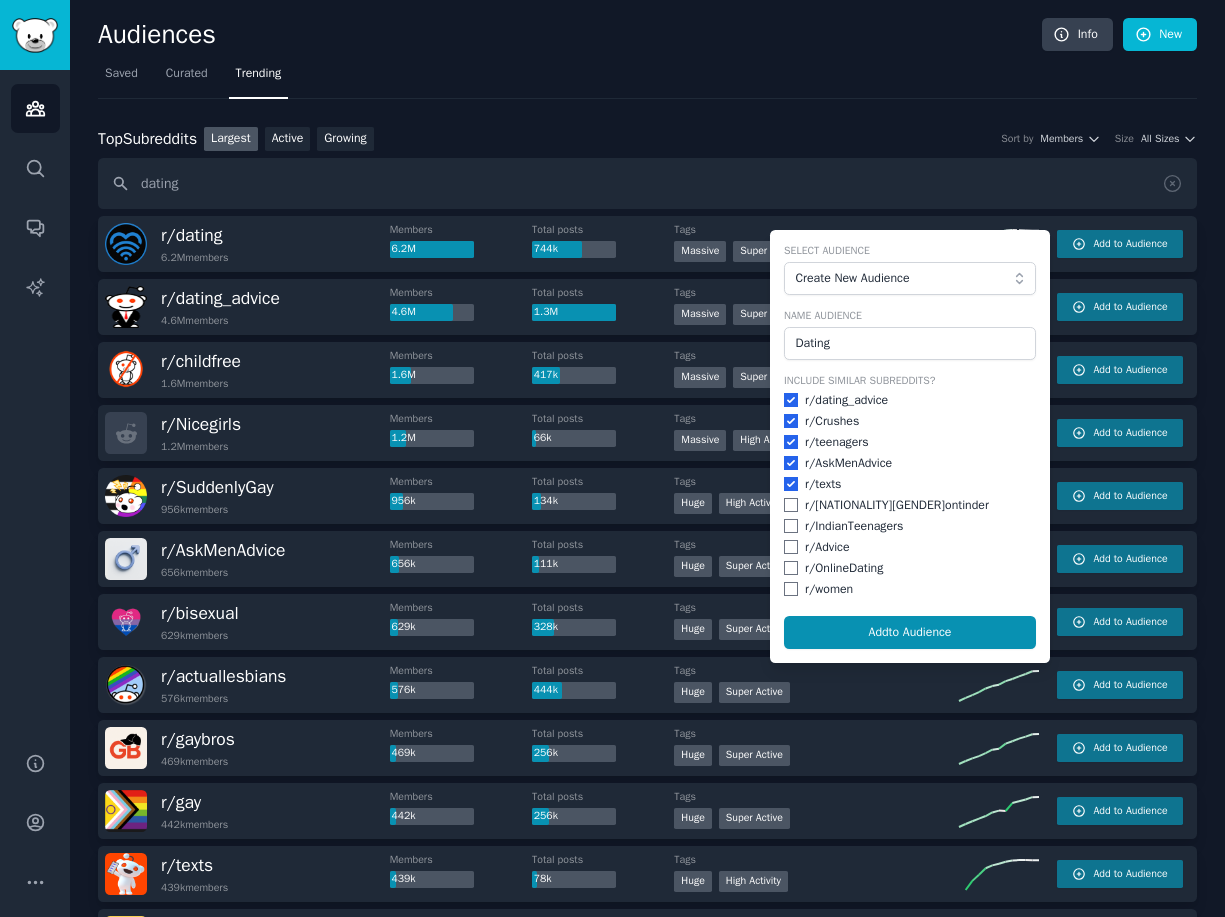 checkbox on "true" 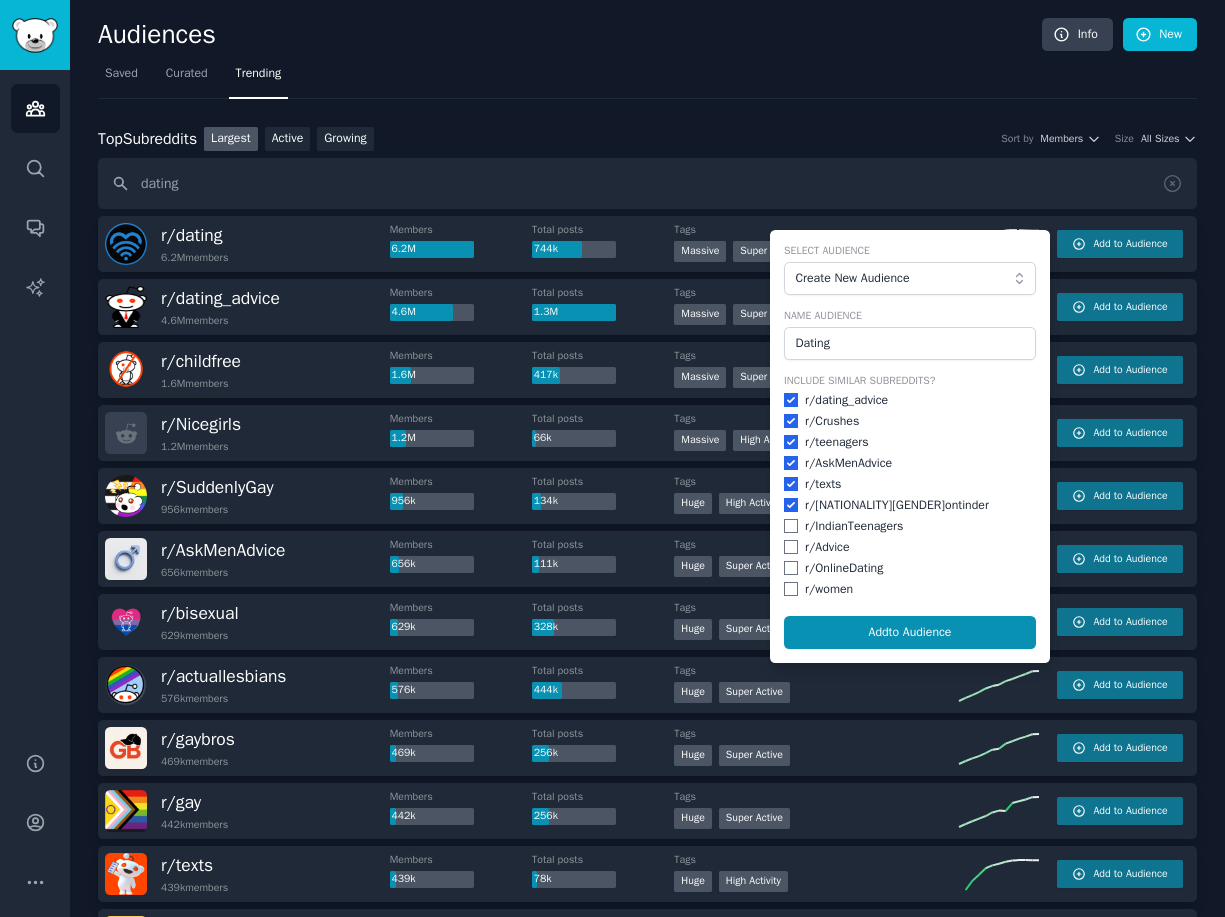 checkbox on "true" 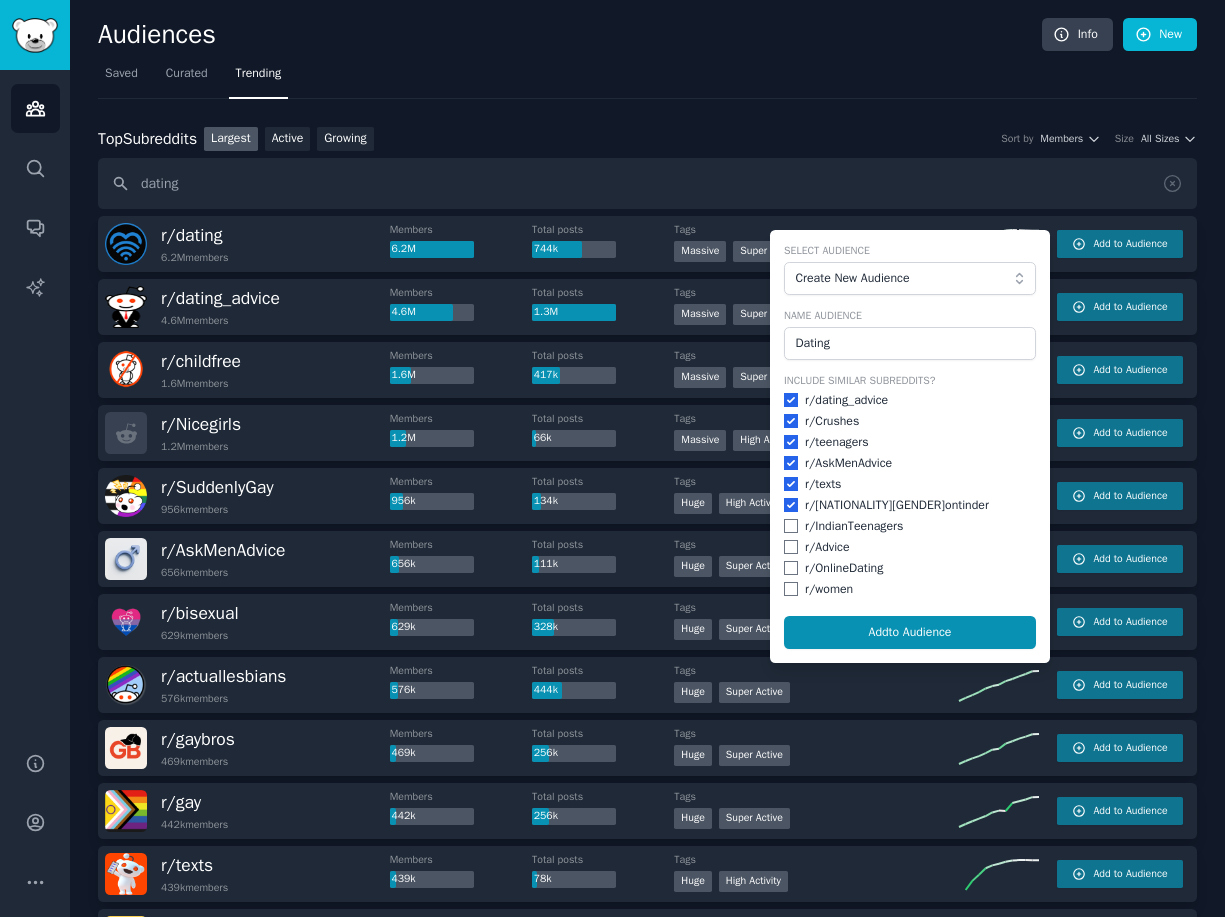 click at bounding box center (791, 526) 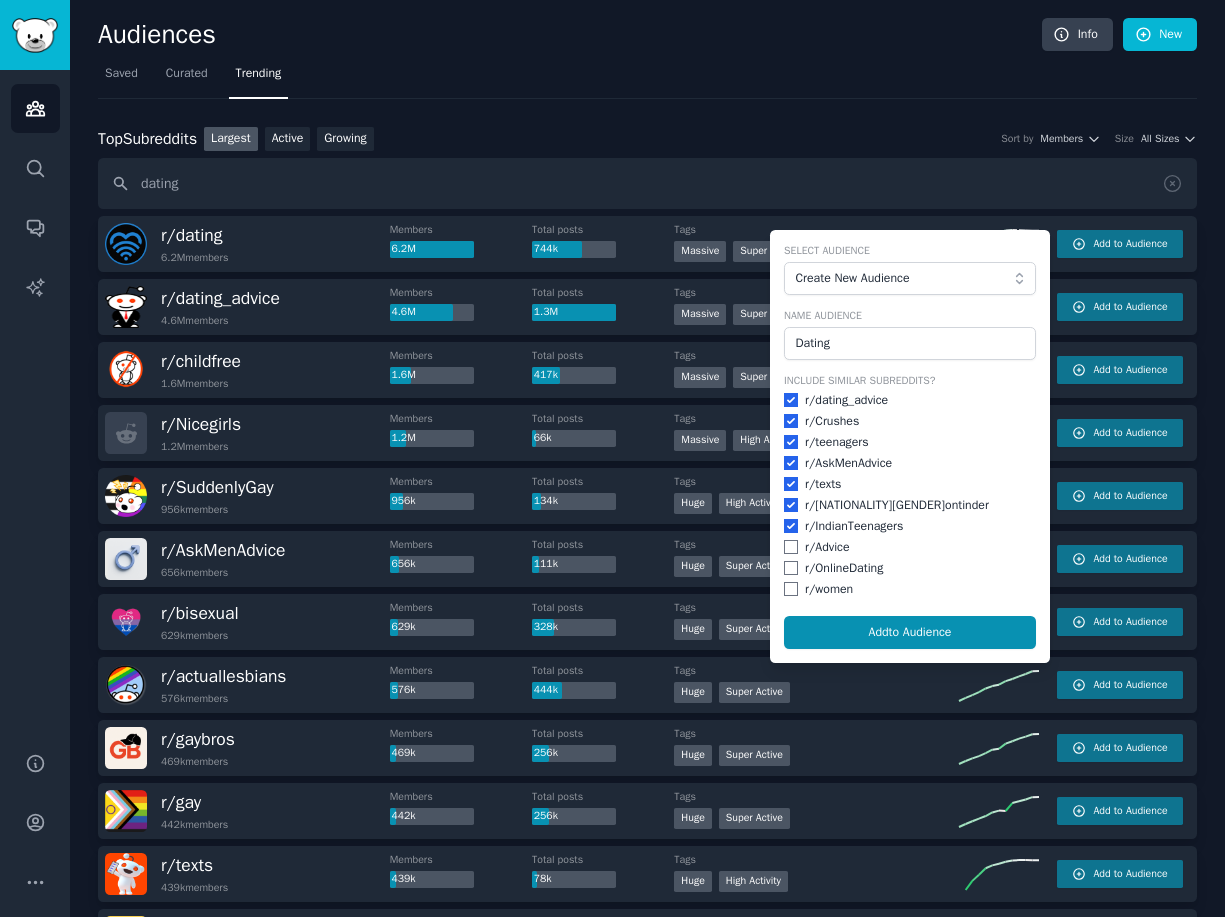 click at bounding box center (791, 547) 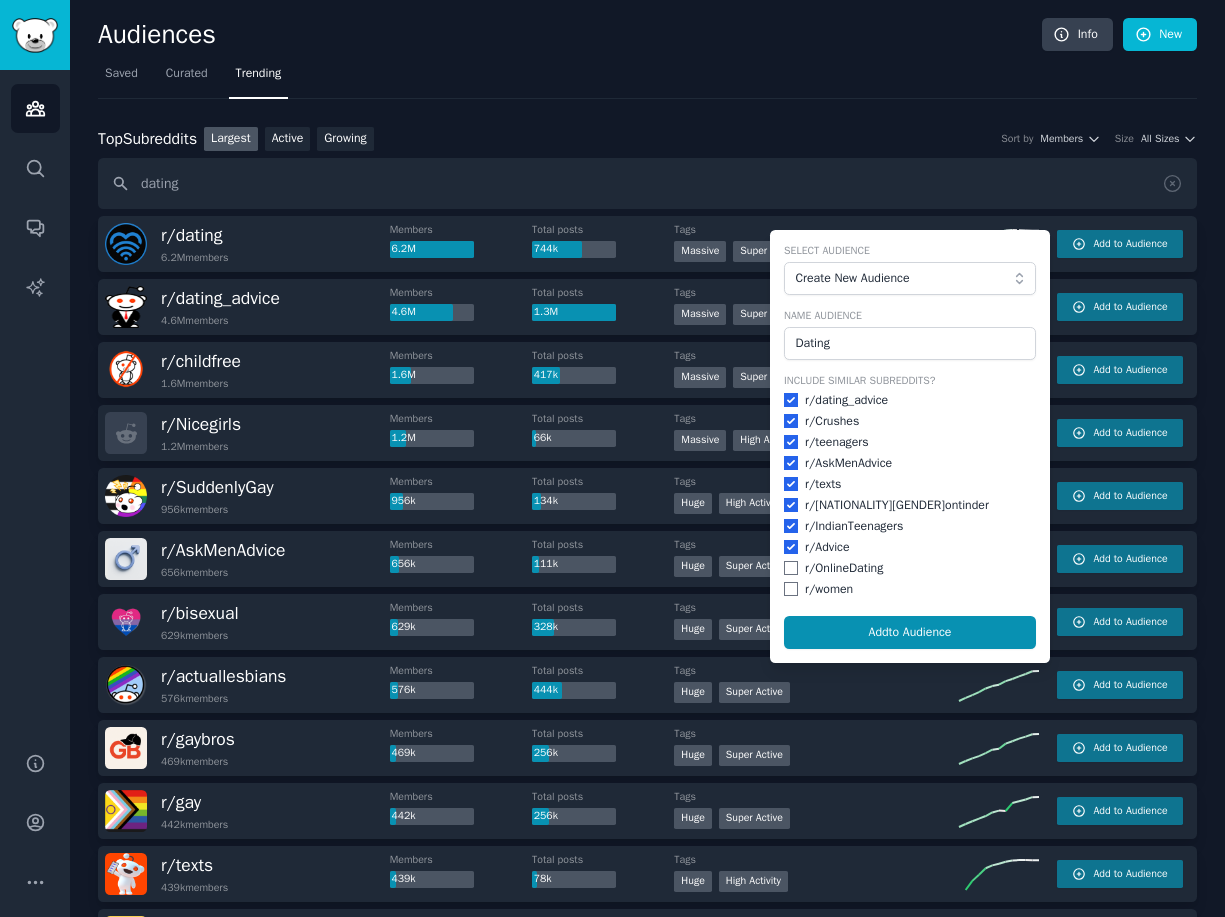 click at bounding box center (791, 568) 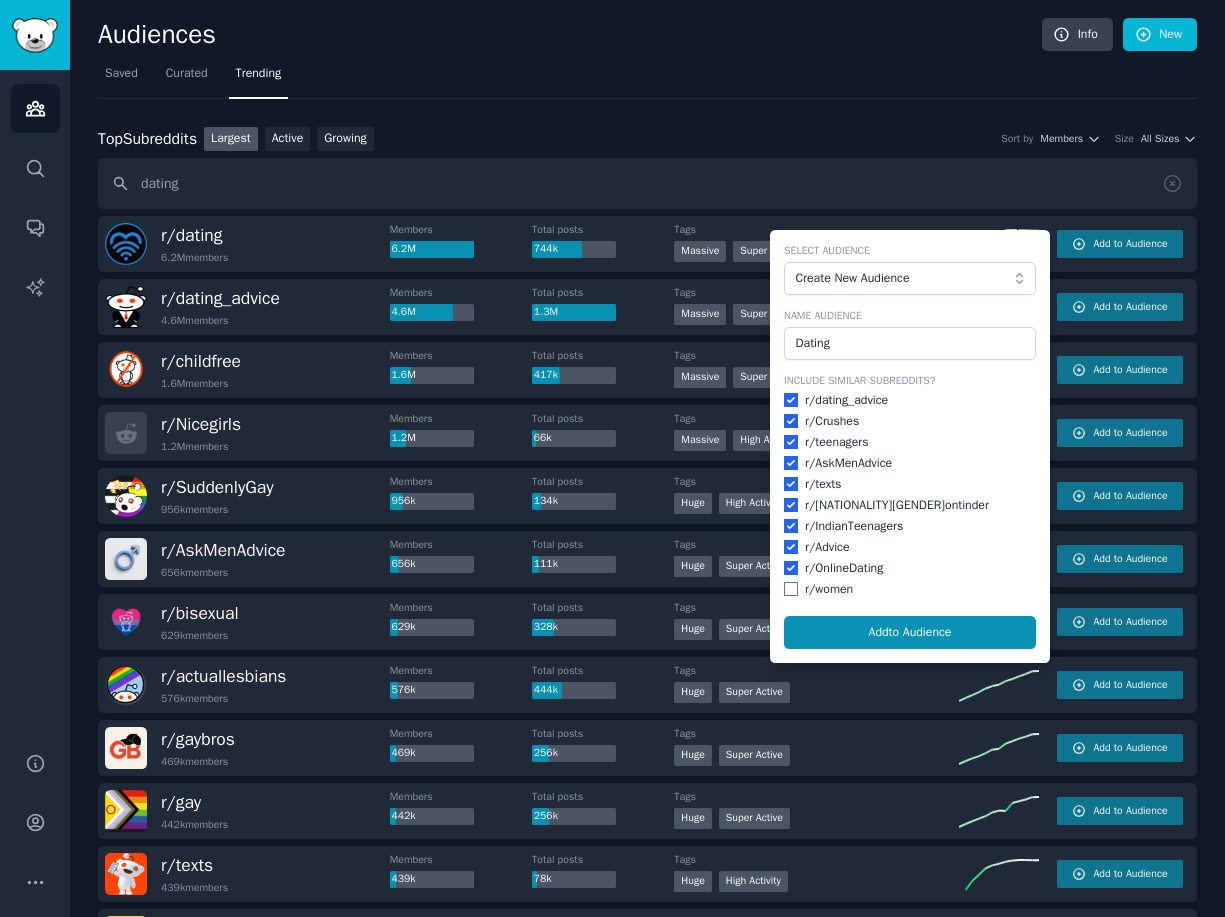 checkbox on "true" 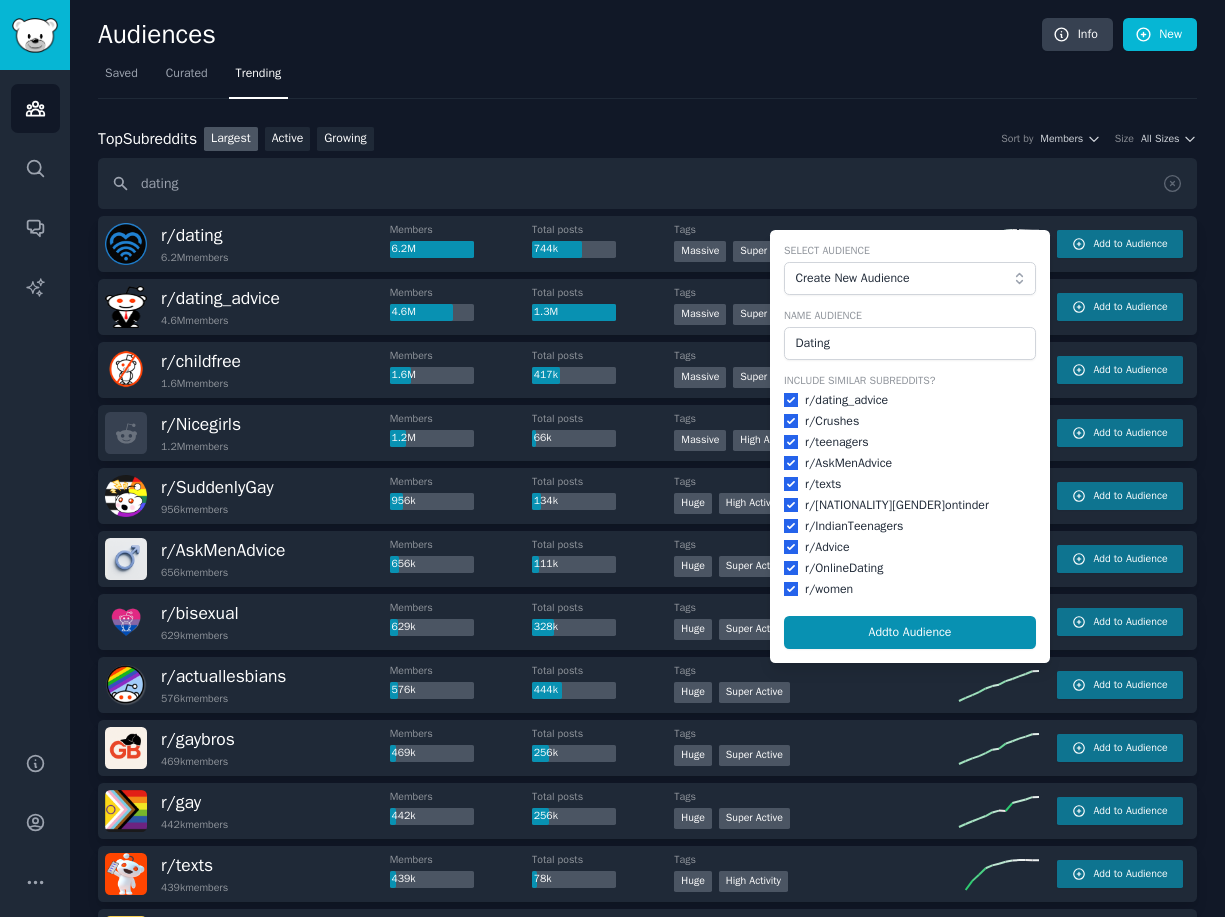 checkbox on "true" 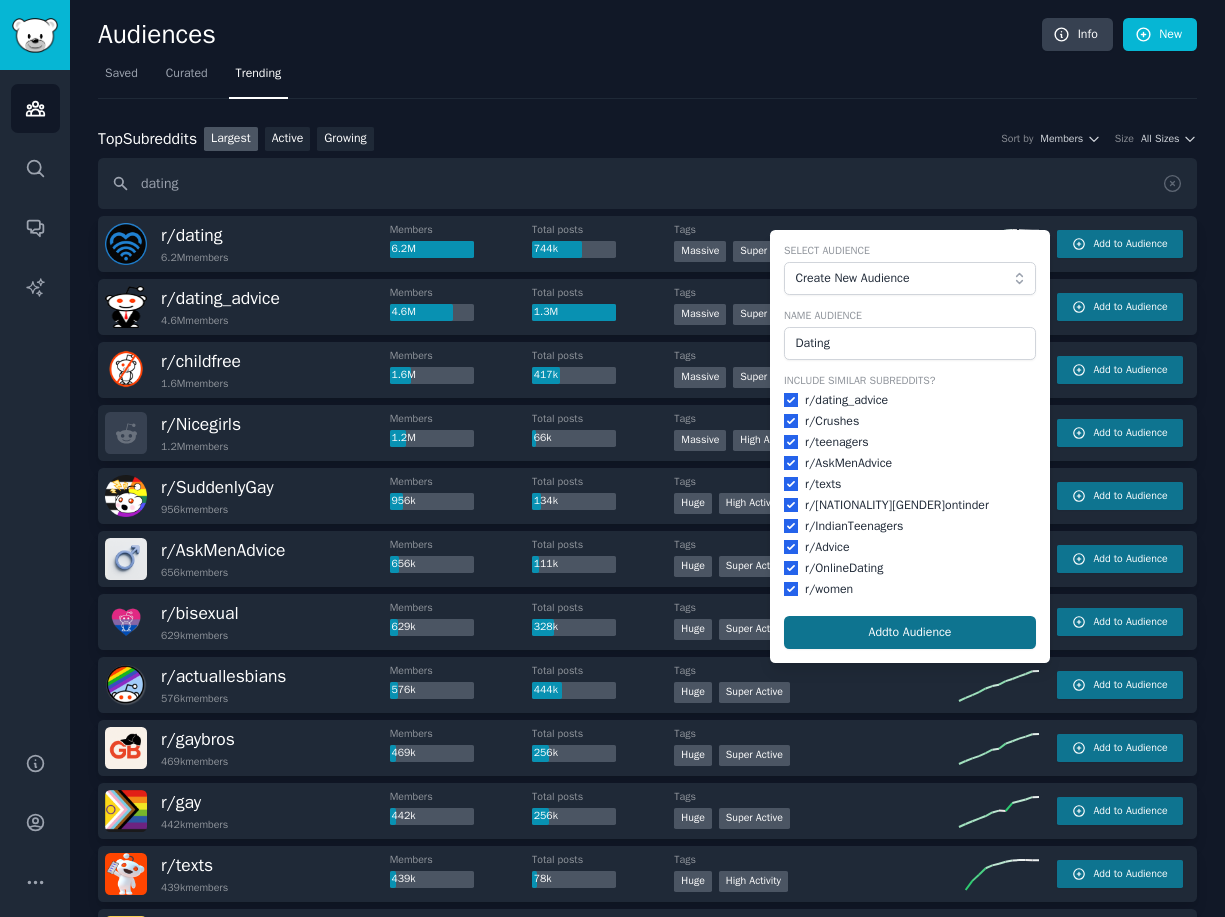 click on "Add  to Audience" at bounding box center [910, 633] 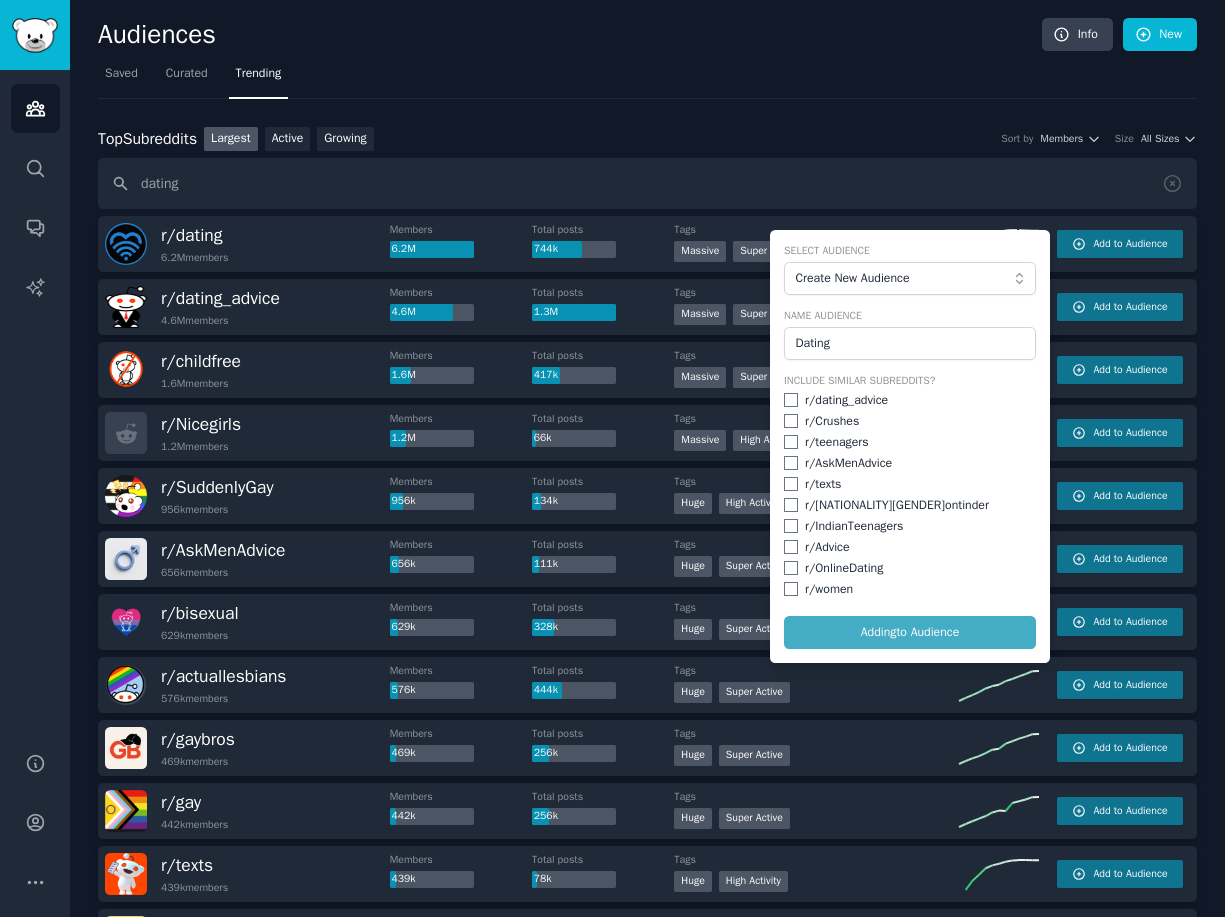 checkbox on "false" 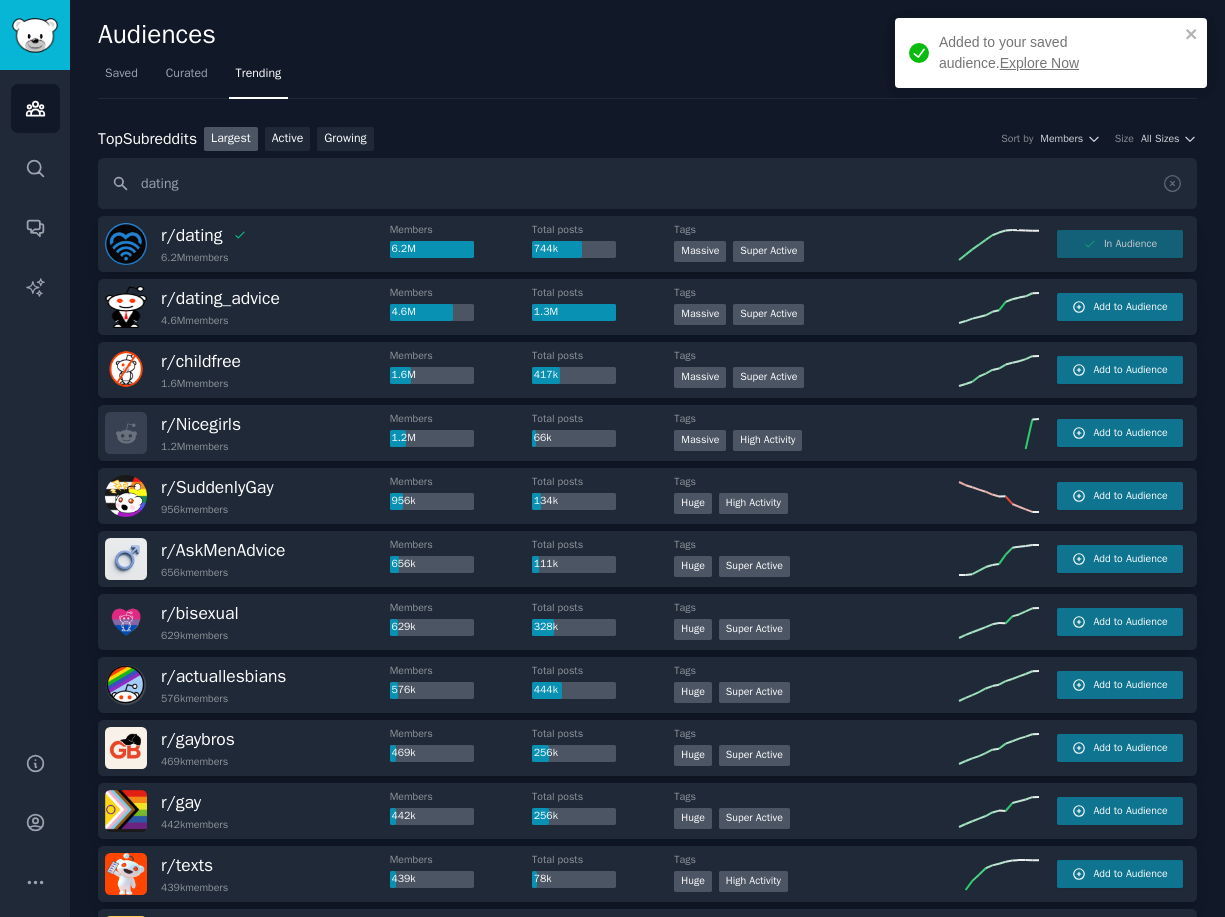 click on "Explore Now" at bounding box center [1039, 63] 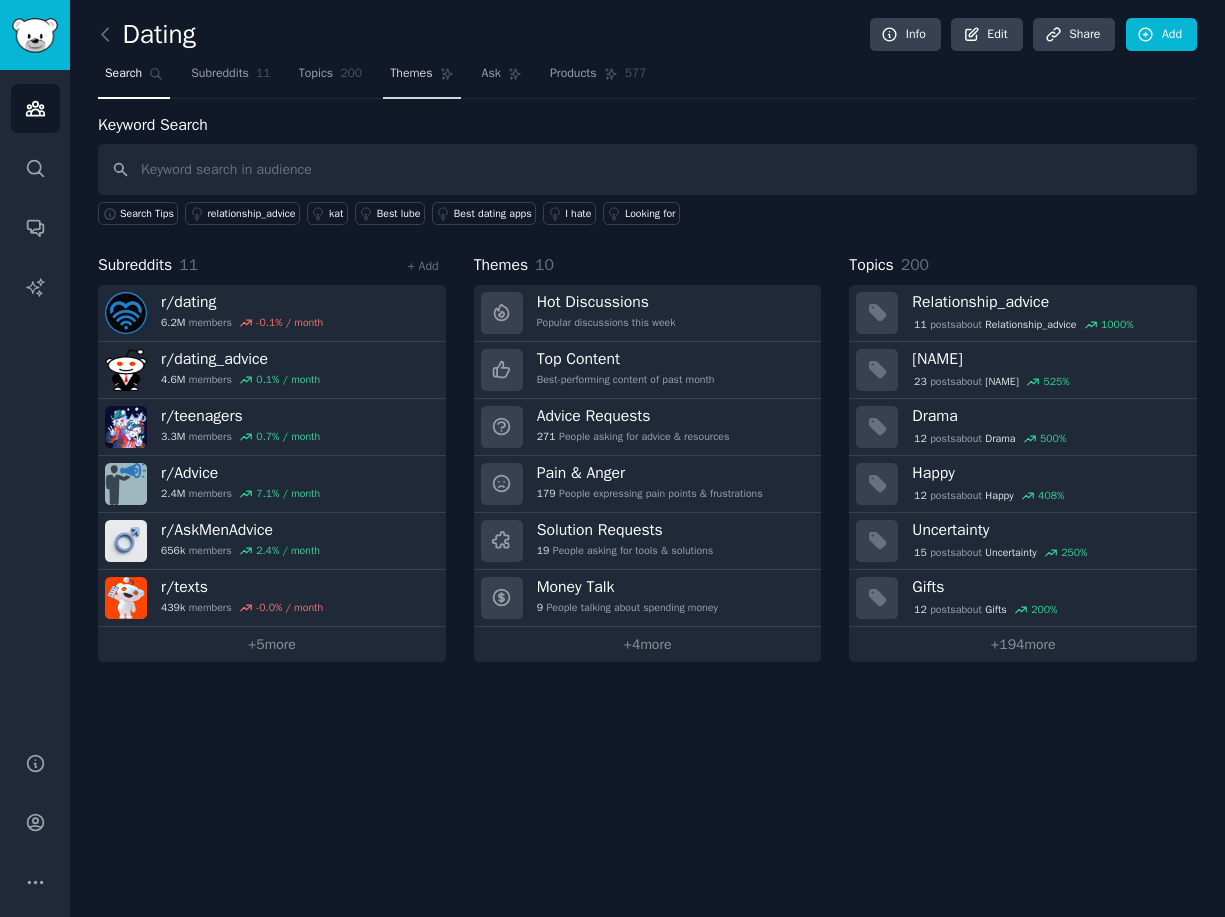 click on "Themes" at bounding box center (411, 74) 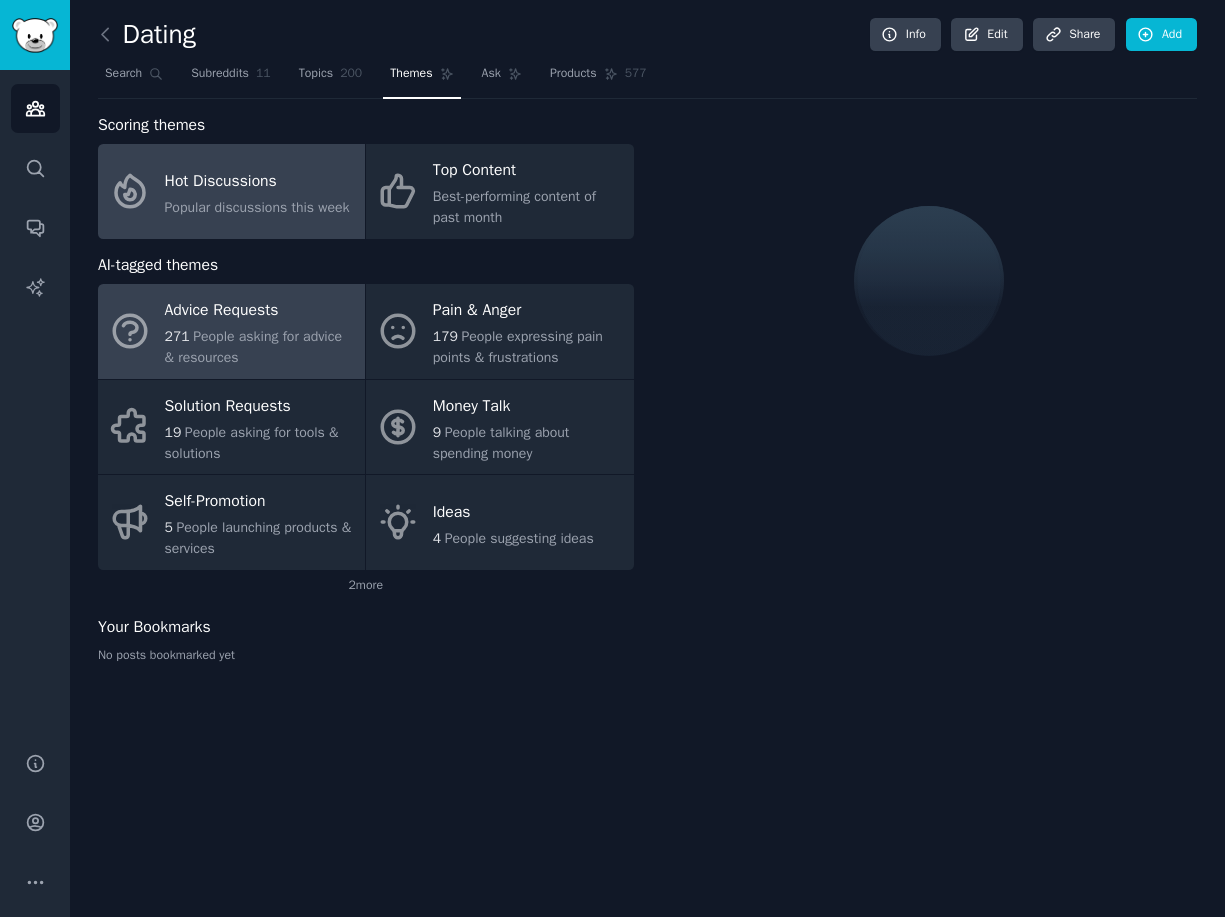 click on "271 People asking for advice & resources" at bounding box center (260, 347) 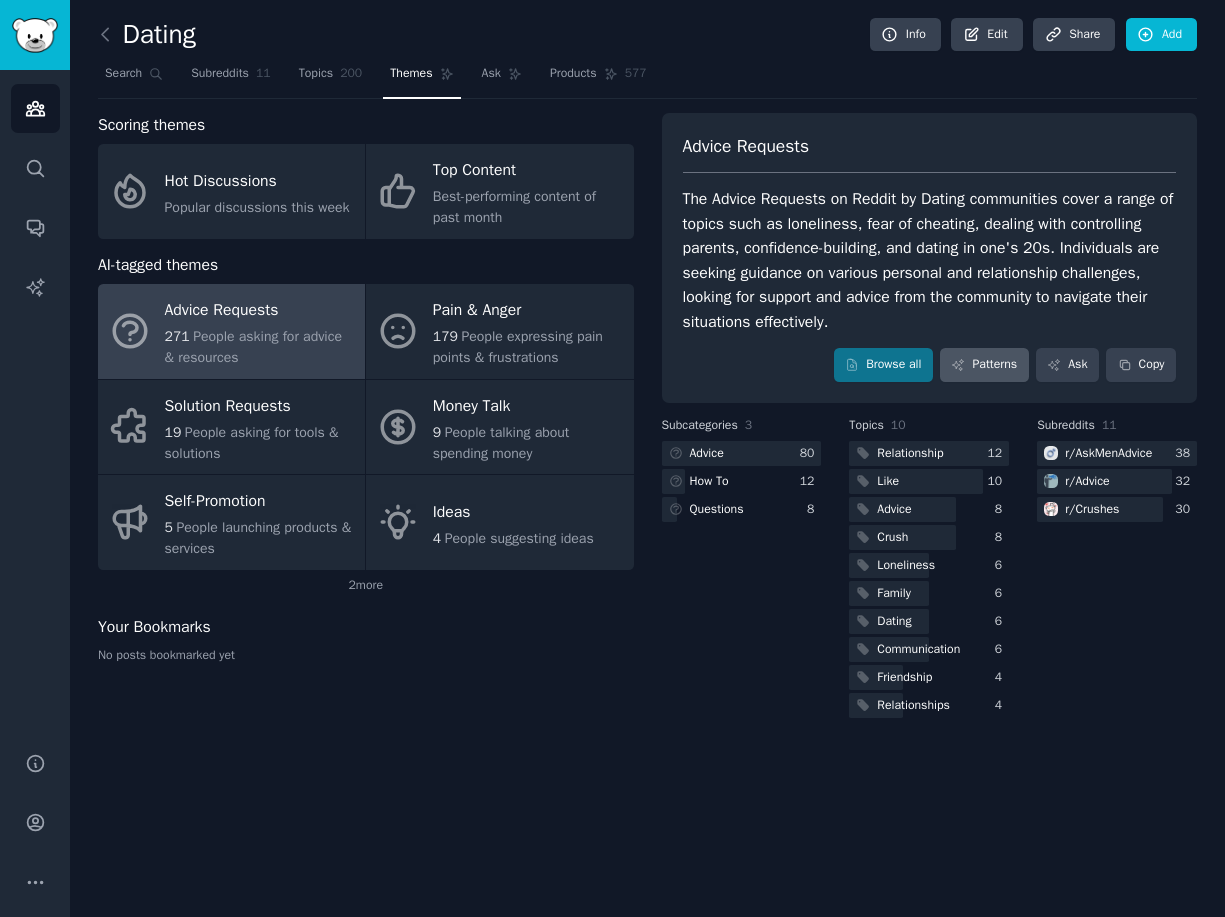 click on "Patterns" at bounding box center [984, 365] 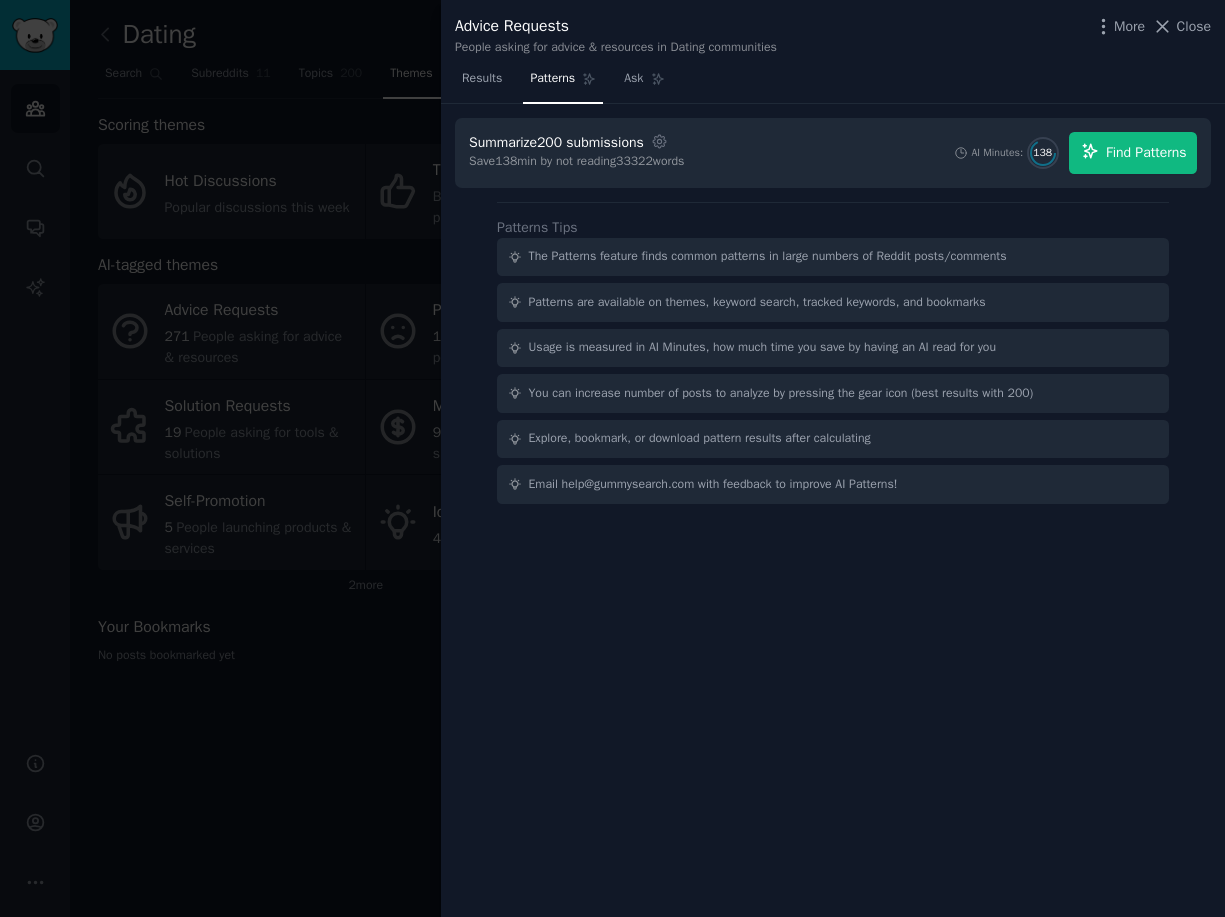 click on "Find Patterns" at bounding box center [1146, 152] 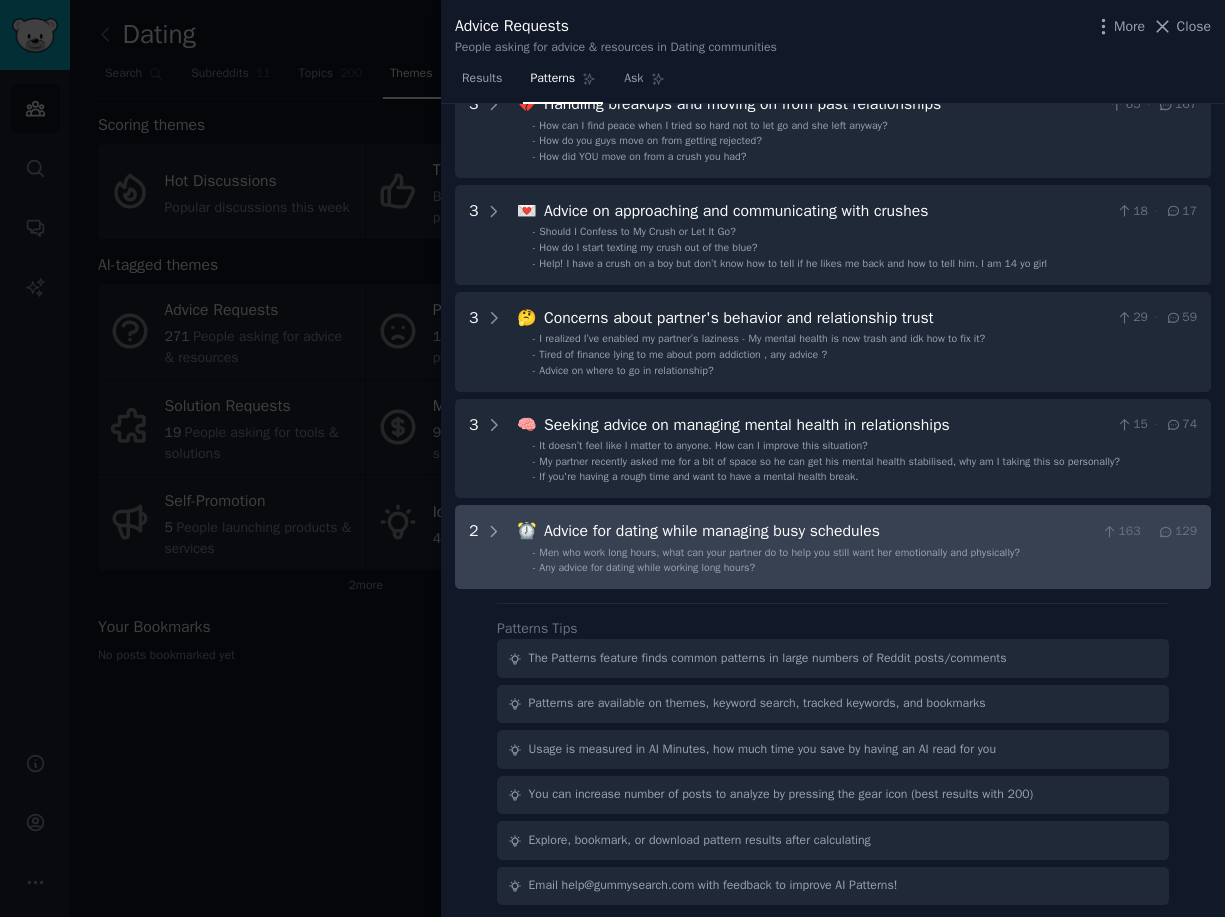 scroll, scrollTop: 0, scrollLeft: 0, axis: both 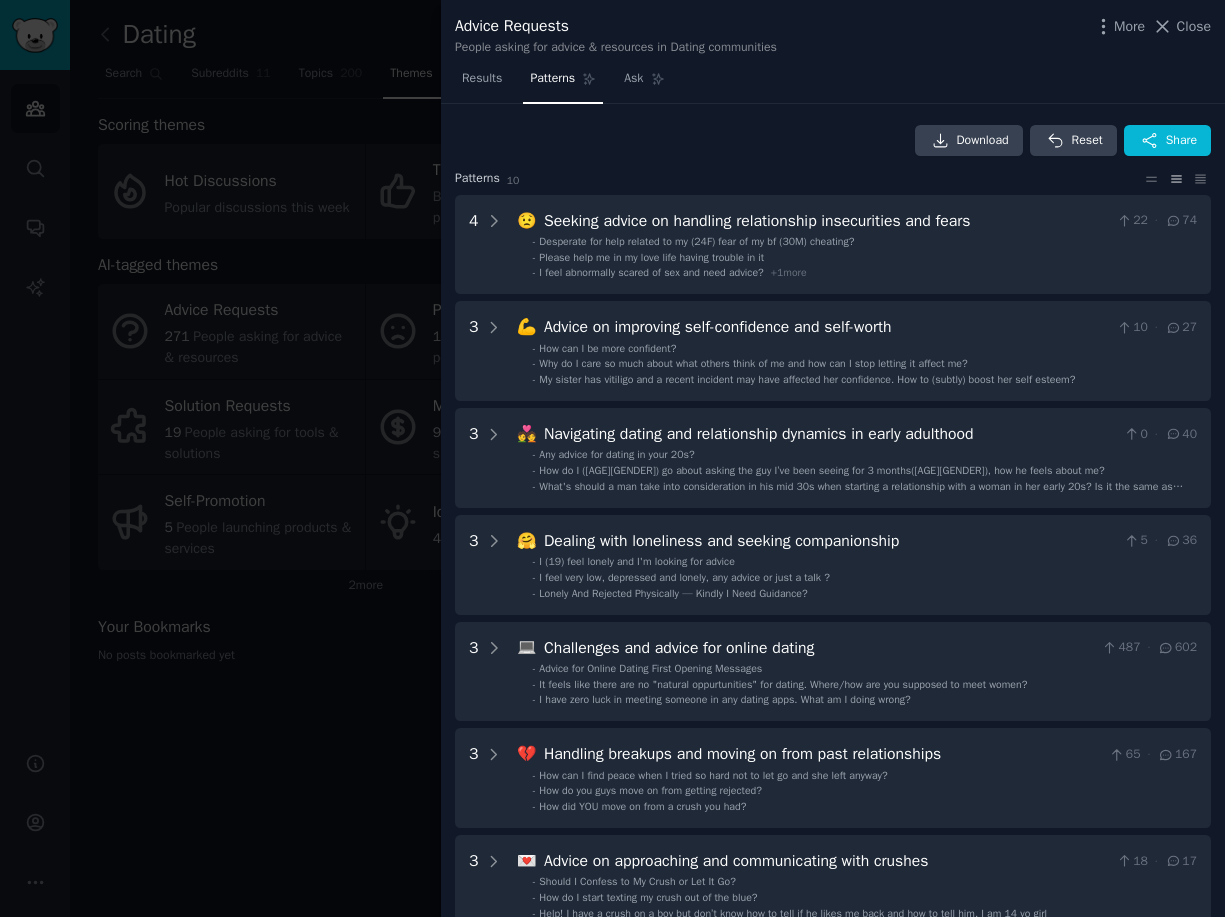 click at bounding box center [612, 458] 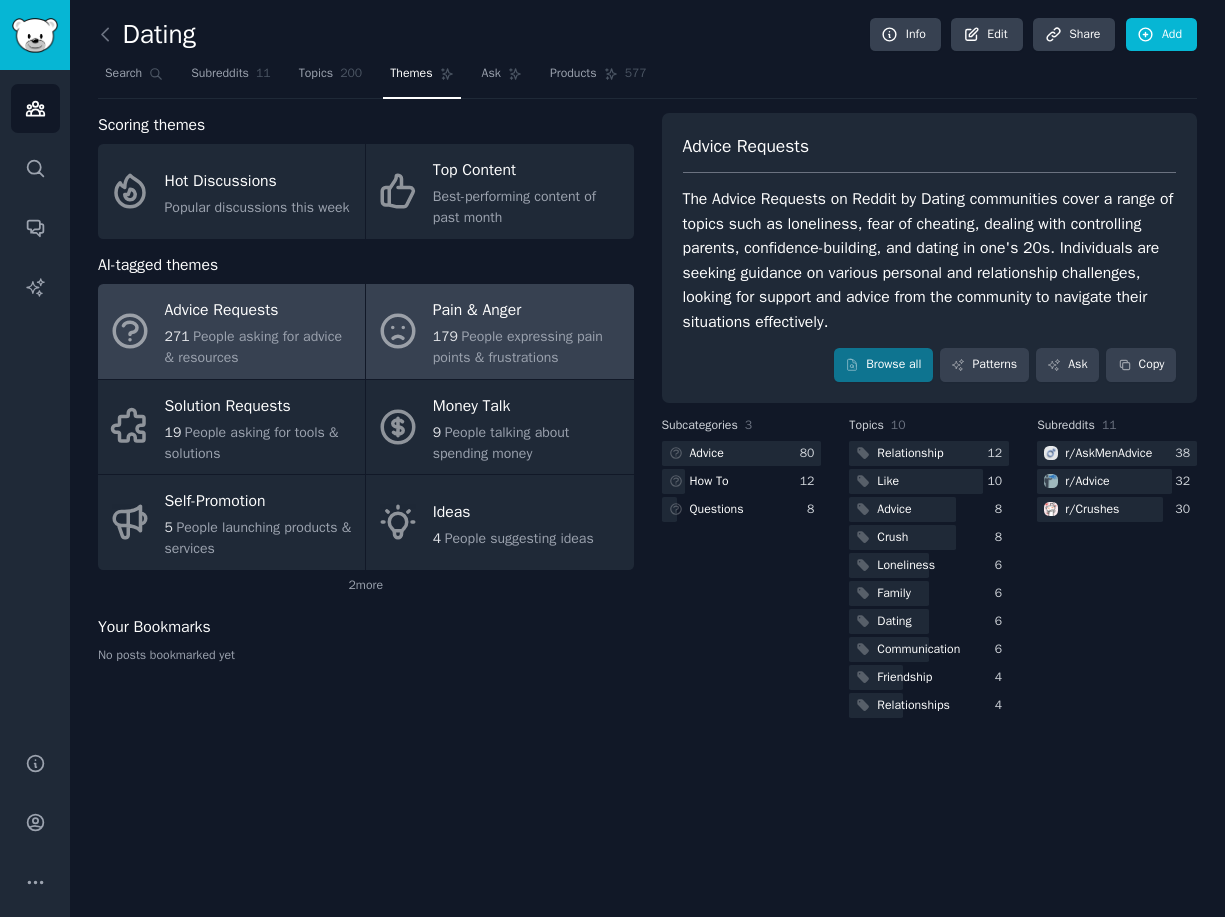 click on "People expressing pain points & frustrations" at bounding box center [518, 347] 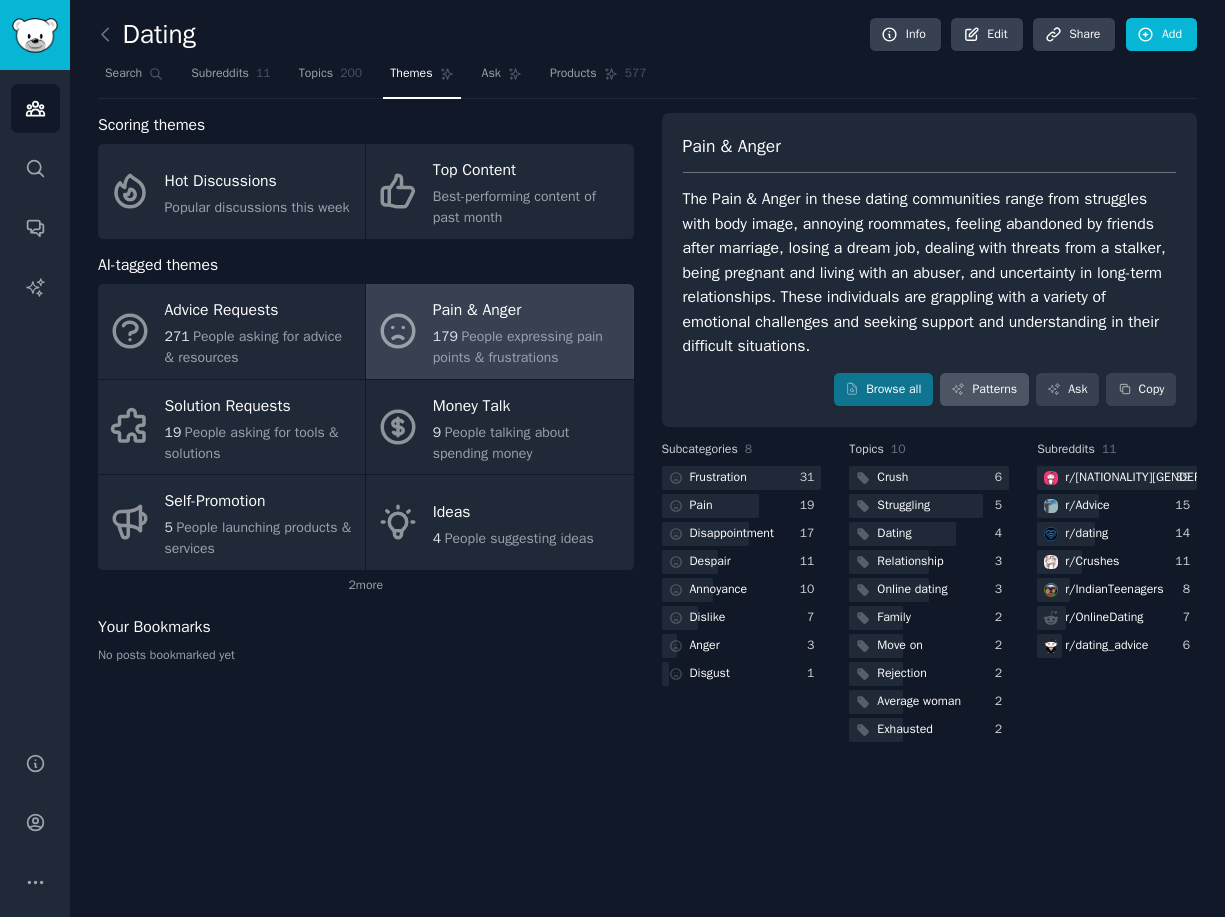 click on "Patterns" at bounding box center (984, 390) 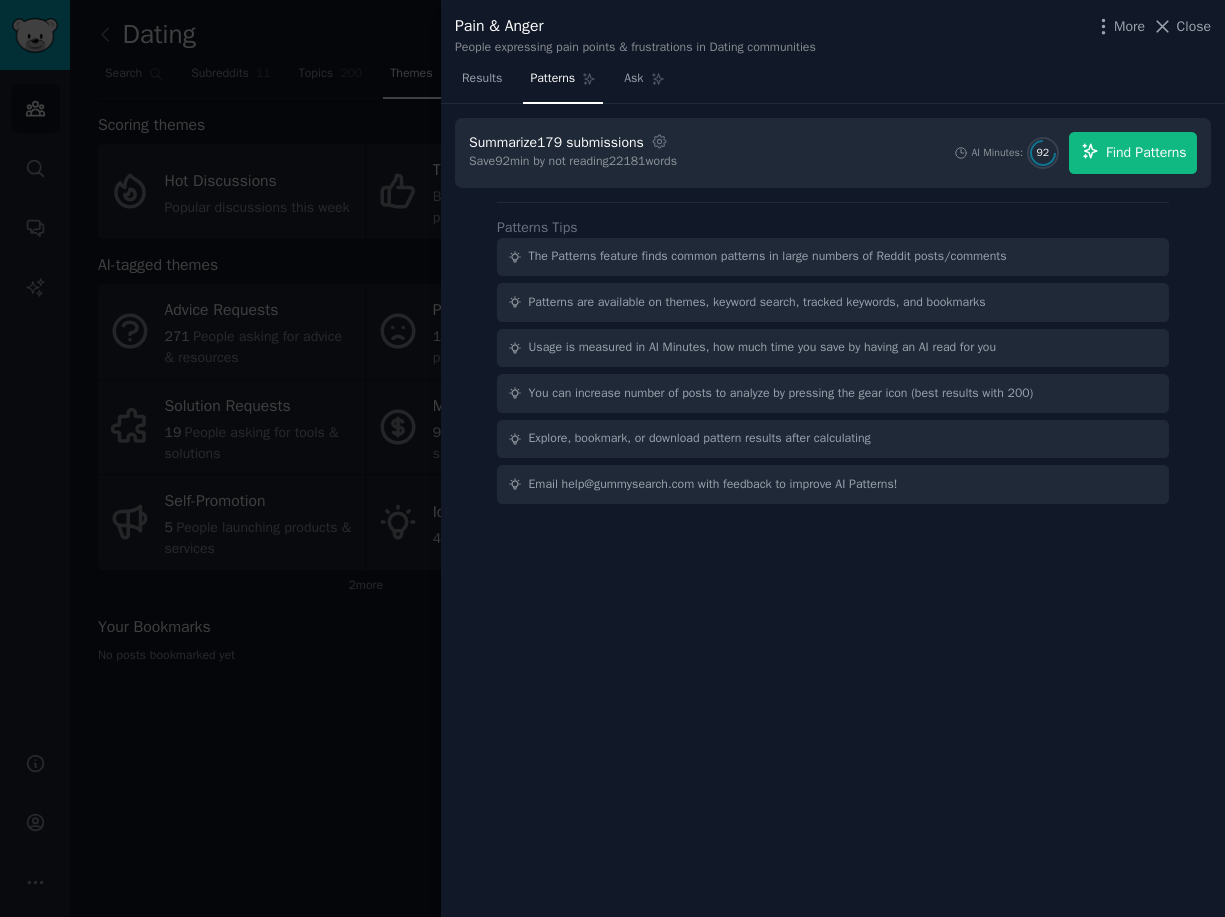 click 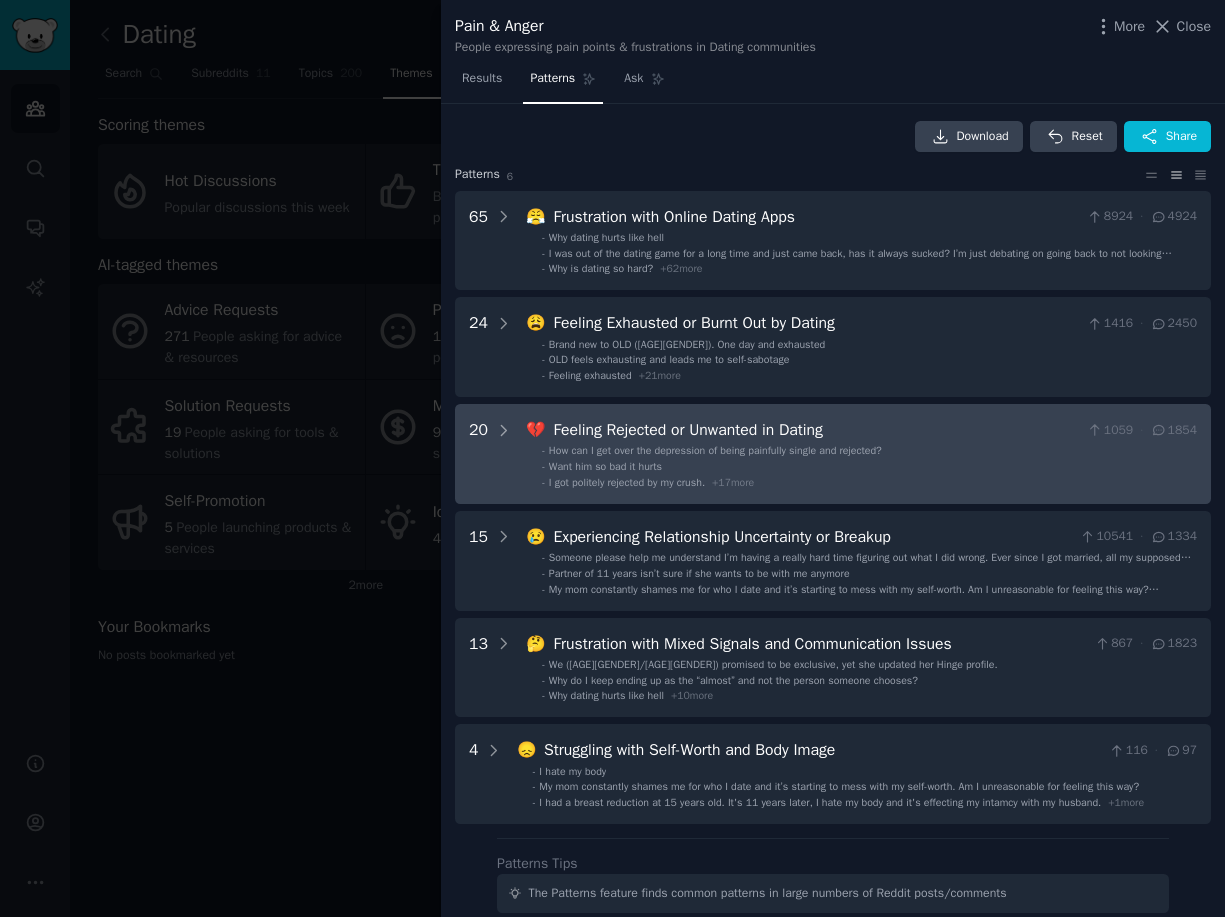 scroll, scrollTop: 0, scrollLeft: 0, axis: both 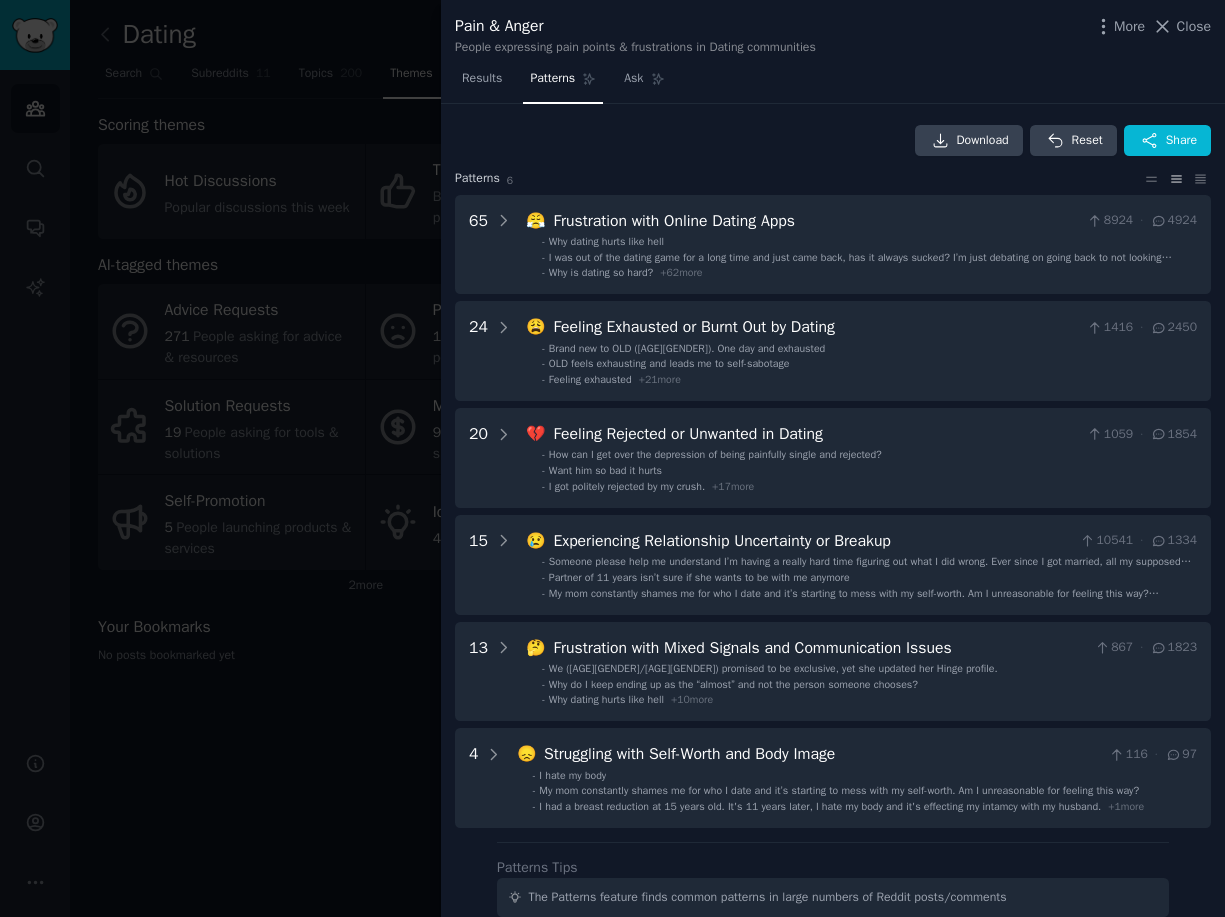 click at bounding box center [612, 458] 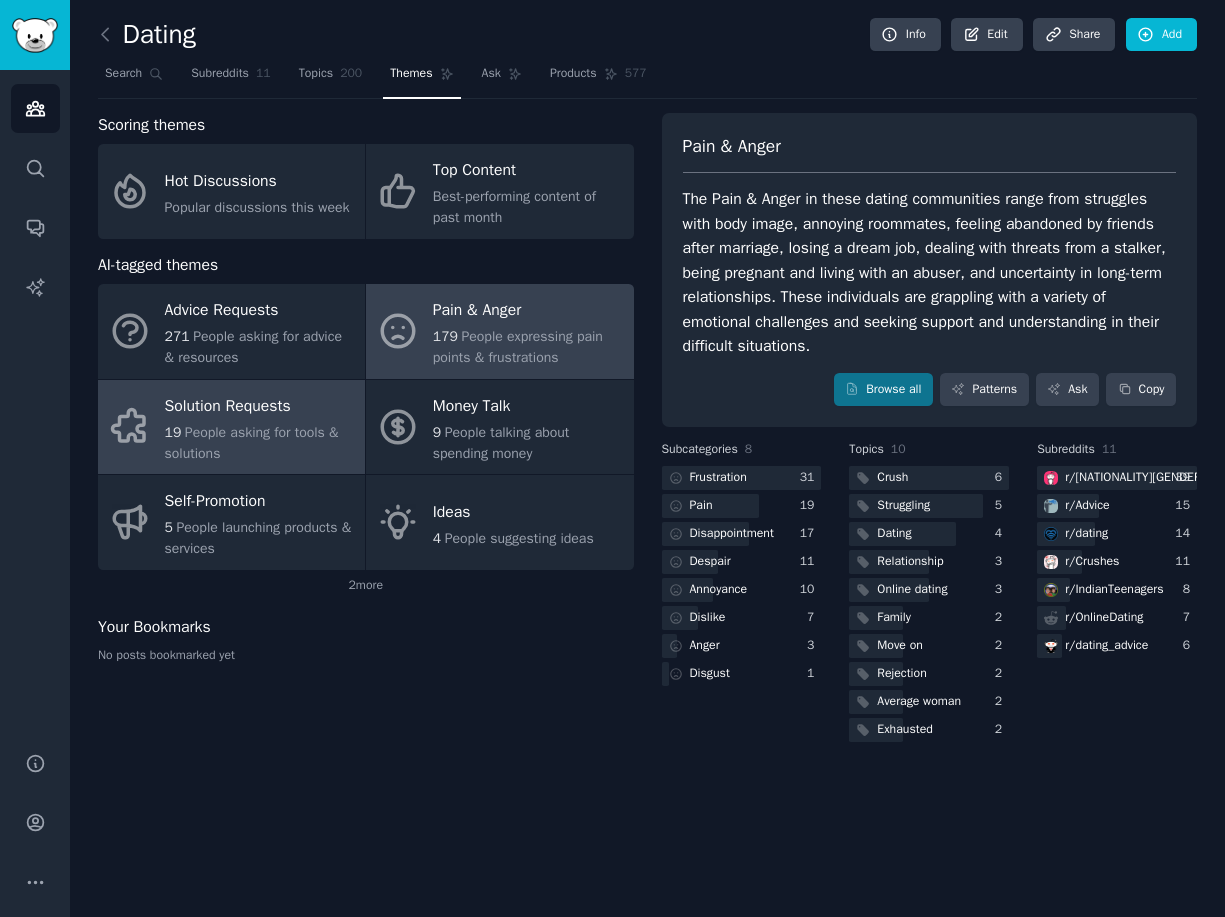 drag, startPoint x: 182, startPoint y: 417, endPoint x: 148, endPoint y: 417, distance: 34 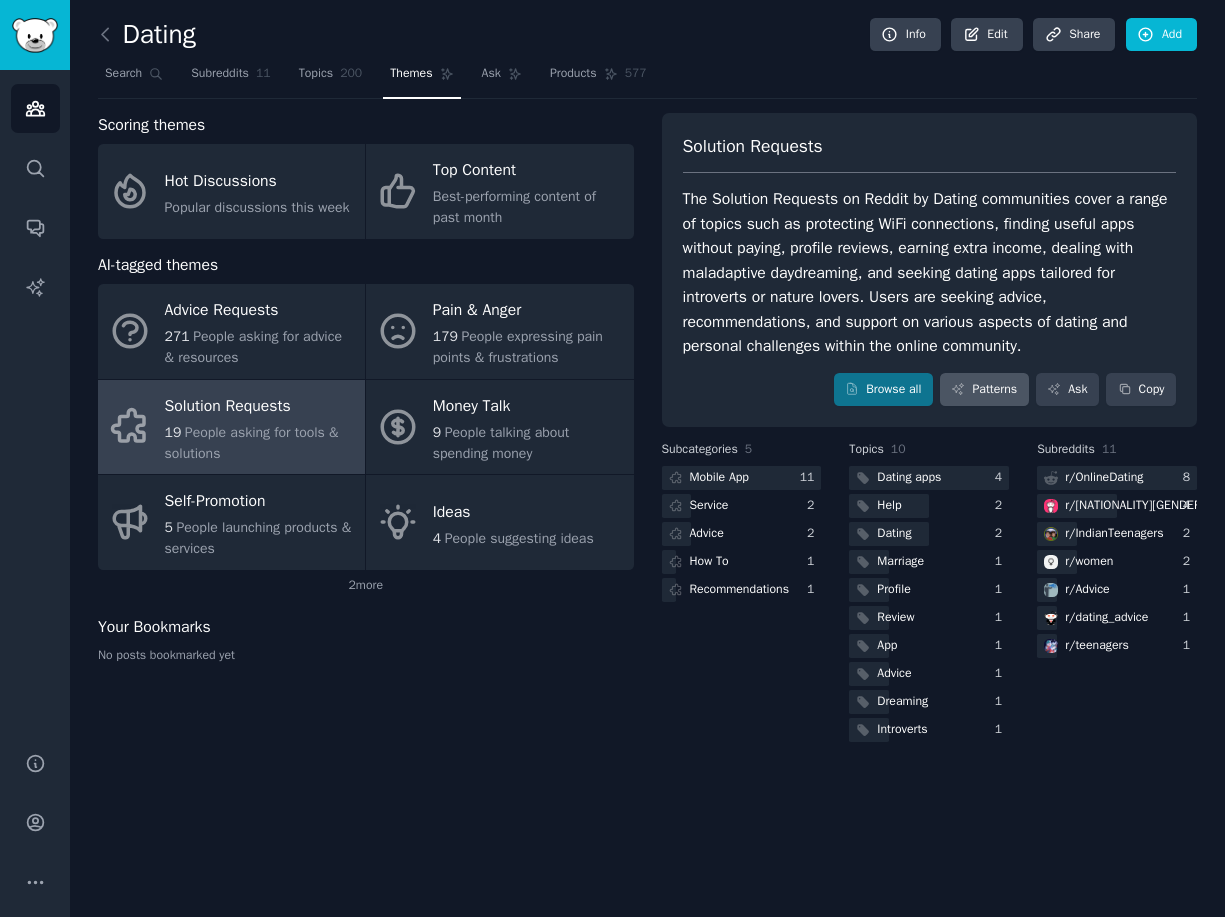 click on "Patterns" at bounding box center [984, 390] 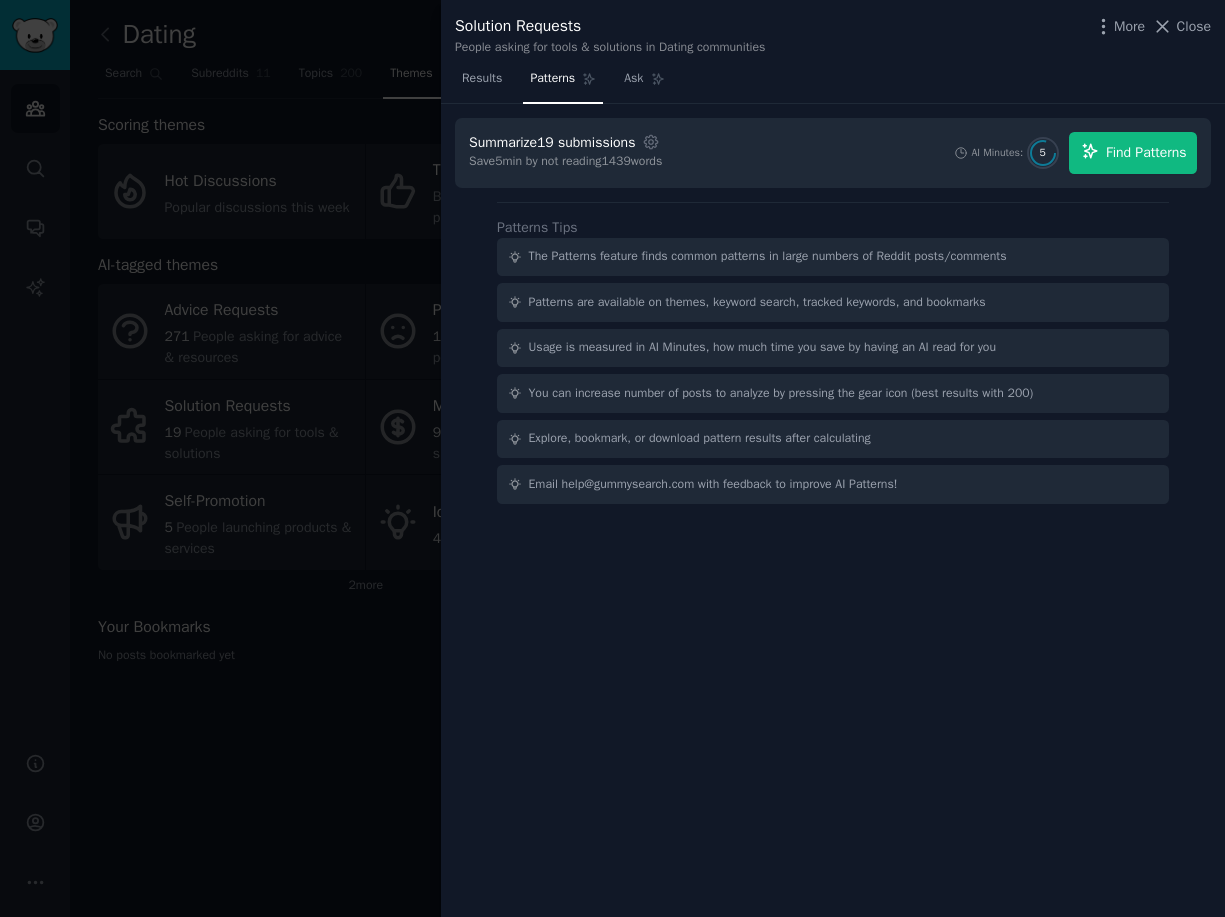 click on "Find Patterns" at bounding box center (1133, 153) 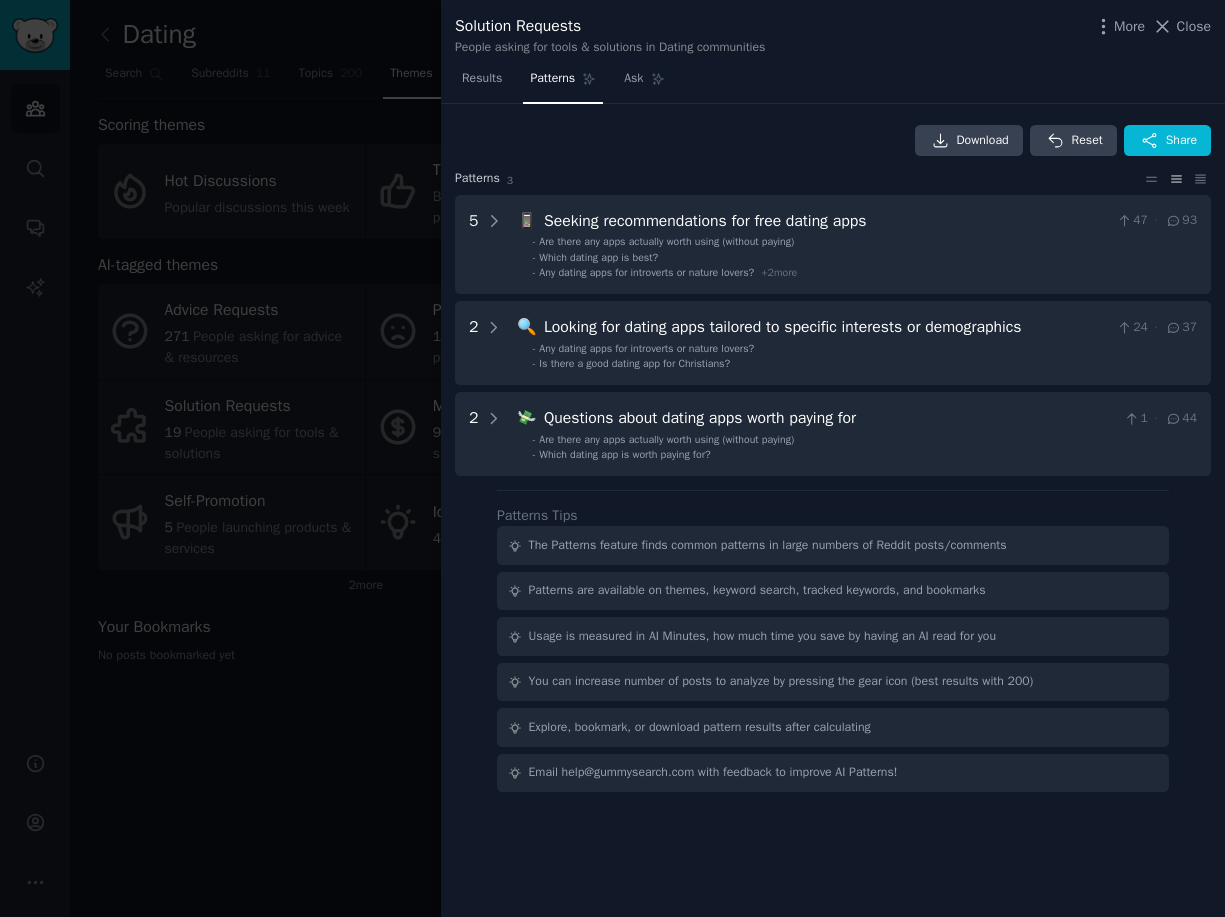click at bounding box center (612, 458) 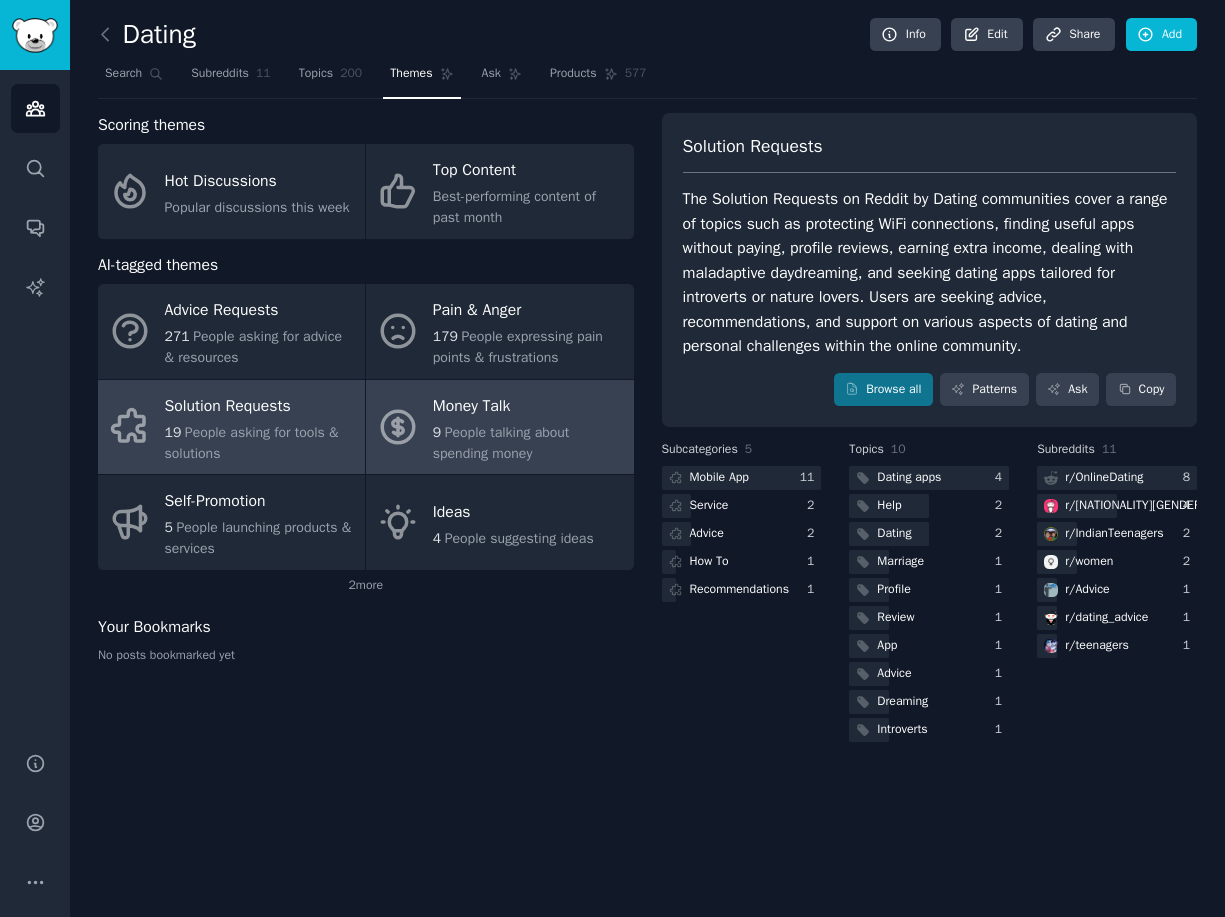 click on "9 People talking about spending money" at bounding box center (528, 443) 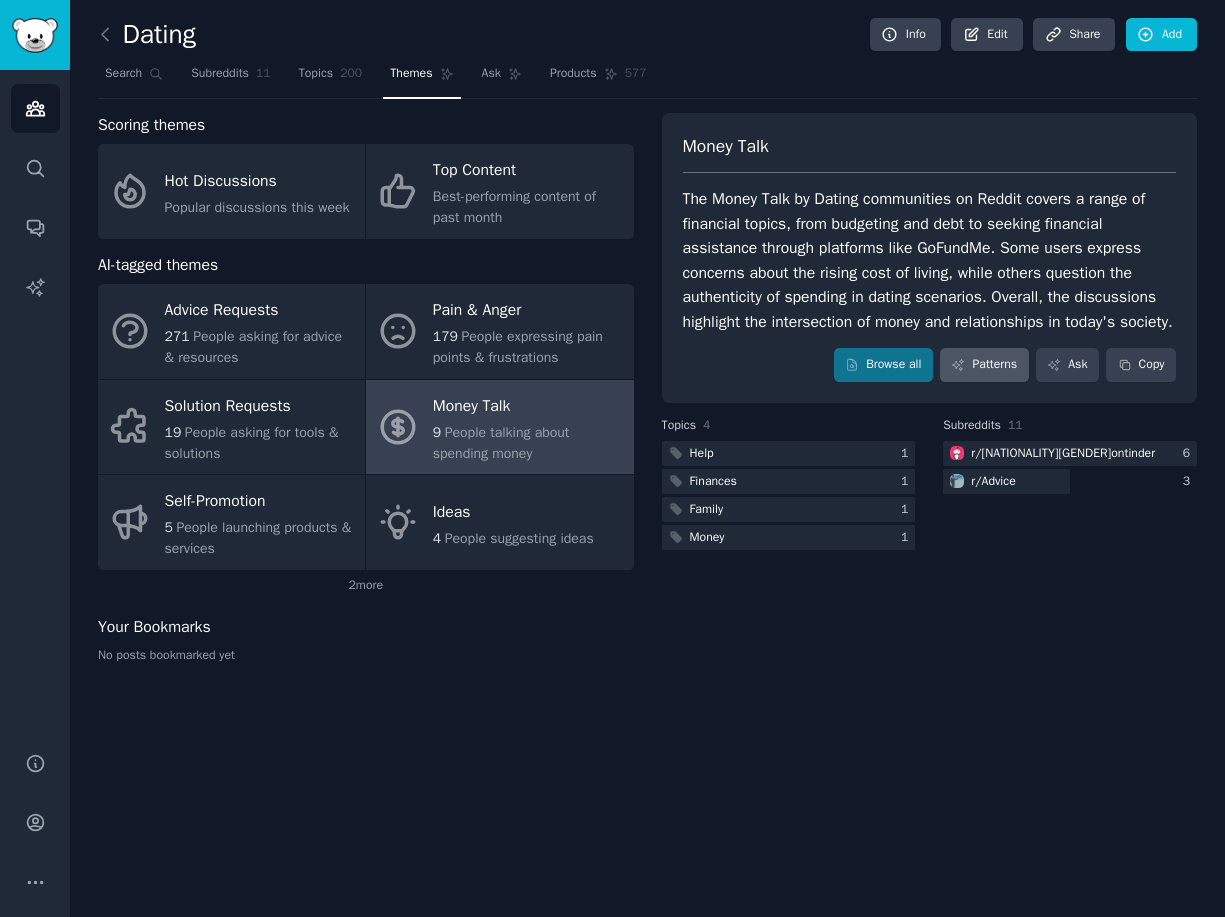 click on "Patterns" at bounding box center (984, 365) 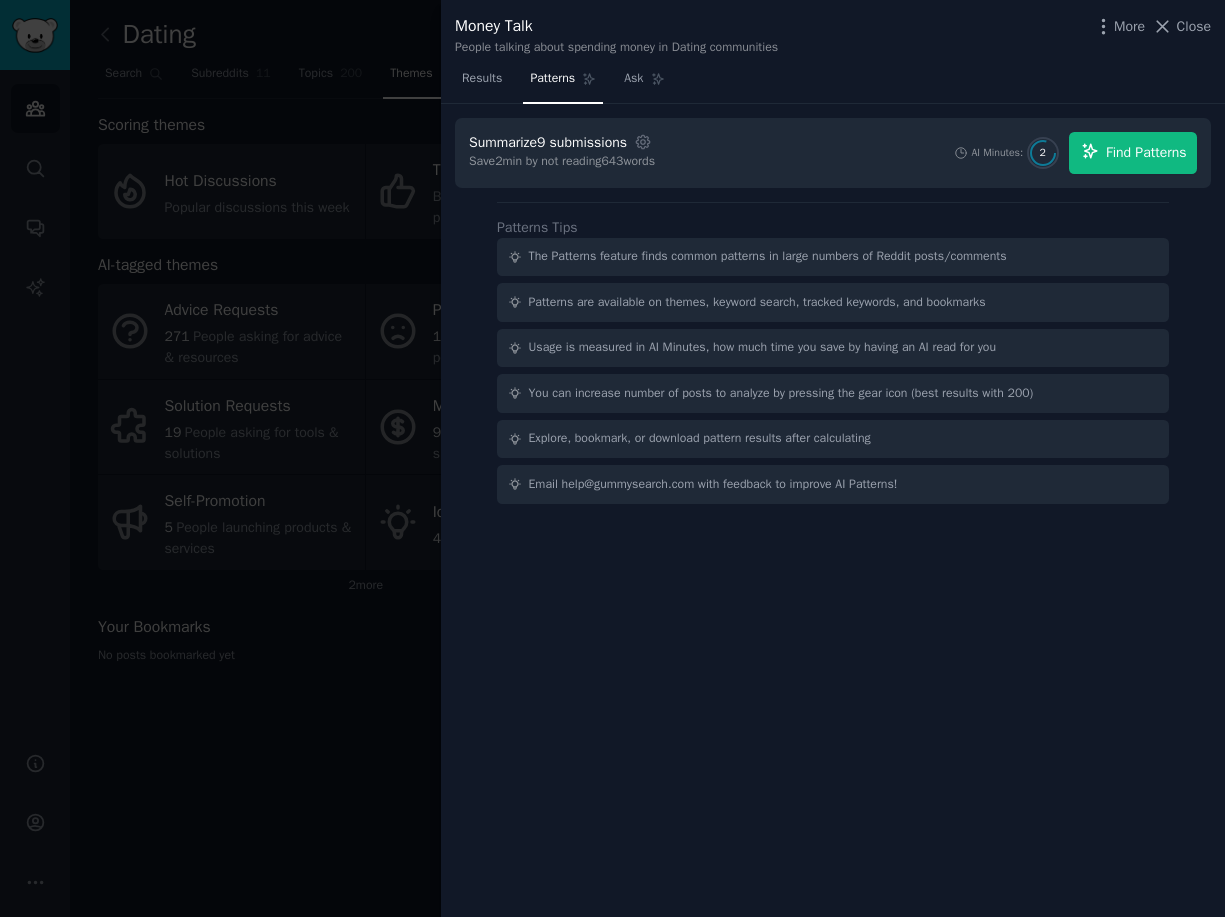 click on "Find Patterns" at bounding box center (1146, 152) 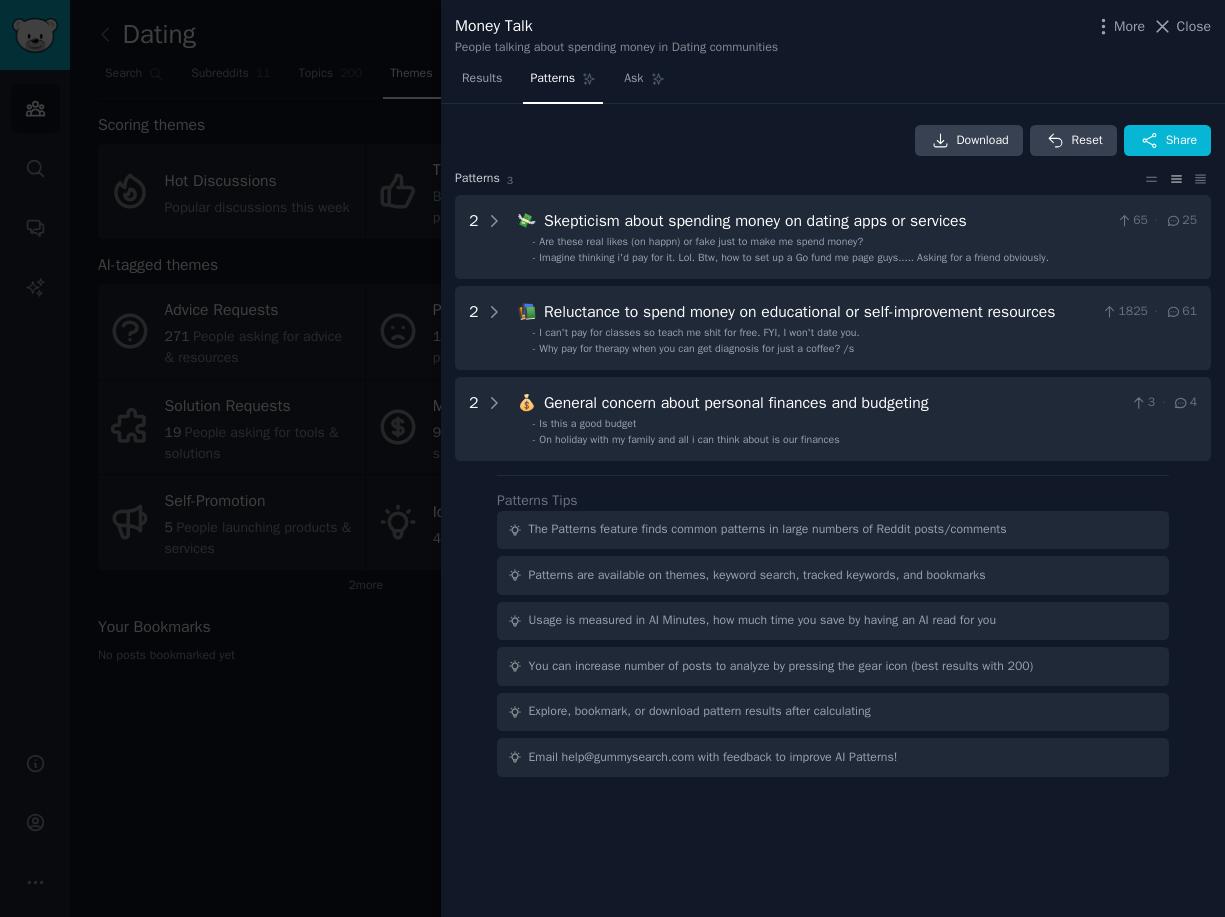 click at bounding box center (612, 458) 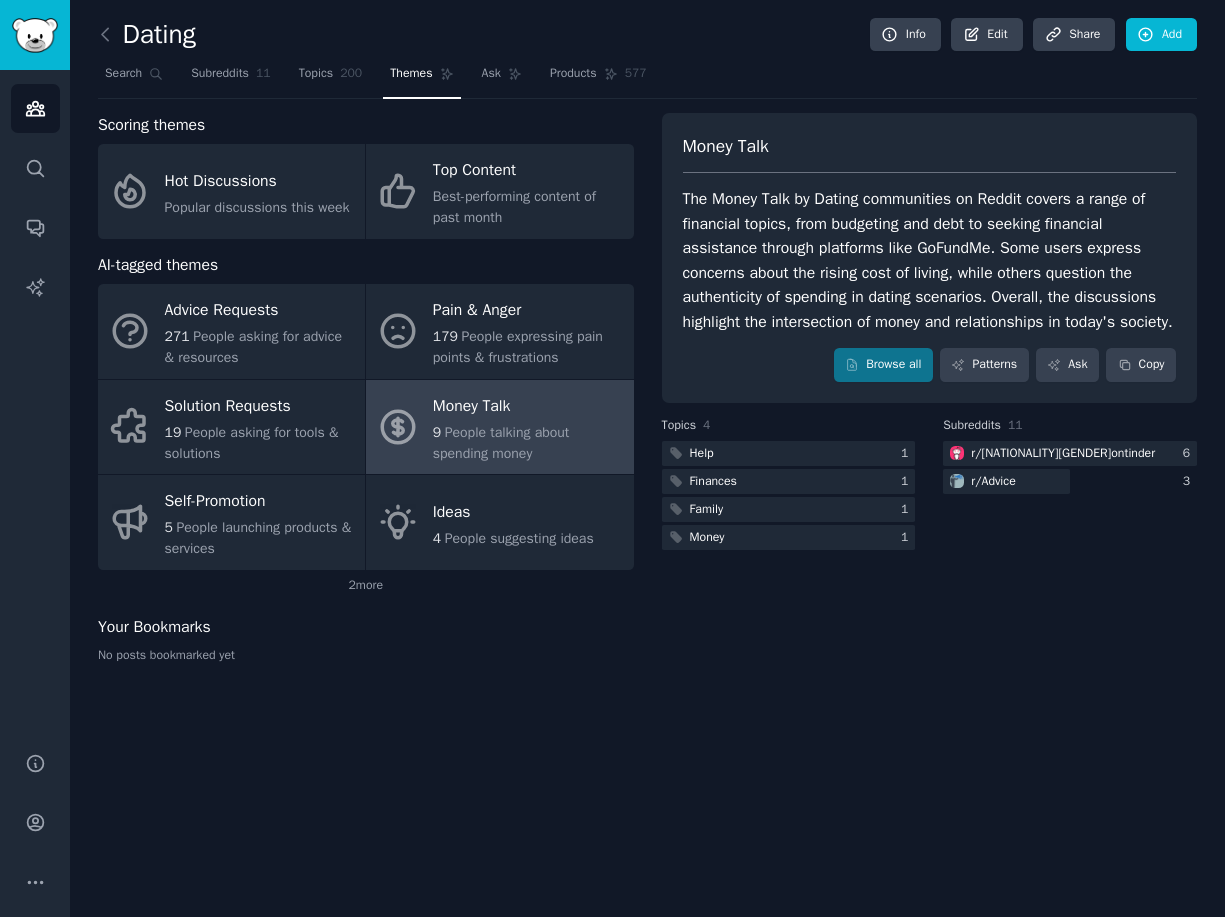 click at bounding box center (110, 35) 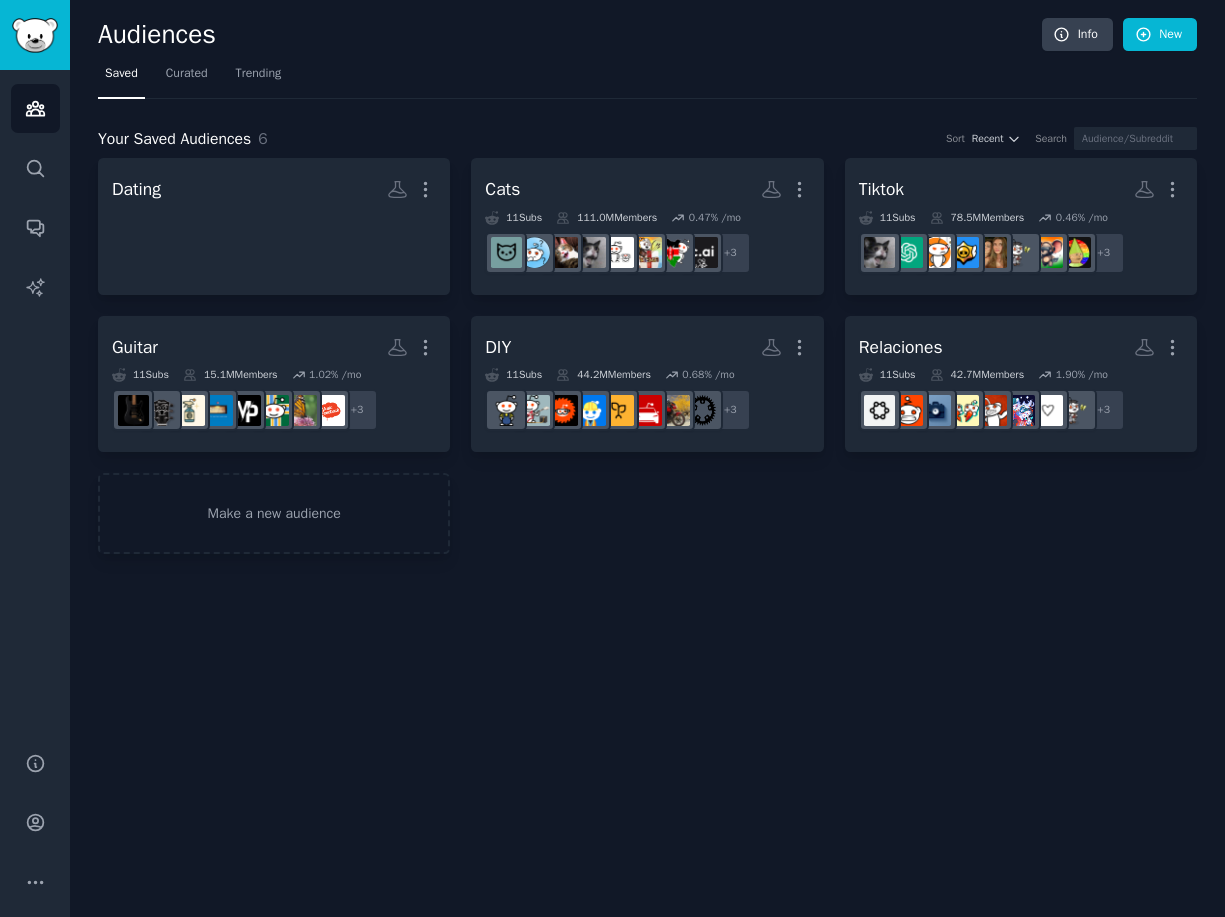 click on "Audiences" at bounding box center [570, 35] 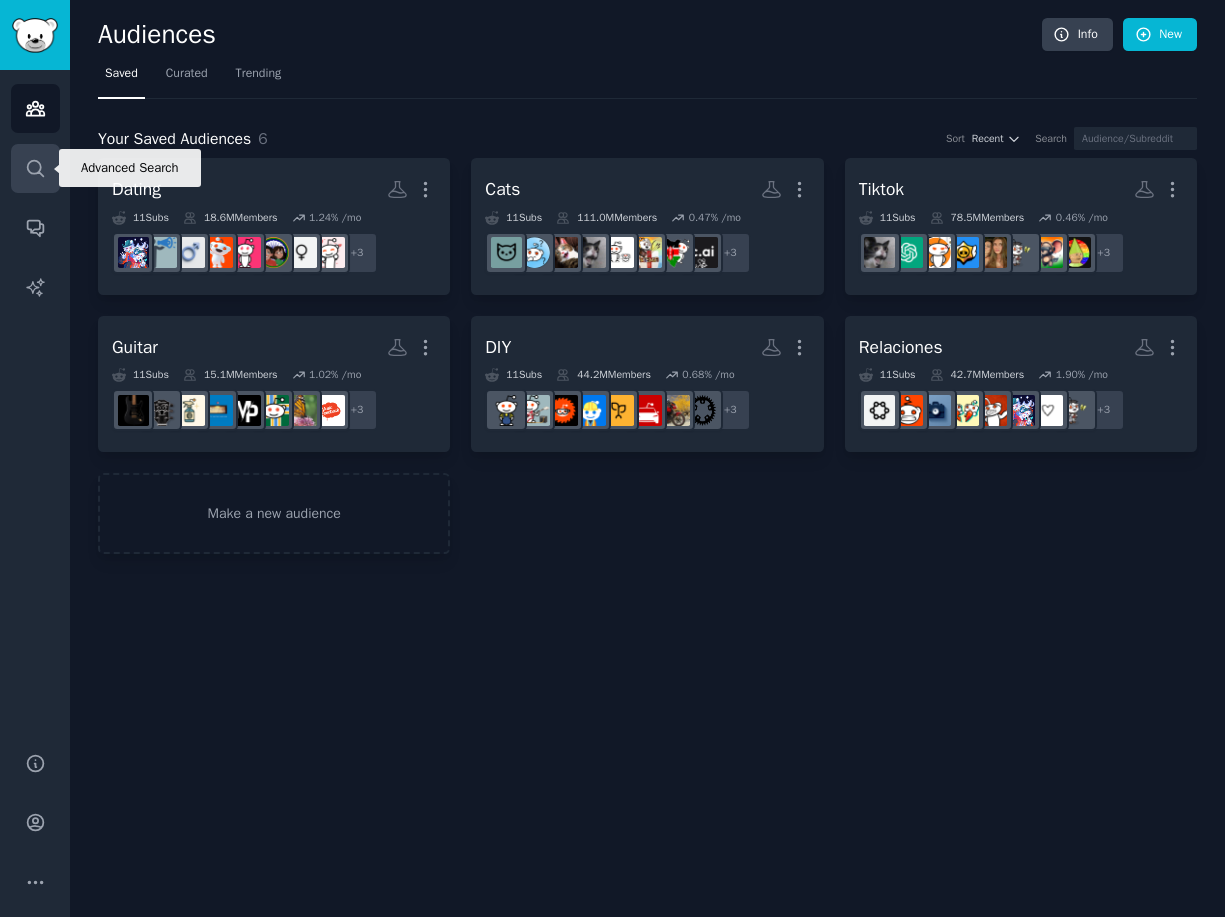 click 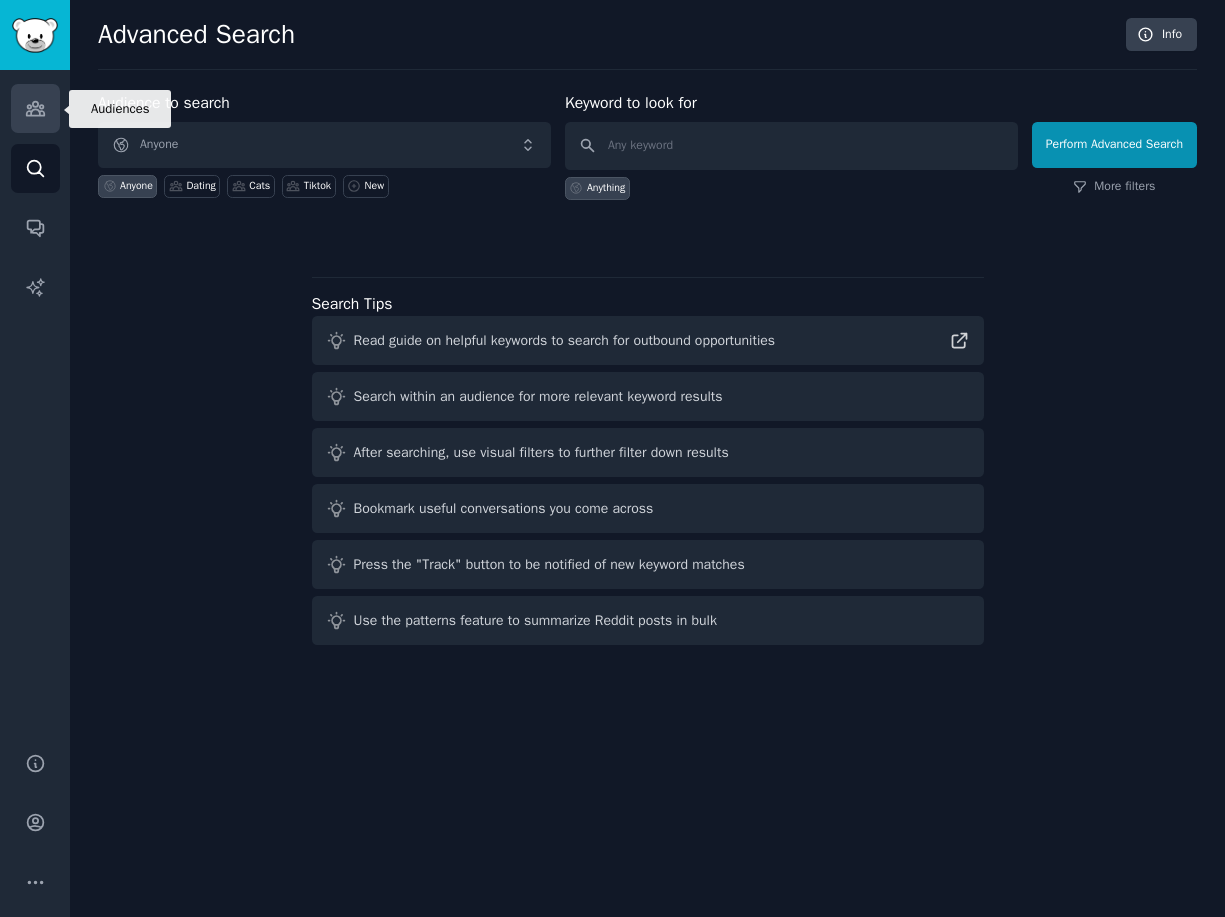 click on "Audiences" at bounding box center (35, 108) 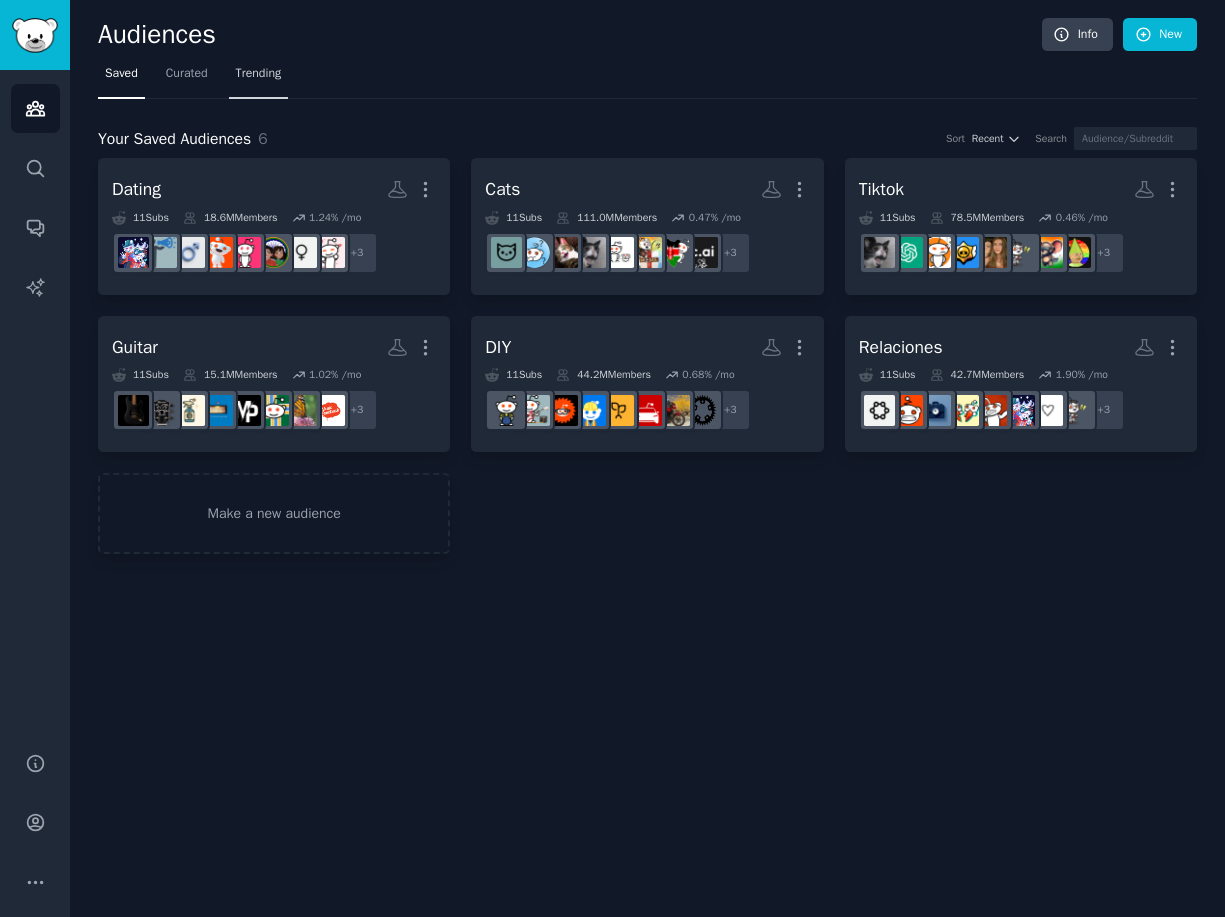 click on "Trending" at bounding box center [259, 78] 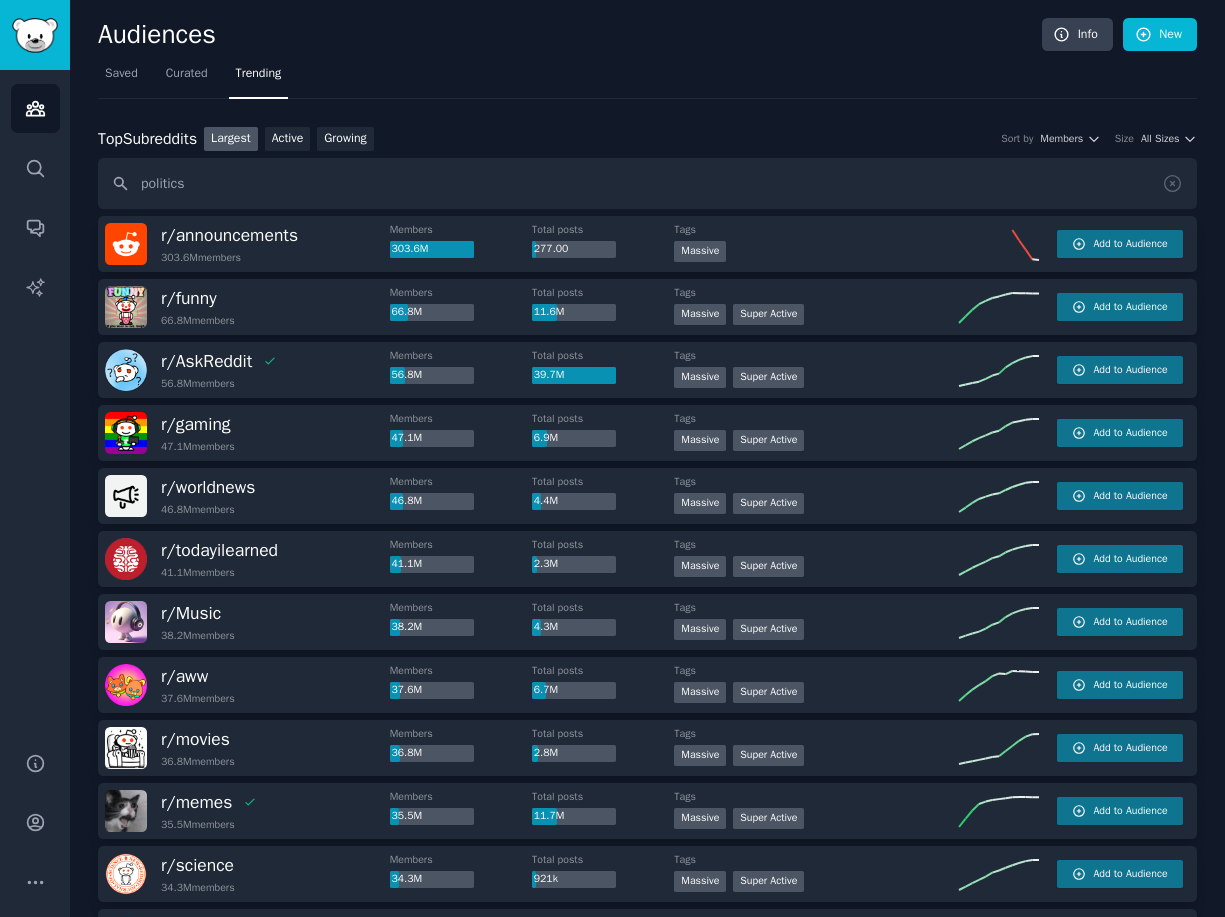 type on "politics" 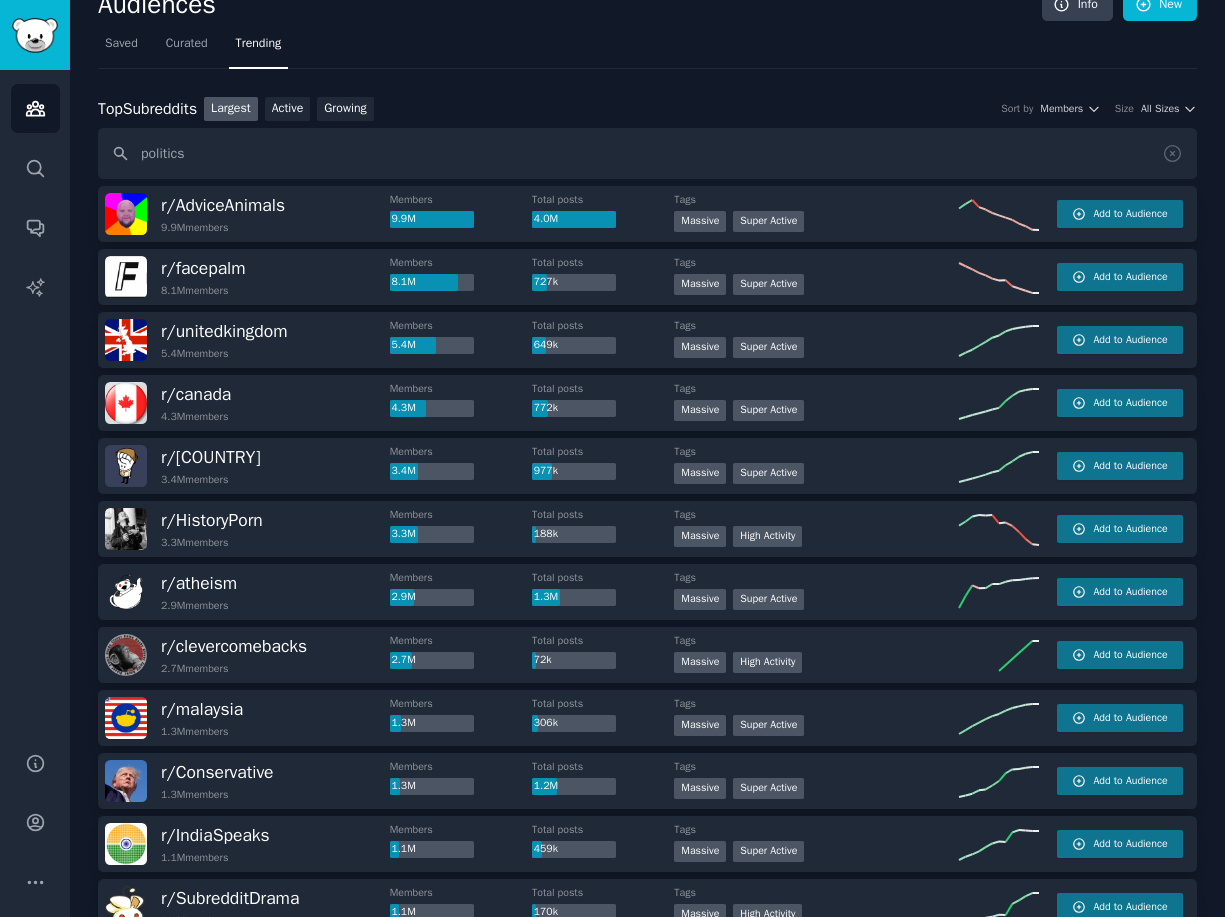 scroll, scrollTop: 0, scrollLeft: 0, axis: both 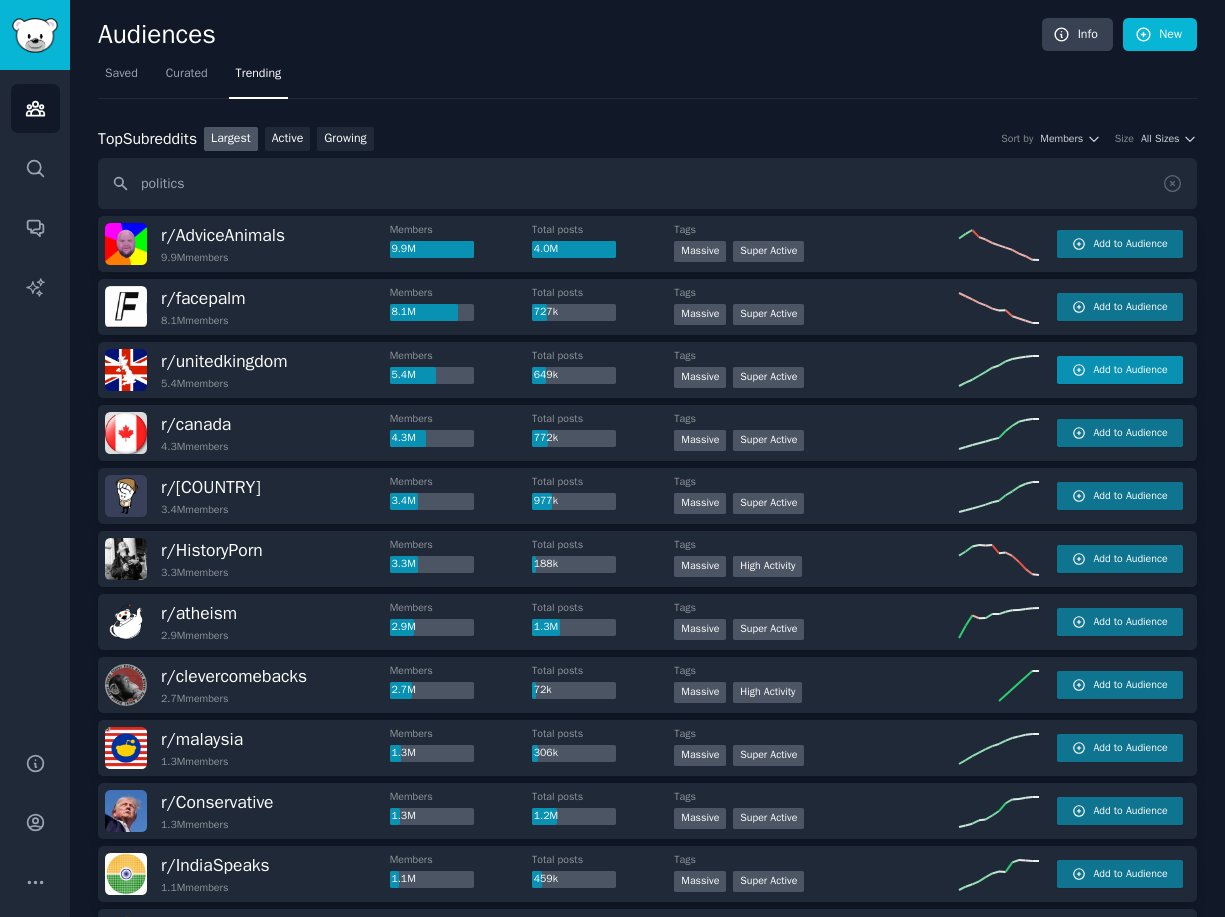 click on "Add to Audience" at bounding box center [1130, 370] 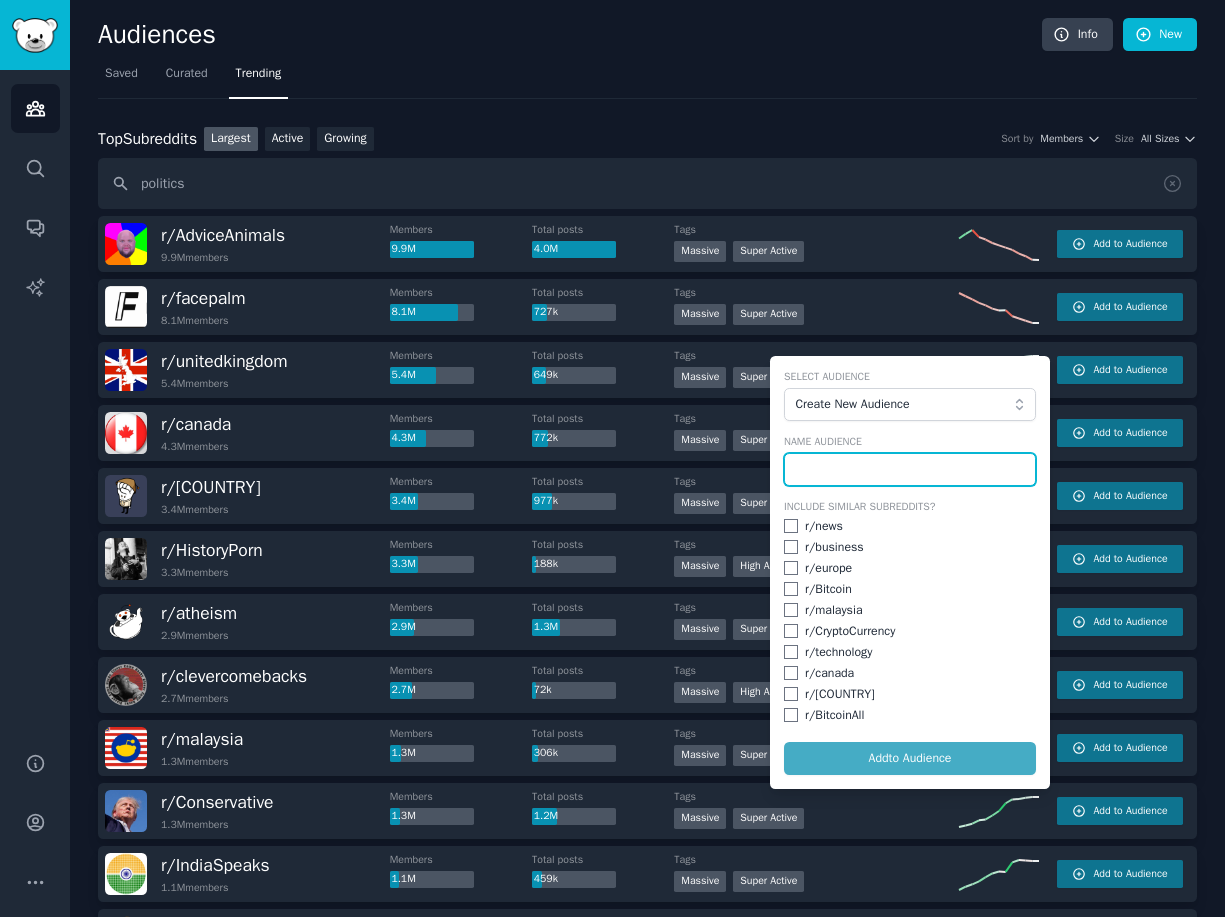 click at bounding box center (910, 470) 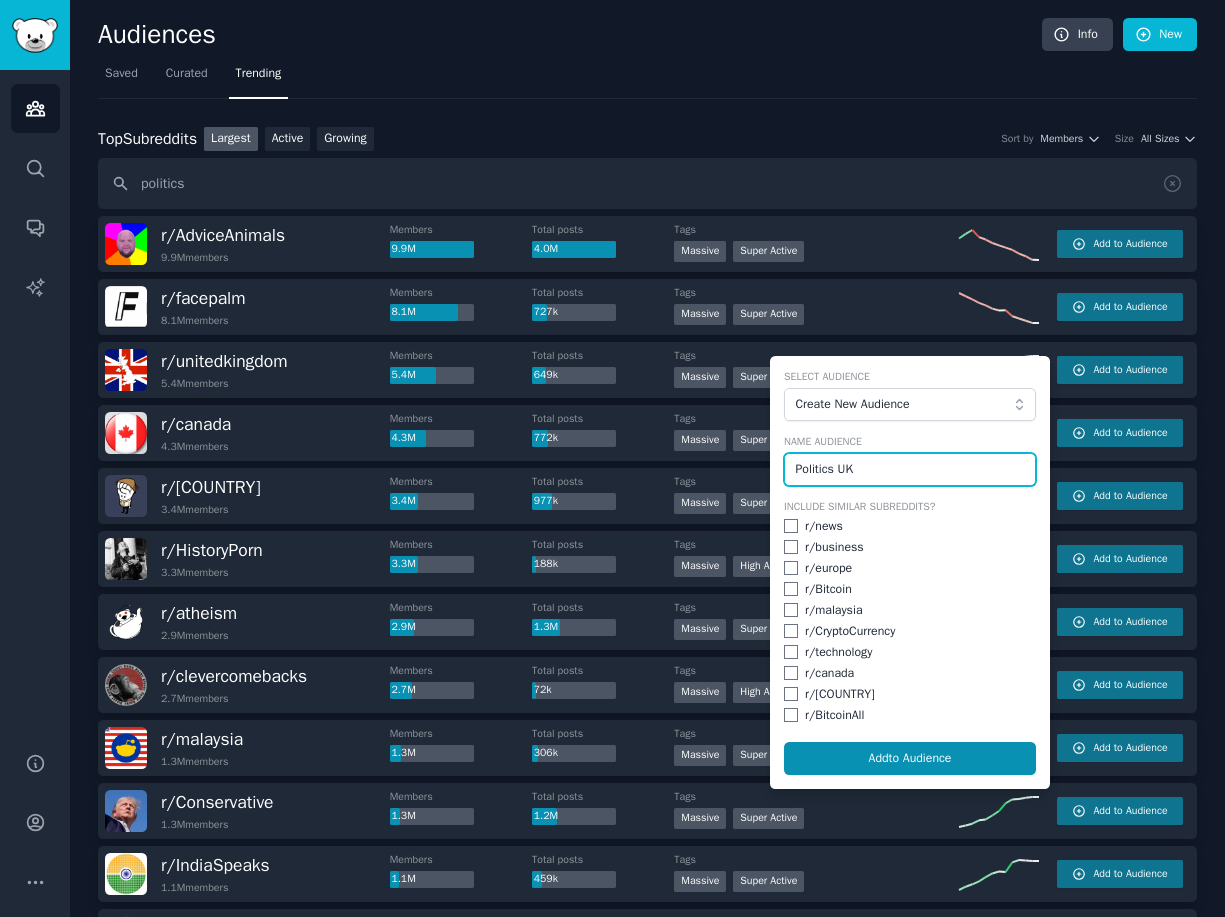 type on "Politics UK" 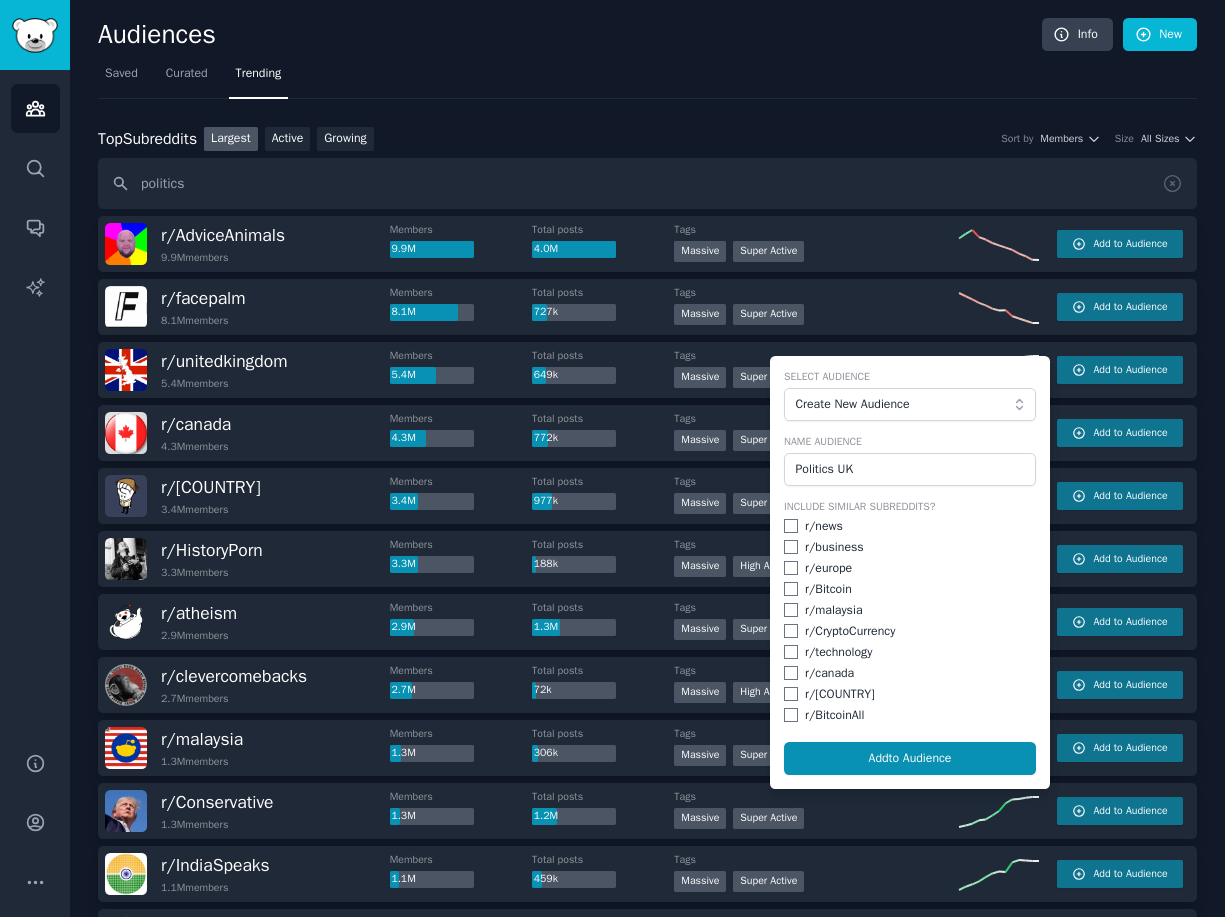 click at bounding box center (791, 526) 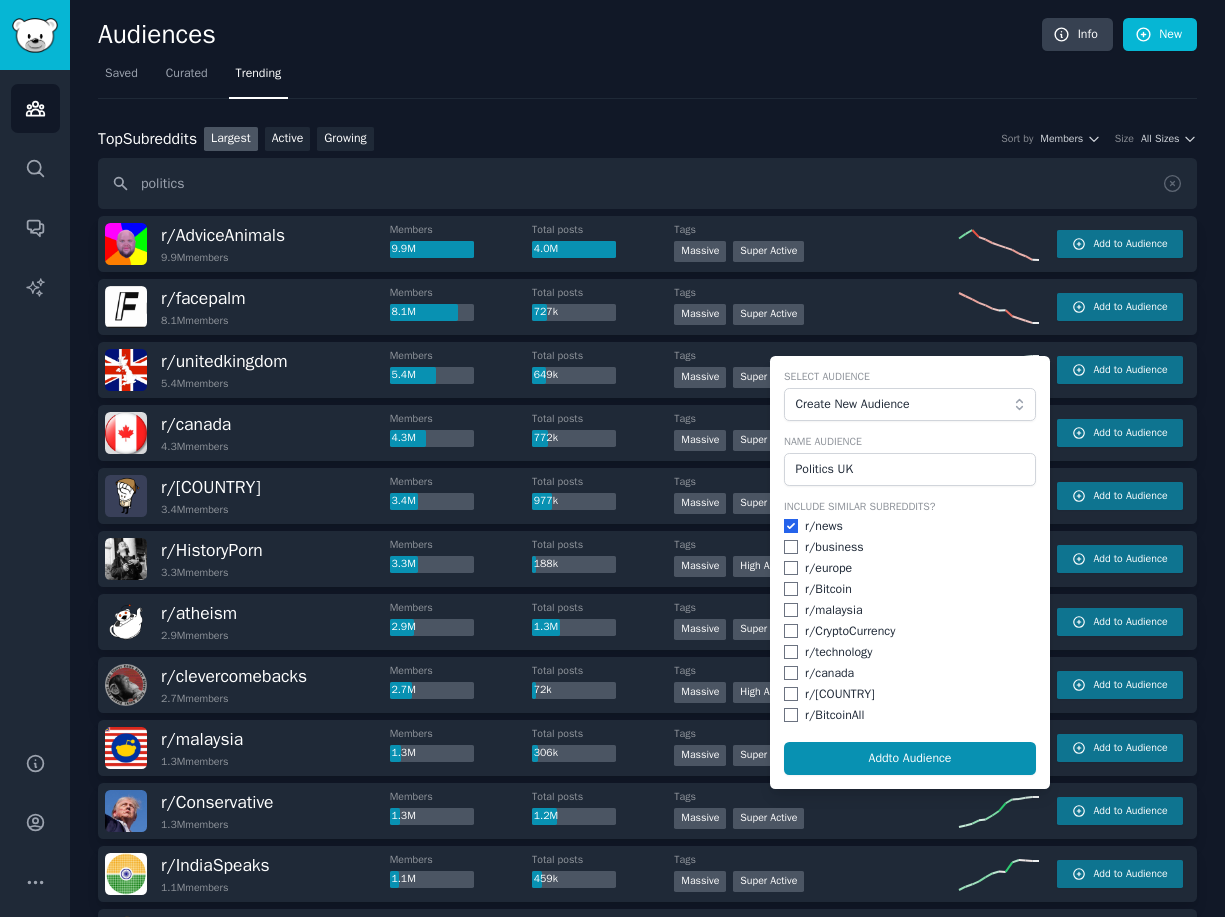 checkbox on "true" 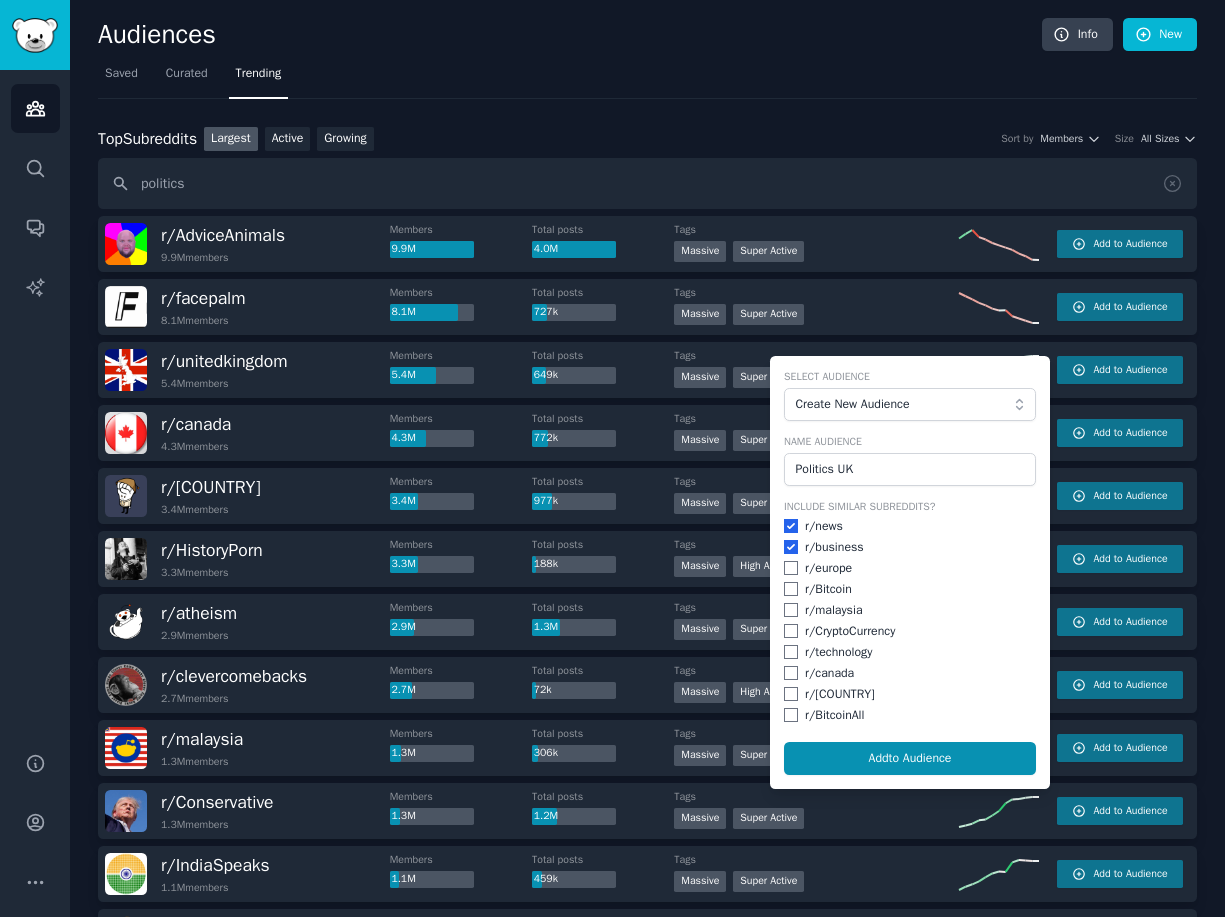 checkbox on "true" 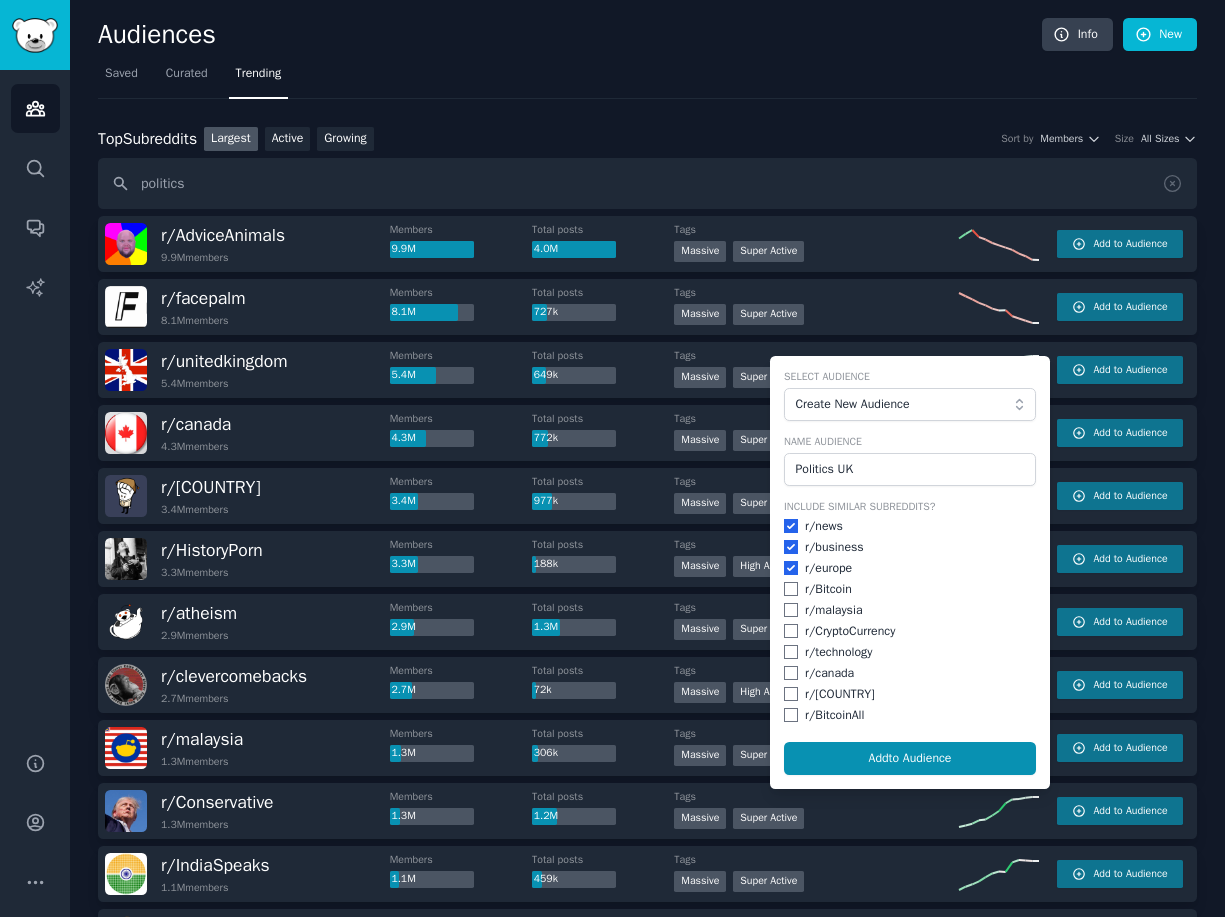 checkbox on "true" 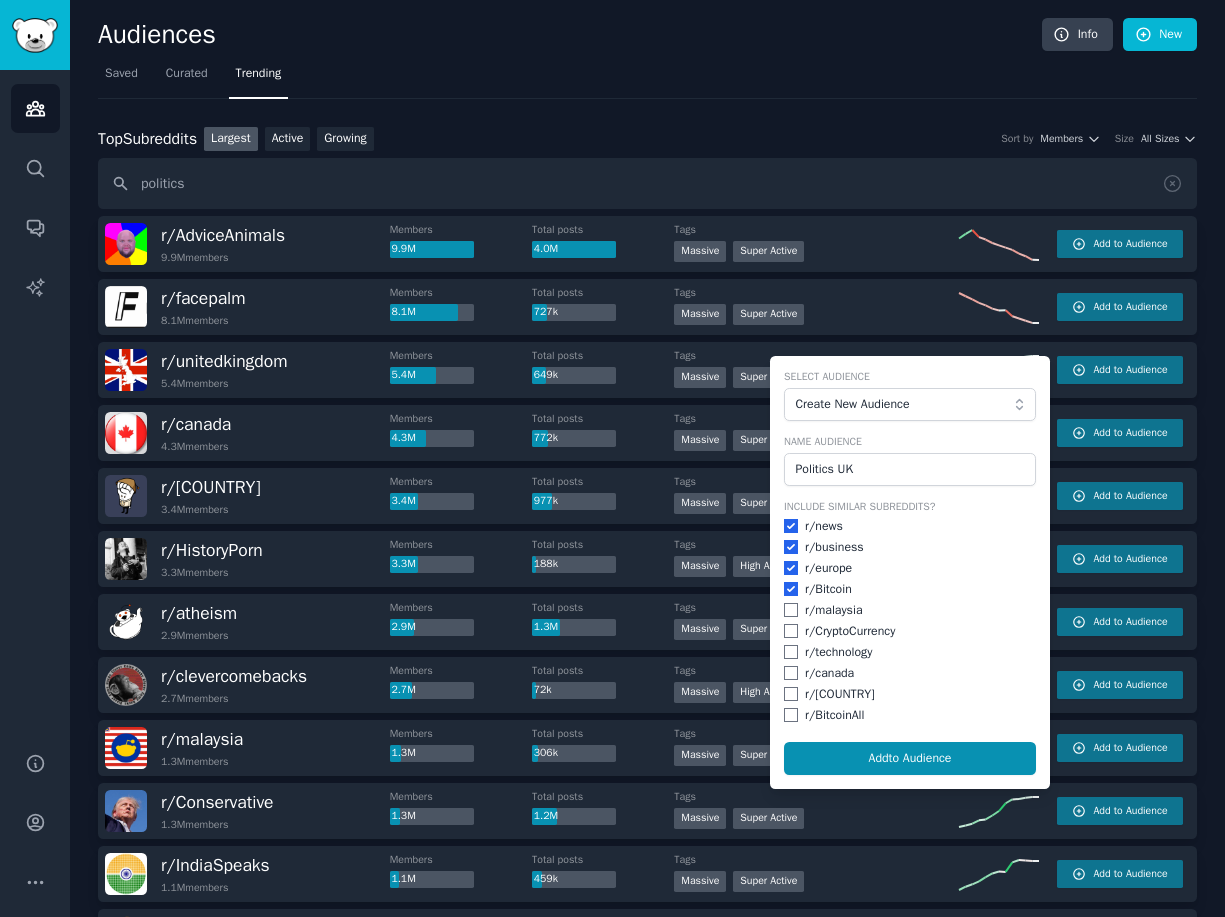 checkbox on "true" 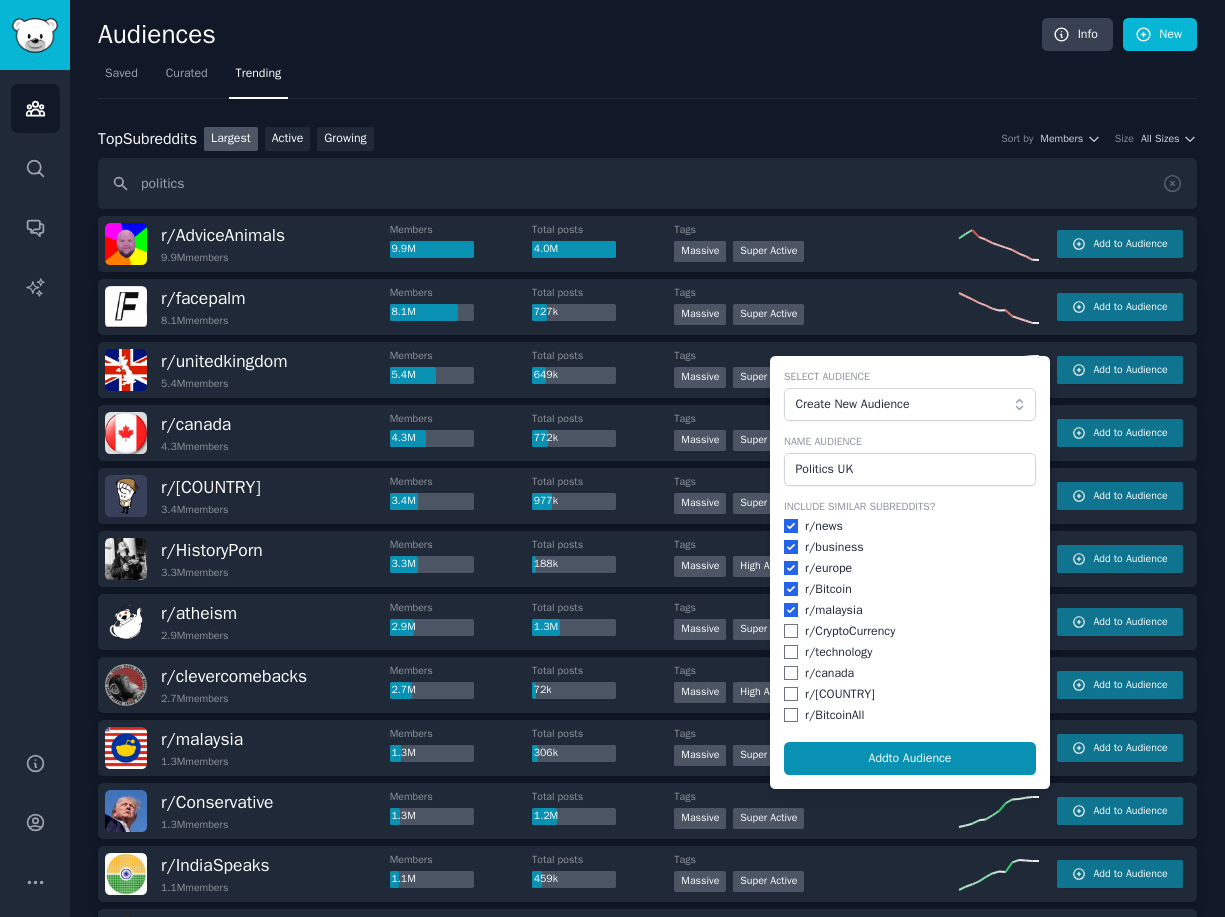 checkbox on "true" 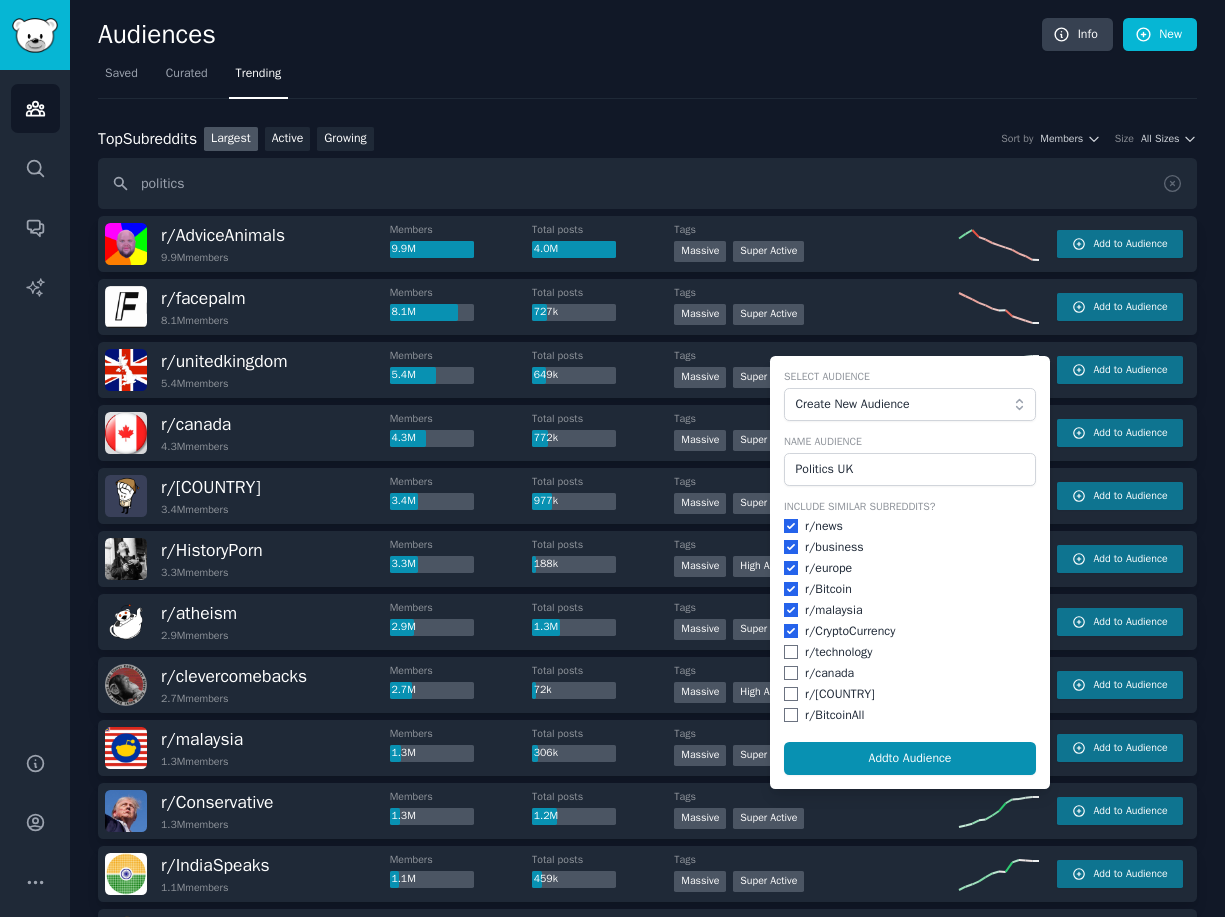 checkbox on "true" 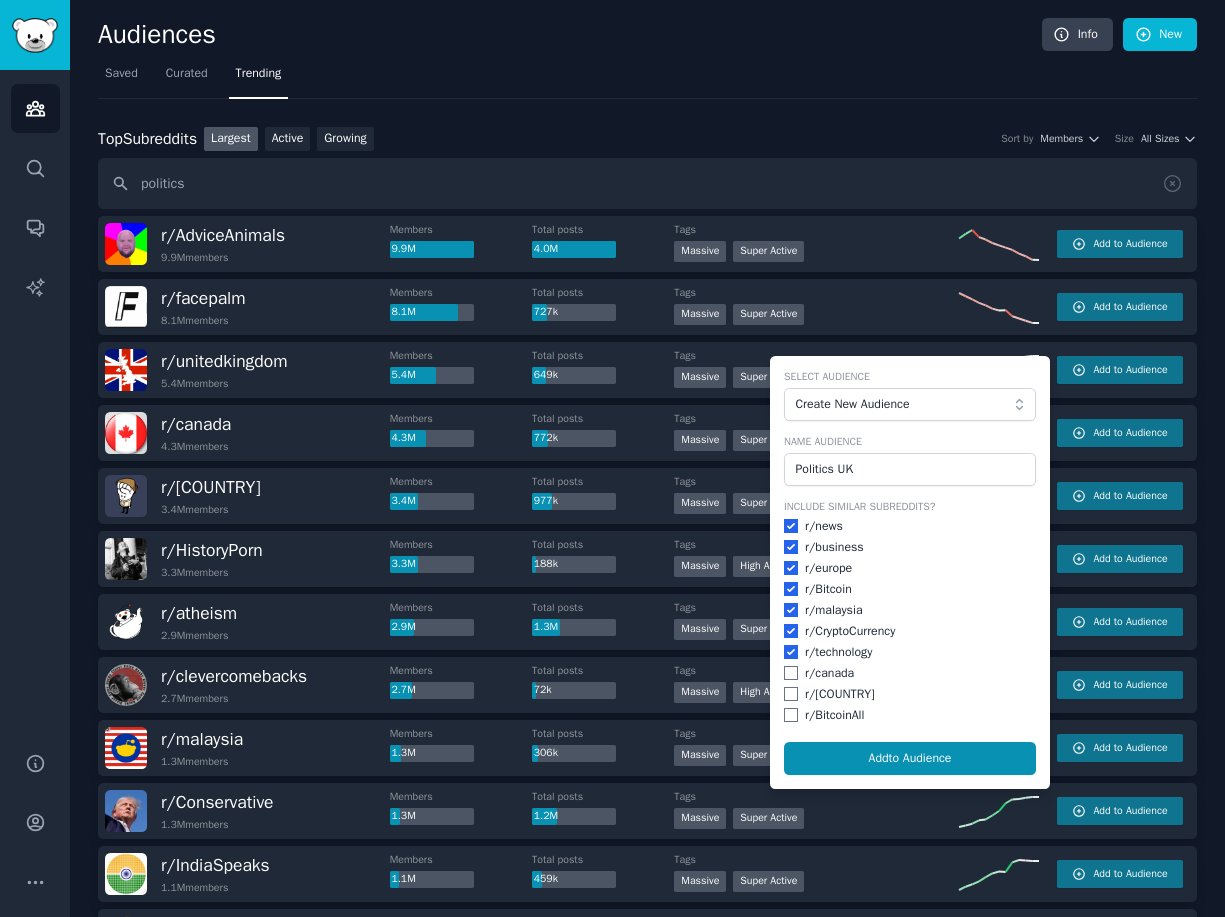 checkbox on "true" 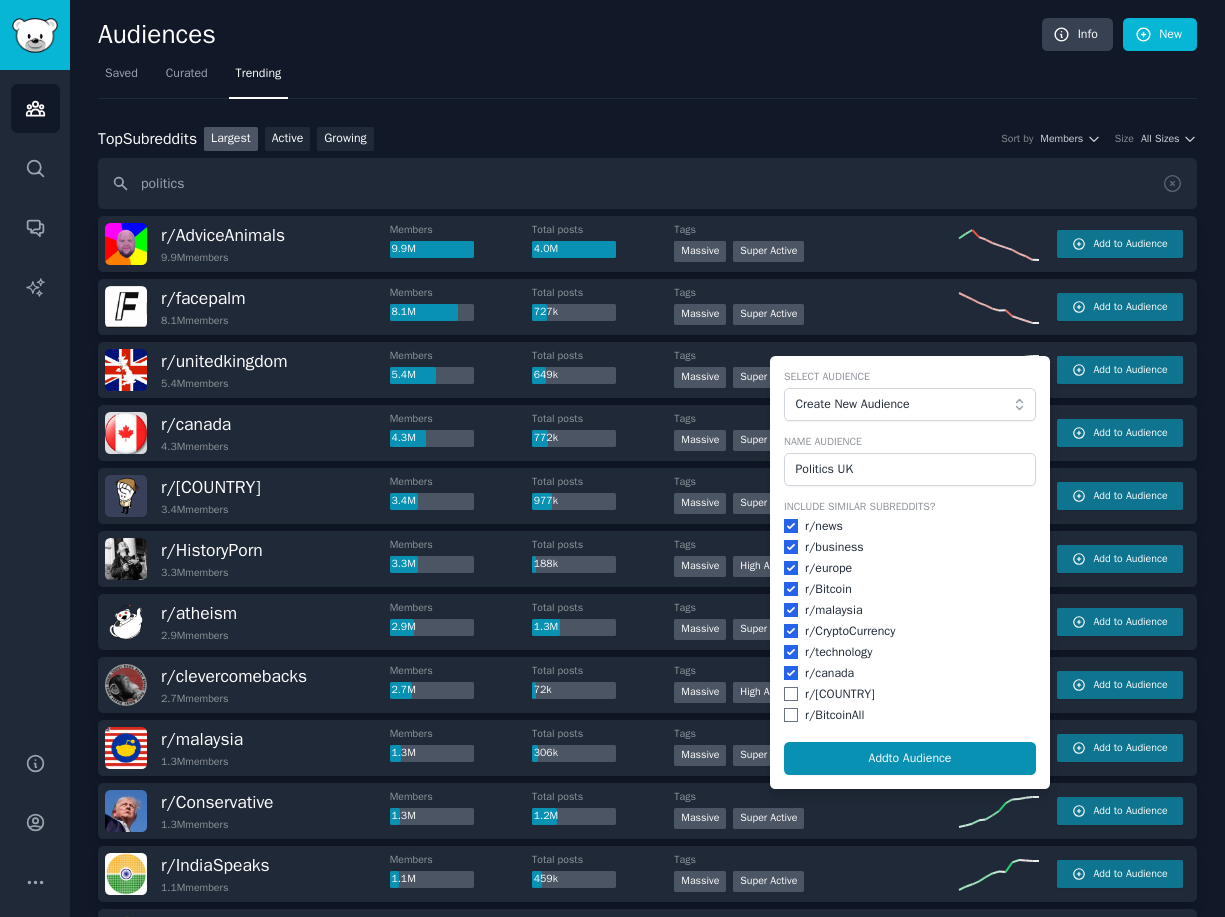 click at bounding box center [791, 694] 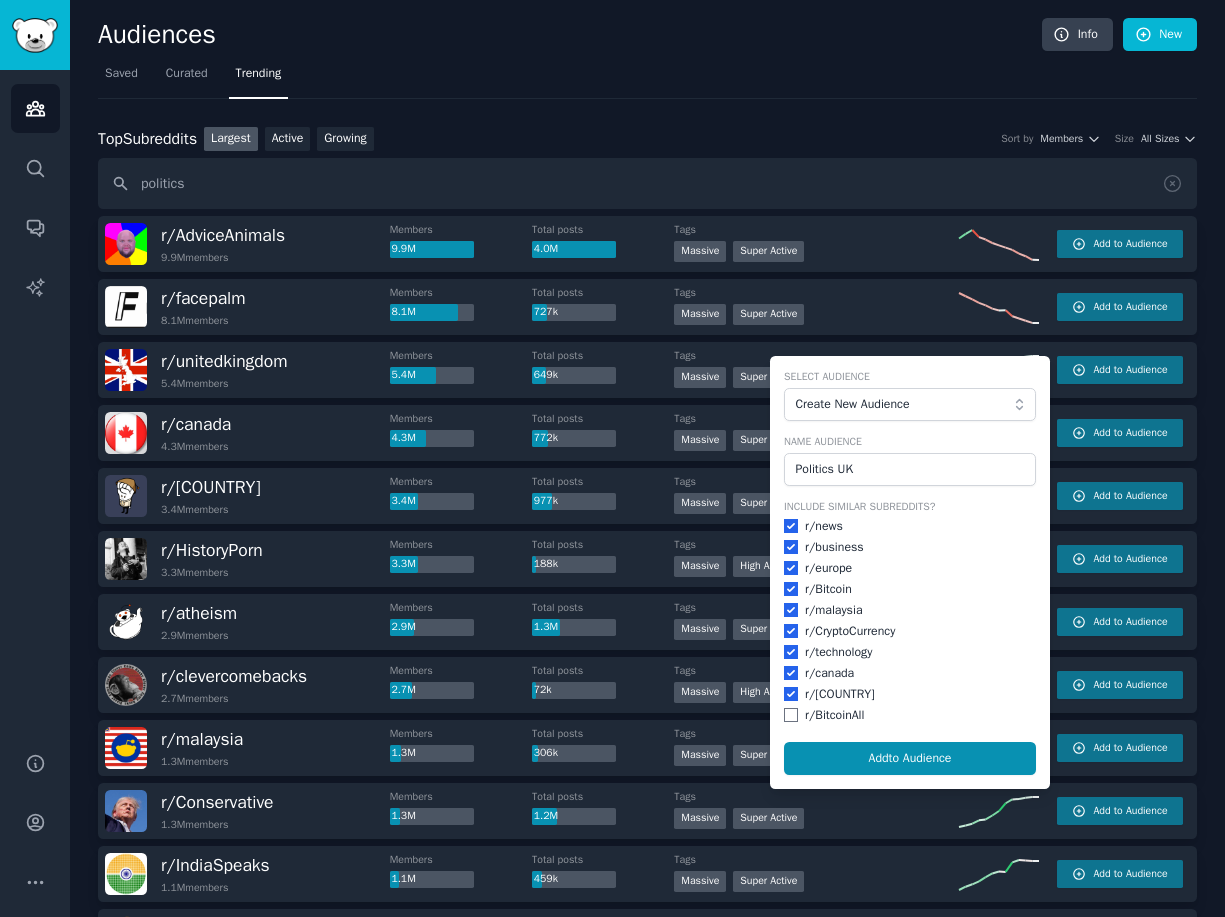 checkbox on "true" 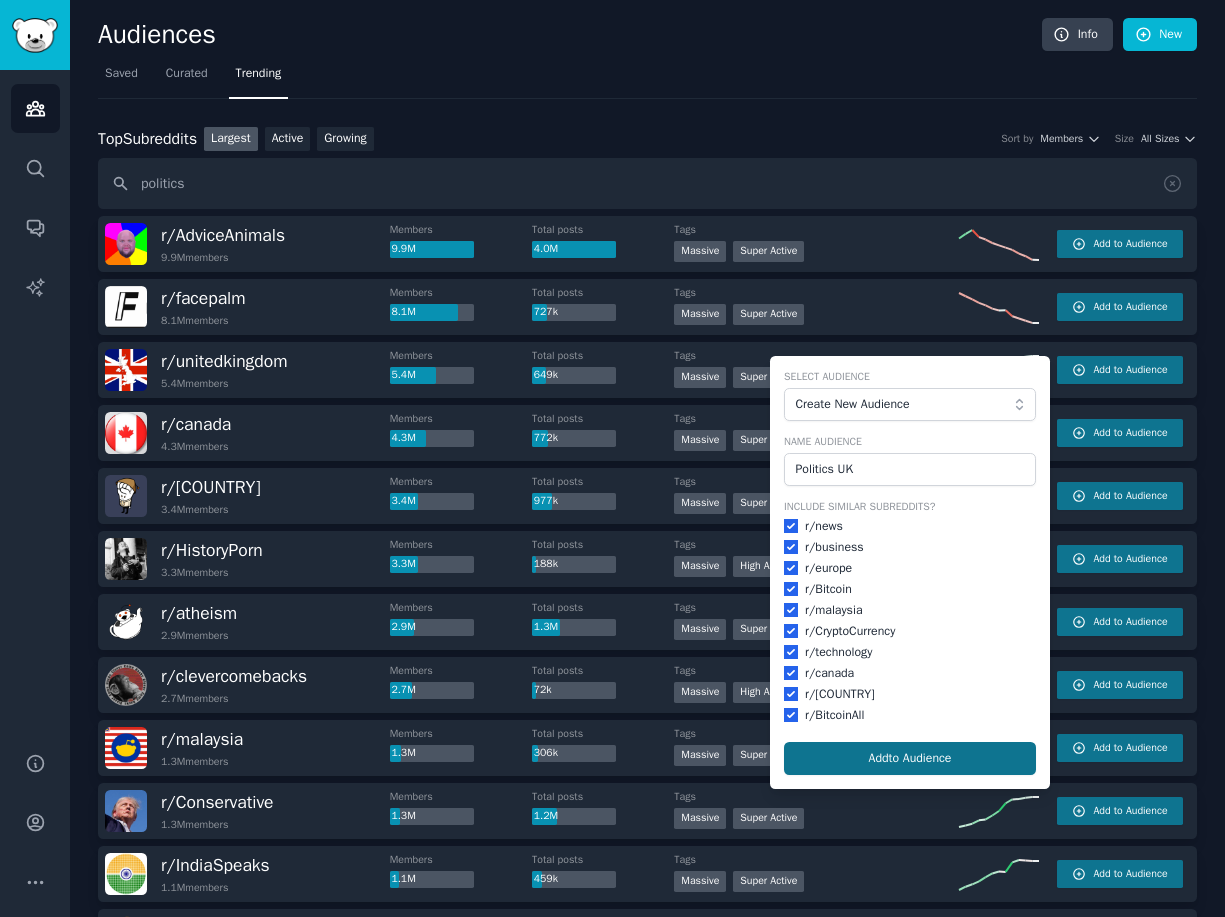 click on "Add  to Audience" at bounding box center [910, 759] 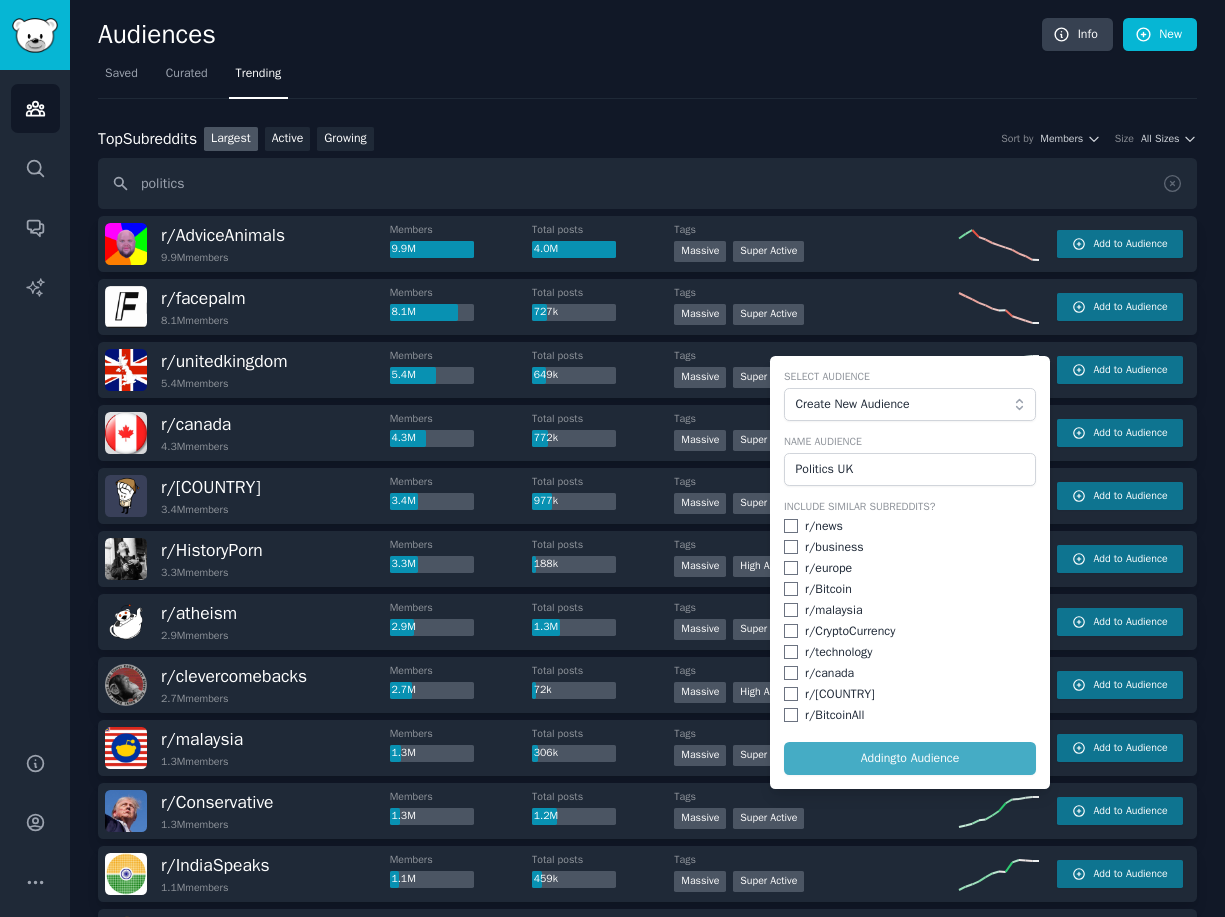 checkbox on "false" 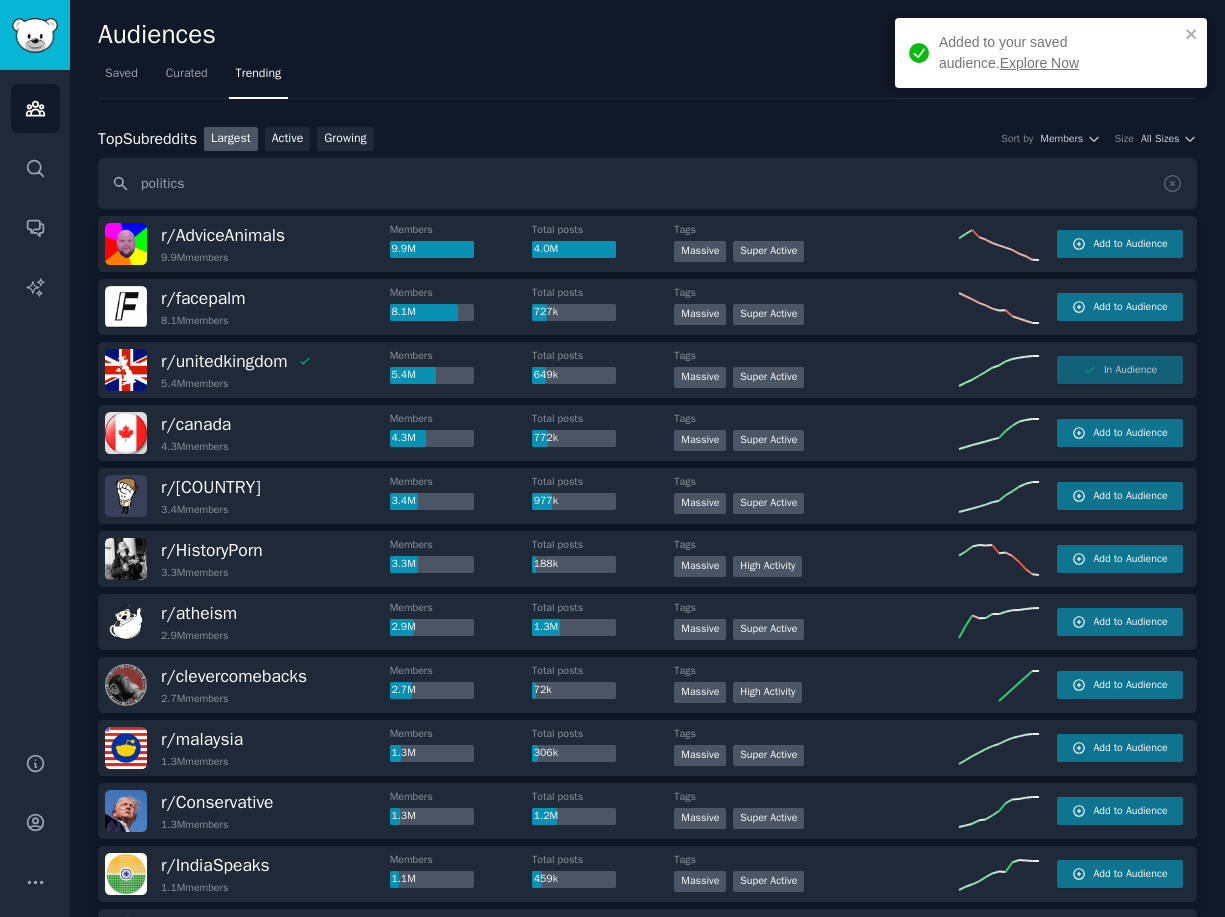 click on "Explore Now" at bounding box center (1039, 63) 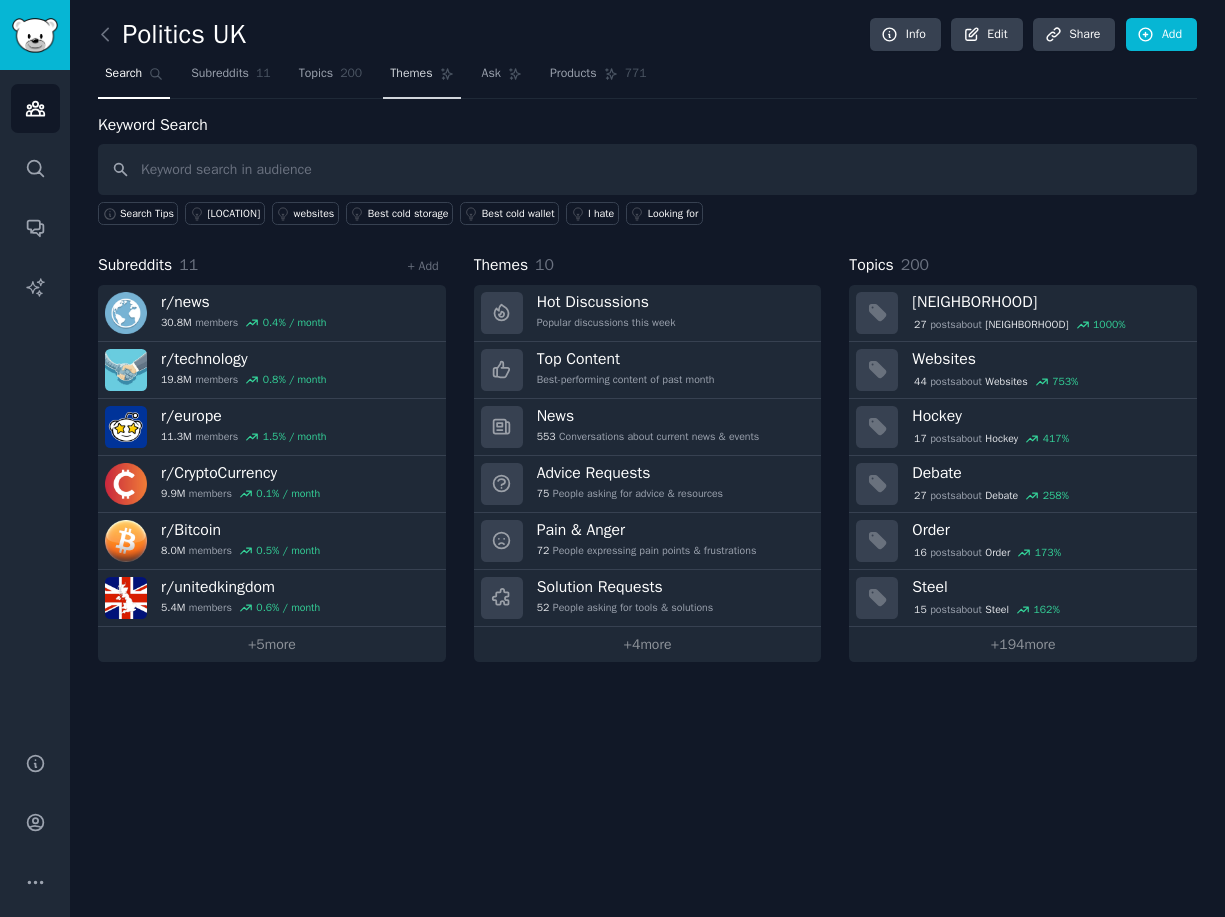 click on "Themes" at bounding box center [411, 74] 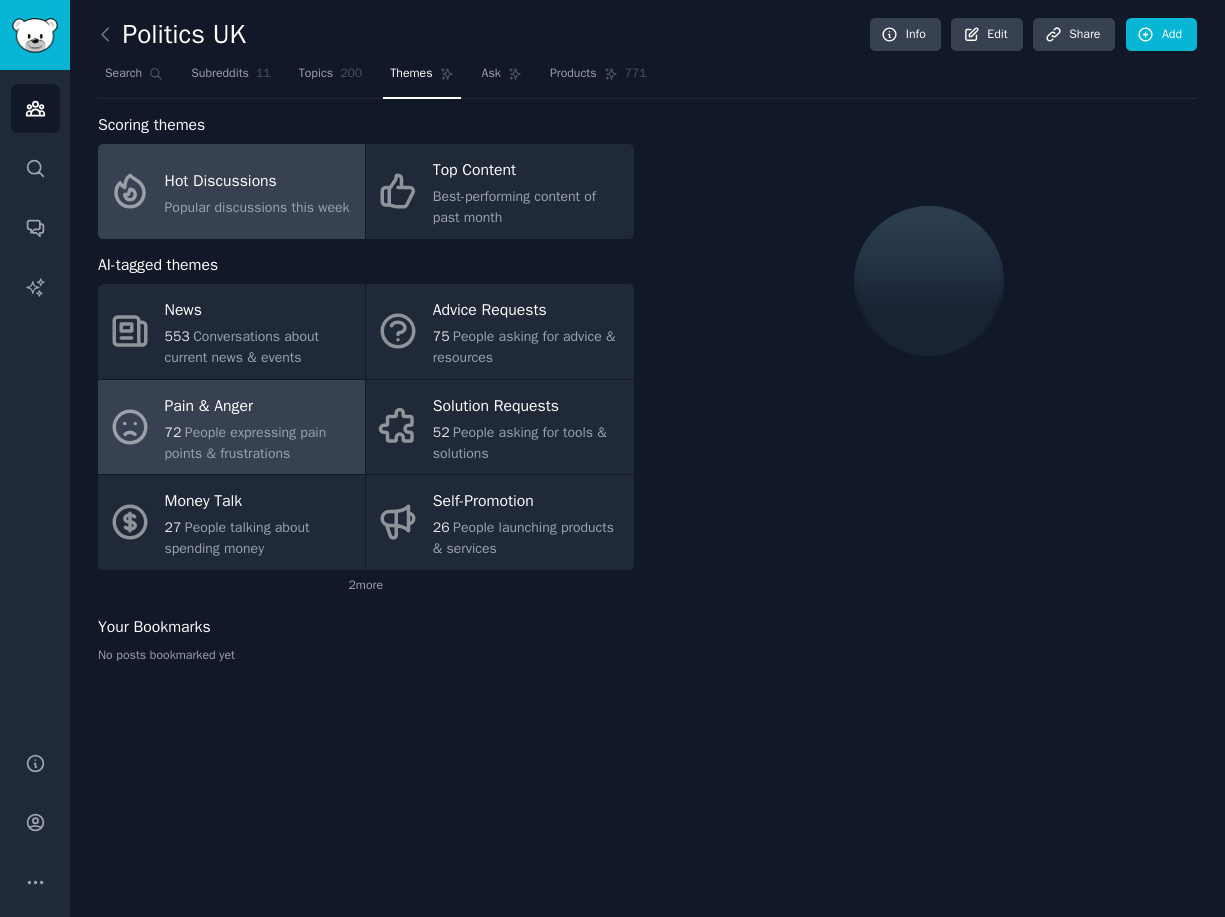 click on "Pain & Anger" at bounding box center [260, 406] 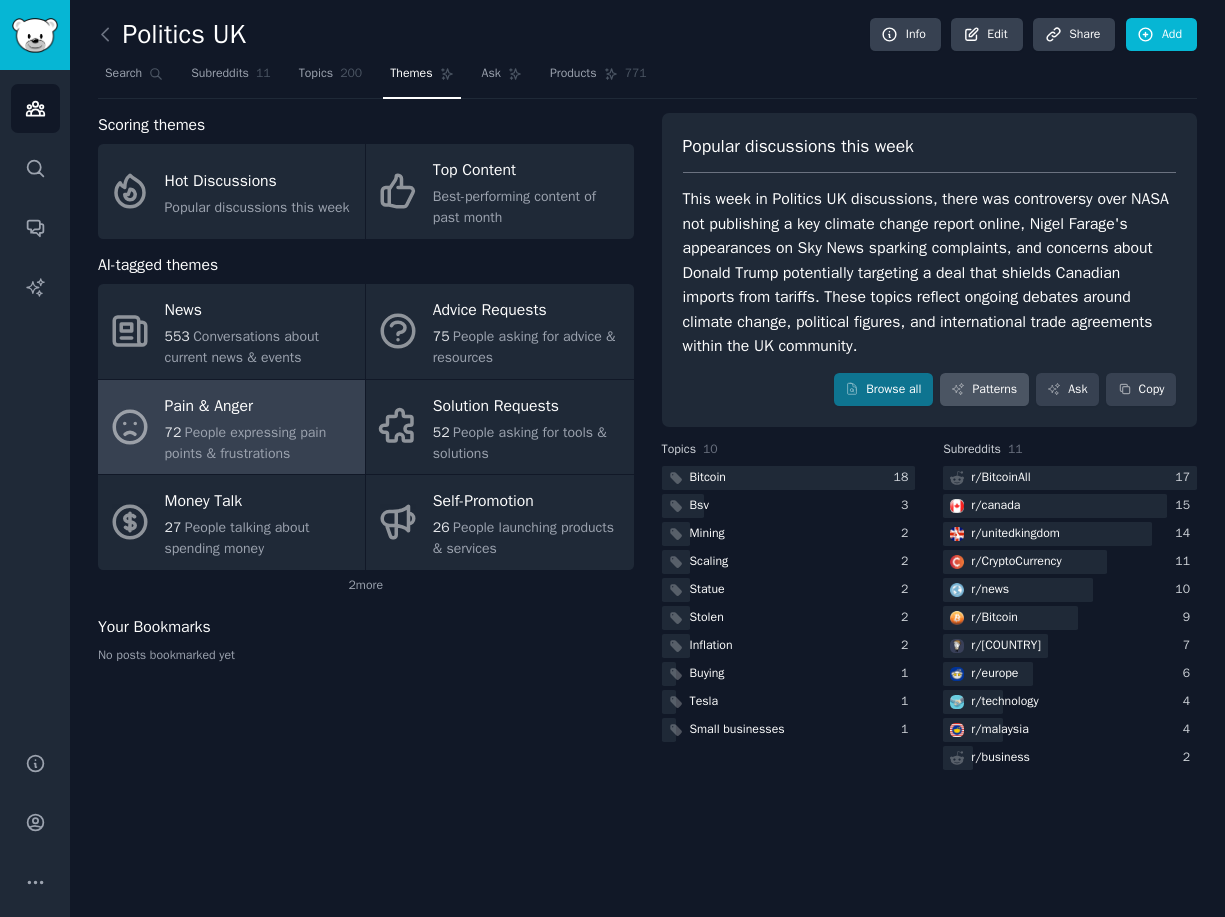 click on "Patterns" at bounding box center [984, 390] 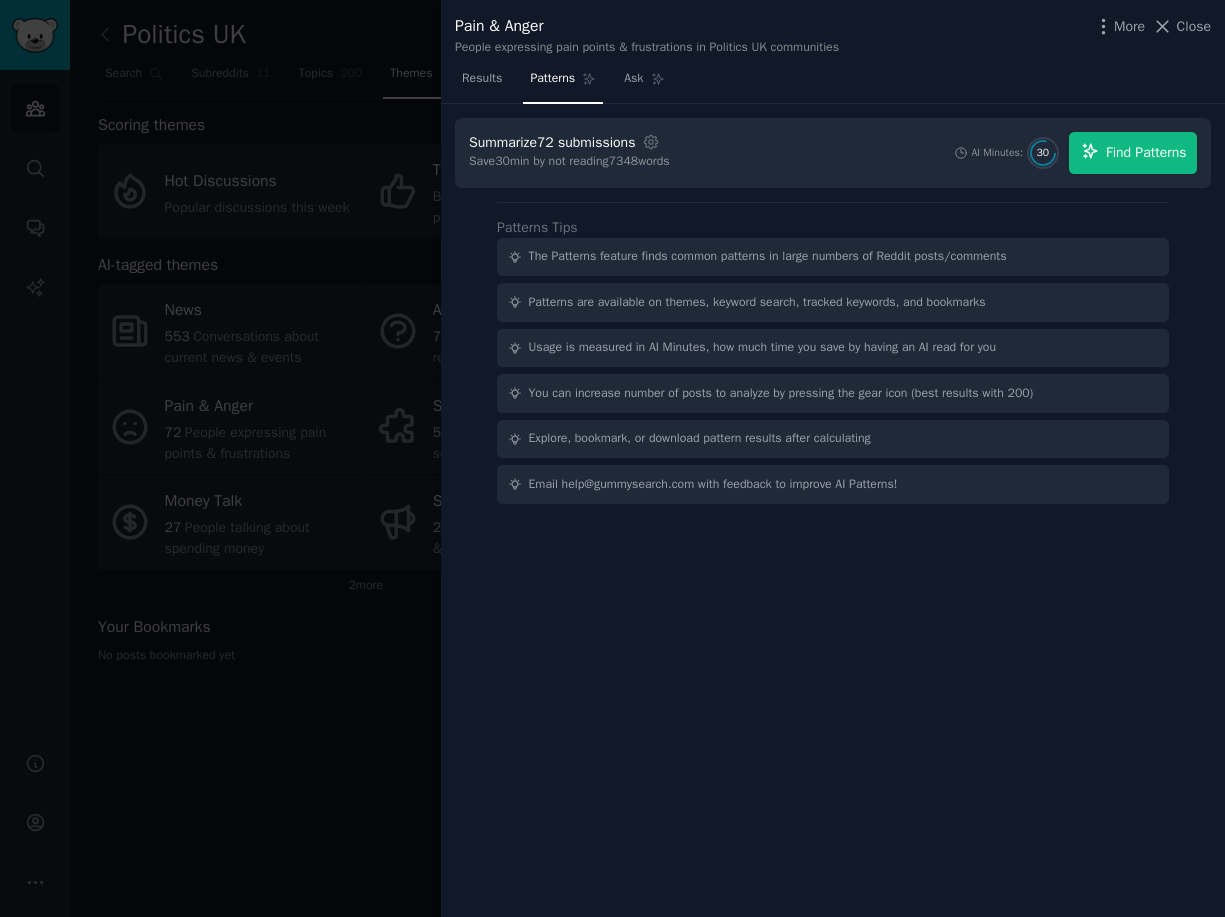 click on "Find Patterns" at bounding box center [1146, 152] 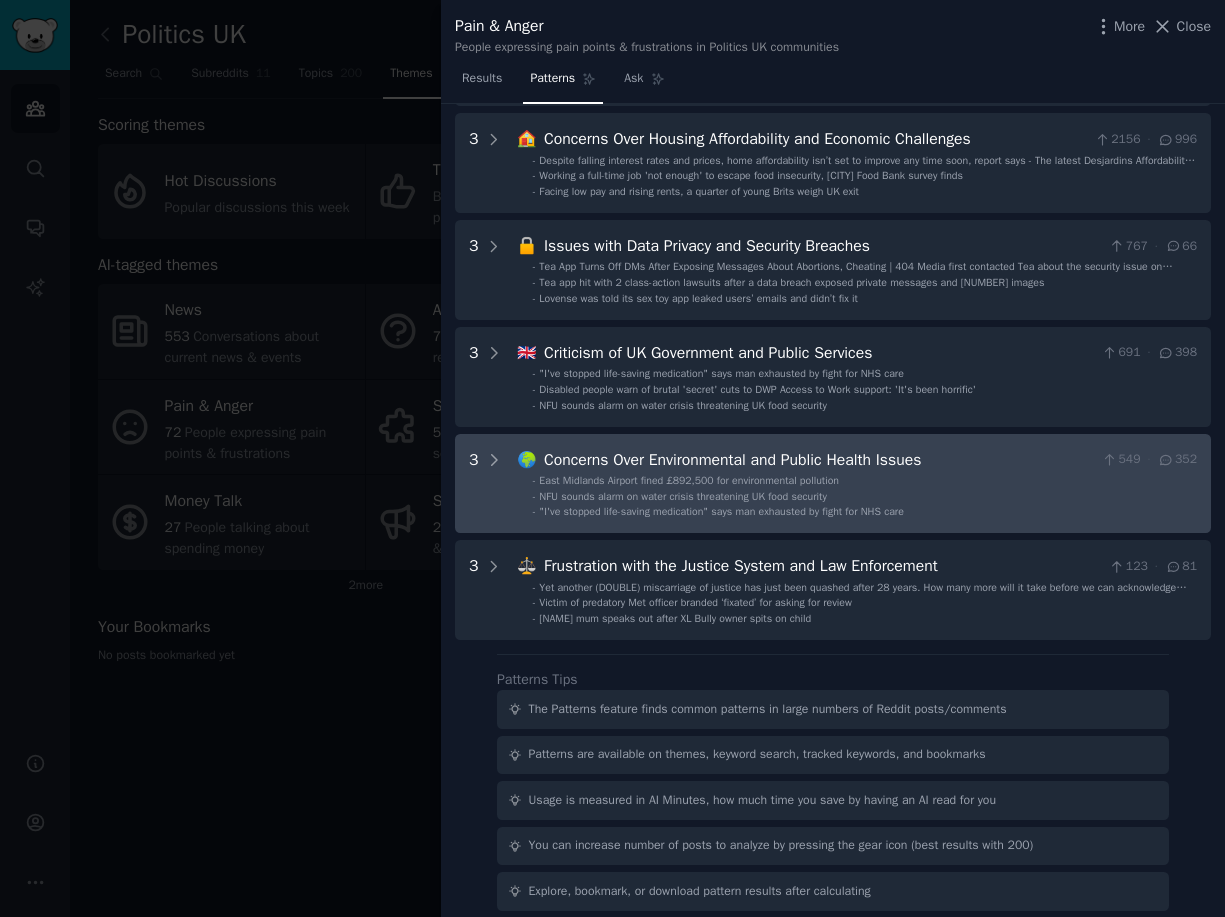 scroll, scrollTop: 0, scrollLeft: 0, axis: both 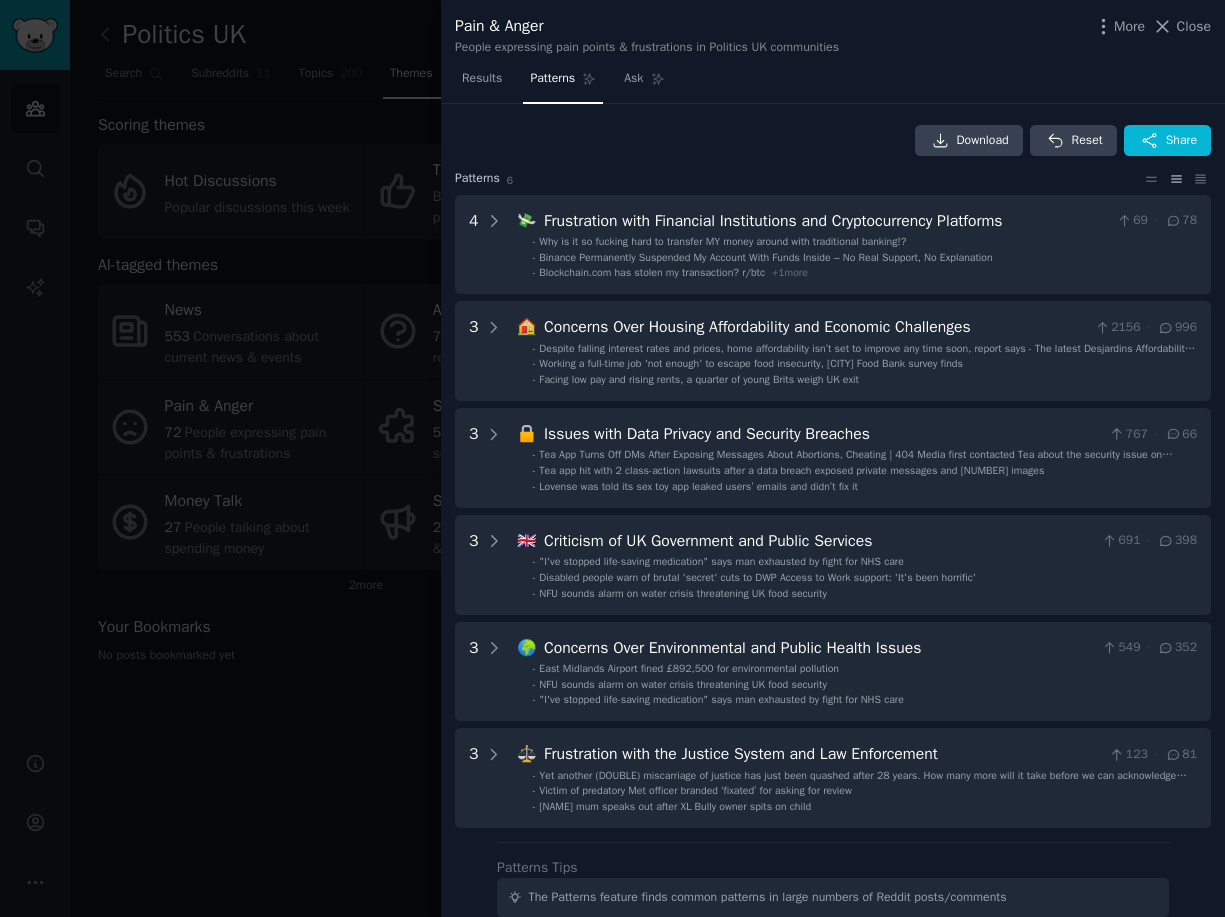 click at bounding box center (612, 458) 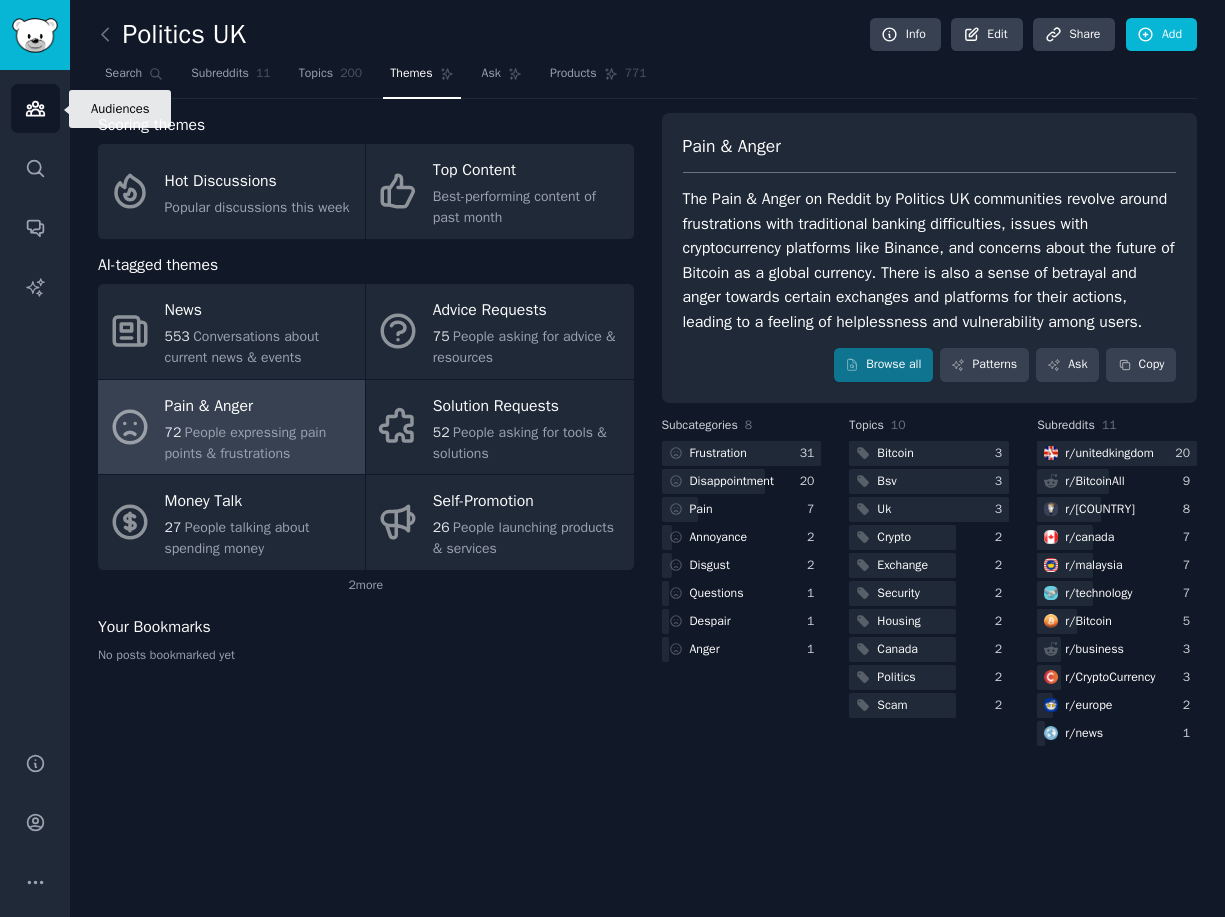 click 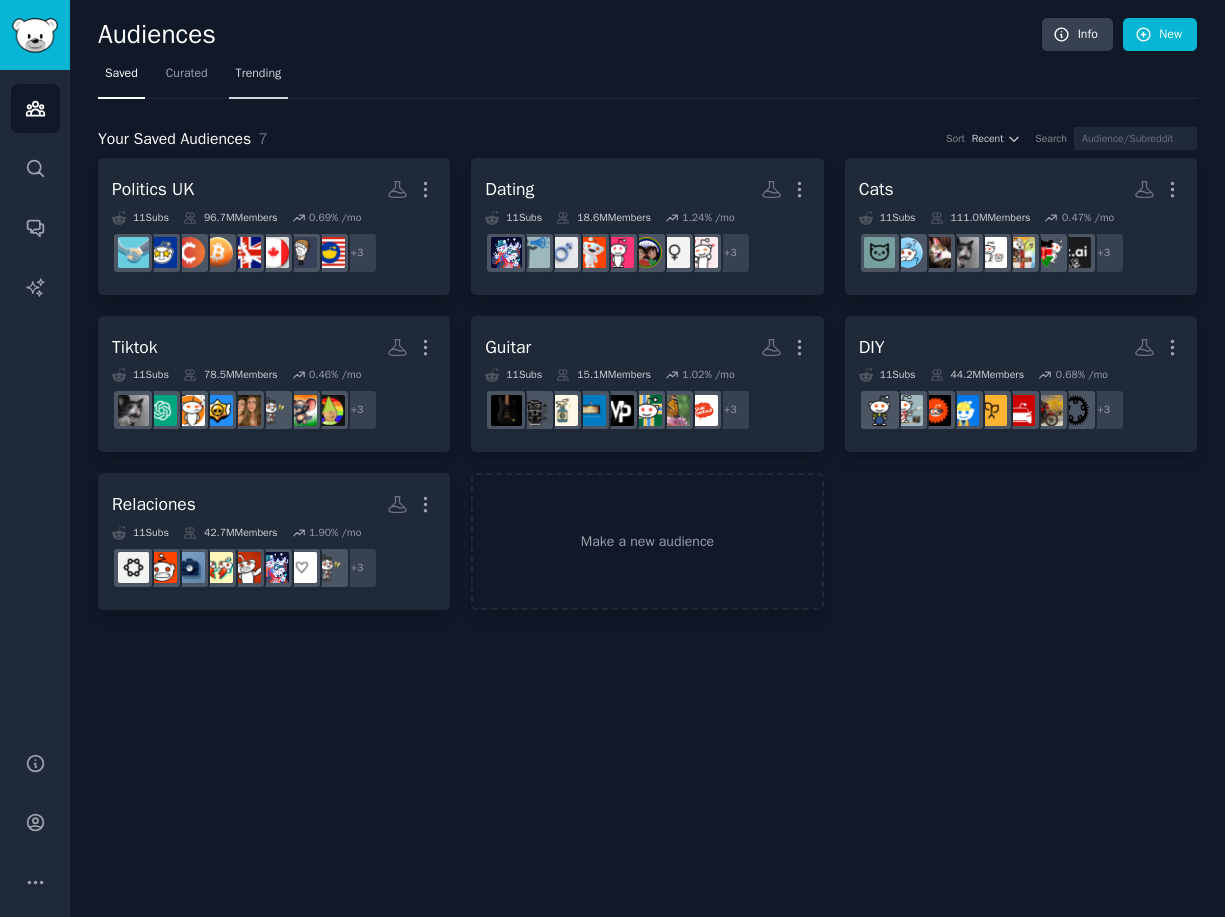 click on "Trending" at bounding box center (259, 74) 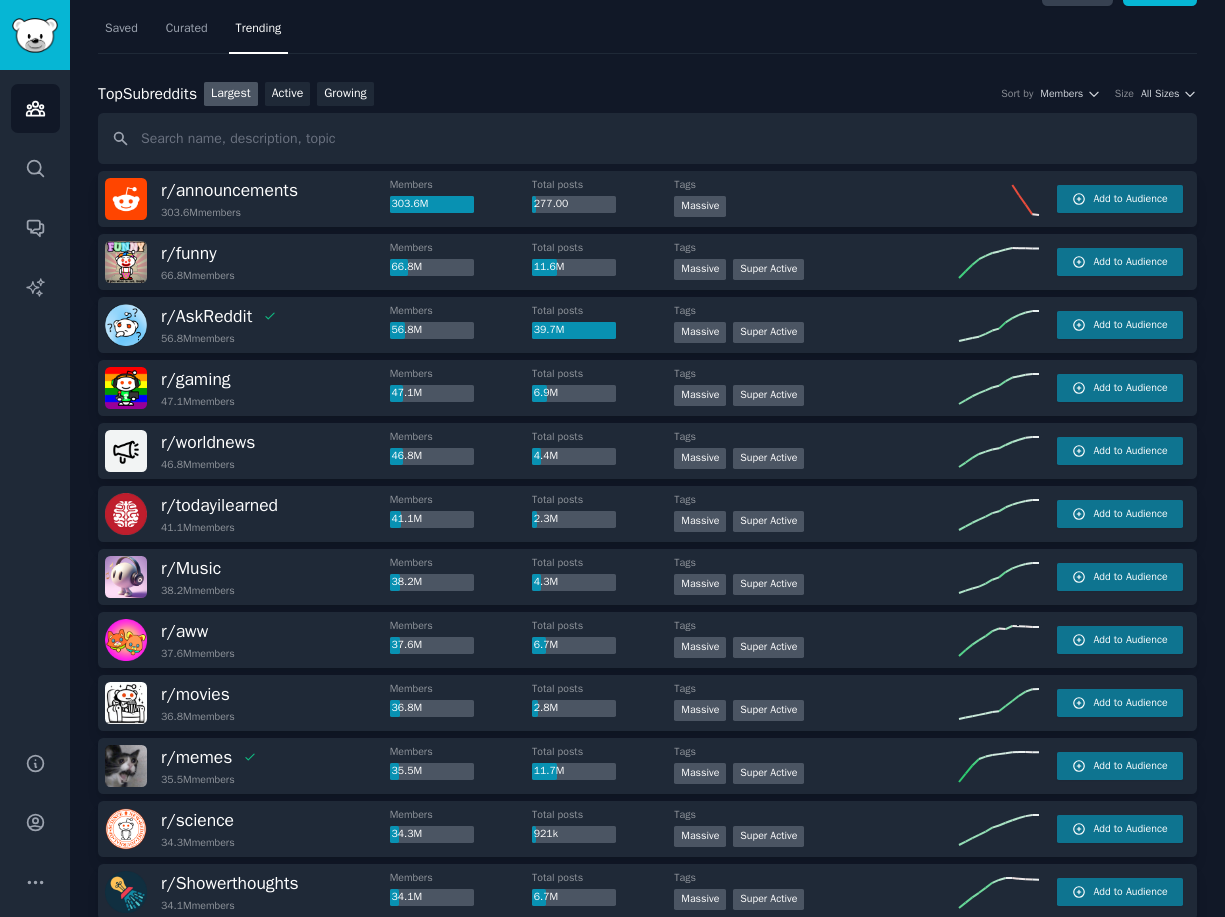 scroll, scrollTop: 51, scrollLeft: 0, axis: vertical 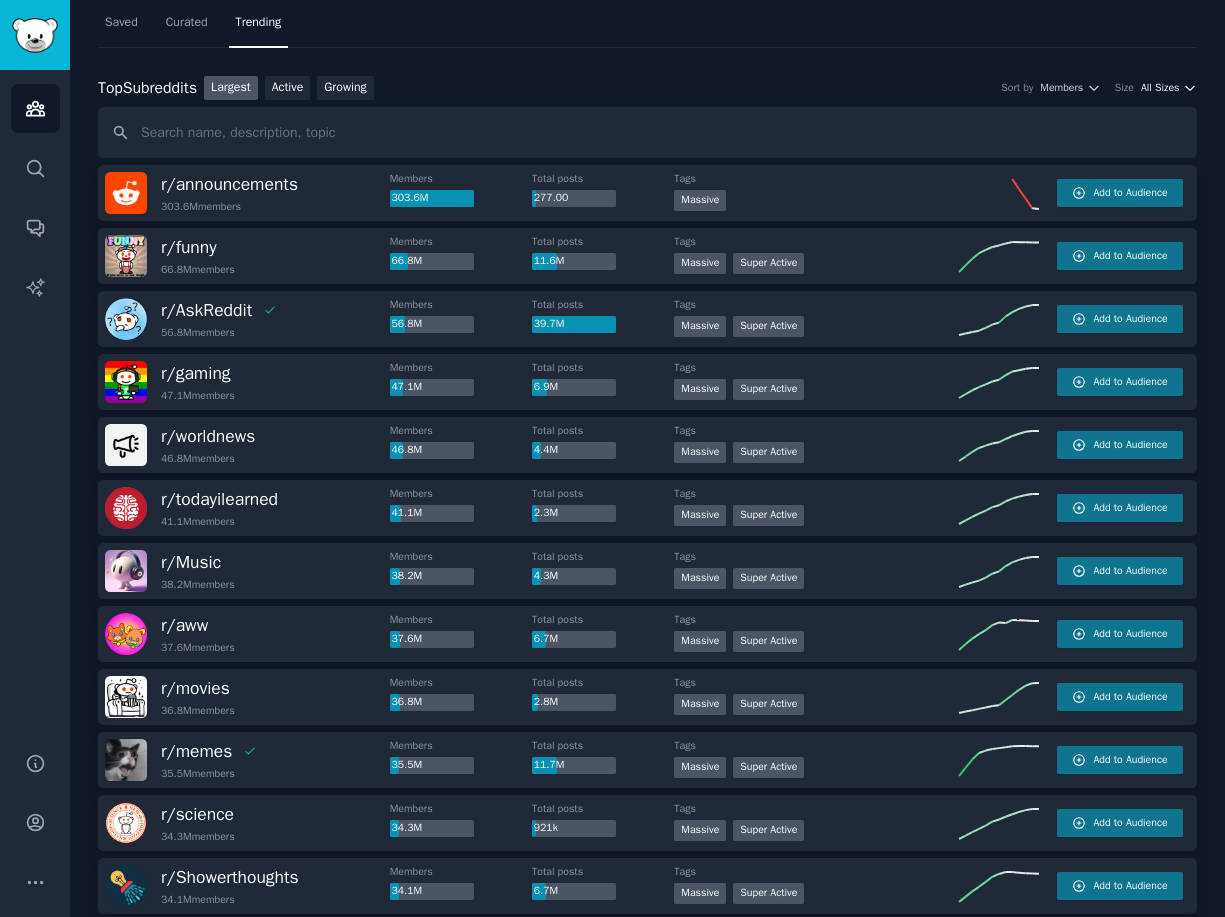 click on "All Sizes" at bounding box center (1160, 88) 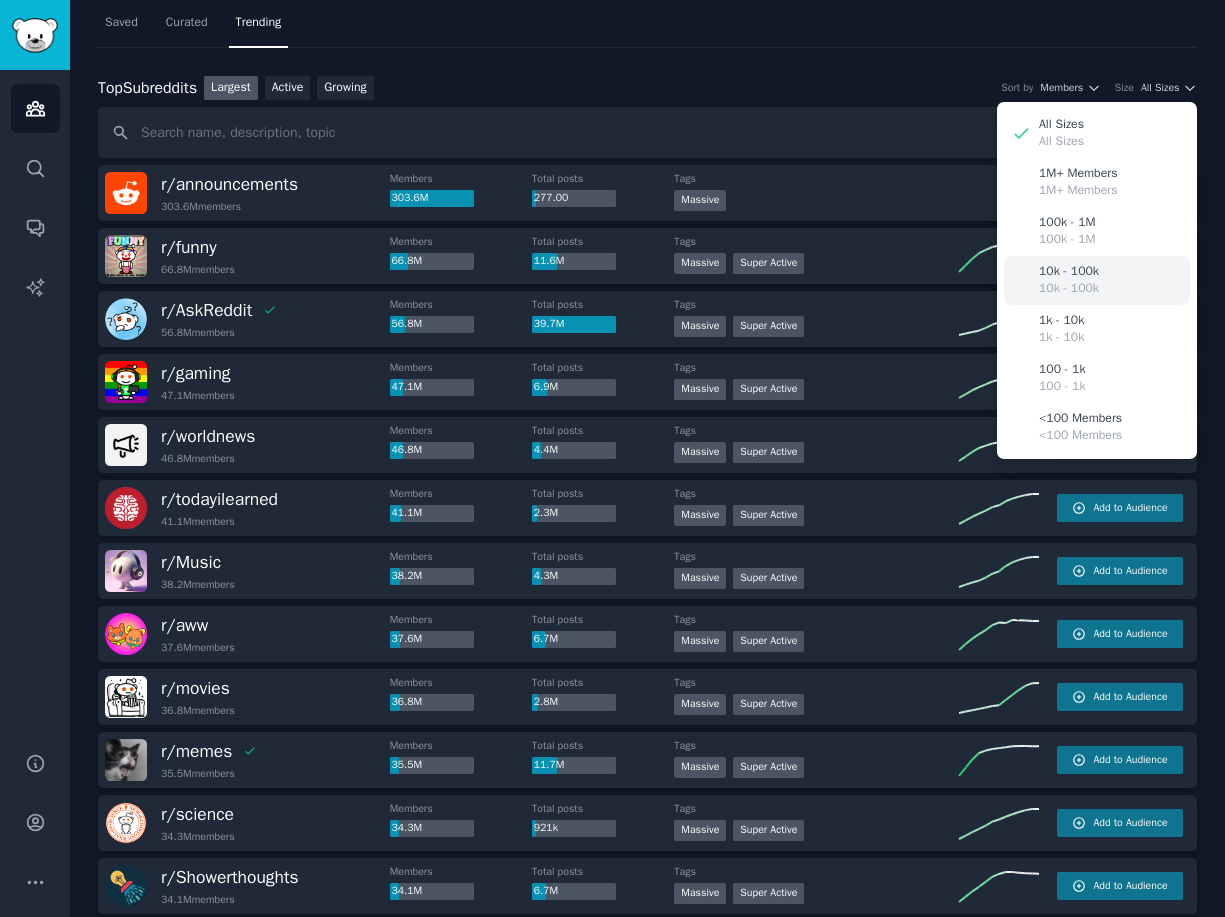 click on "10k - 100k 10k - 100k" at bounding box center [1097, 280] 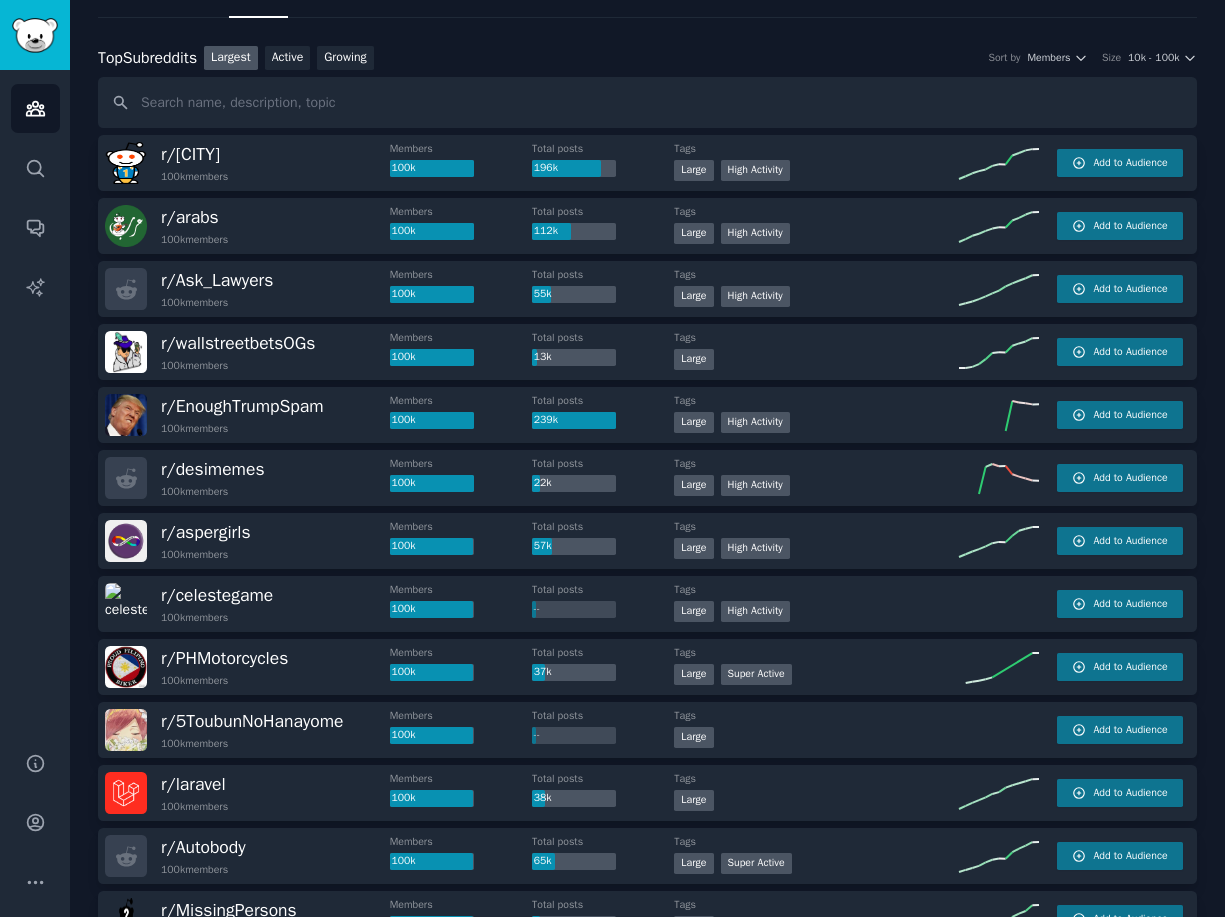 scroll, scrollTop: 77, scrollLeft: 0, axis: vertical 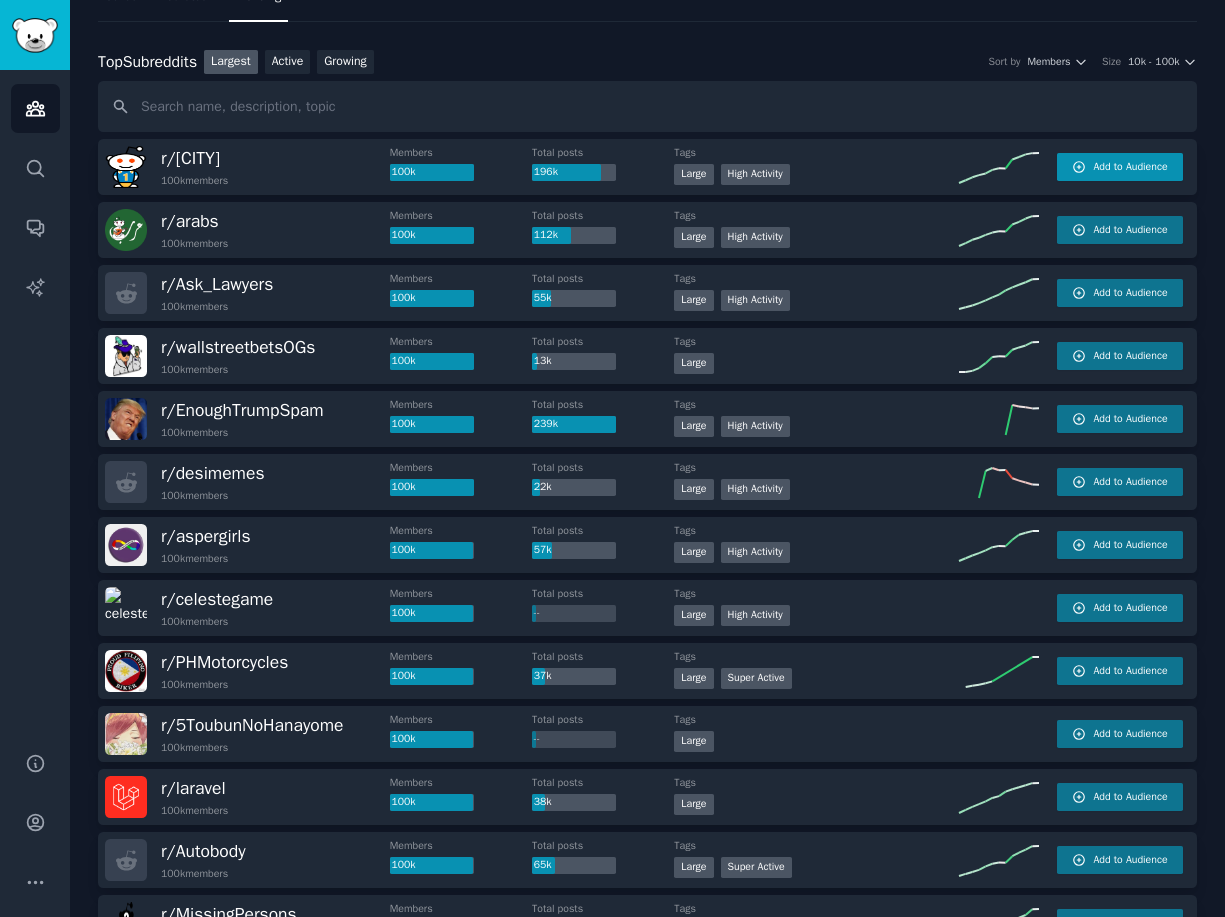 click on "Add to Audience" at bounding box center [1130, 167] 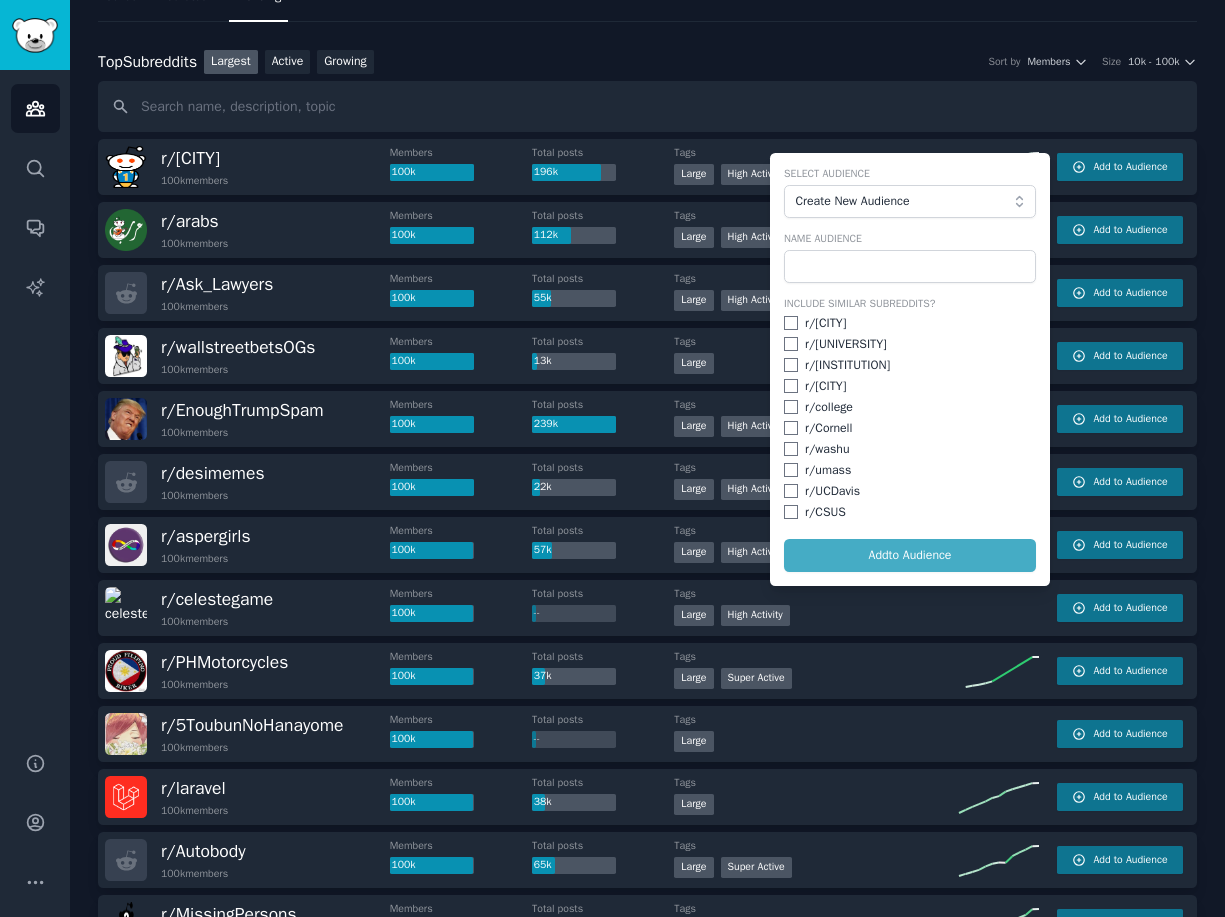 click at bounding box center (791, 323) 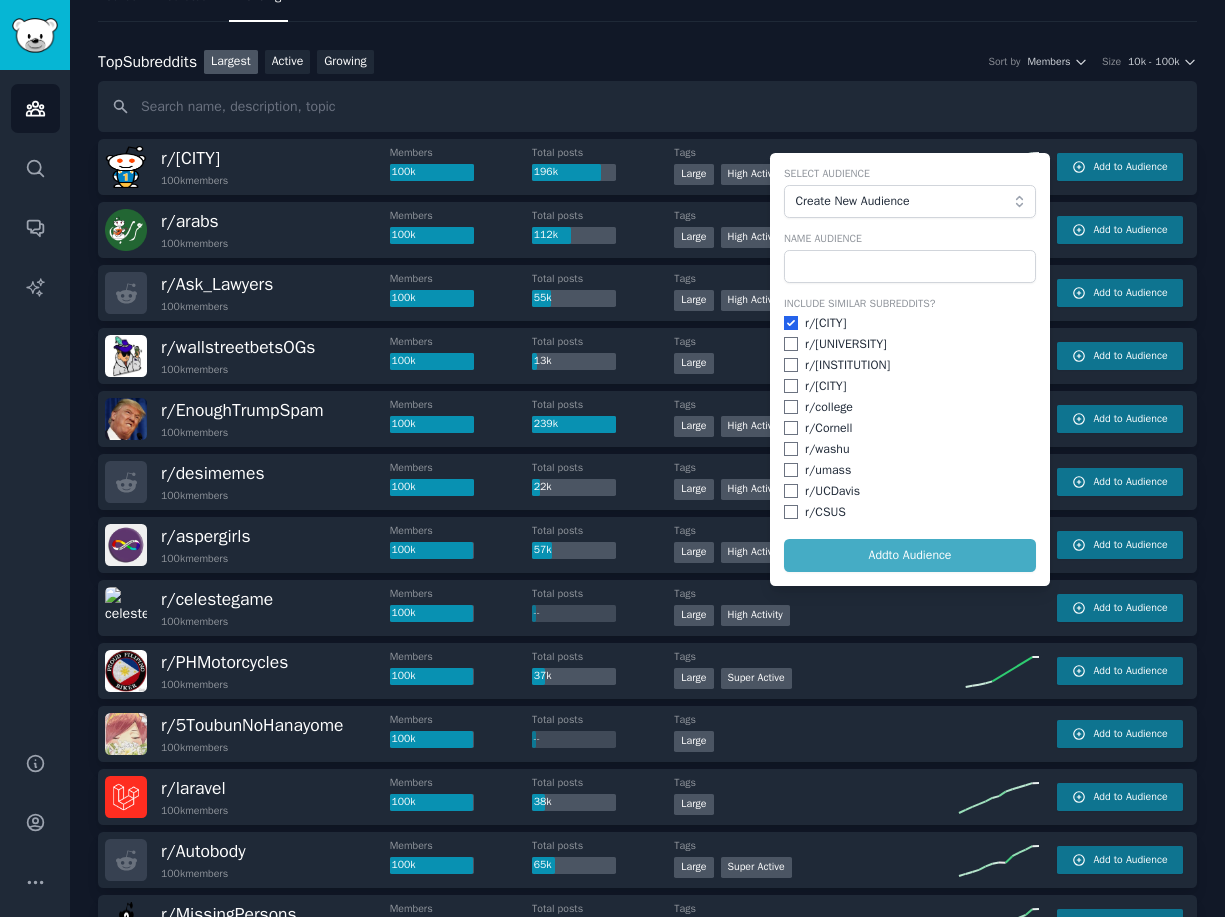checkbox on "true" 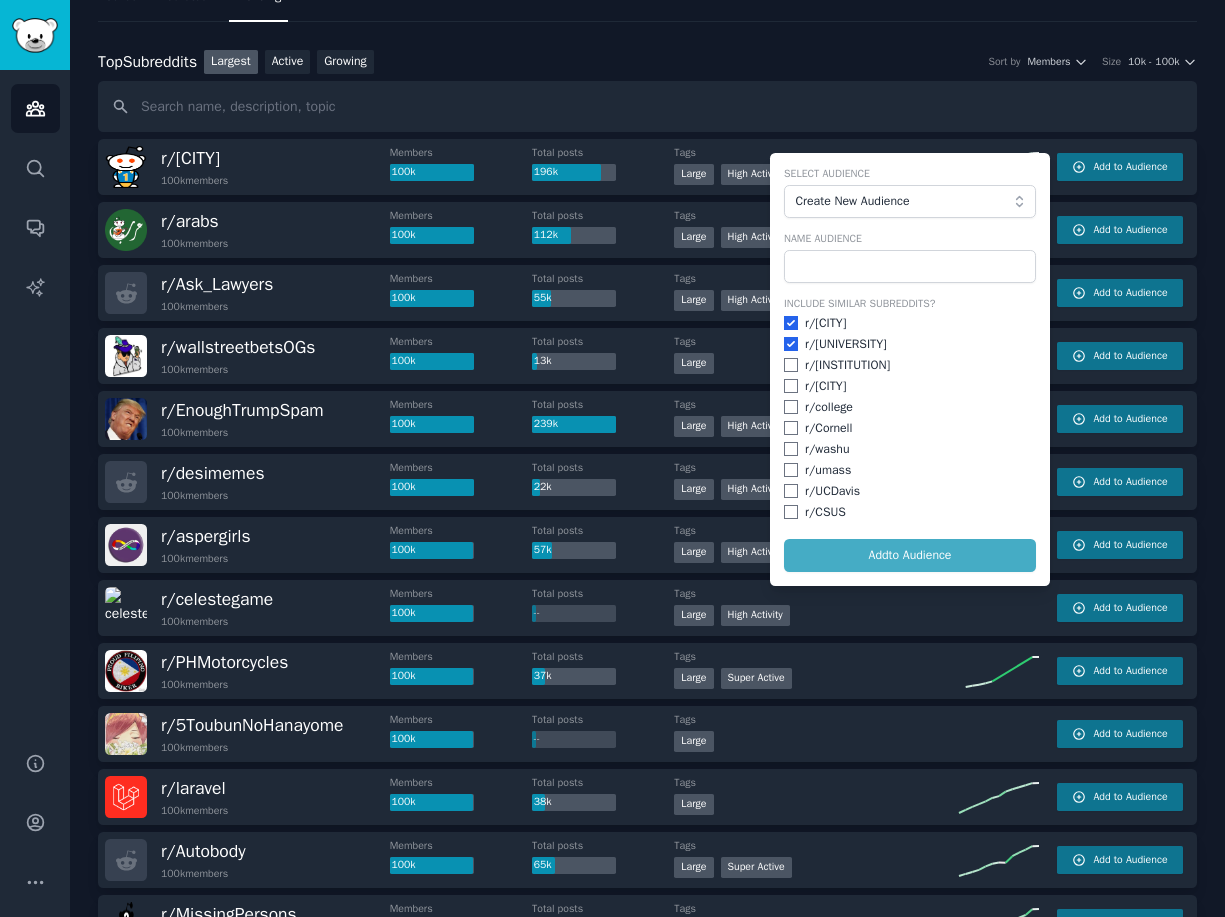 checkbox on "true" 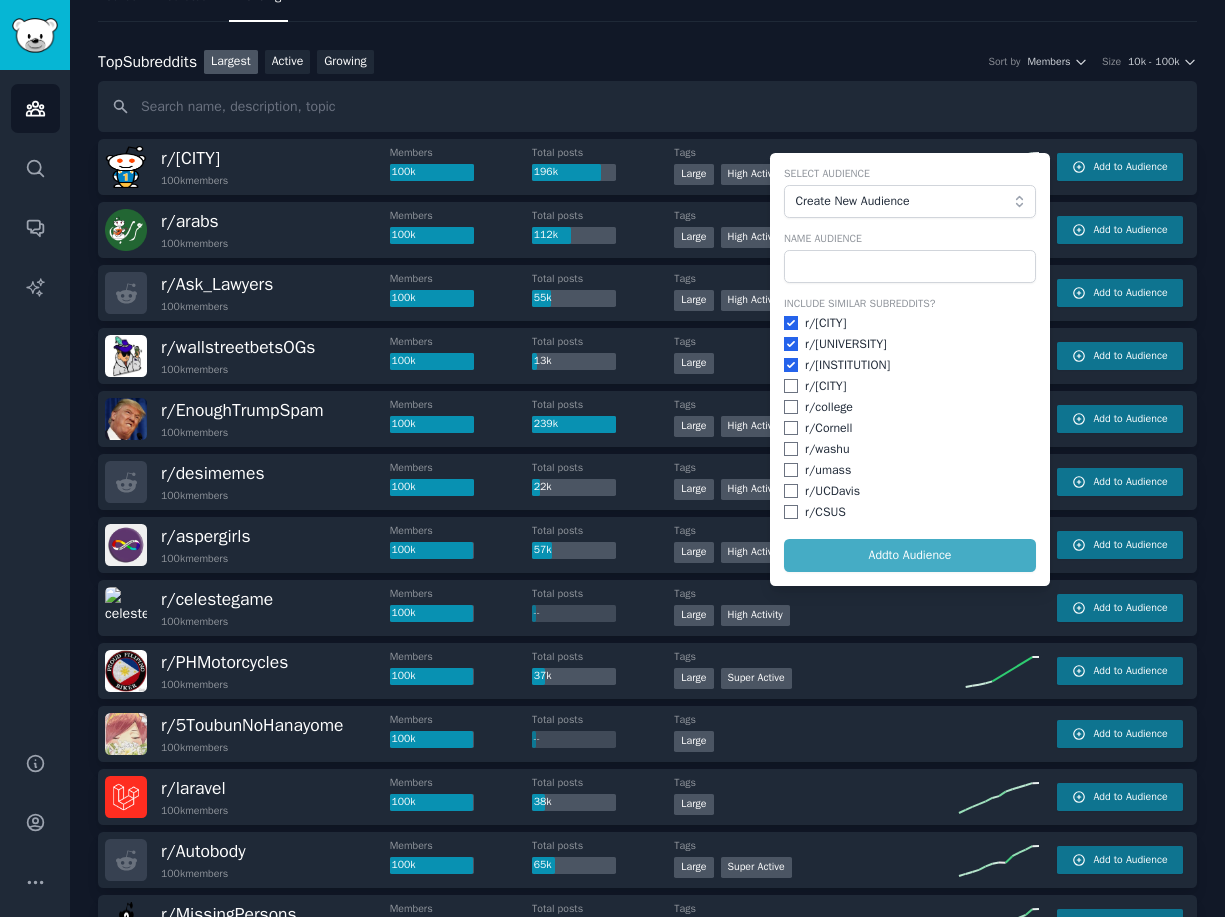 checkbox on "true" 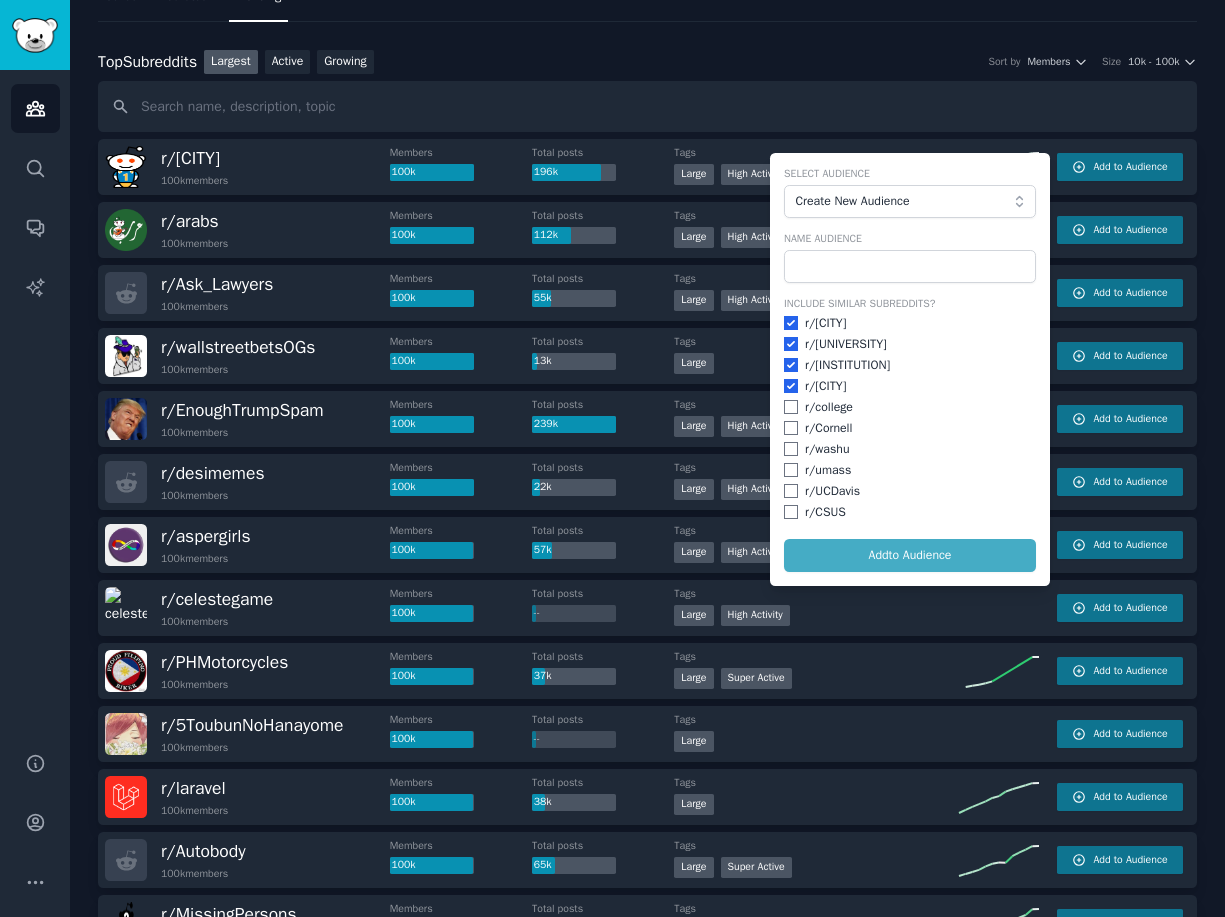 checkbox on "true" 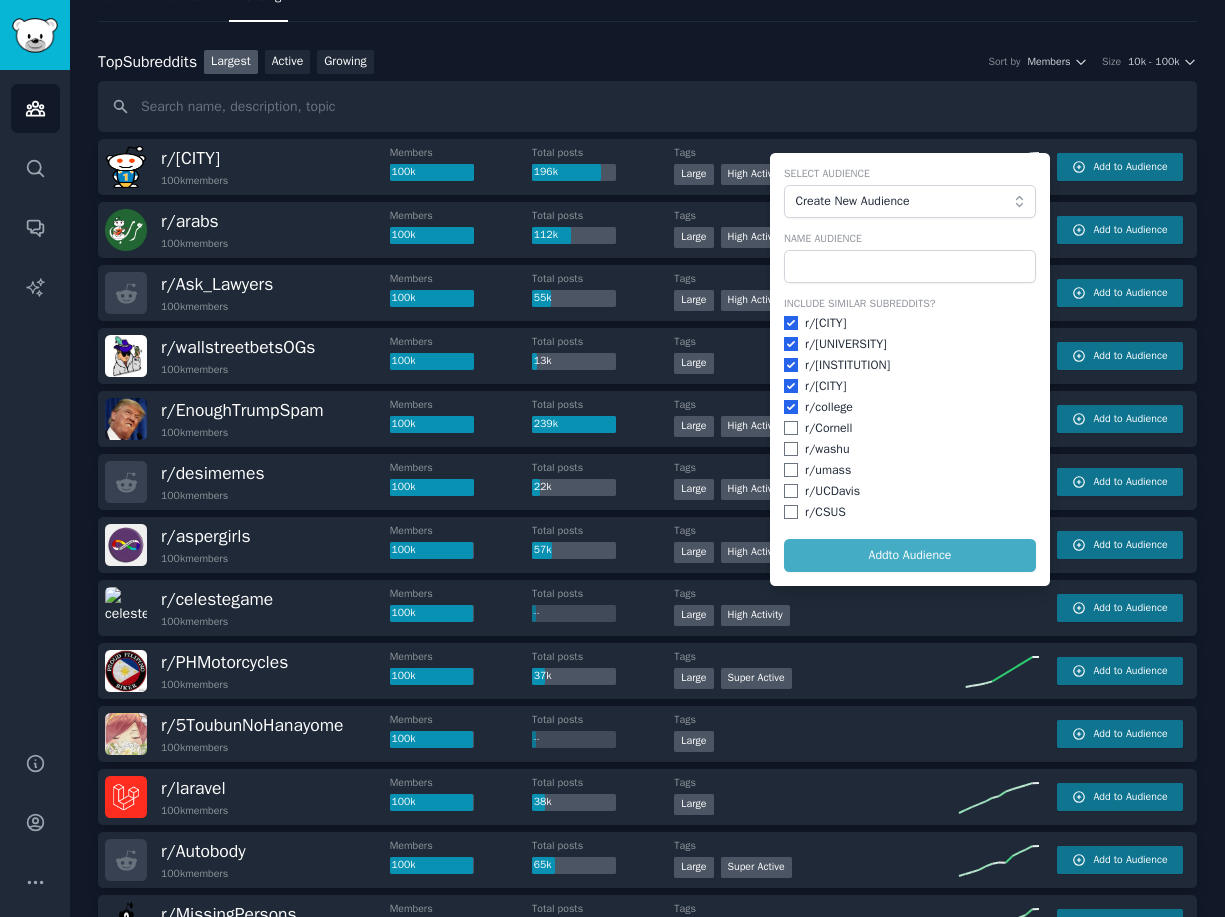 checkbox on "true" 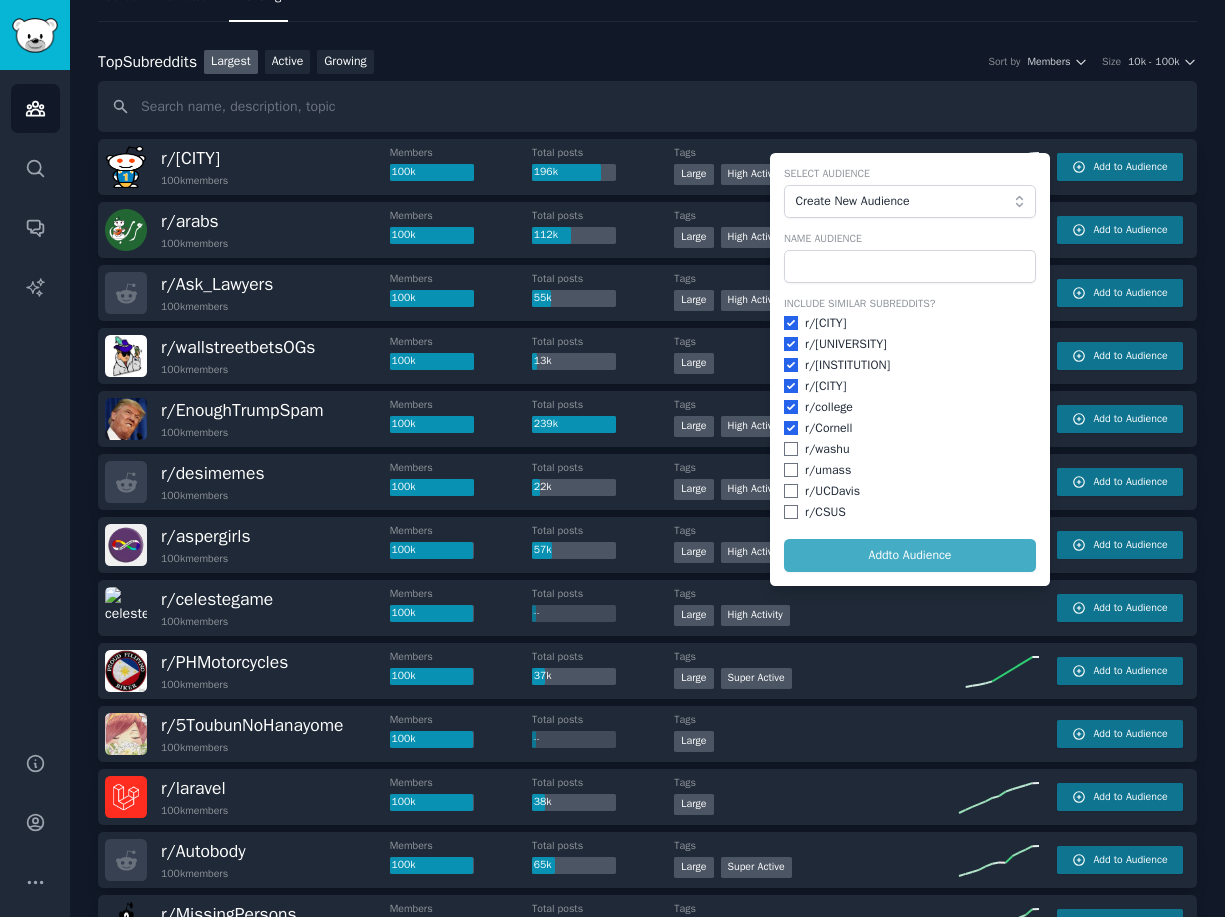 checkbox on "true" 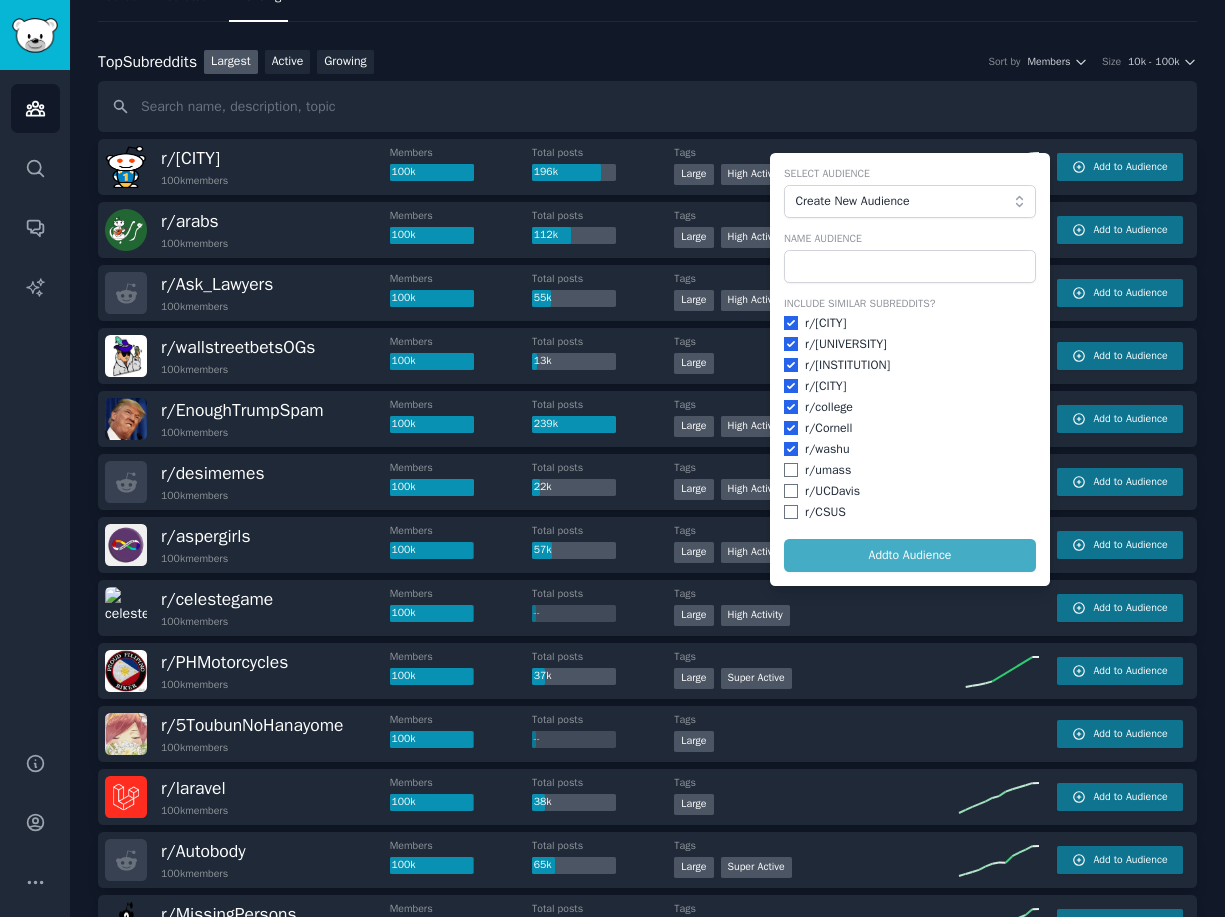 checkbox on "true" 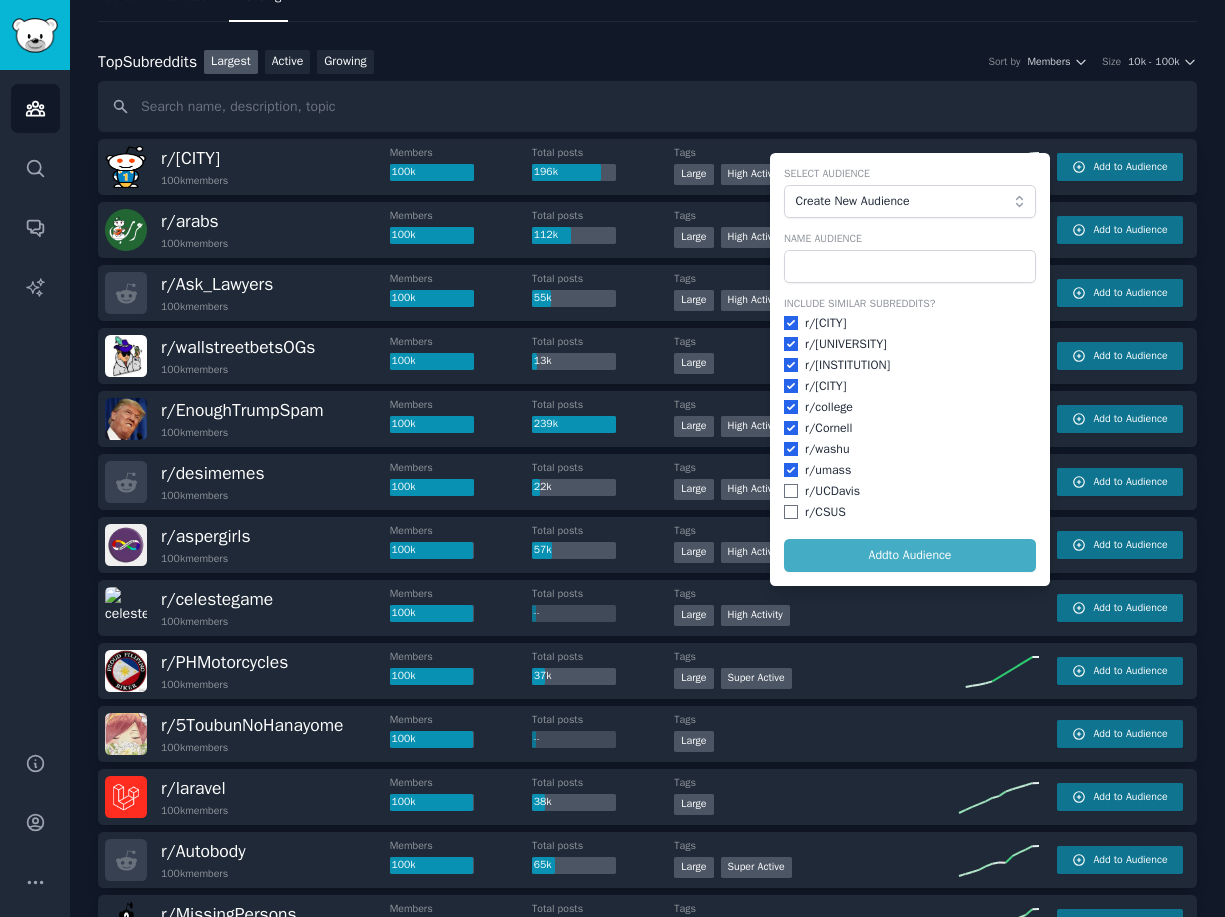 checkbox on "true" 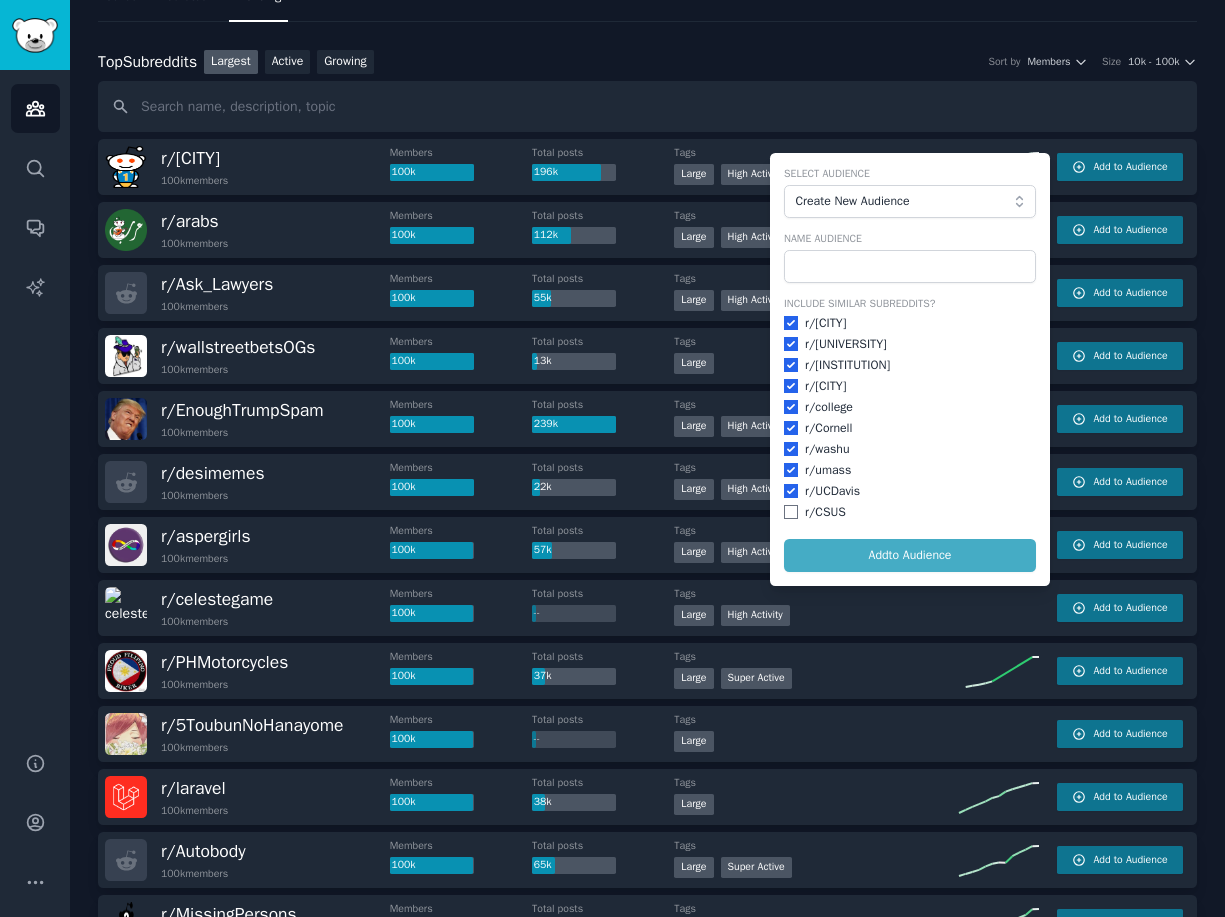 checkbox on "true" 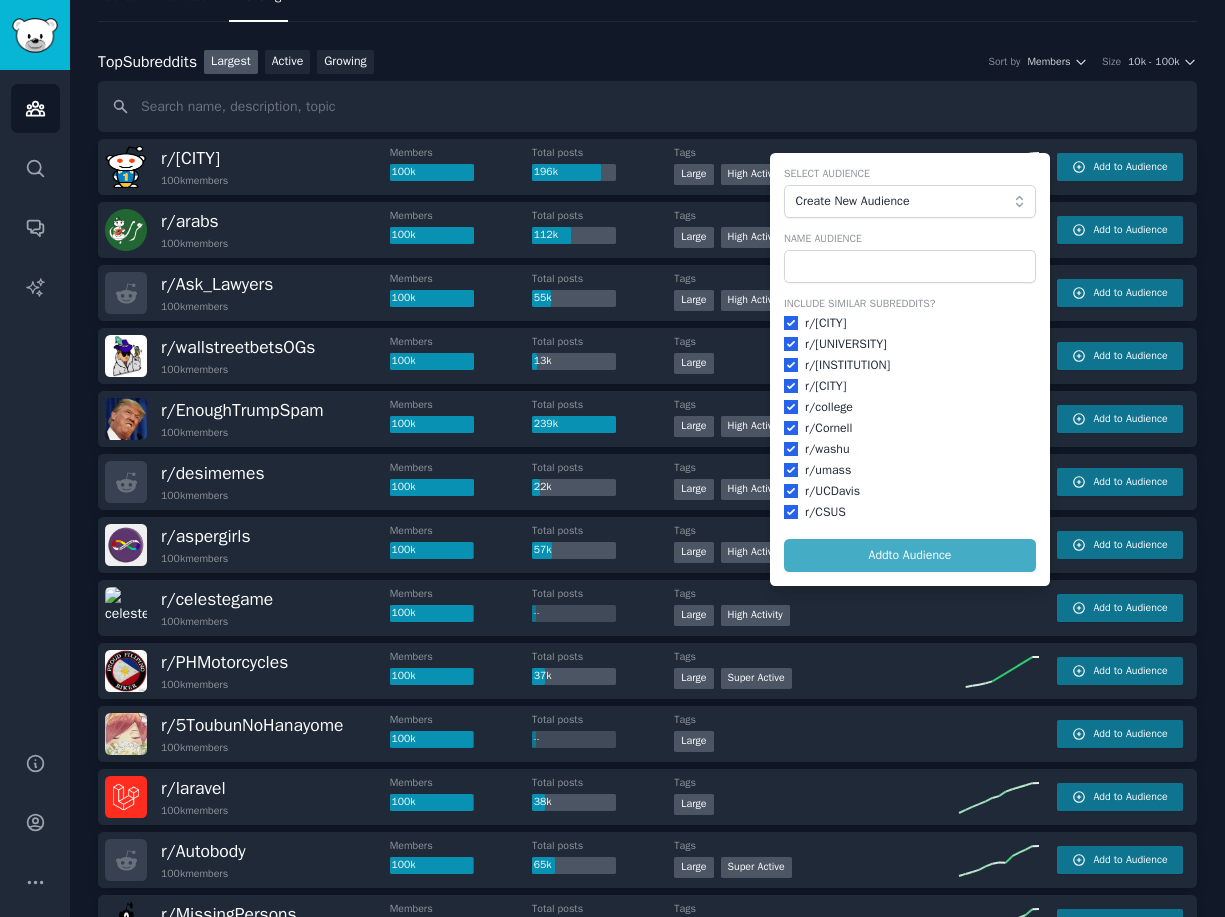 checkbox on "true" 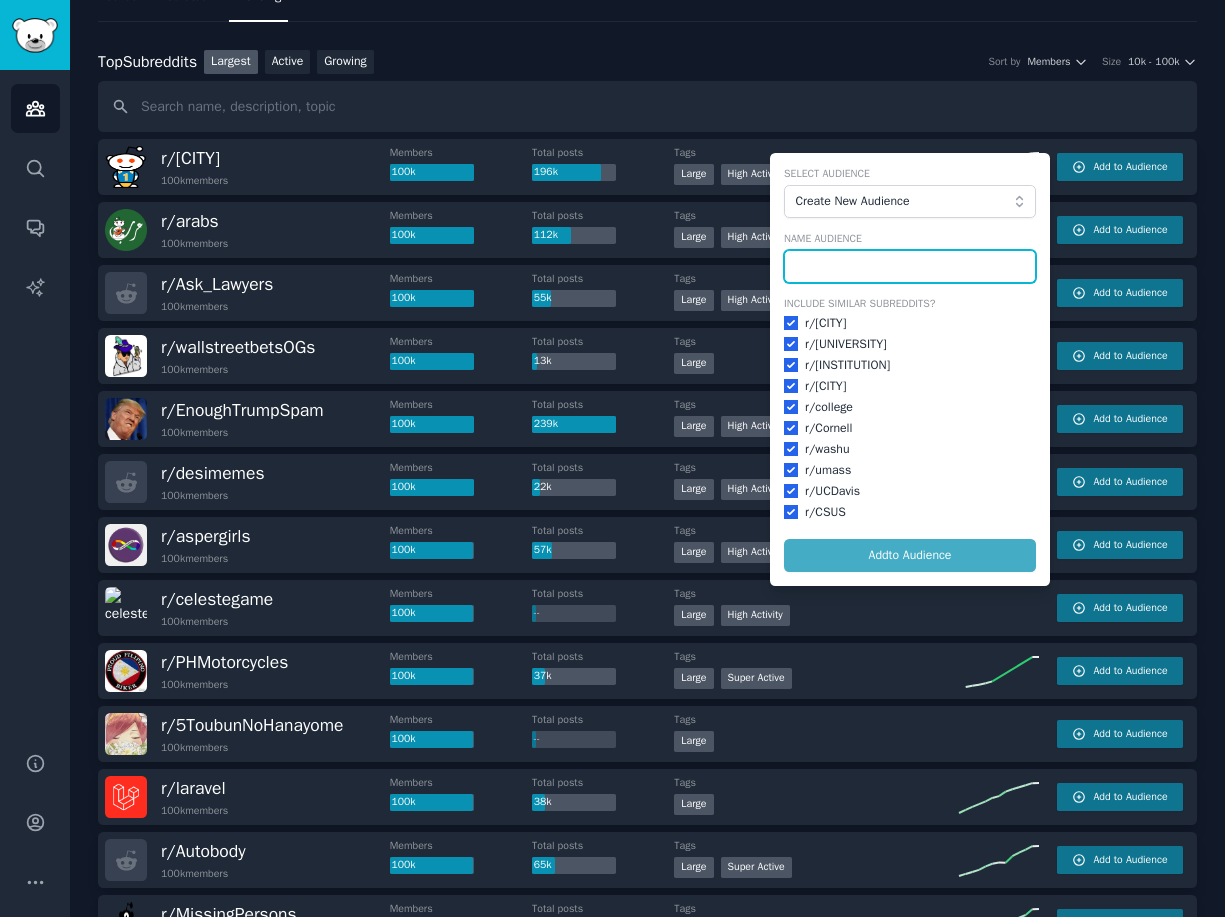 click at bounding box center (910, 267) 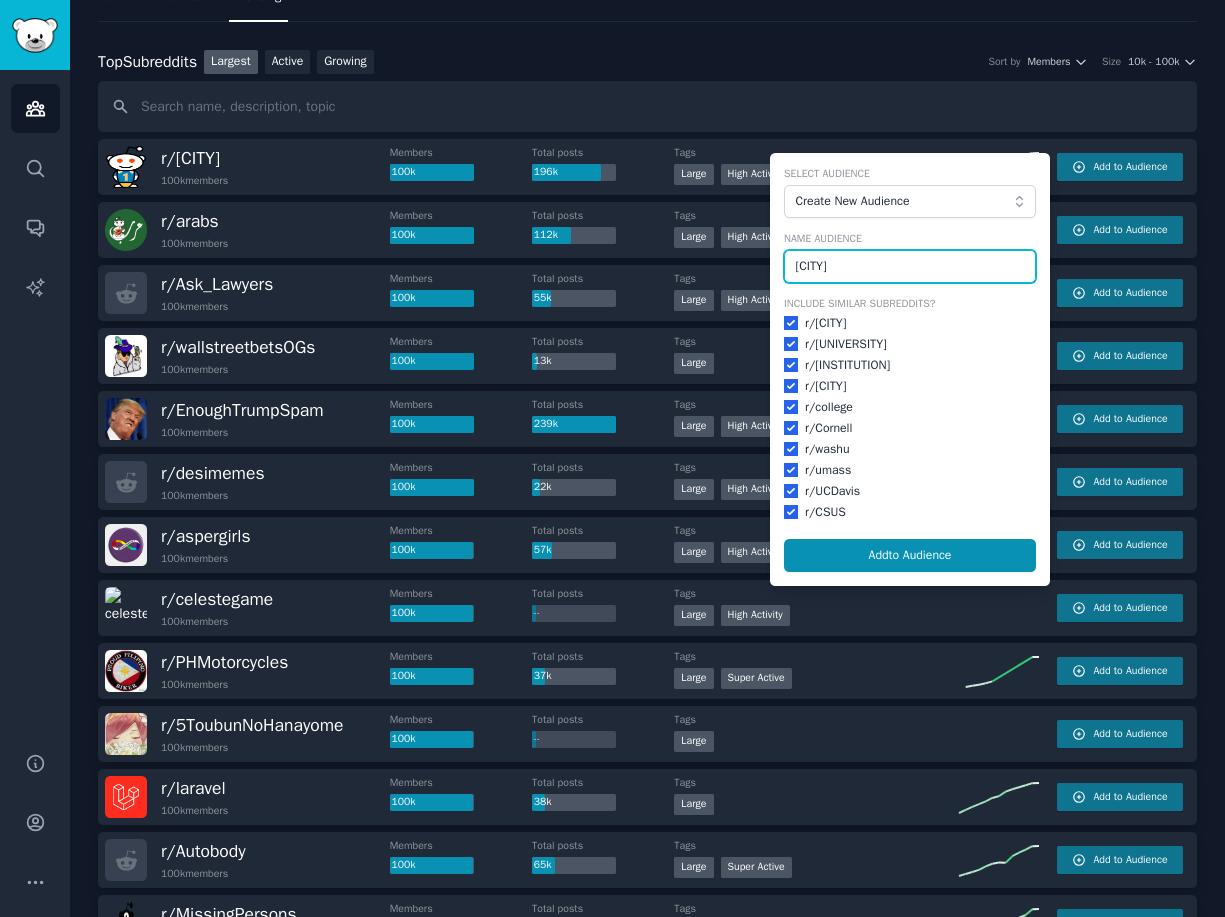 type on "[CITY]" 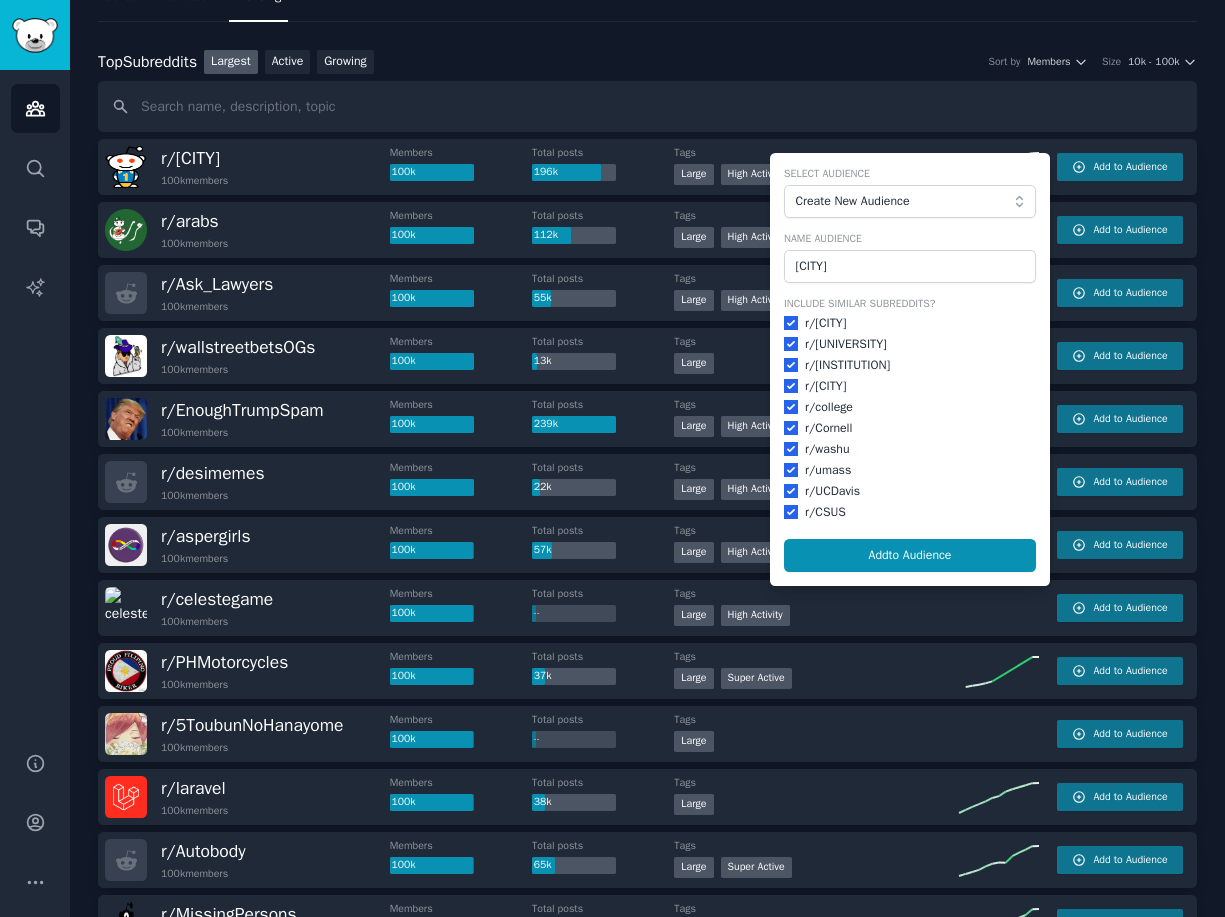 click on "Select Audience Create New Audience Name Audience ucla Include Similar Subreddits? r/ berkeley r/ uofm r/ Purdue r/ nyu r/ college r/ Cornell r/ washu r/ umass r/ UCDavis r/ CSUS Add to Audience" at bounding box center [910, 369] 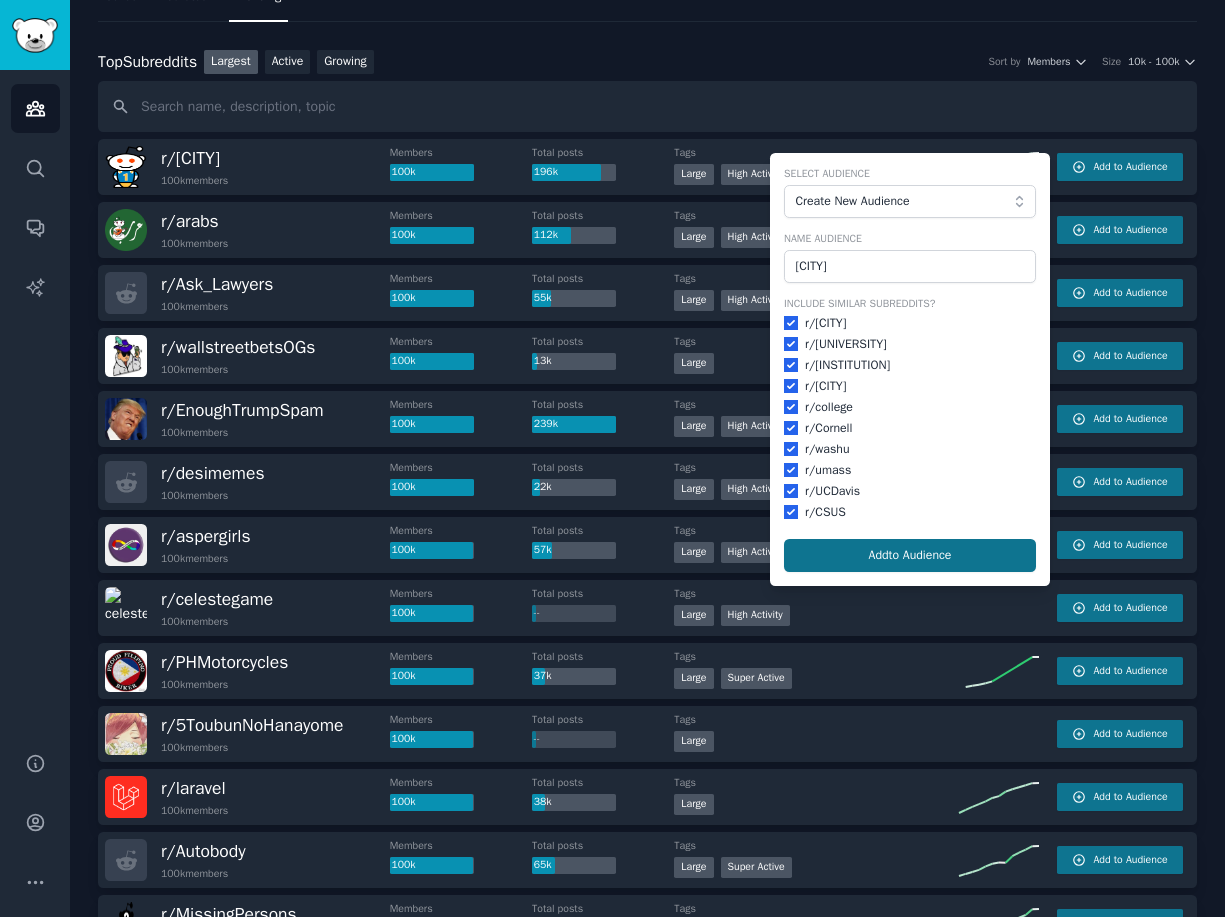 click on "Add  to Audience" at bounding box center (910, 556) 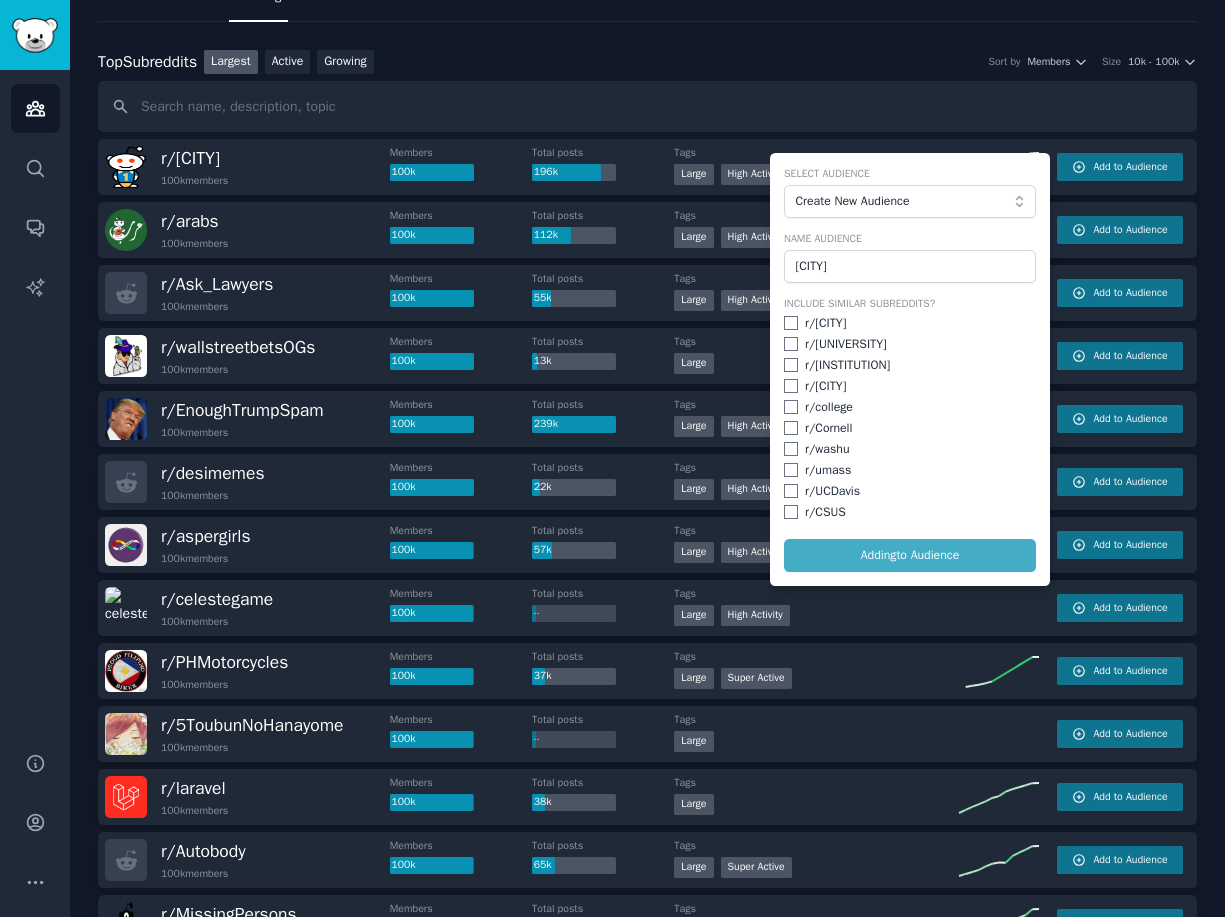 checkbox on "false" 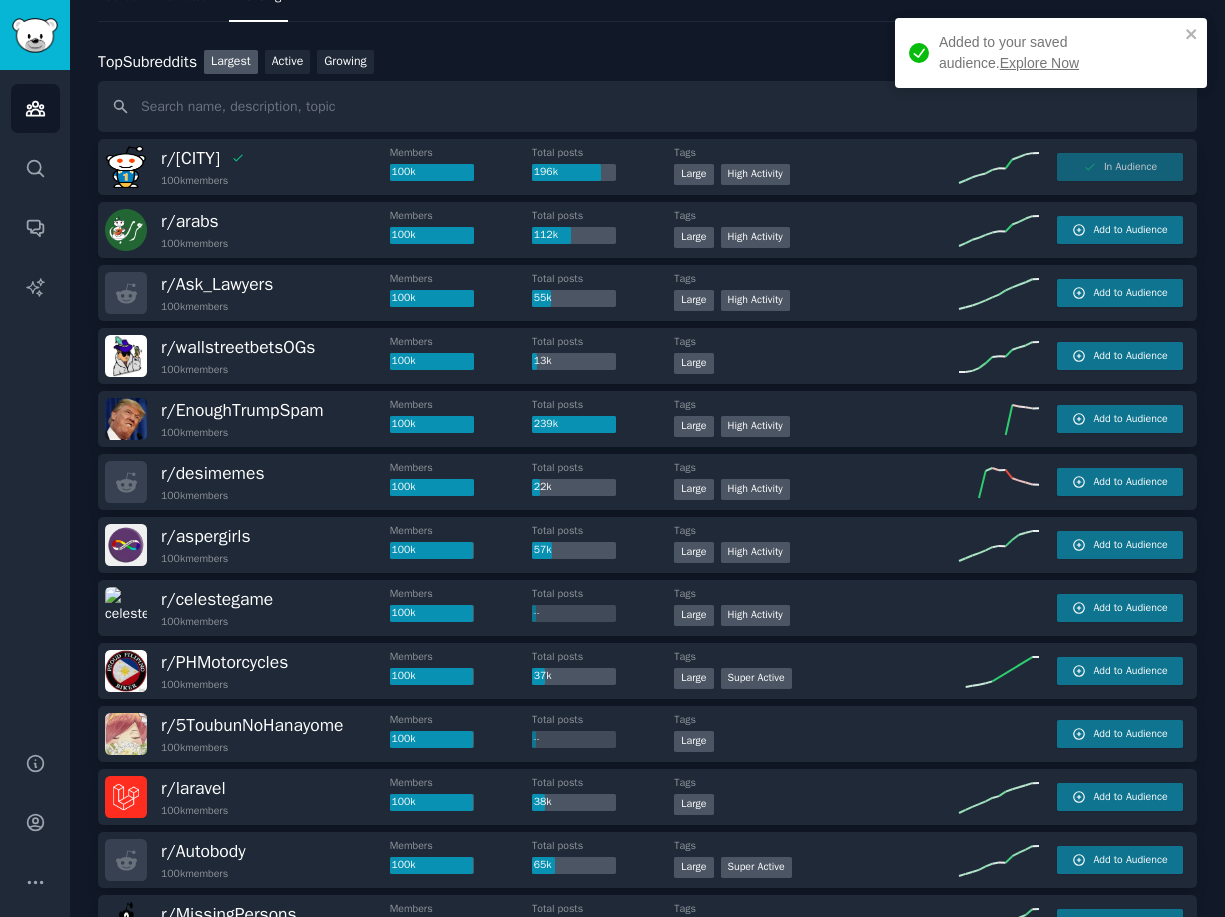 click on "Explore Now" at bounding box center [1039, 63] 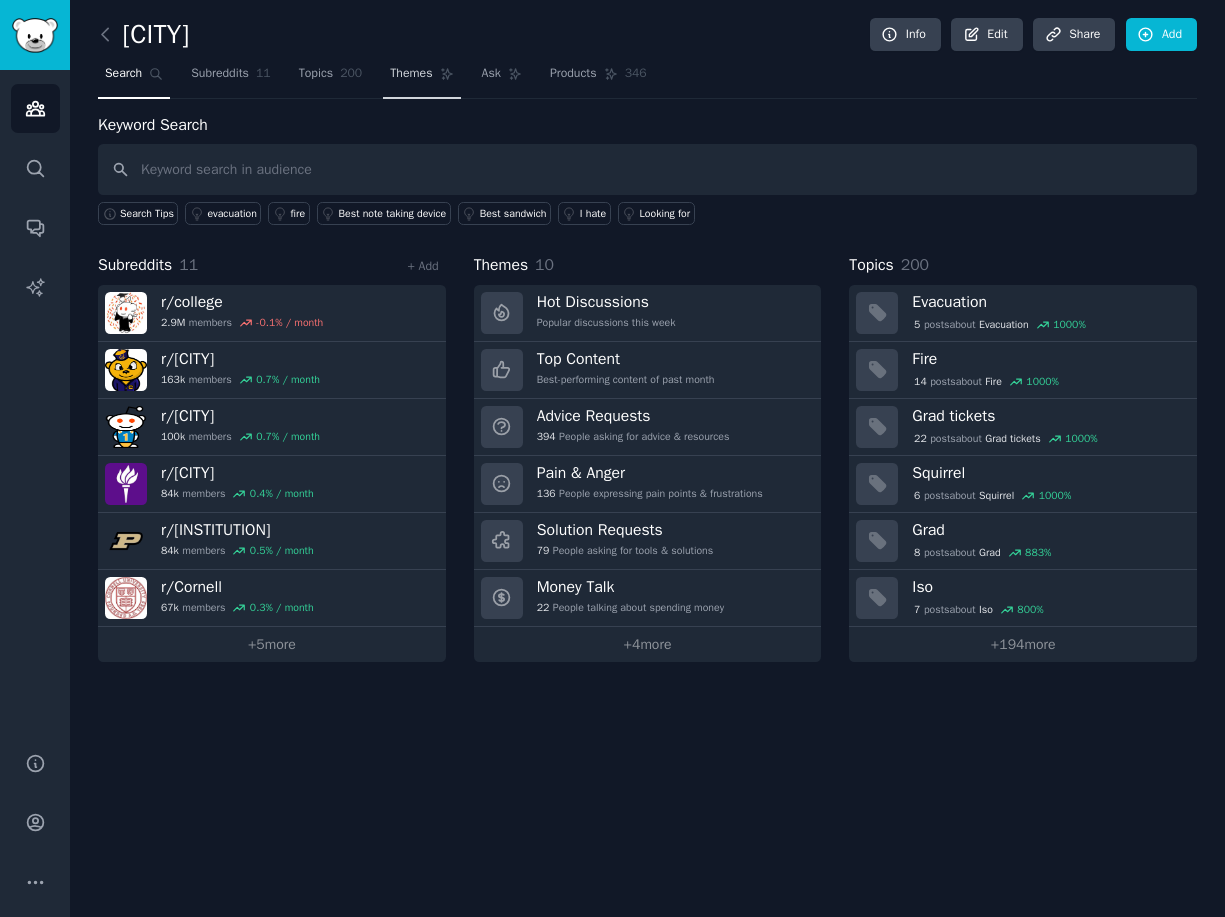 click on "Themes" at bounding box center [421, 78] 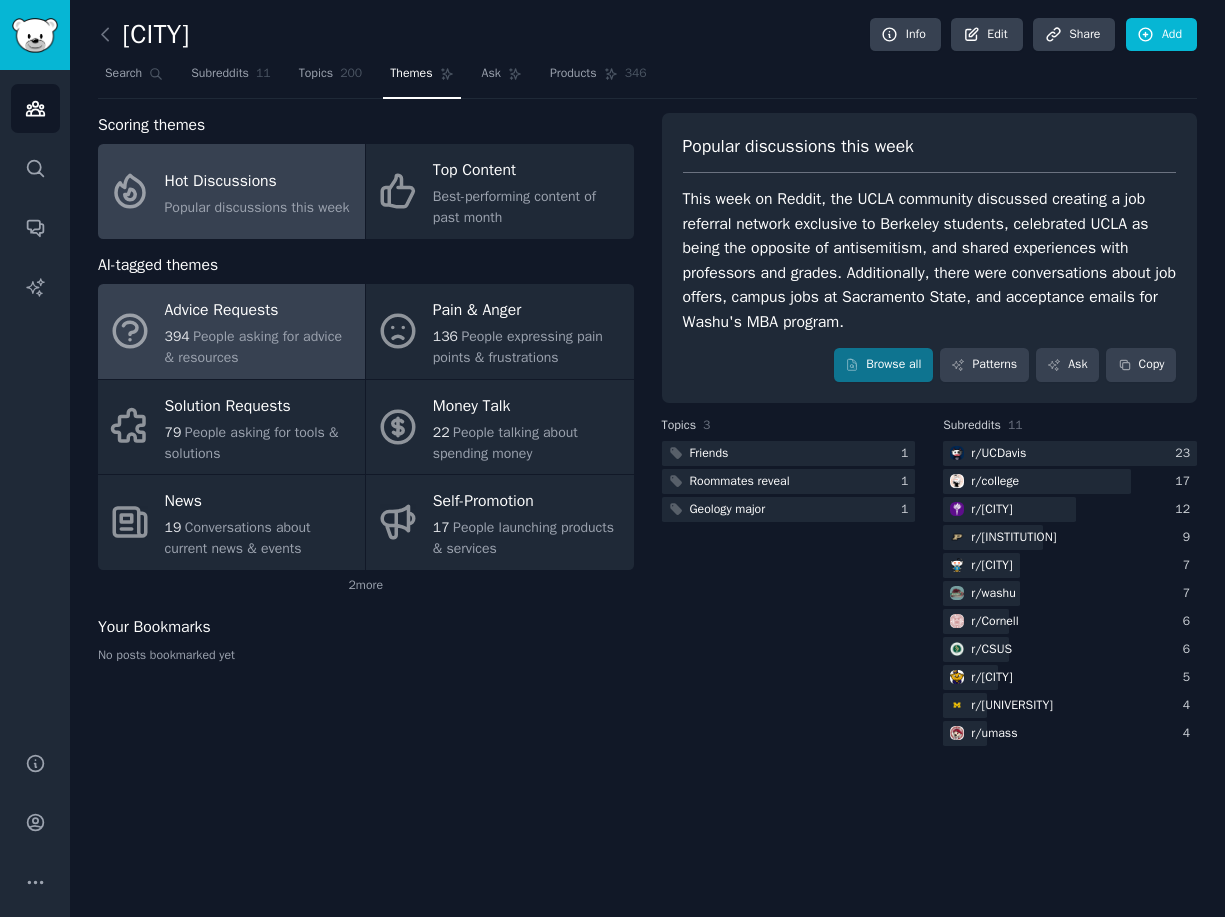 click on "394 People asking for advice & resources" at bounding box center (260, 347) 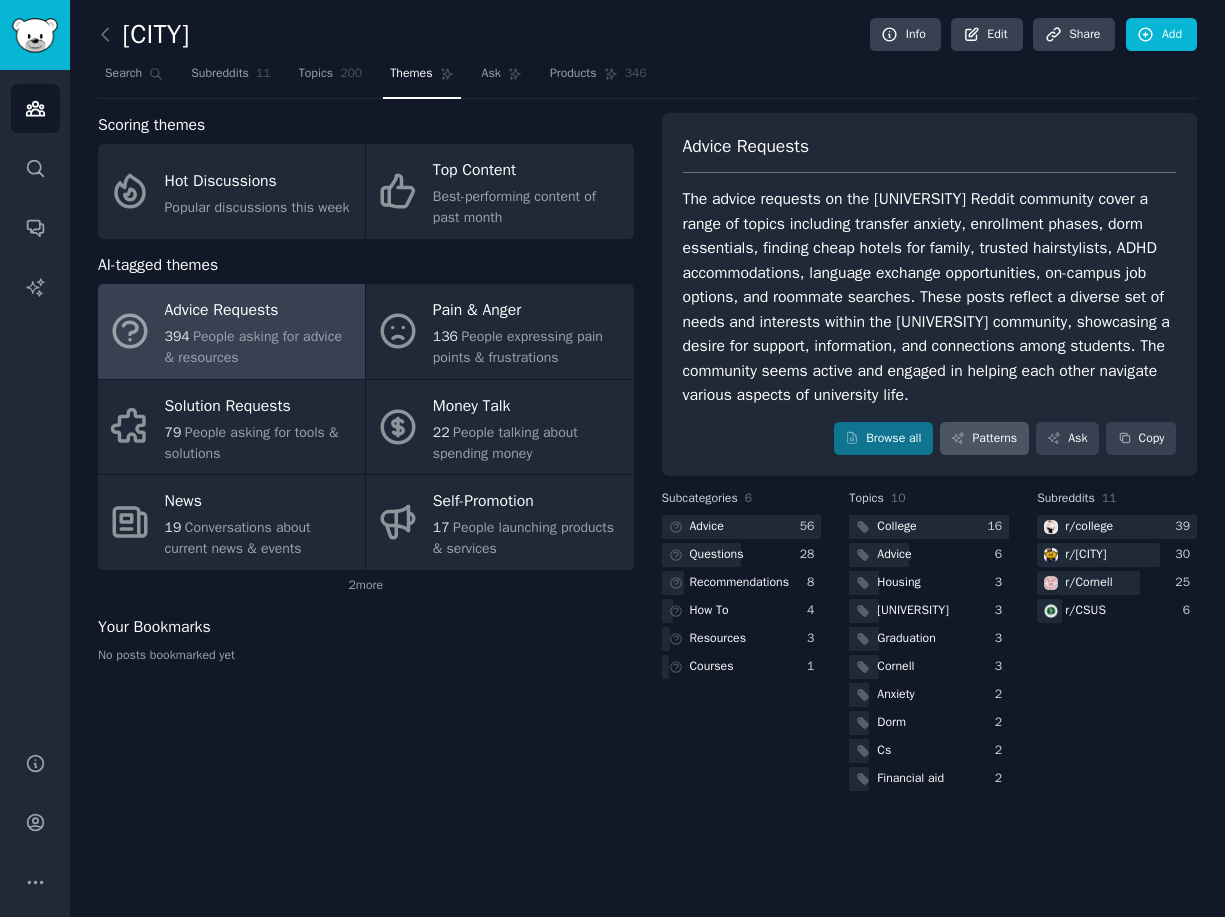 click on "Patterns" at bounding box center (984, 439) 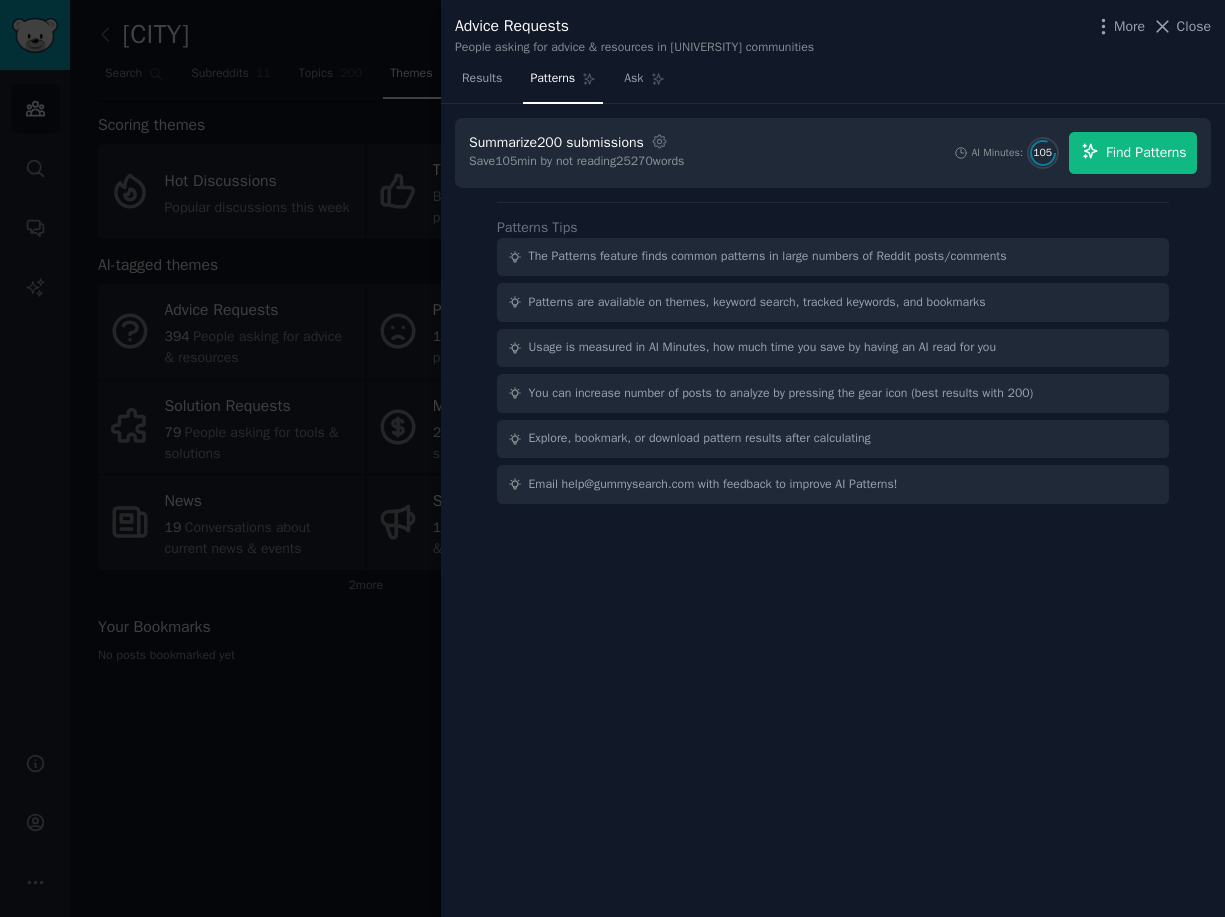 click on "Find Patterns" at bounding box center (1133, 153) 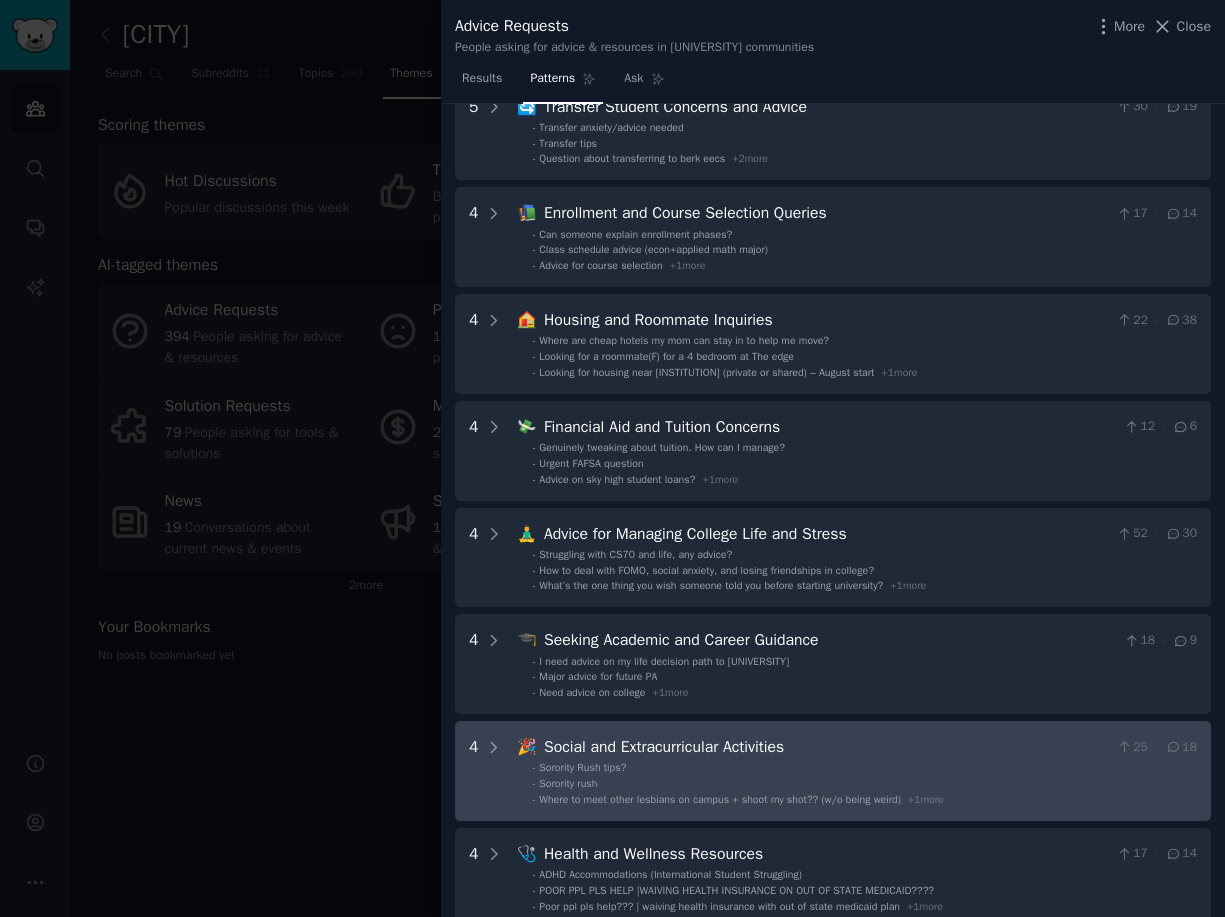 scroll, scrollTop: 0, scrollLeft: 0, axis: both 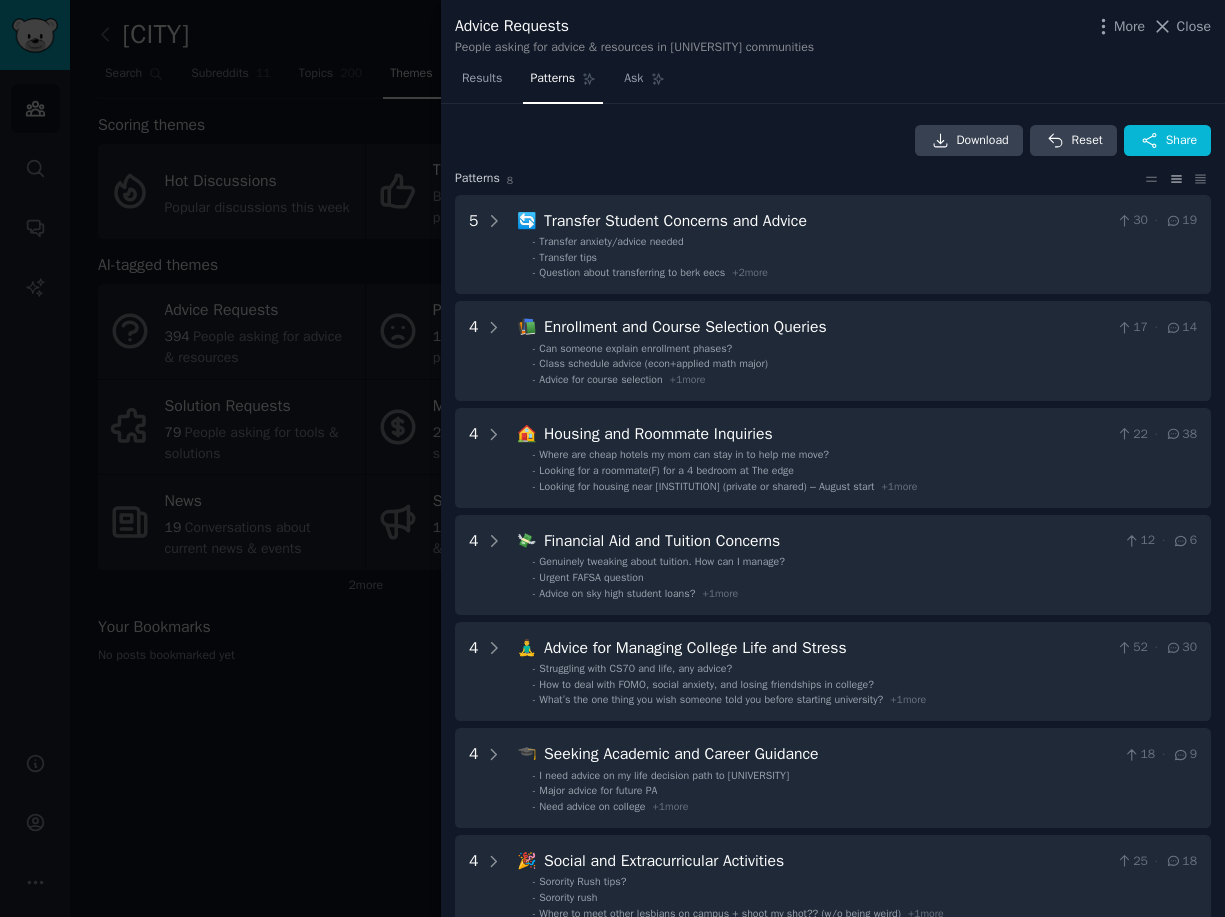 click at bounding box center (612, 458) 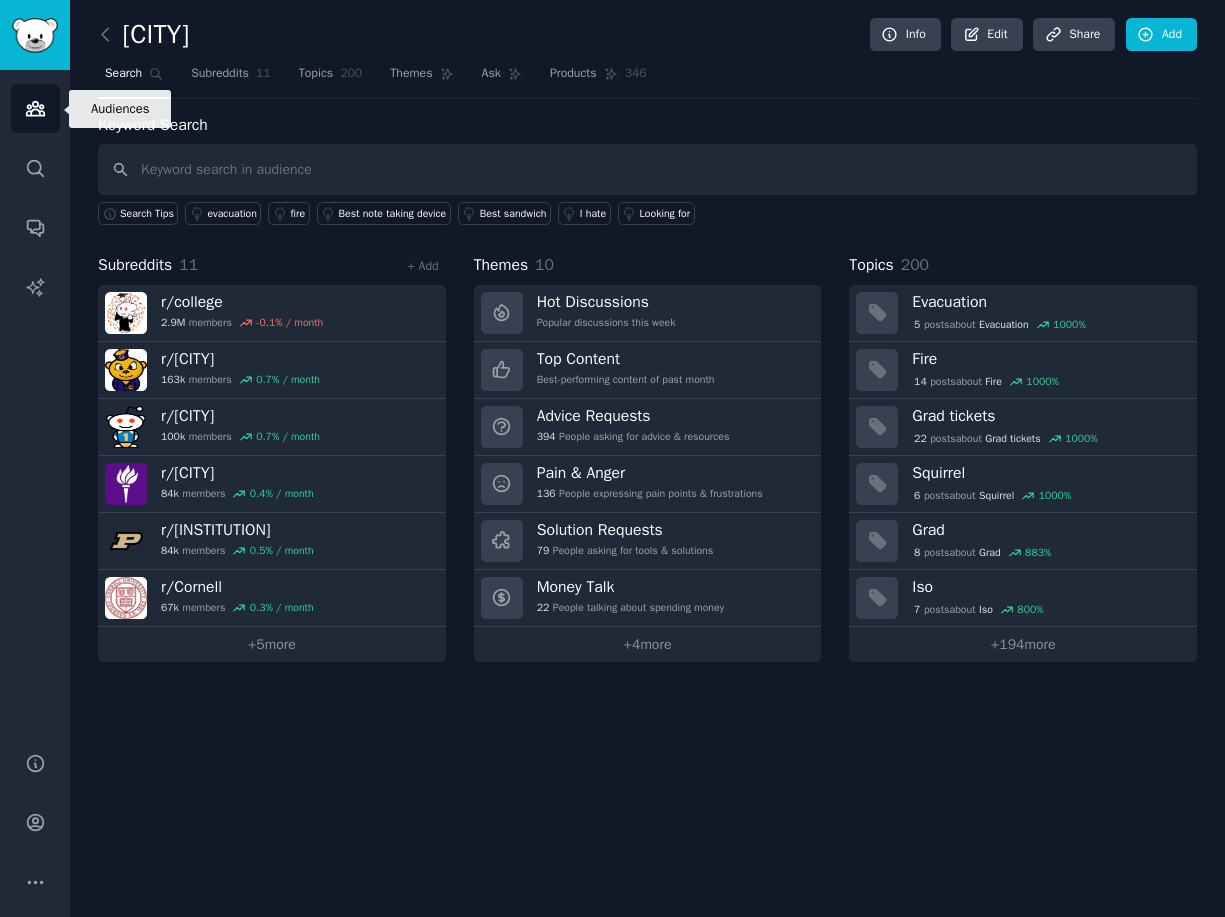 click on "Audiences" at bounding box center (35, 108) 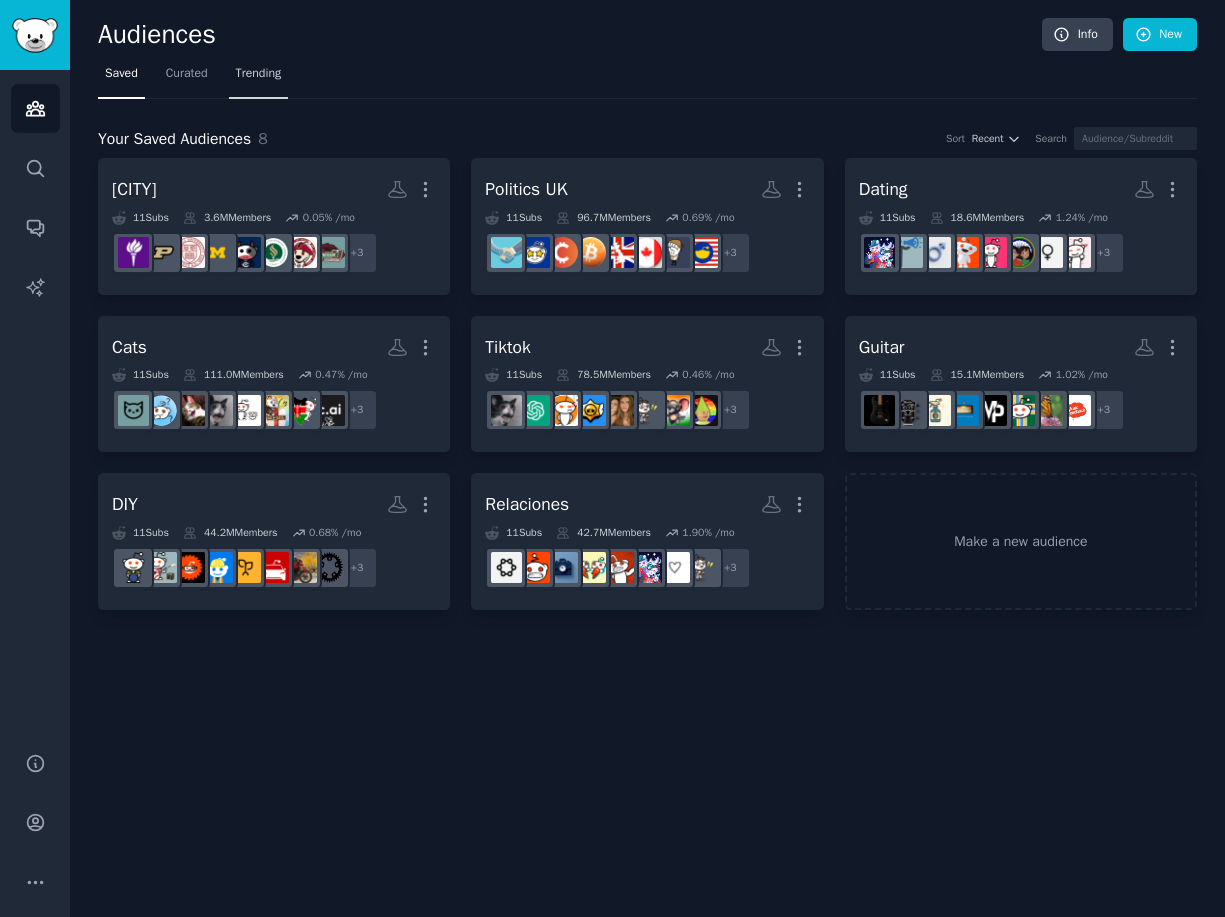 click on "Trending" at bounding box center (259, 74) 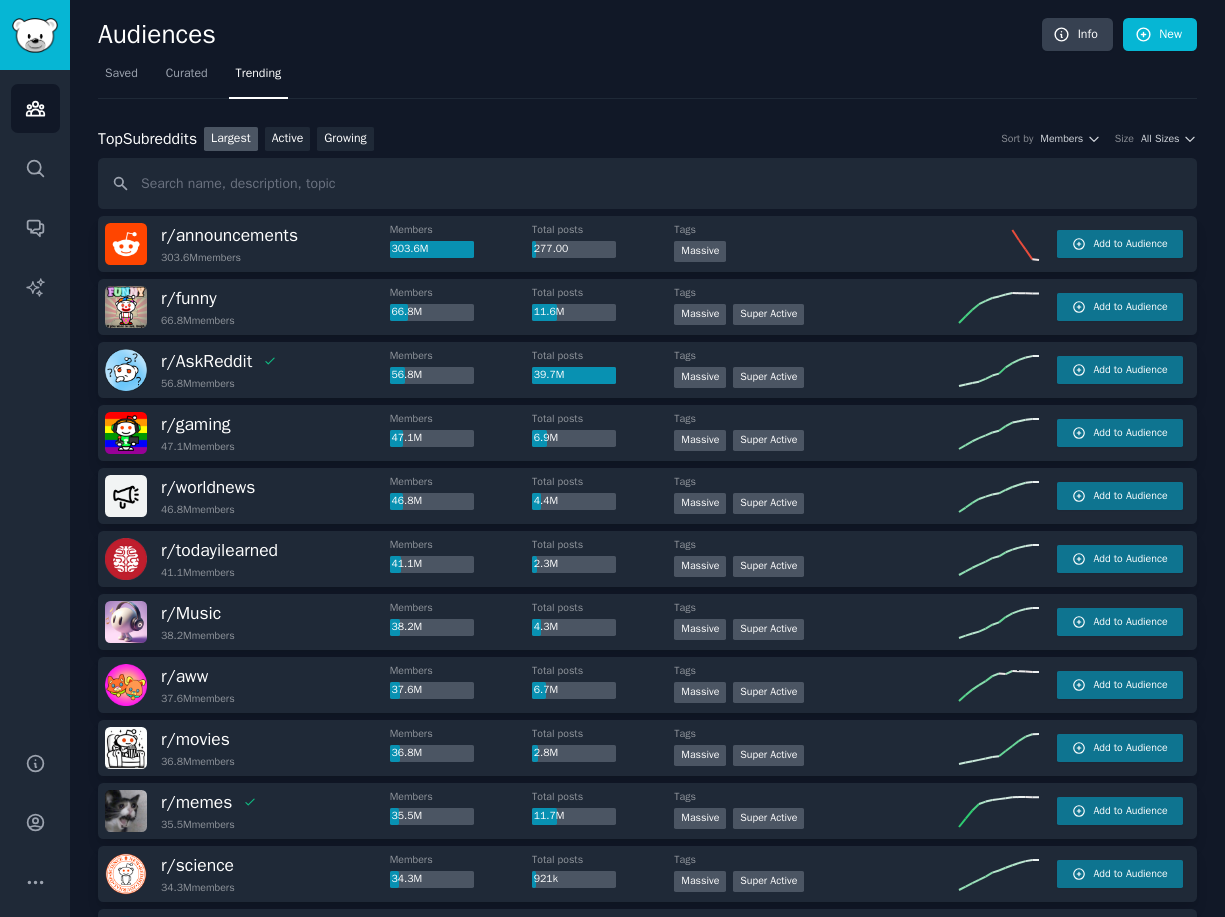 click on "Top Subreddits Top Subreddits Largest Active Growing Sort by Members Size All Sizes" at bounding box center [647, 139] 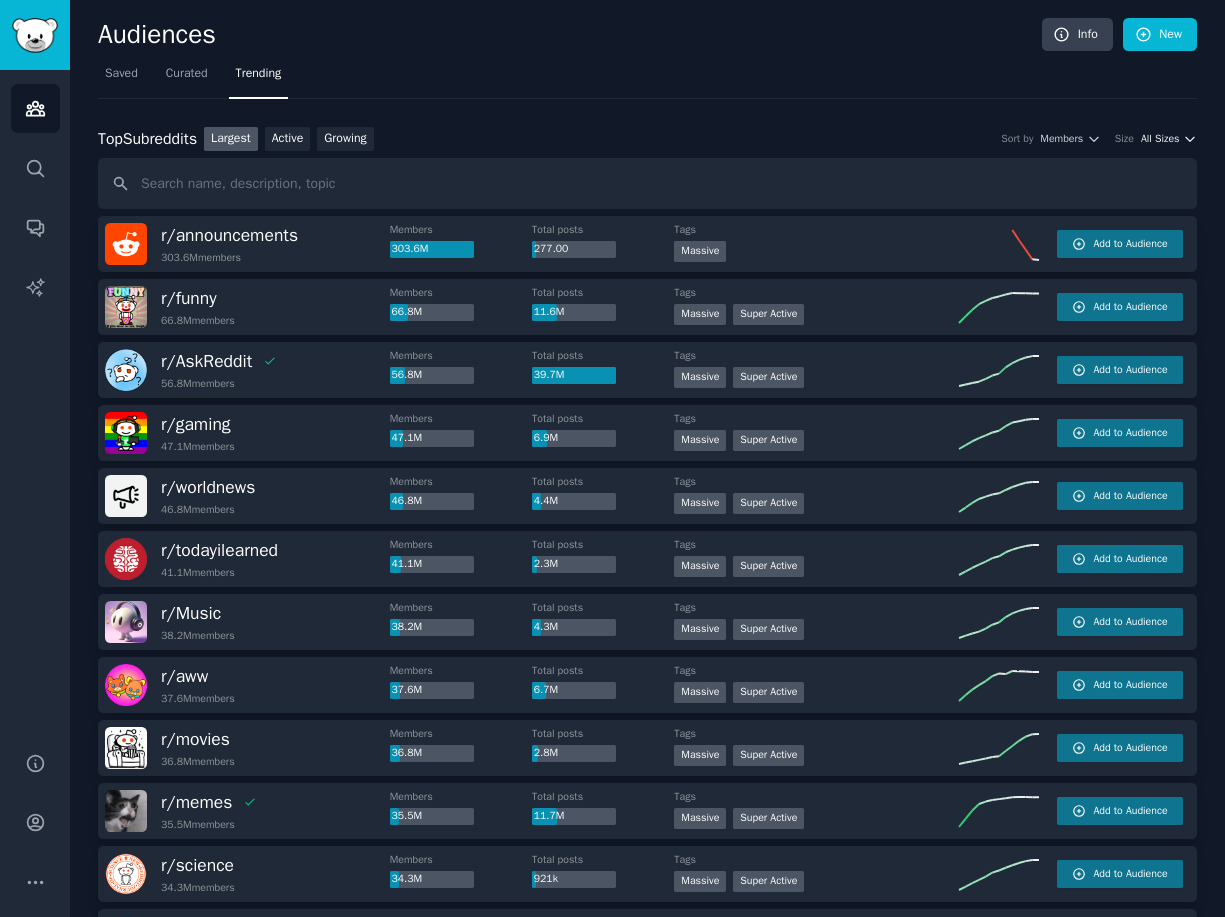 click on "All Sizes" at bounding box center (1160, 139) 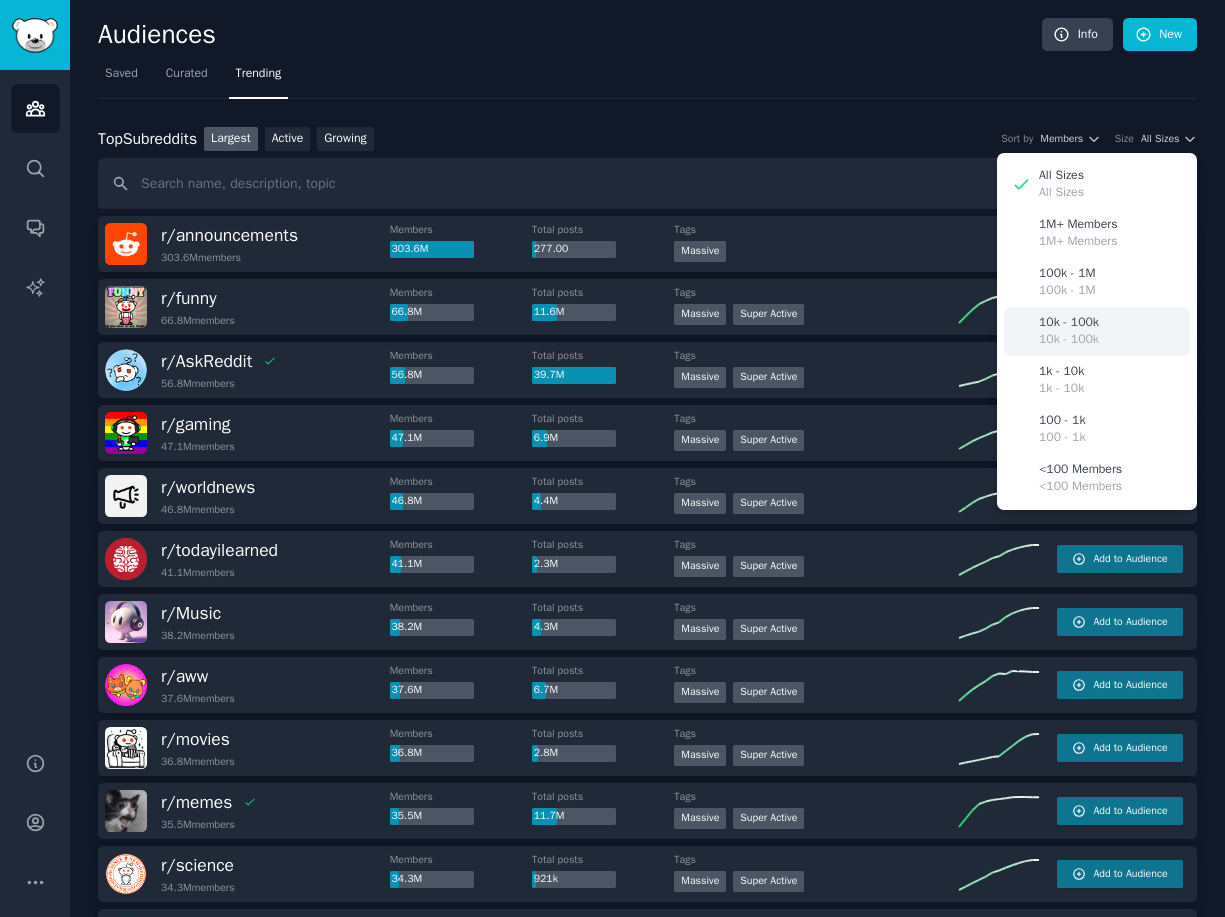 click on "10k - 100k" at bounding box center [1069, 323] 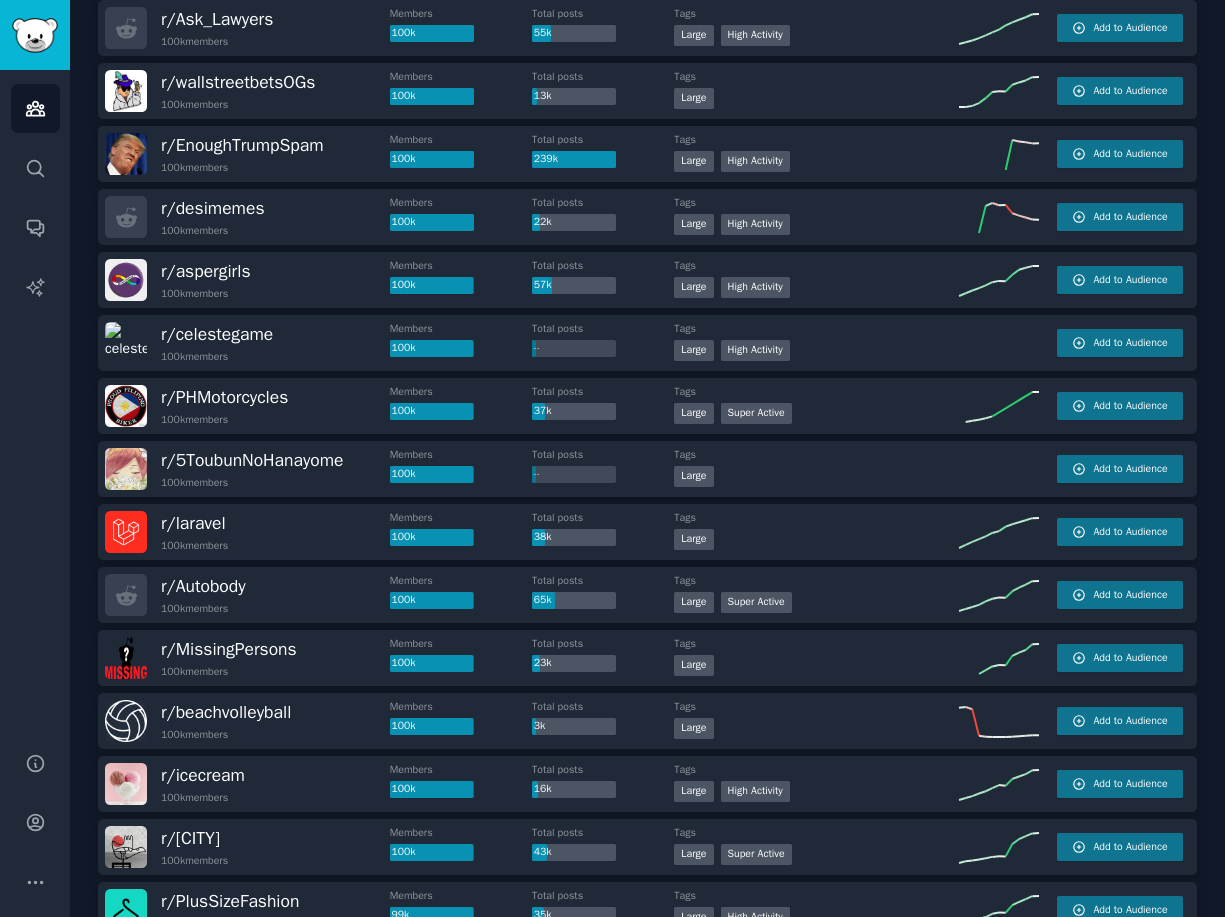 scroll, scrollTop: 514, scrollLeft: 0, axis: vertical 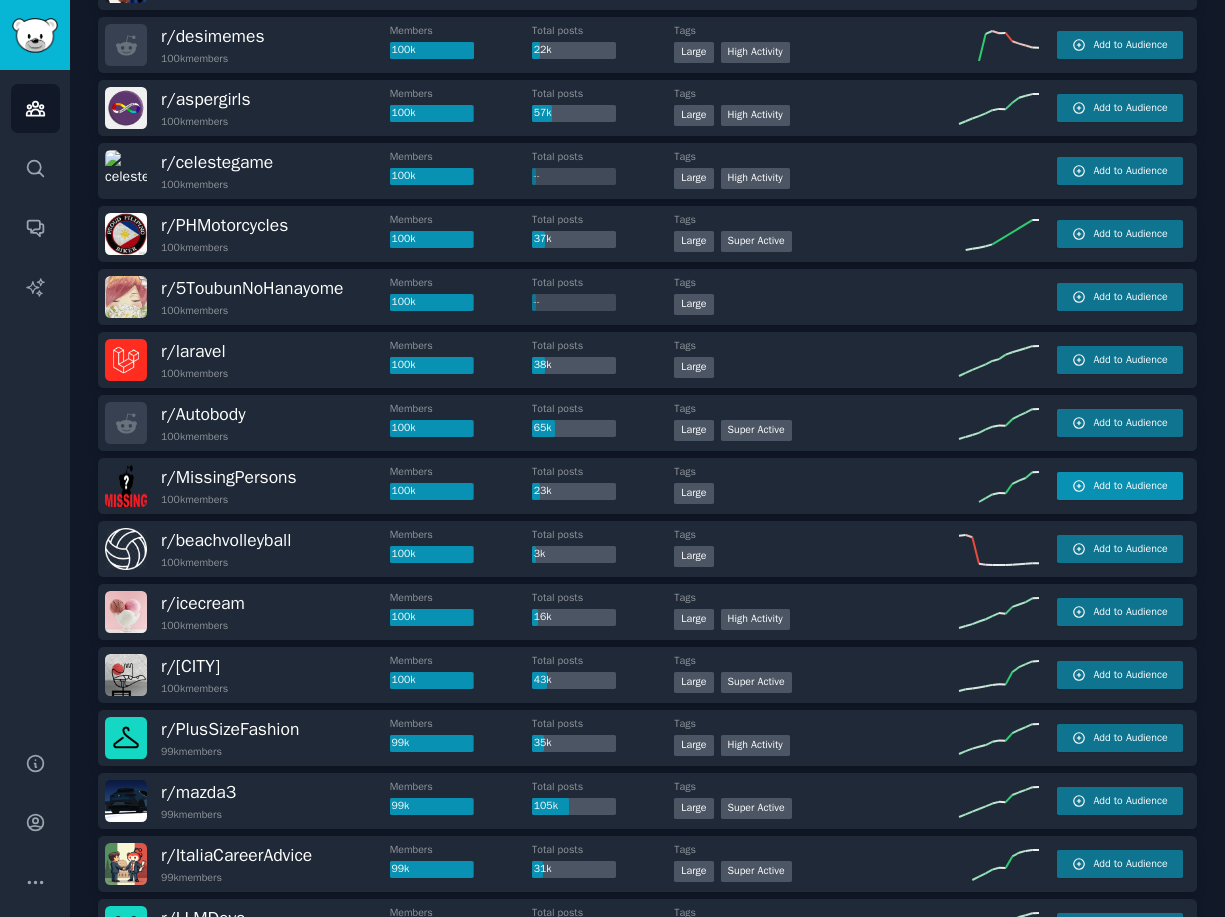 click on "Add to Audience" at bounding box center (1130, 486) 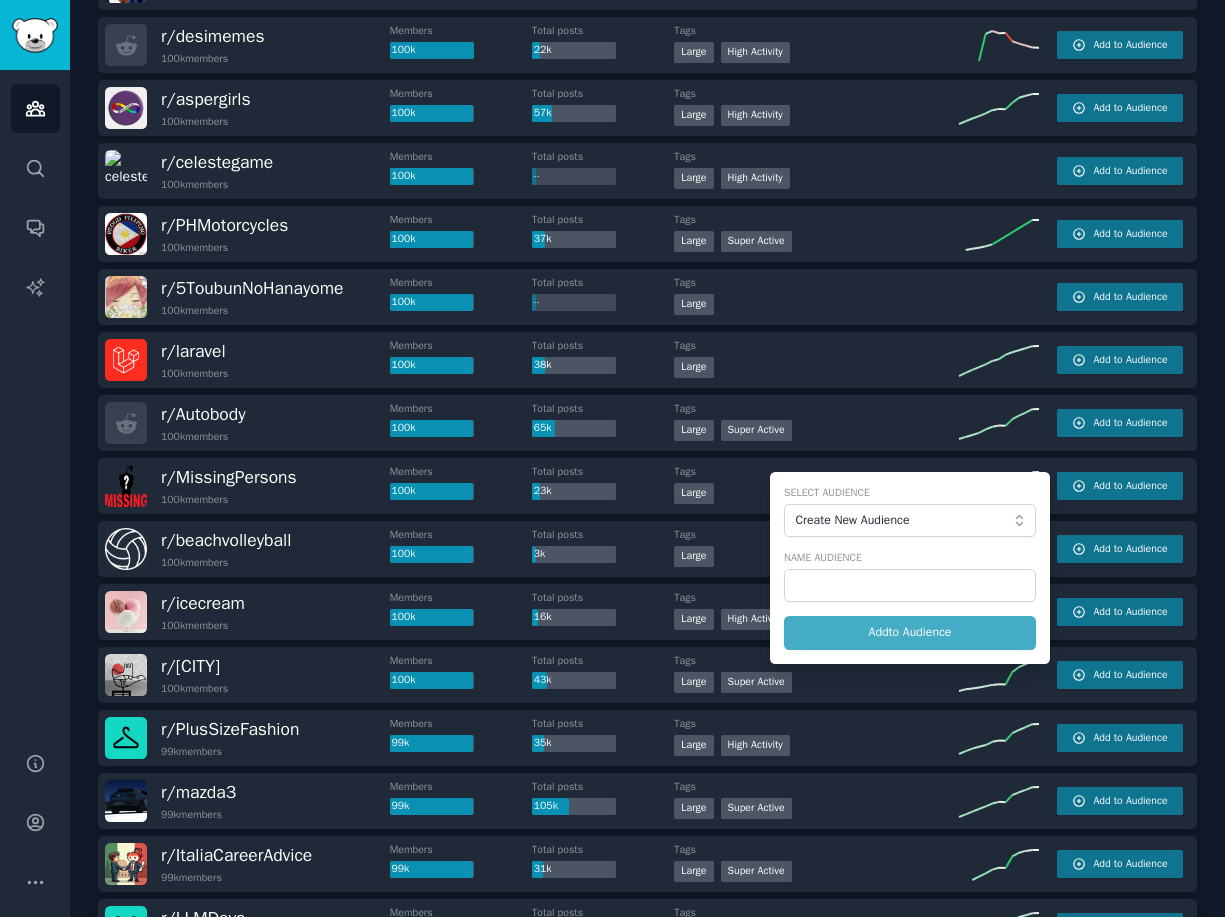 click on "Create New Audience" at bounding box center [910, 521] 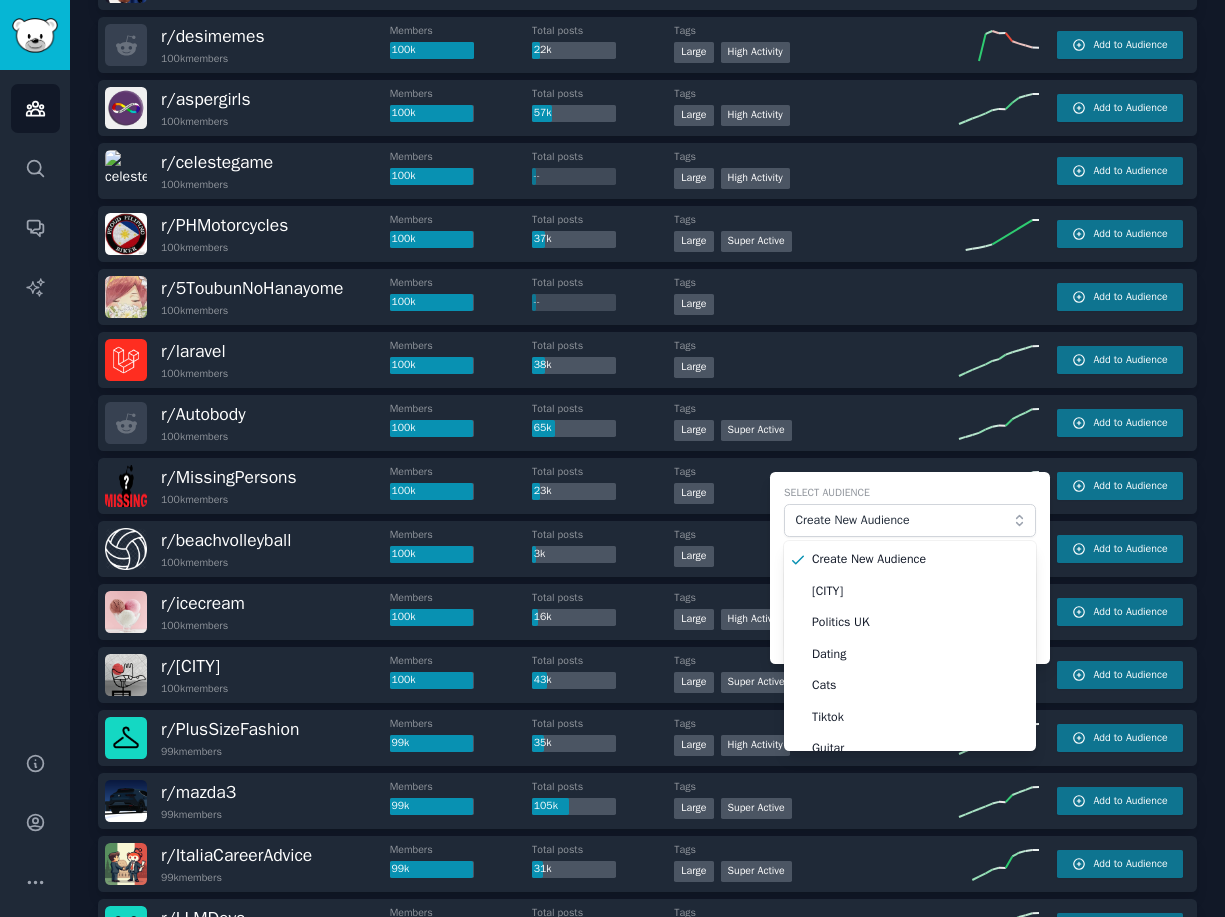 click on "Select Audience" at bounding box center (910, 493) 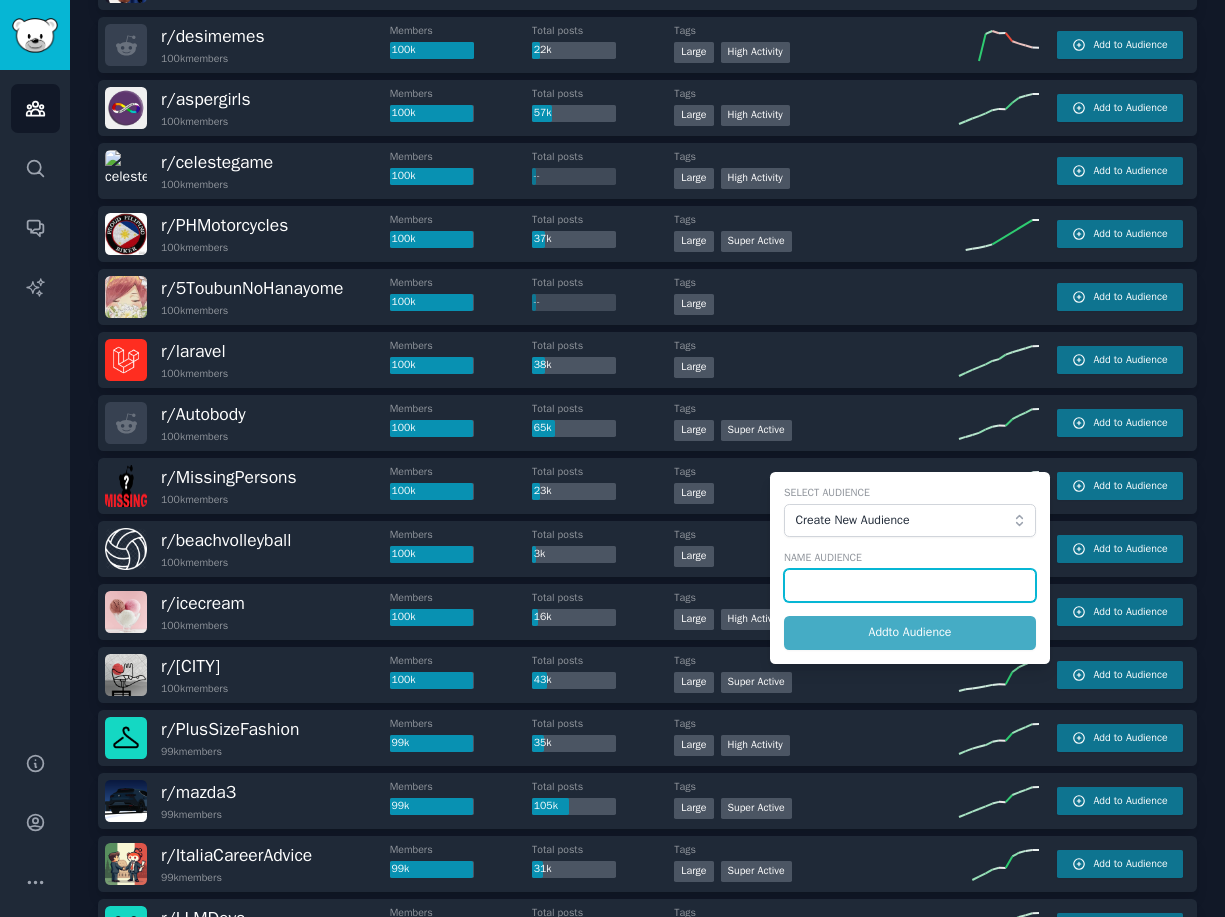 click at bounding box center [910, 586] 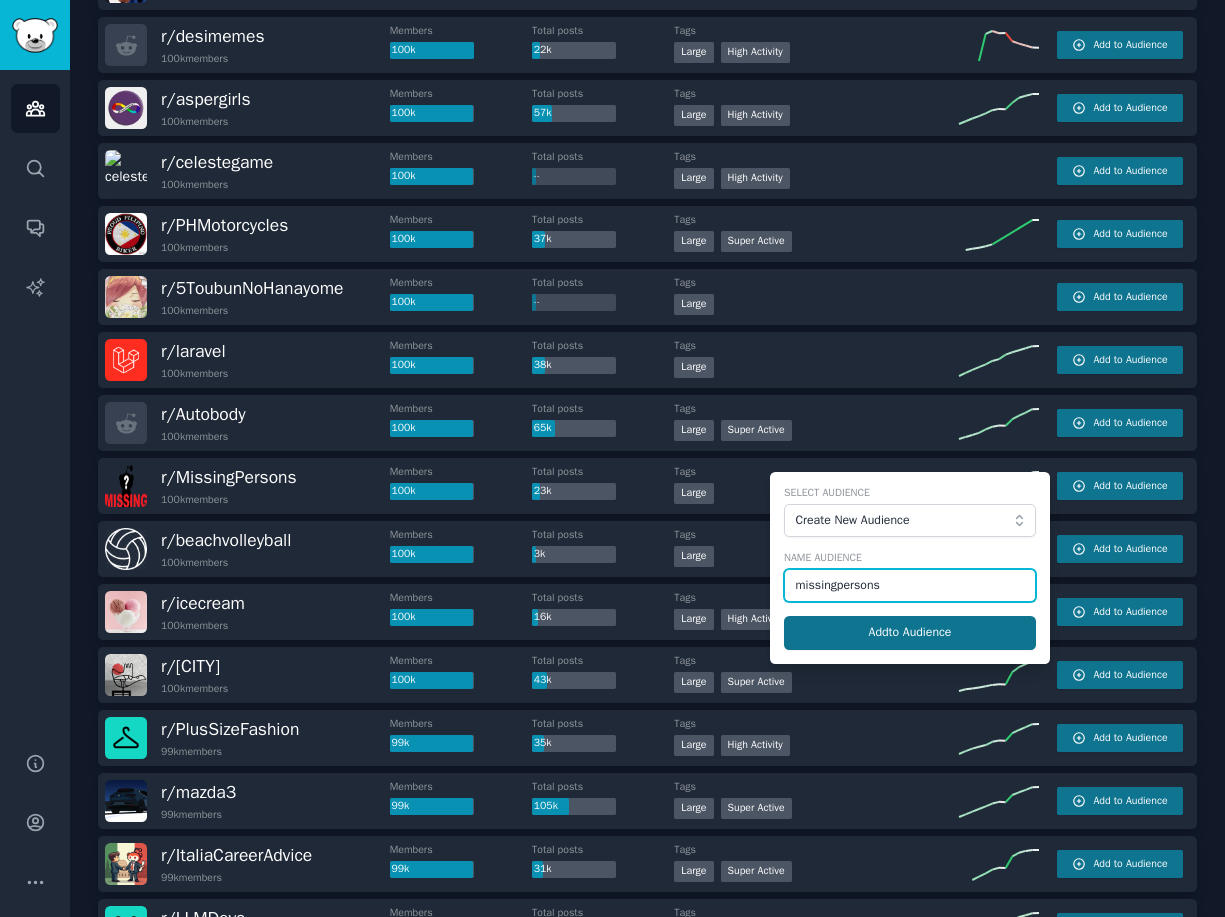 type on "missingpersons" 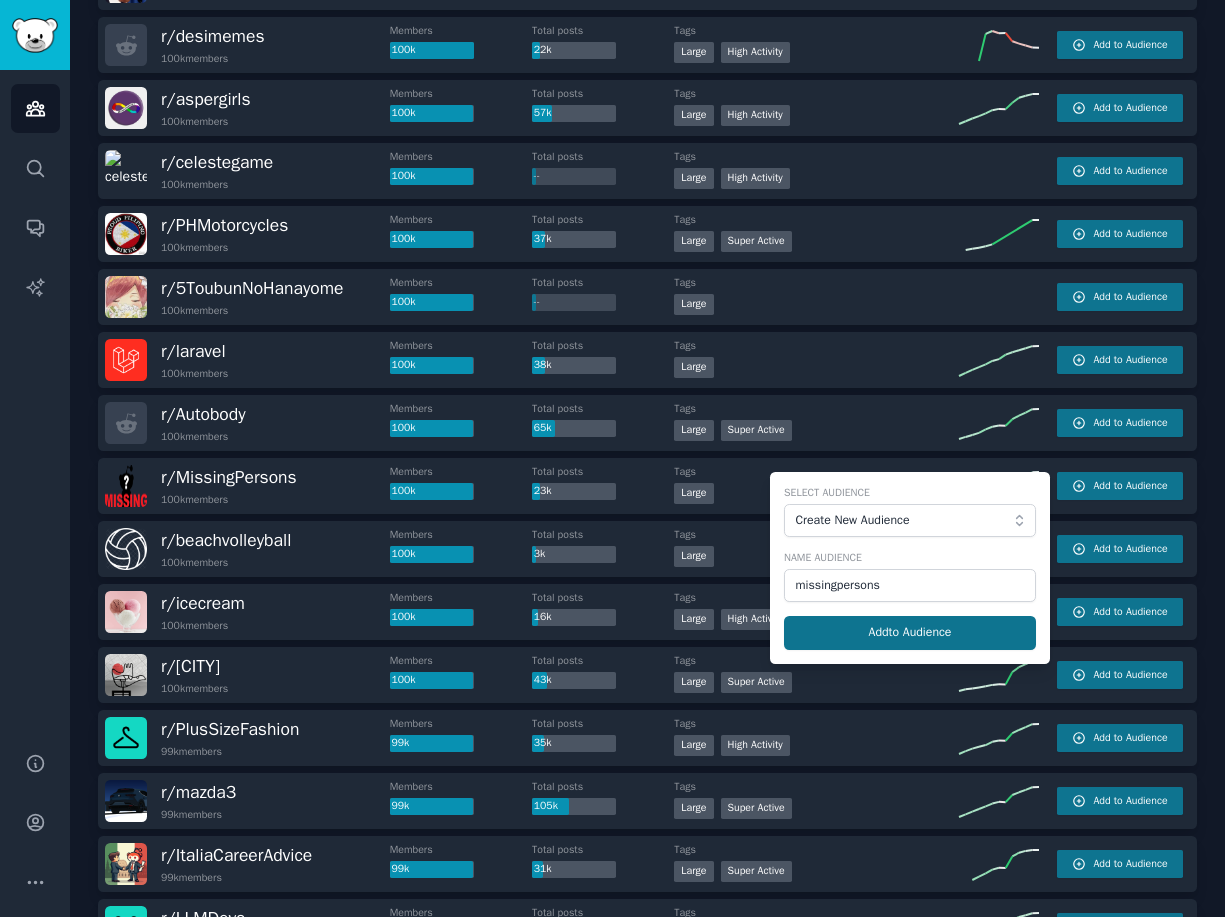 click on "Add  to Audience" 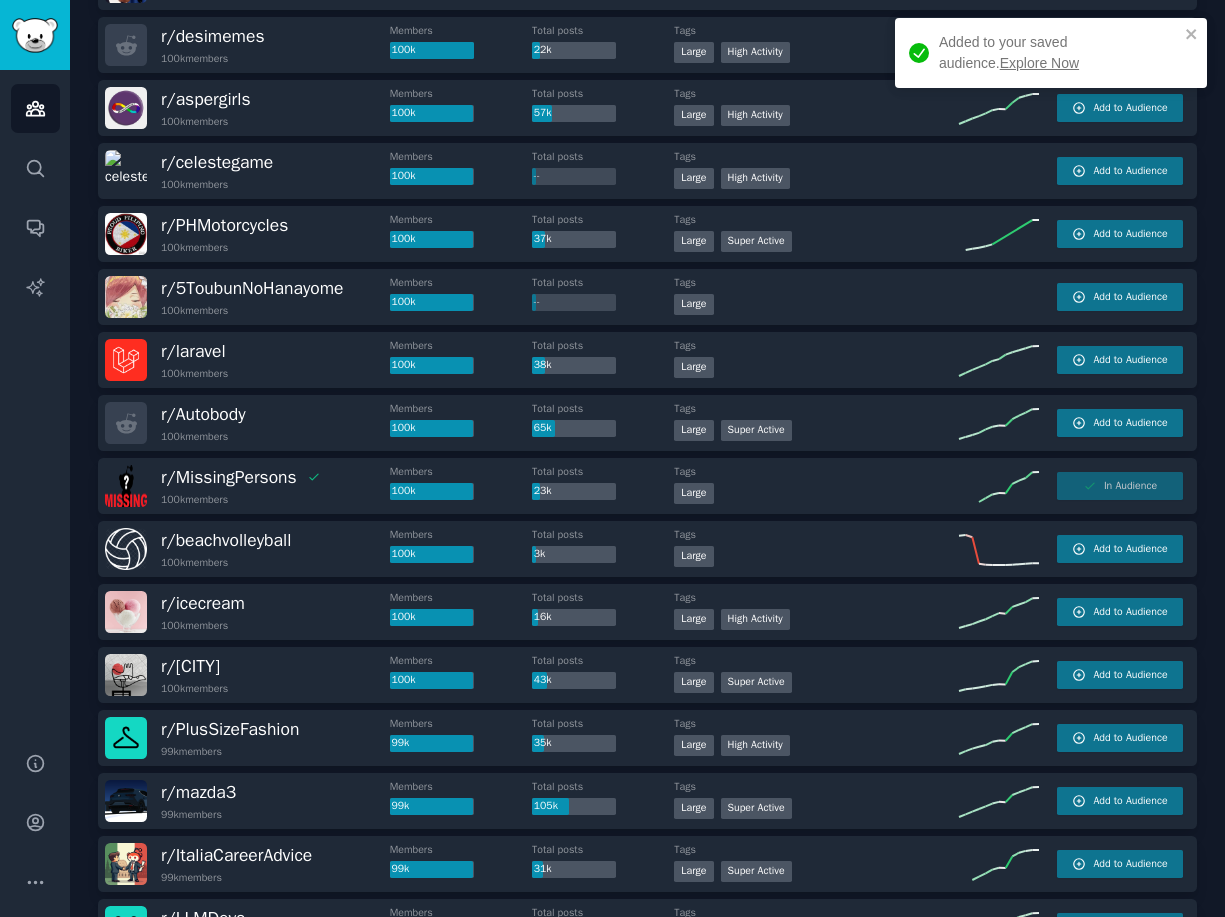 click on "Added to your saved audience.  Explore Now" at bounding box center [1059, 53] 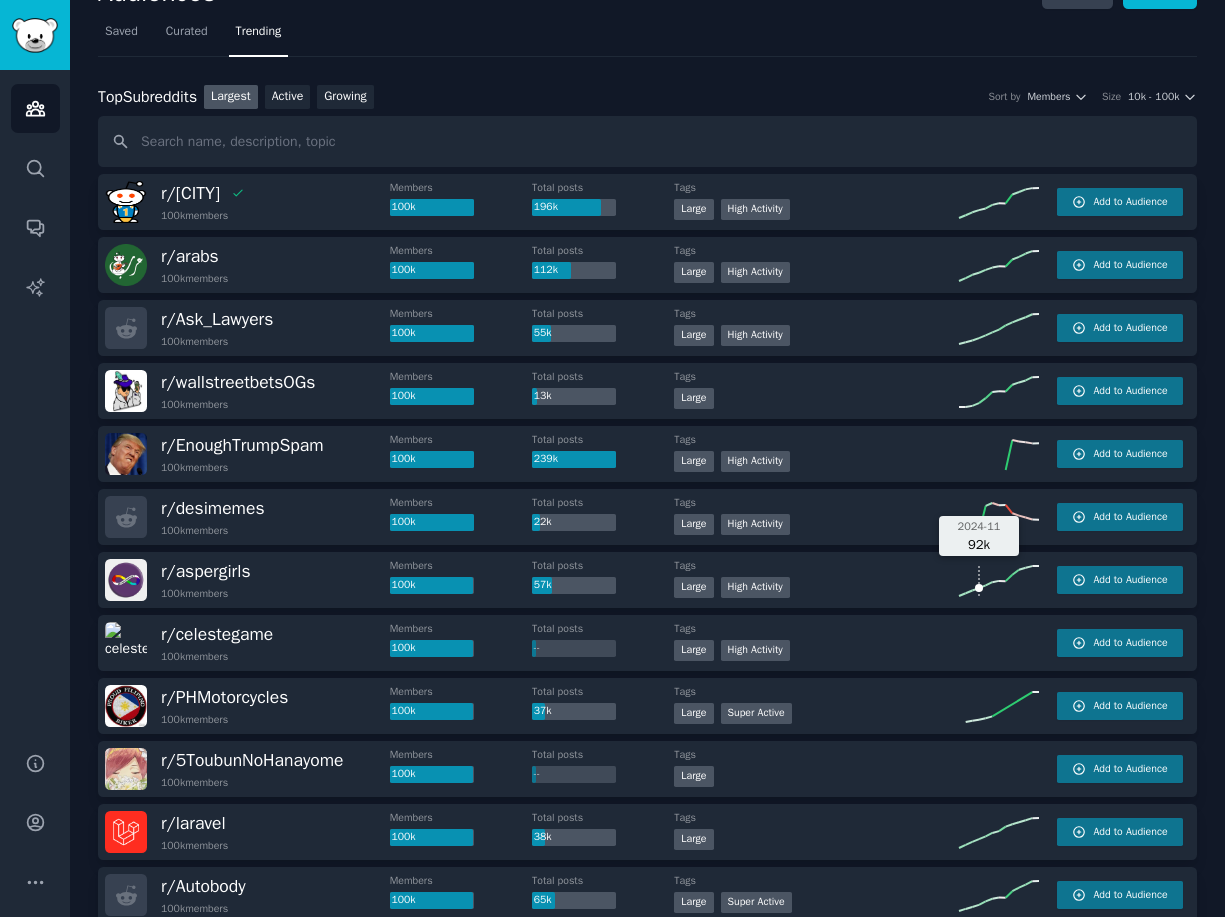 scroll, scrollTop: 0, scrollLeft: 0, axis: both 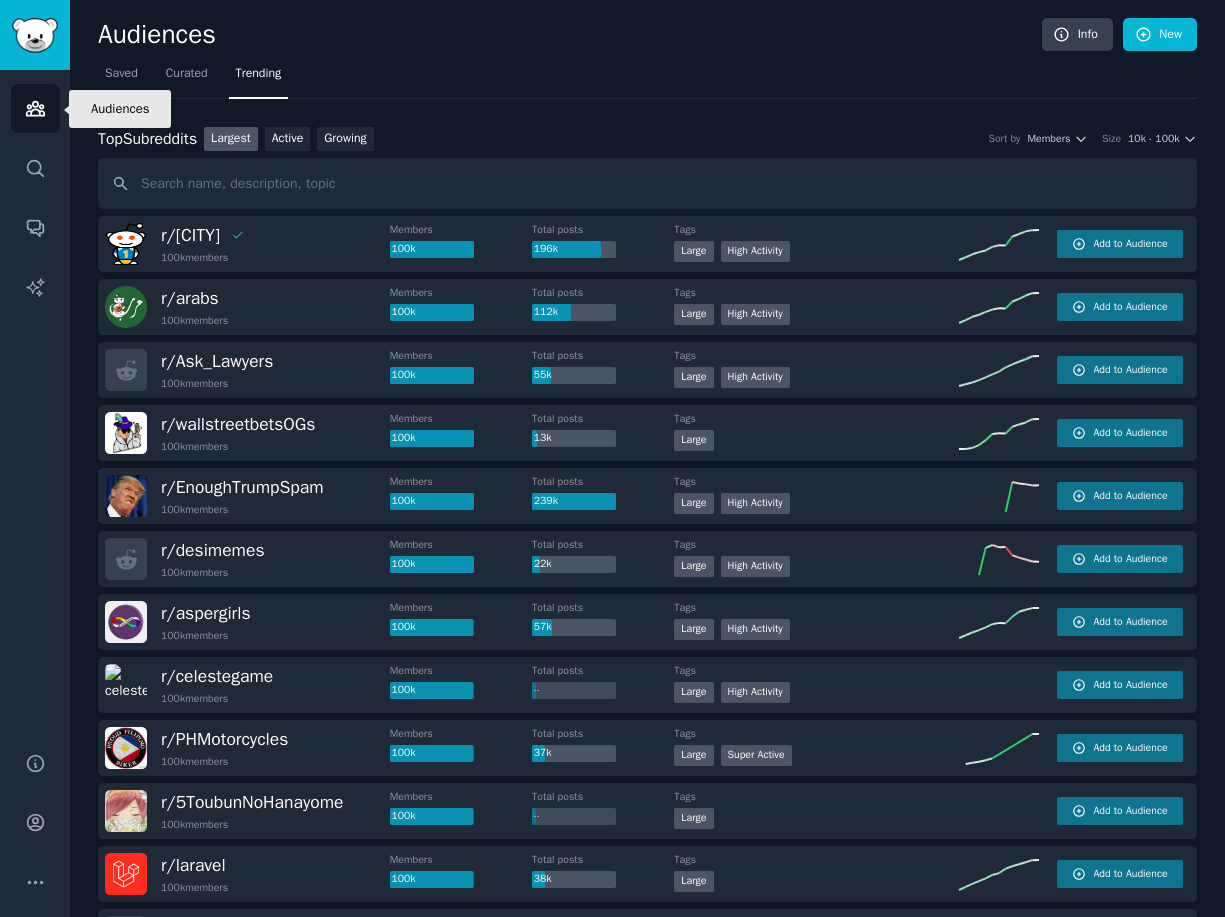 click 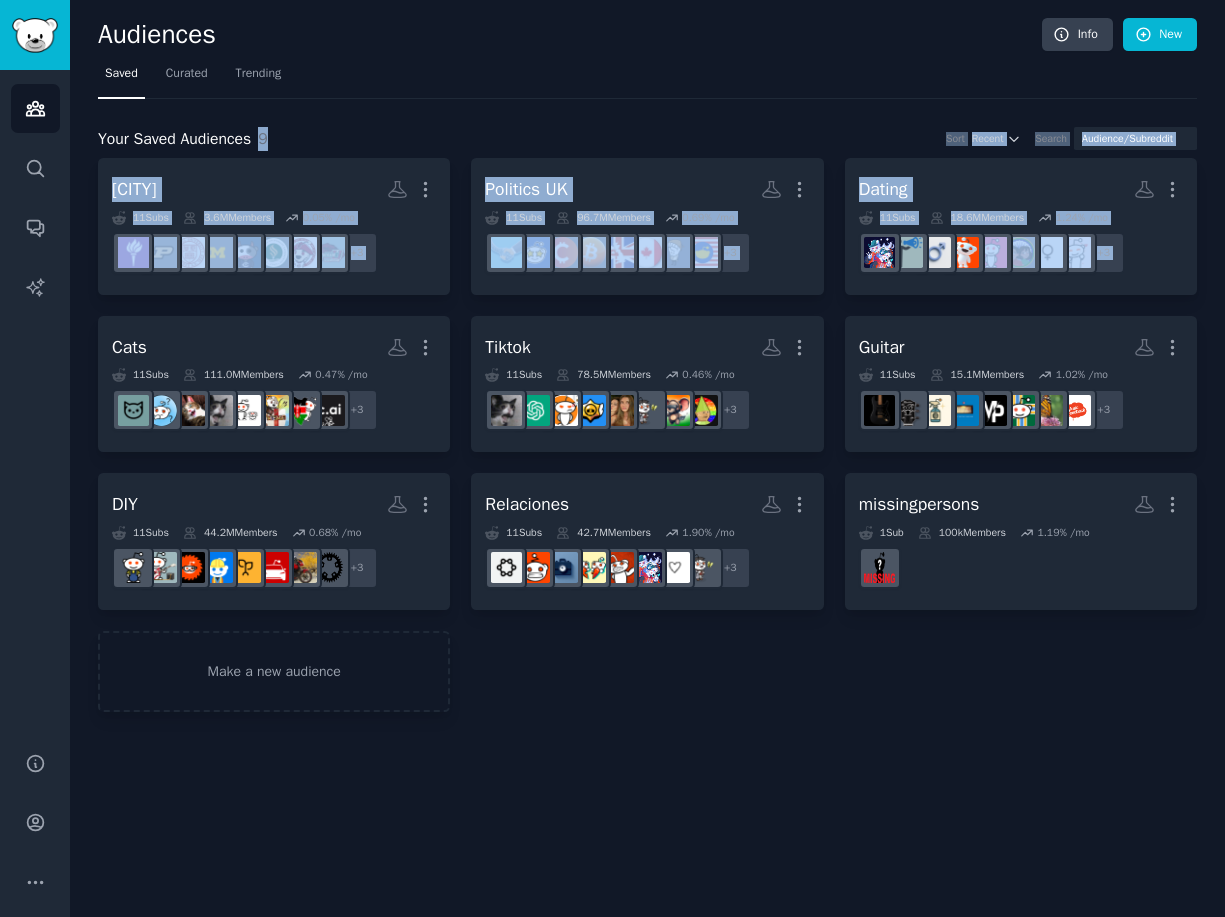 drag, startPoint x: 337, startPoint y: 125, endPoint x: 833, endPoint y: 176, distance: 498.61508 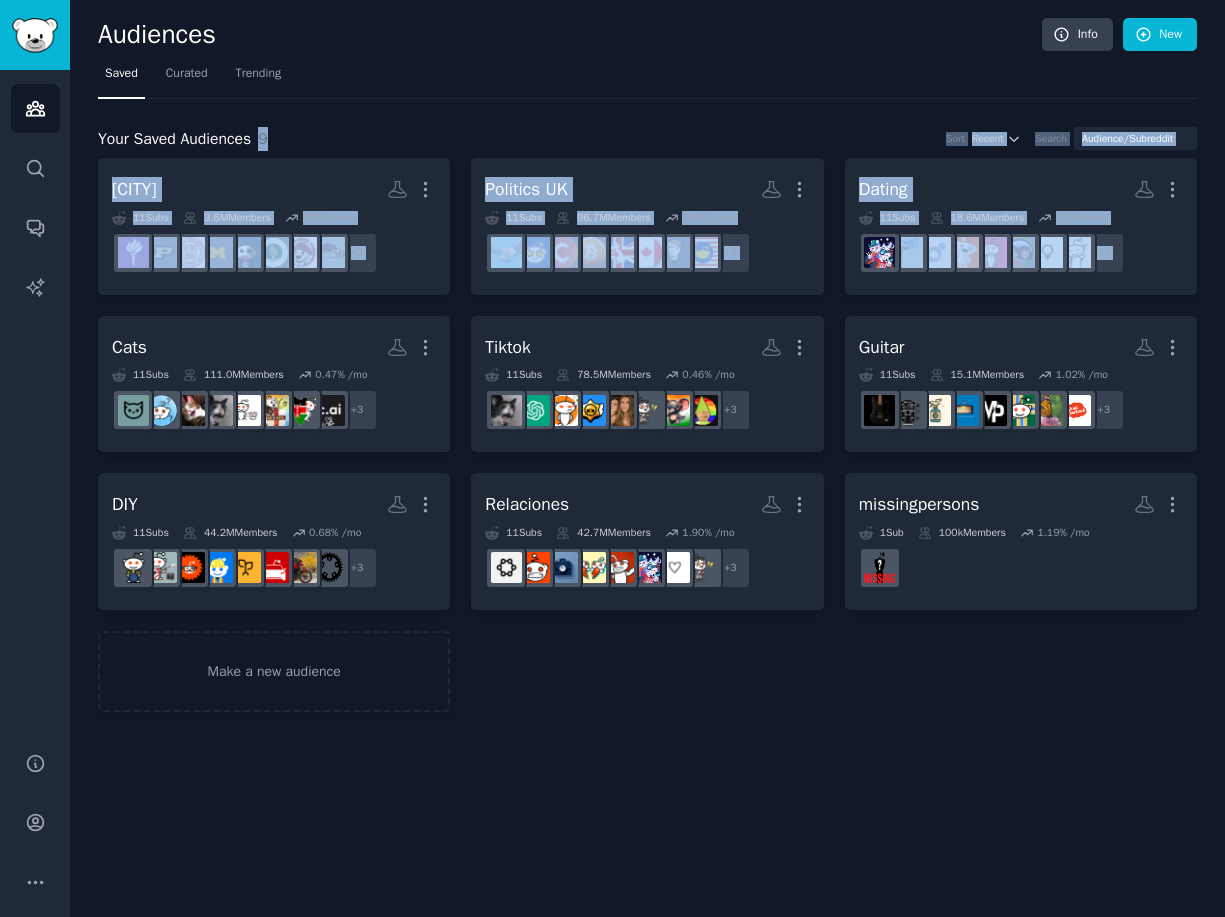 click on "Your Saved Audiences 9 Sort Recent Search ucla Custom Audience More 11  Sub s 3.6M  Members 0.05 % /mo + 3 Politics UK More 11  Sub s 96.7M  Members 0.69 % /mo r/technology + 3 Dating More 11  Sub s 18.6M  Members 1.24 % /mo r/Advice + 3 Cats More 11  Sub s 111.0M  Members 0.47 % /mo + 3 Tiktok Custom Audience More 11  Sub s 78.5M  Members 0.46 % /mo r/memes + 3 Guitar More 11  Sub s 15.1M  Members 1.02 % /mo r/gardening + 3 DIY More 11  Sub s 44.2M  Members 0.68 % /mo + 3 Relaciones More 11  Sub s 42.7M  Members 1.90 % /mo r/NoStupidQuestions + 3 missingpersons More 1  Sub 100k  Members 1.19 % /mo Make a new audience" at bounding box center (647, 405) 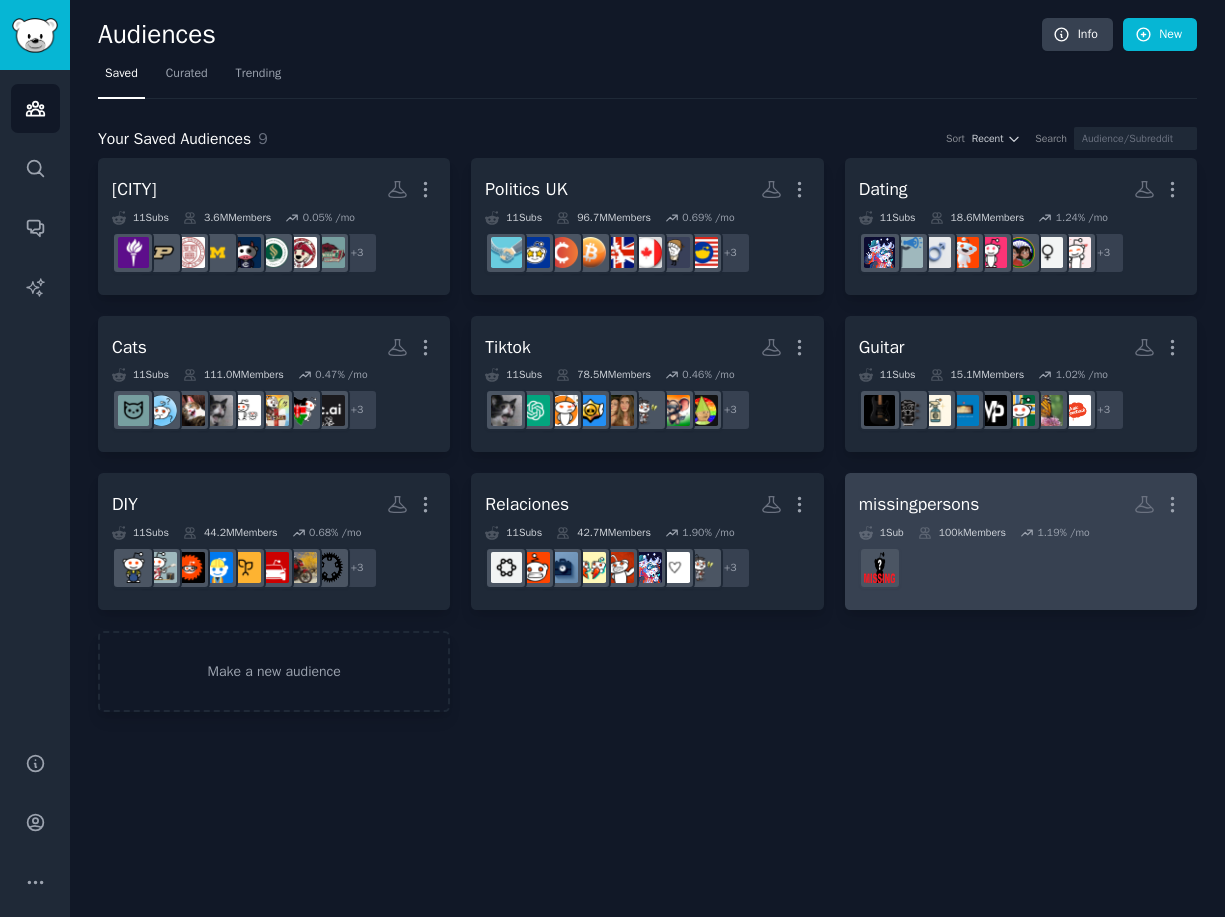 click at bounding box center (1021, 568) 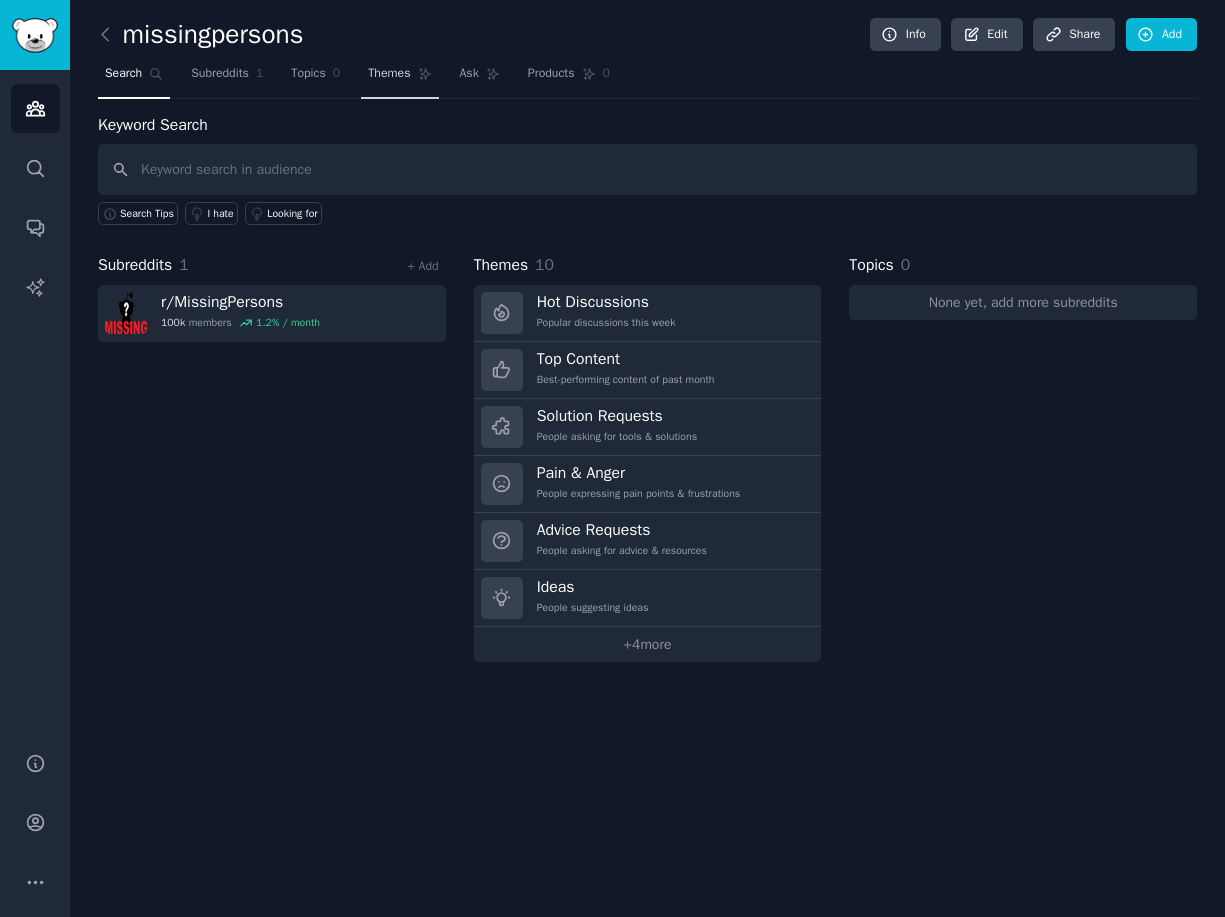 click on "Themes" at bounding box center (399, 78) 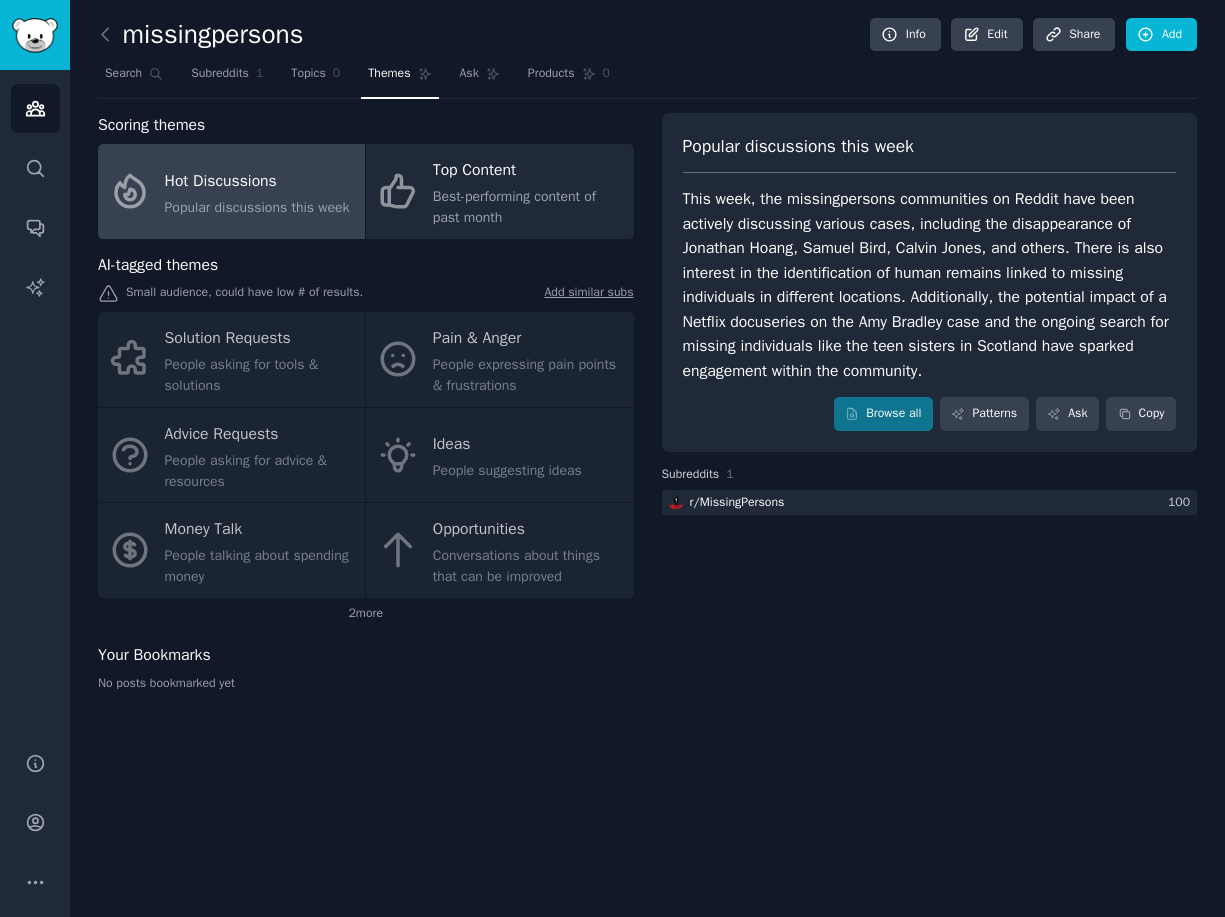 click on "Solution Requests People asking for tools & solutions Pain & Anger People expressing pain points & frustrations Advice Requests People asking for advice & resources Ideas People suggesting ideas Money Talk People talking about spending money Opportunities Conversations about things that can be improved" at bounding box center (366, 455) 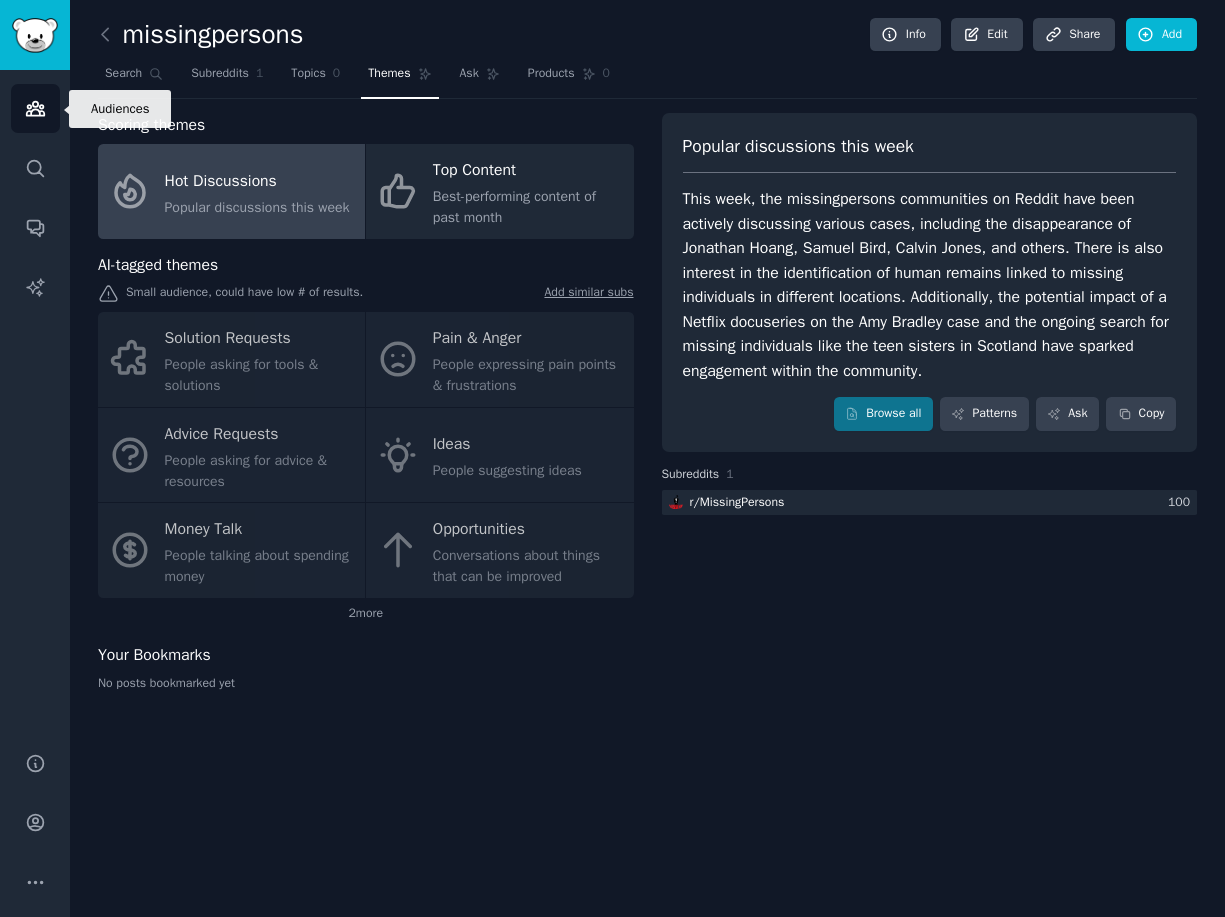 click on "Audiences" at bounding box center (35, 108) 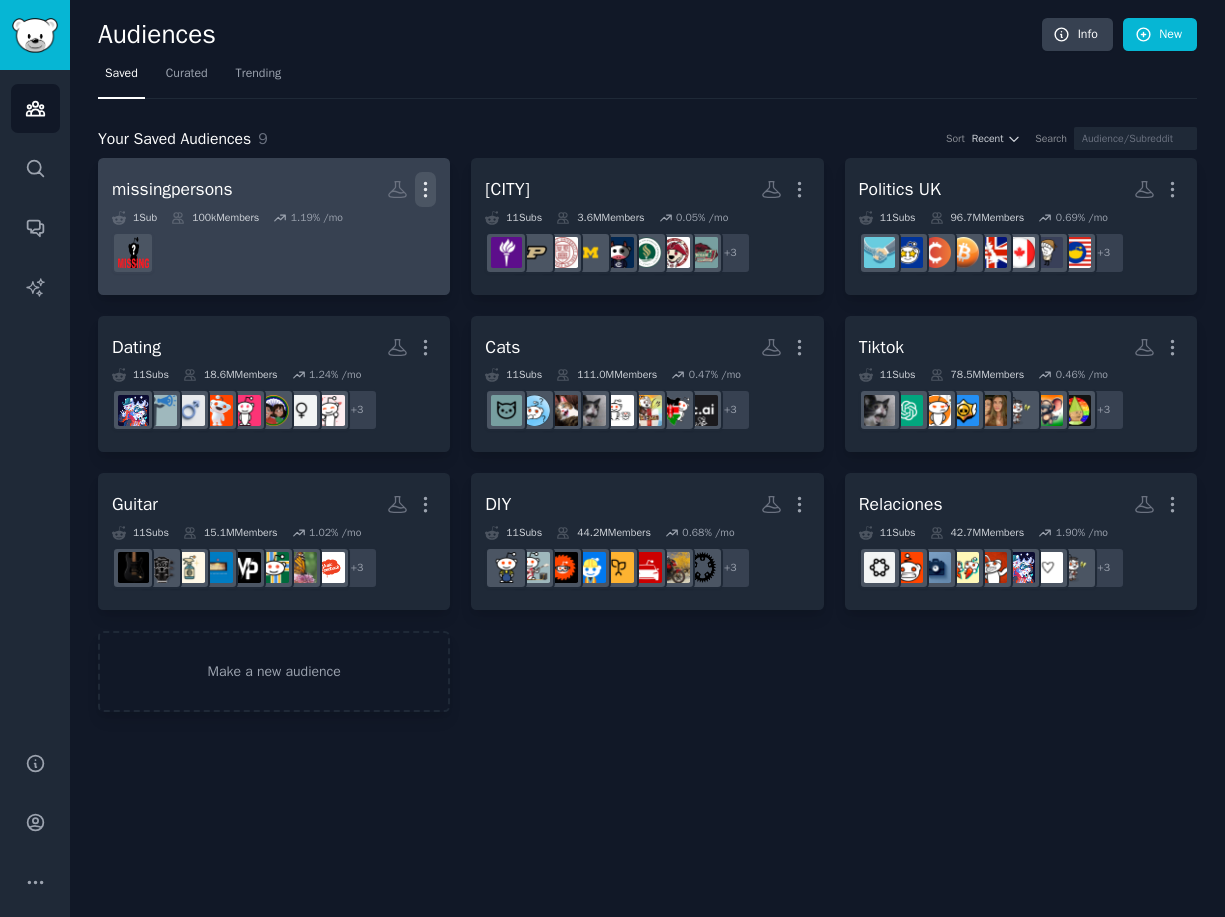 click 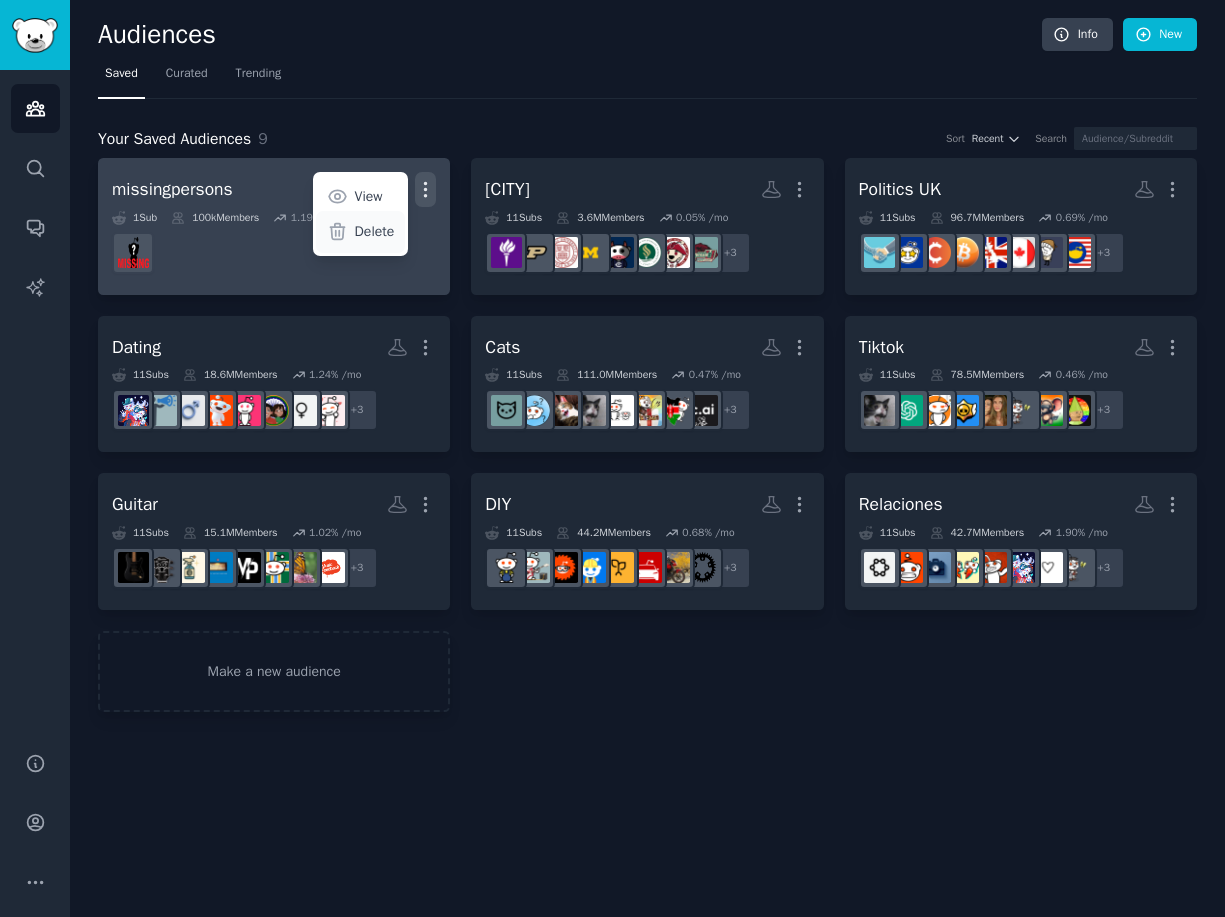 click on "Delete" at bounding box center [375, 231] 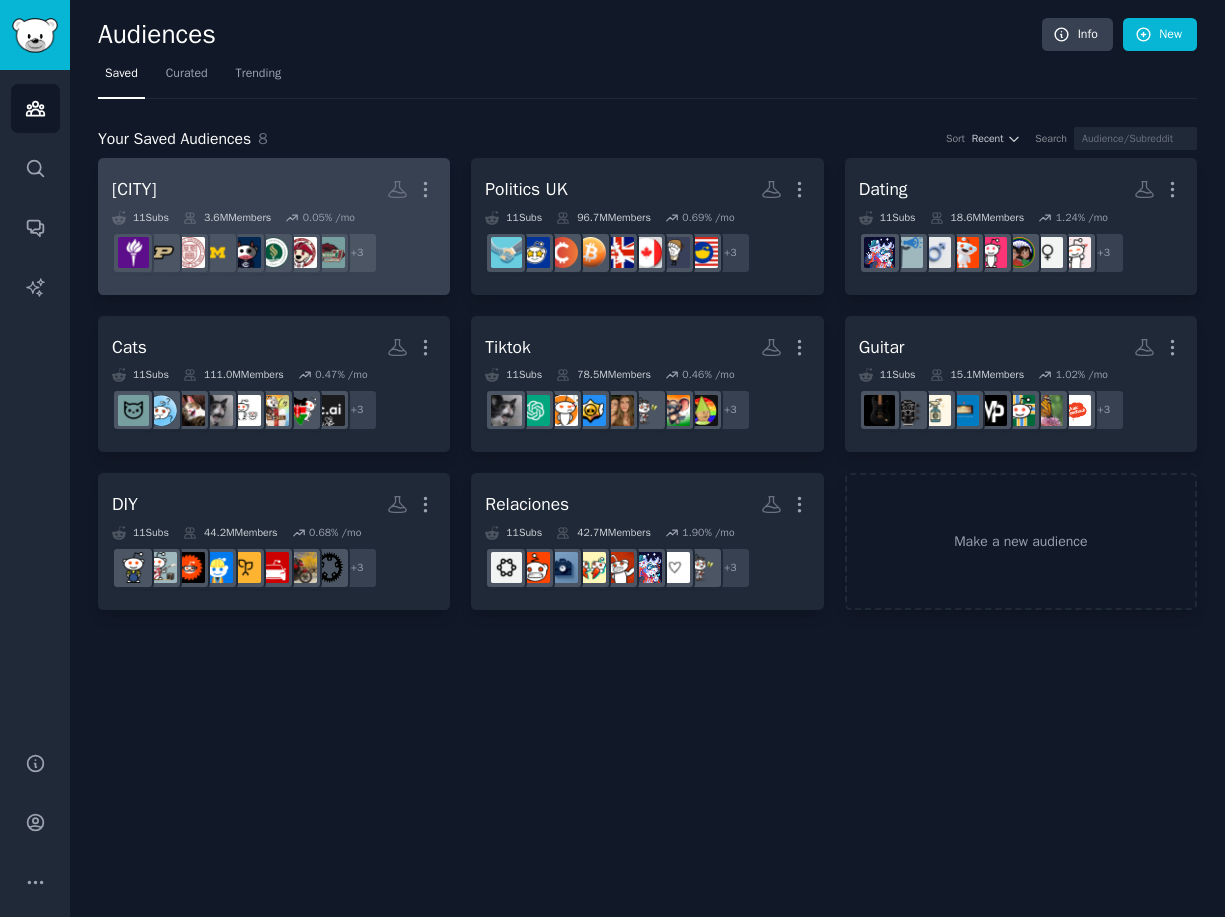click on "+ 3" at bounding box center (274, 253) 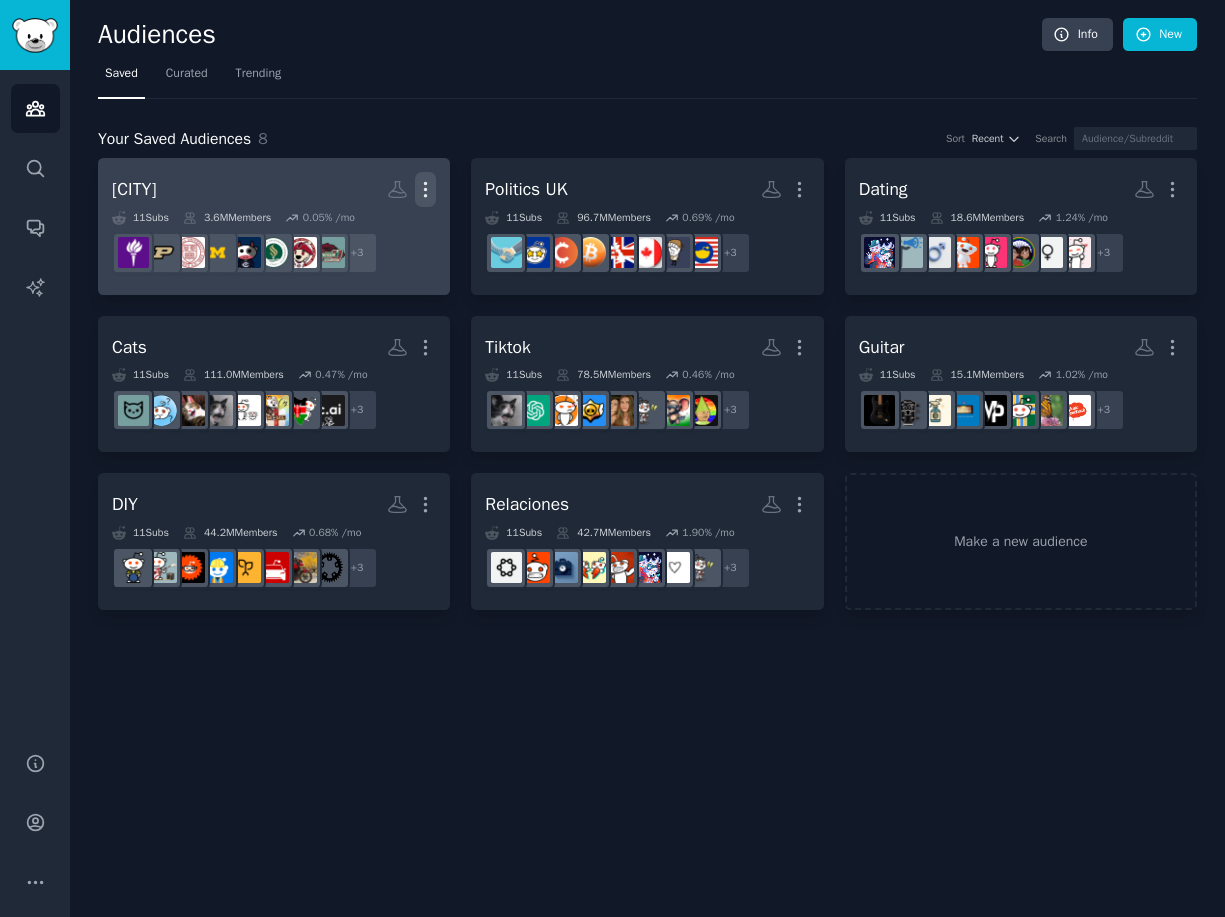 click 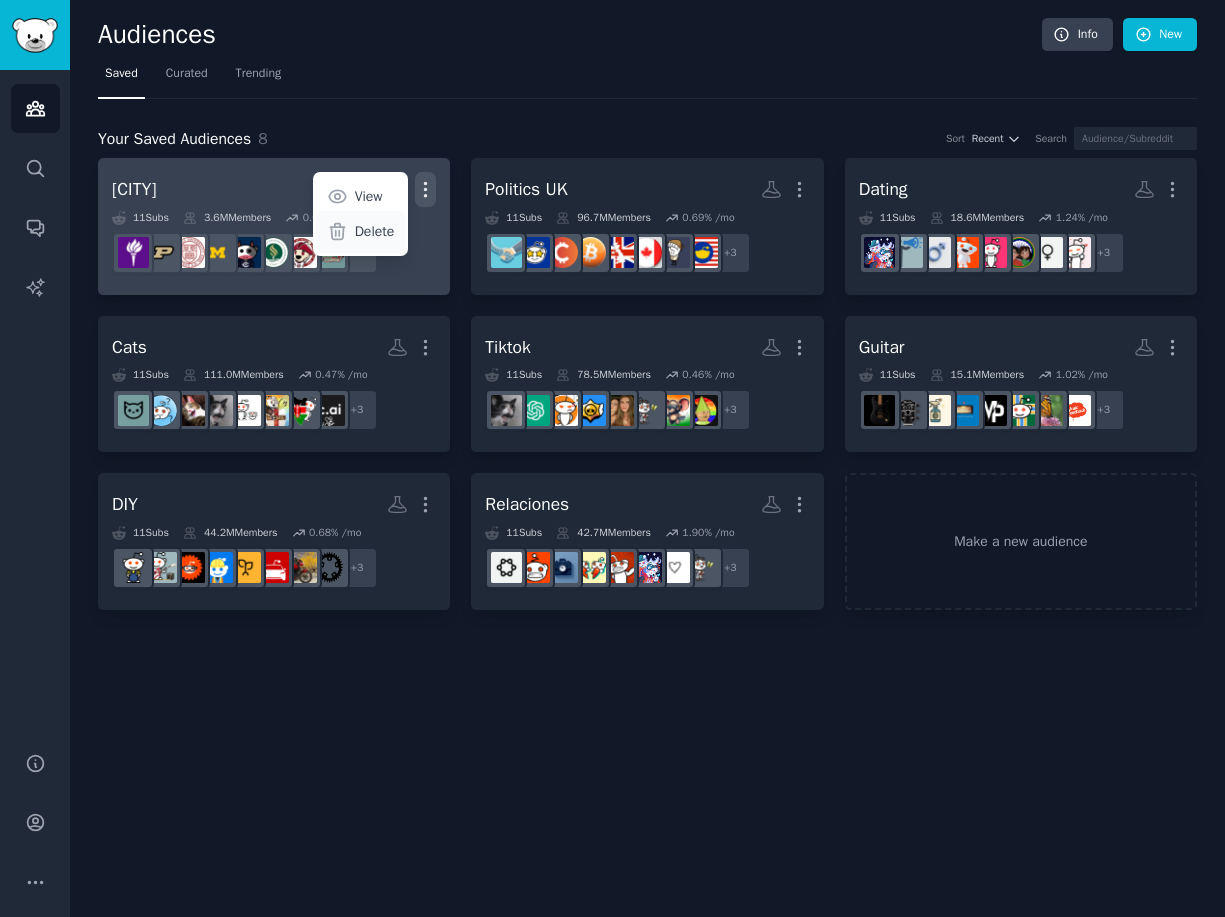 click on "Delete" at bounding box center (360, 232) 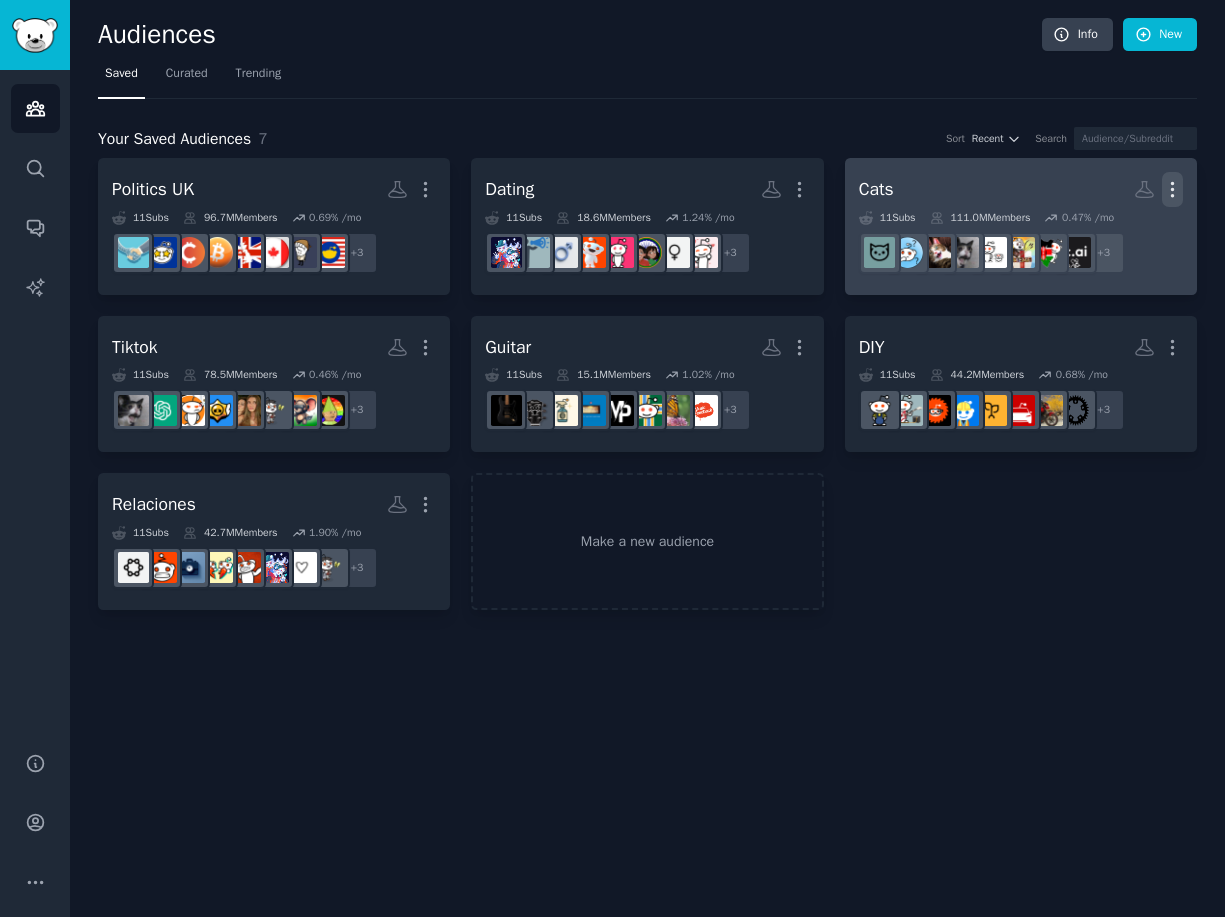 click 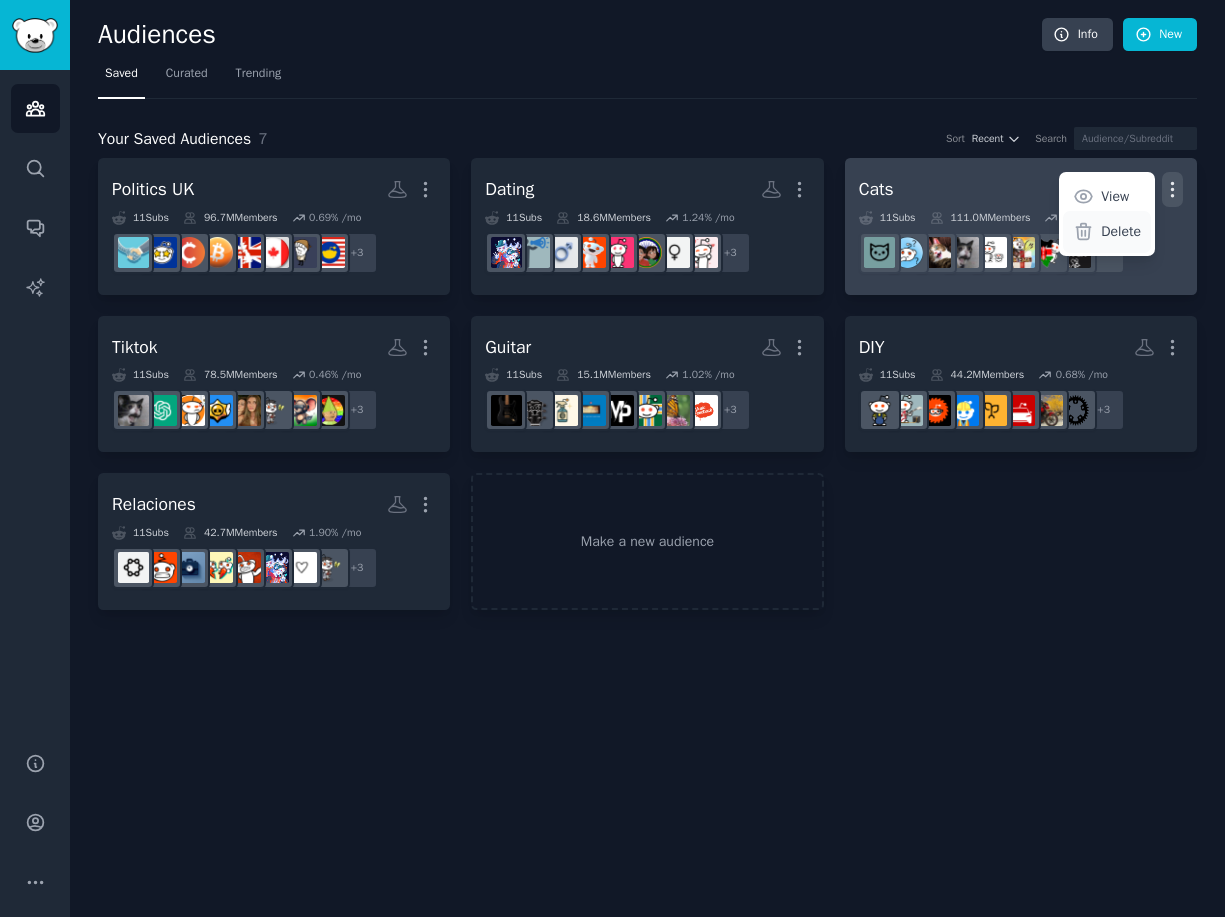 click on "Delete" at bounding box center (1121, 231) 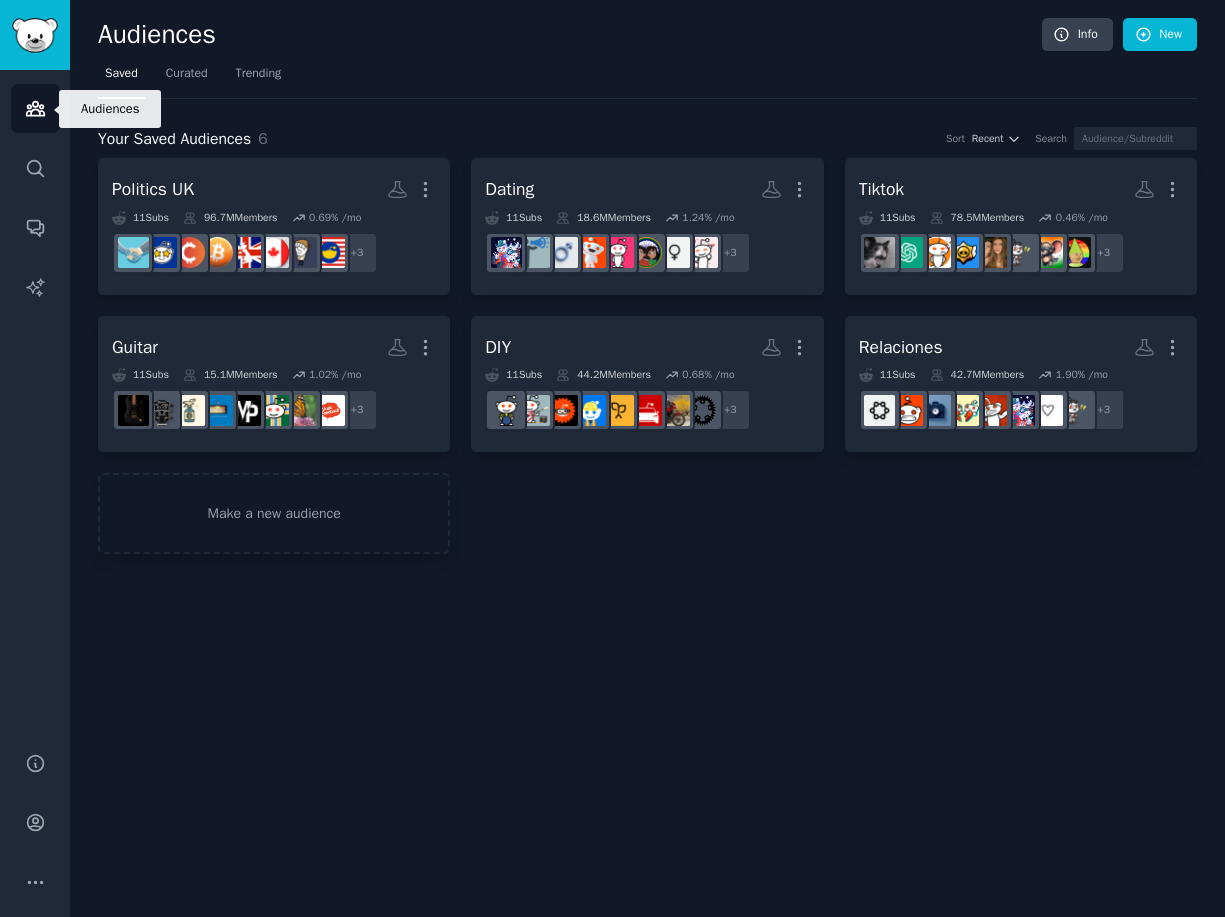 click on "Audiences" at bounding box center (35, 108) 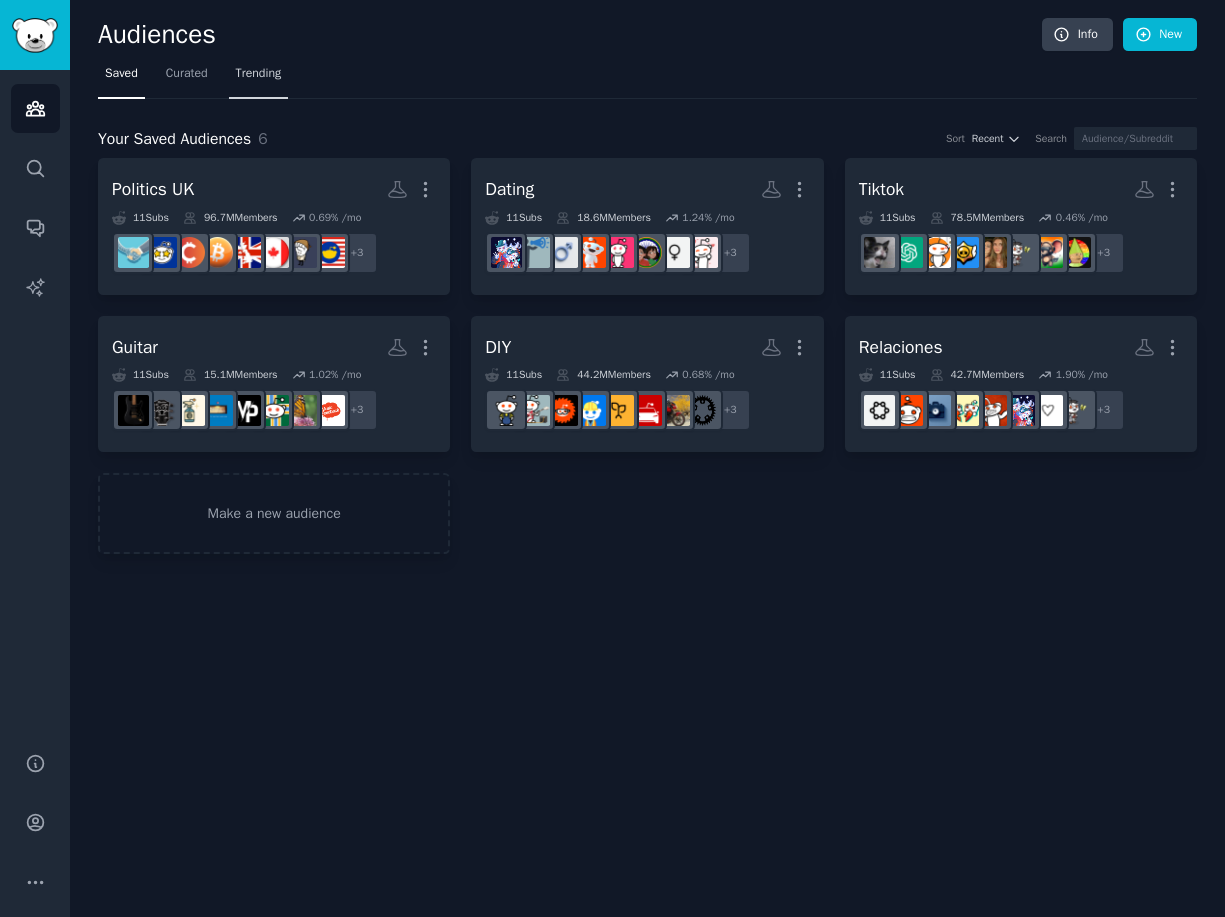 click on "Trending" at bounding box center [259, 78] 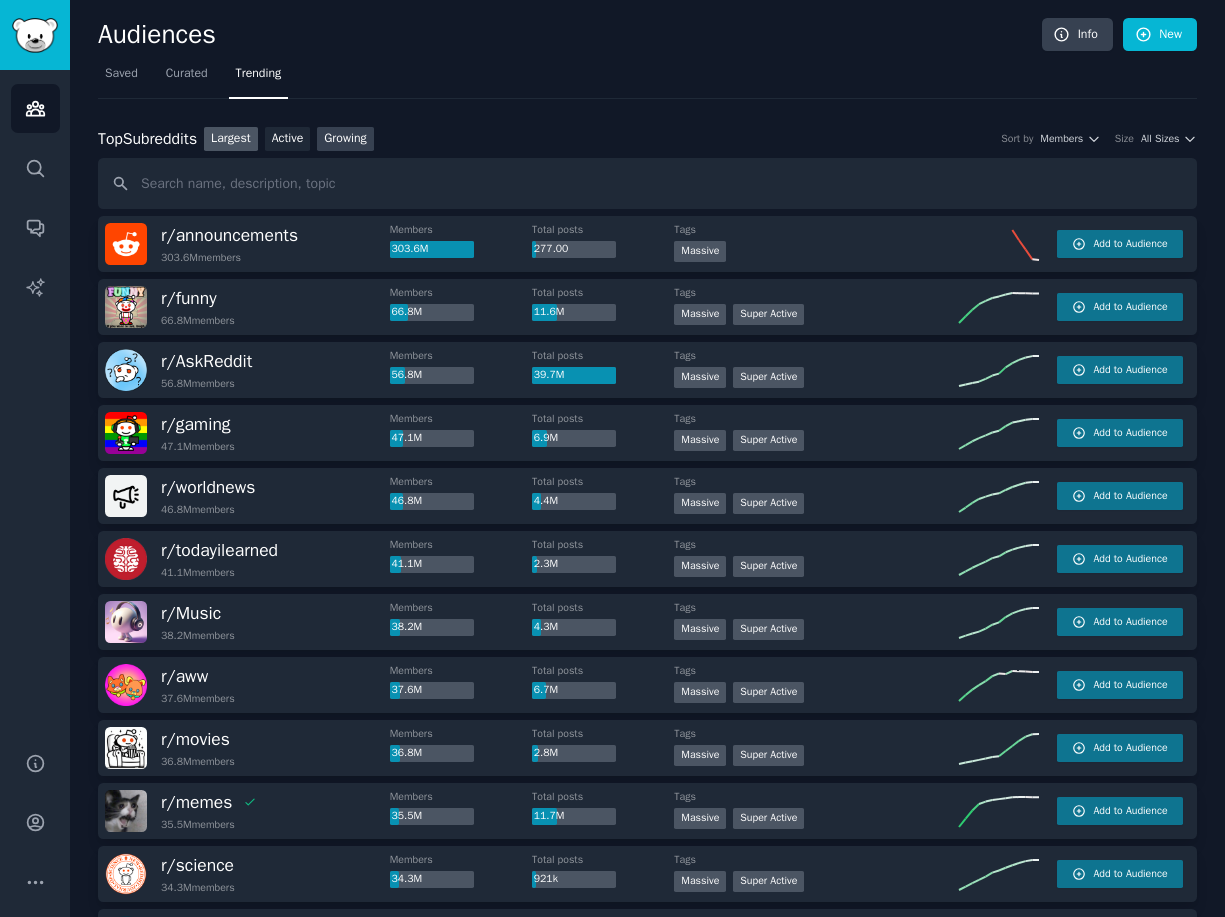 click on "Growing" at bounding box center (345, 139) 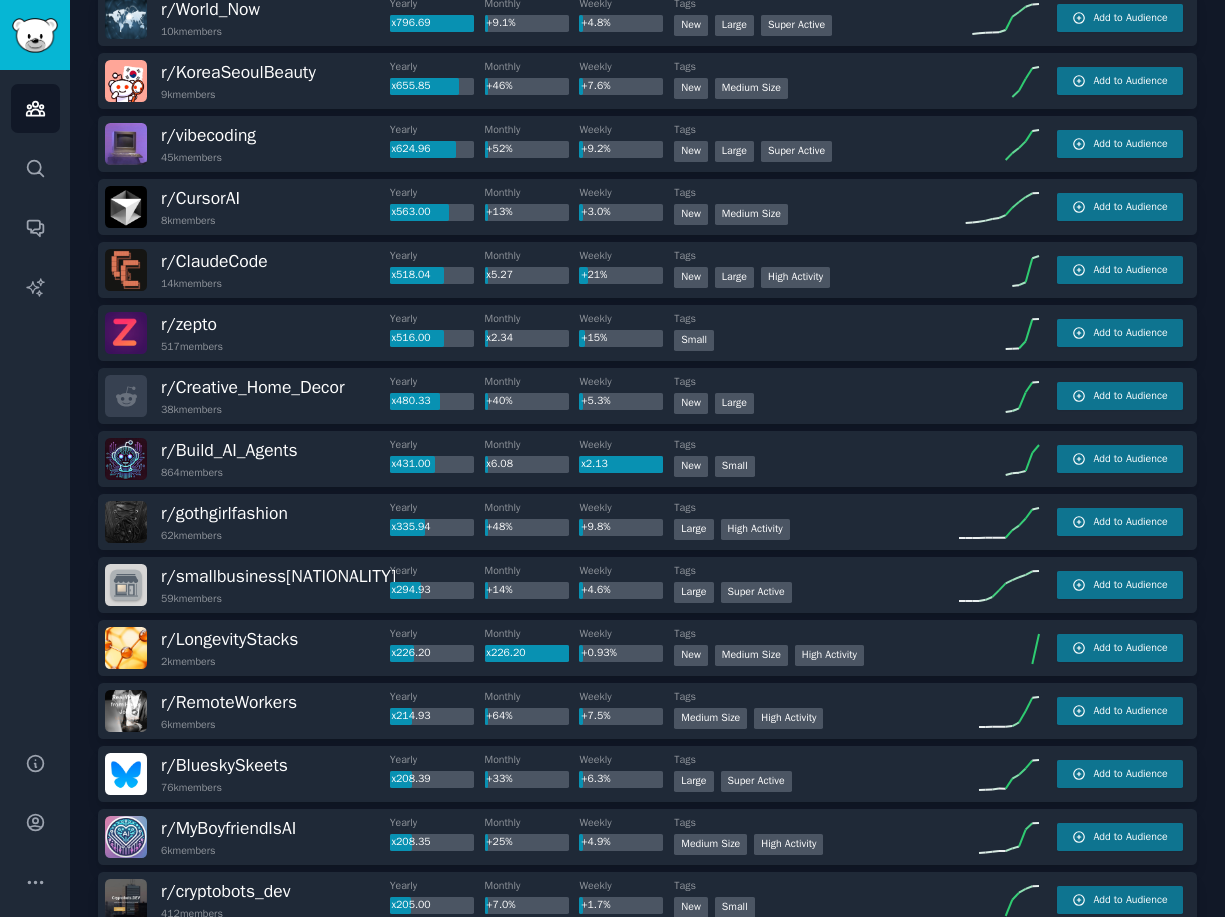 scroll, scrollTop: 258, scrollLeft: 0, axis: vertical 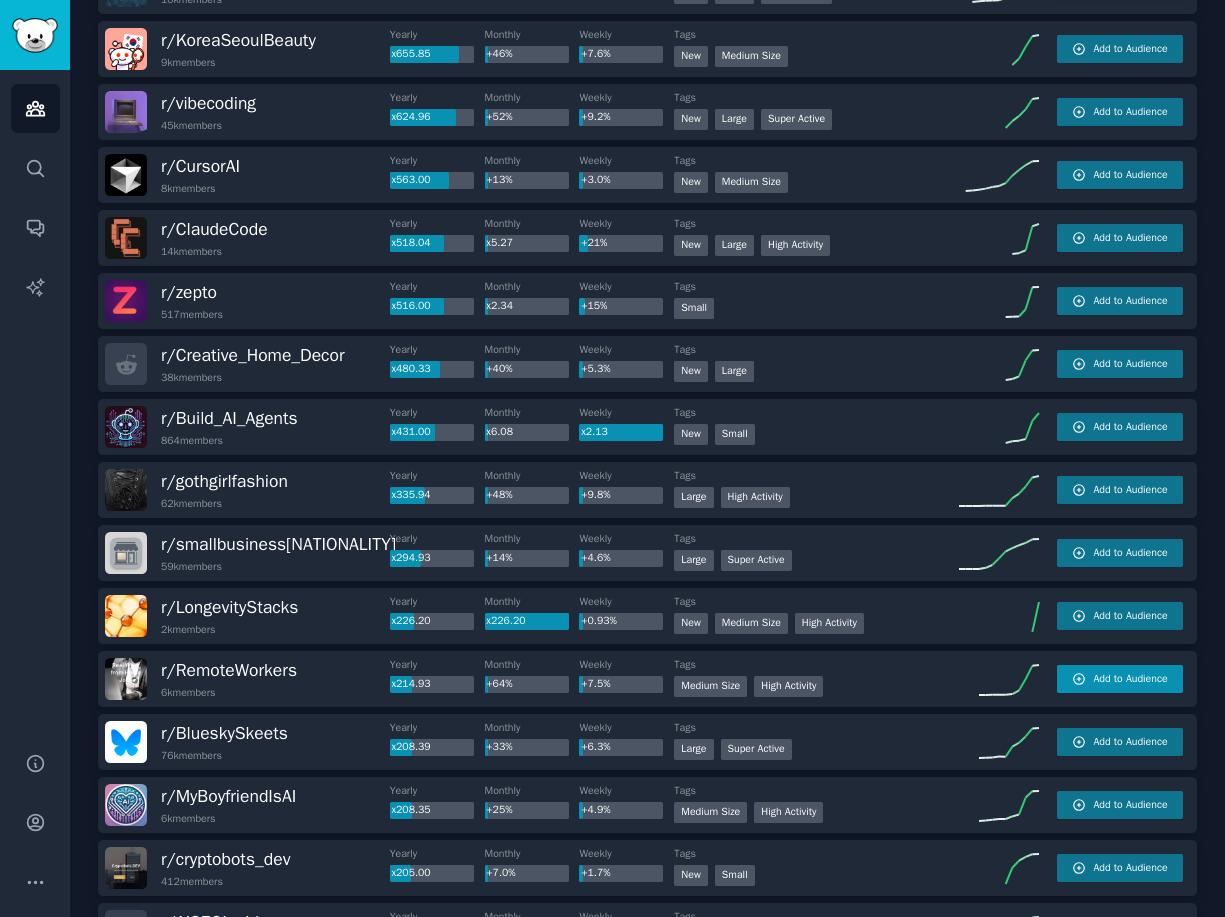 click on "Add to Audience" at bounding box center [1120, 679] 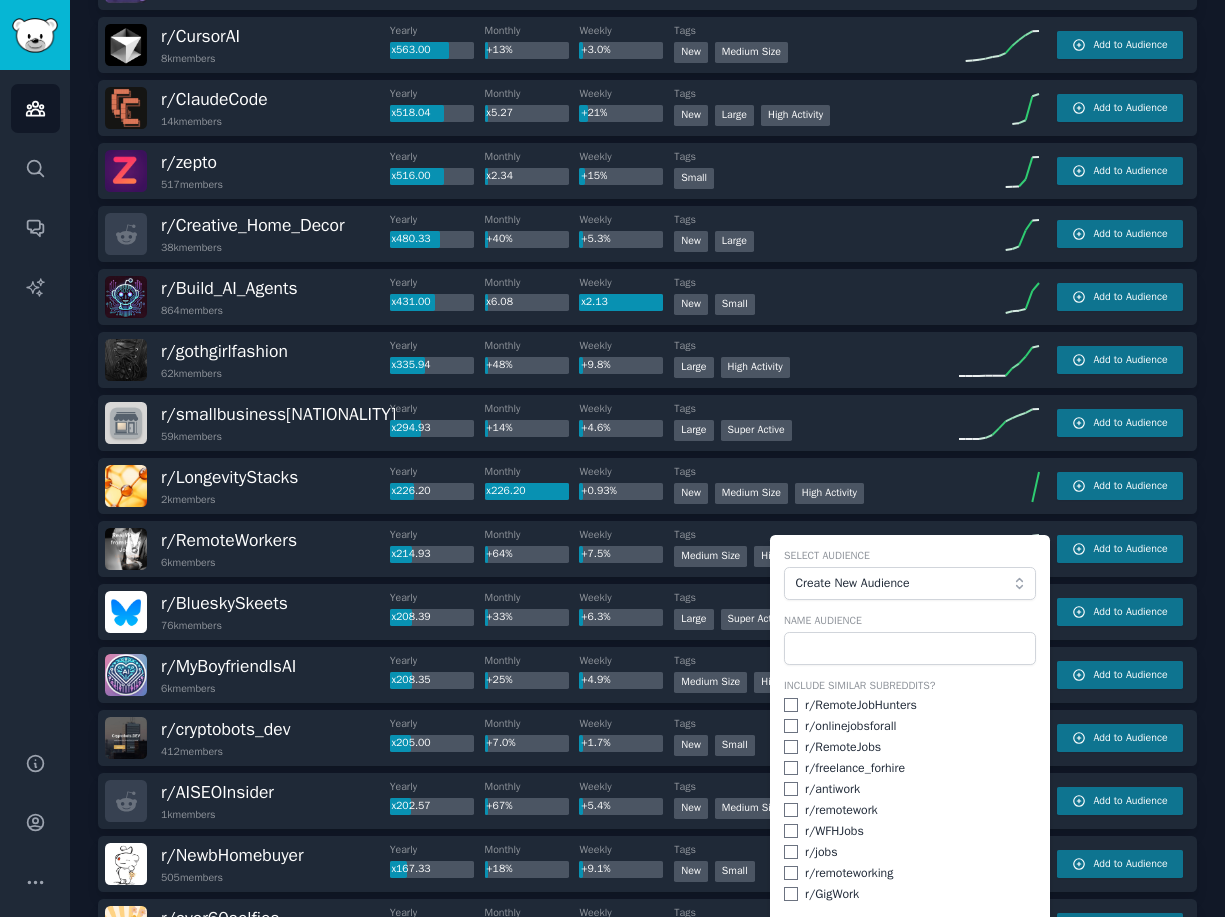 scroll, scrollTop: 444, scrollLeft: 0, axis: vertical 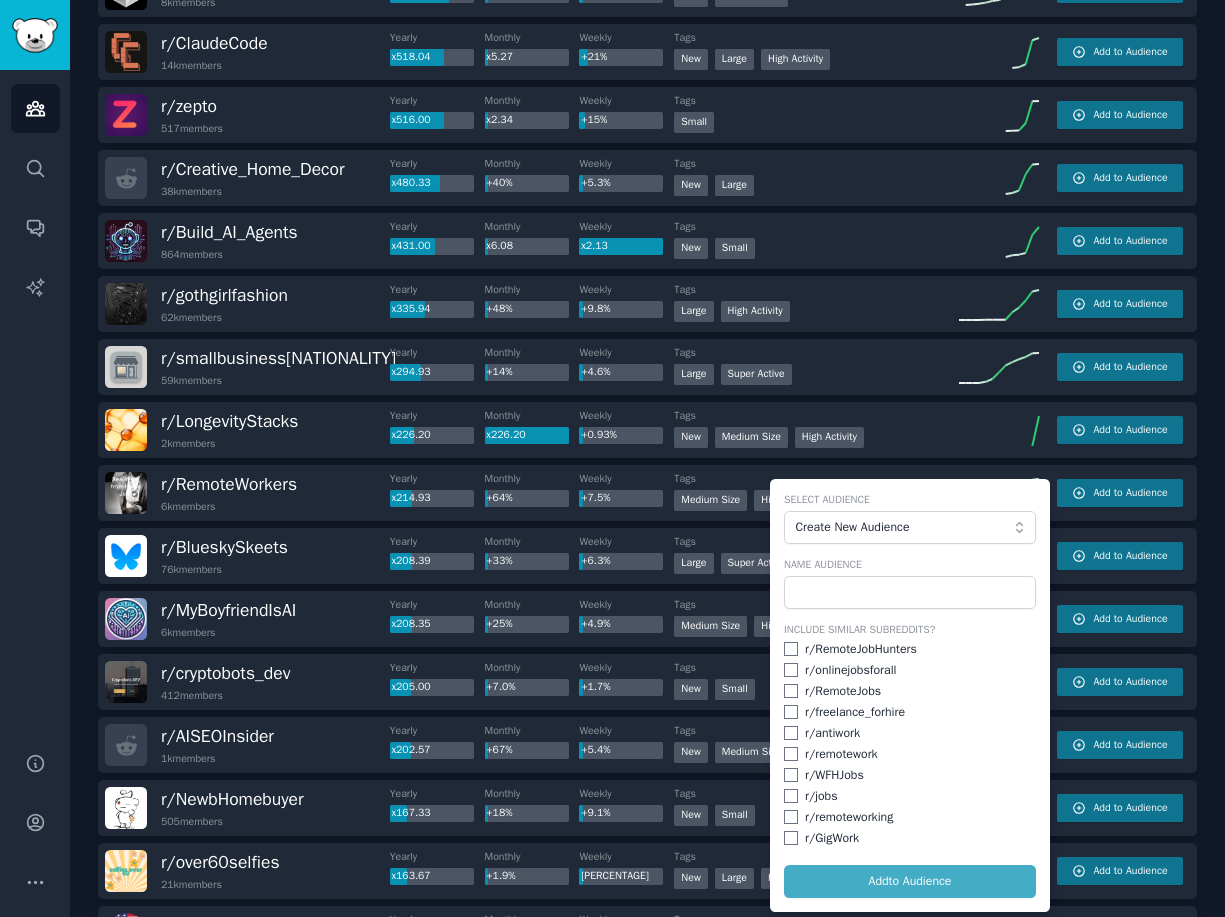 click at bounding box center [791, 649] 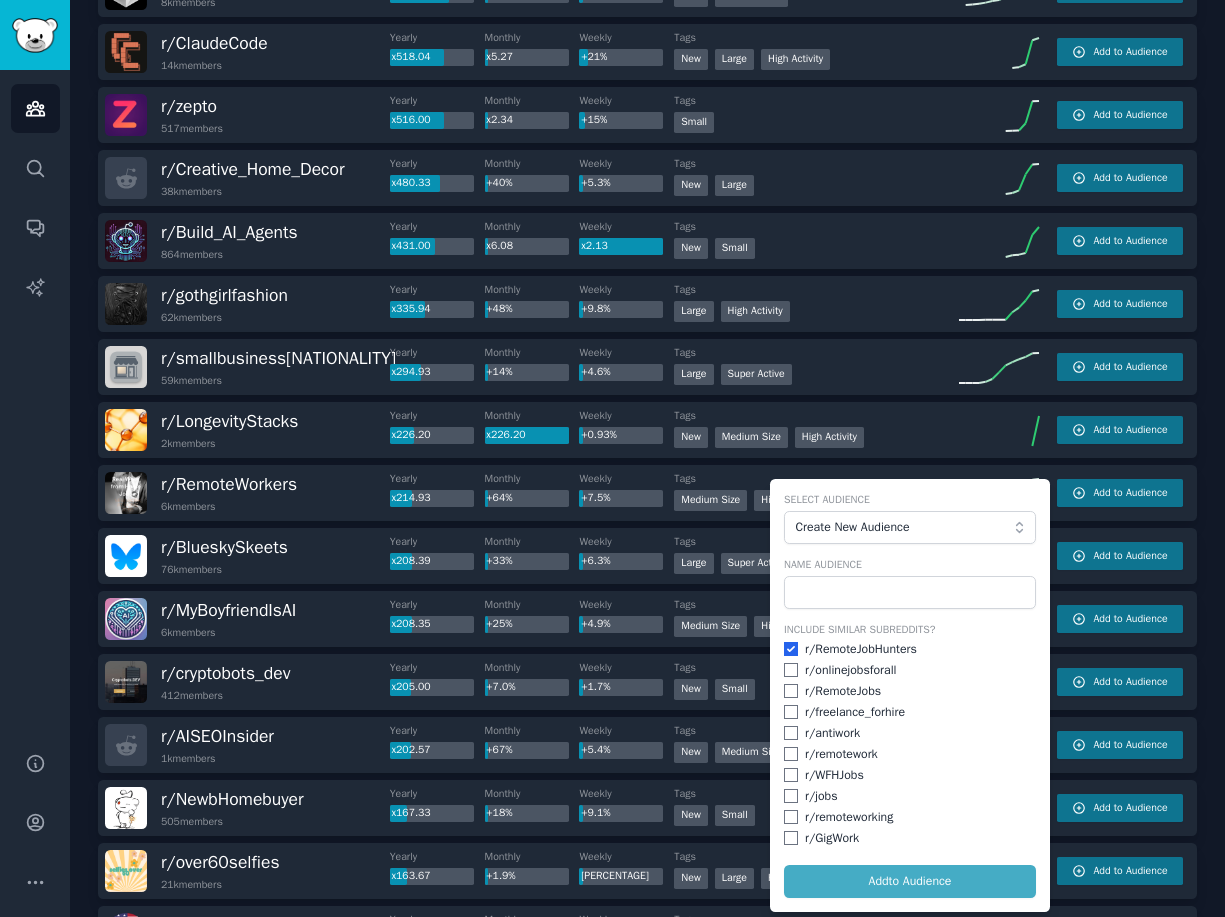 checkbox on "true" 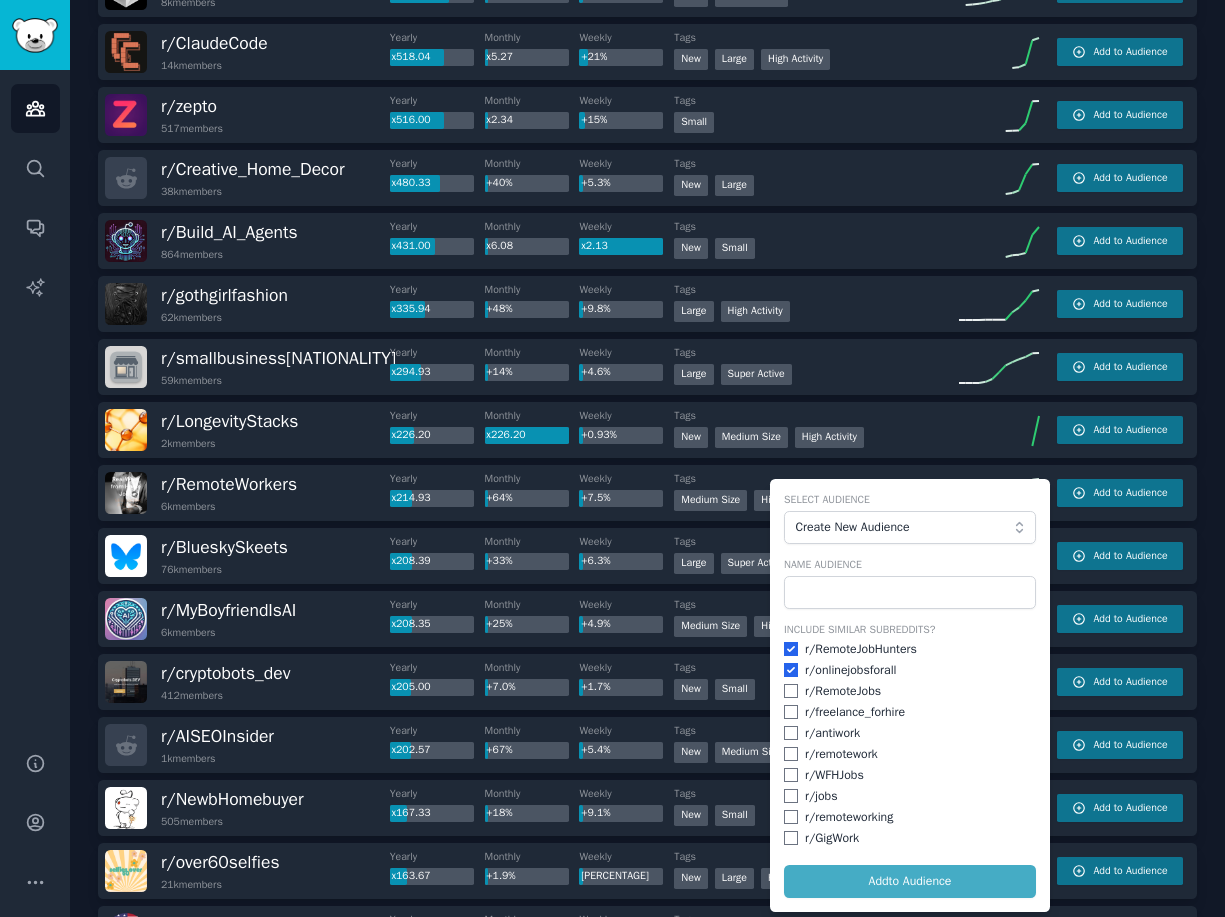 checkbox on "true" 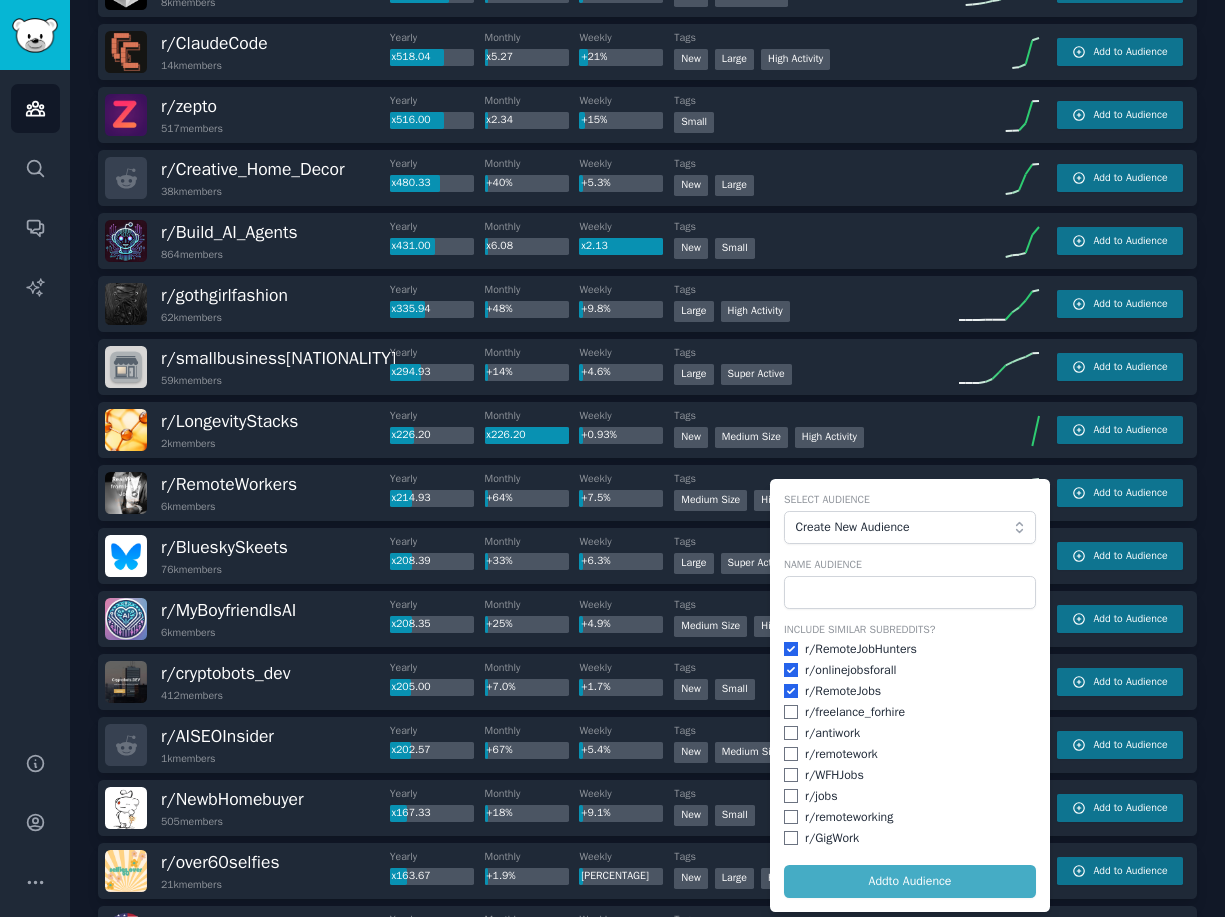 checkbox on "true" 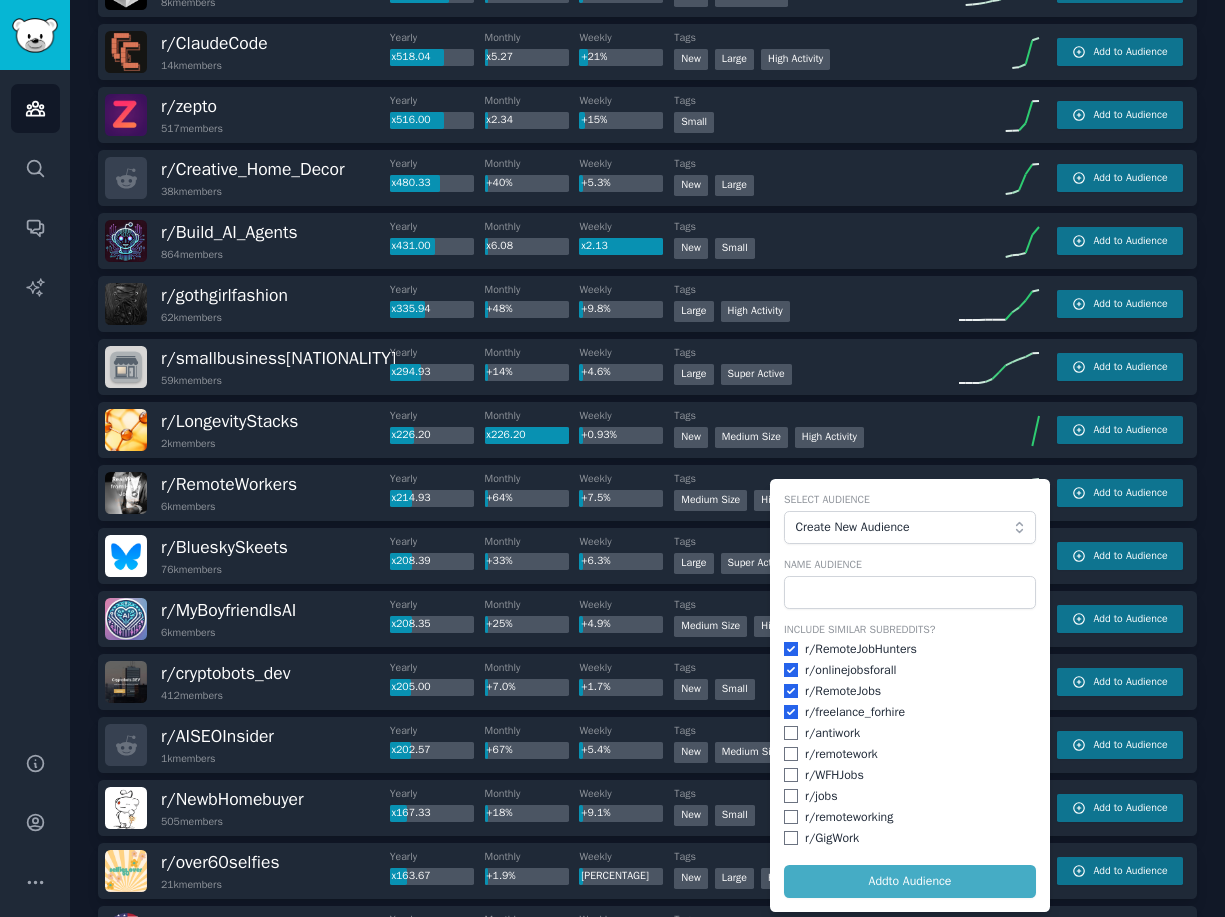 checkbox on "true" 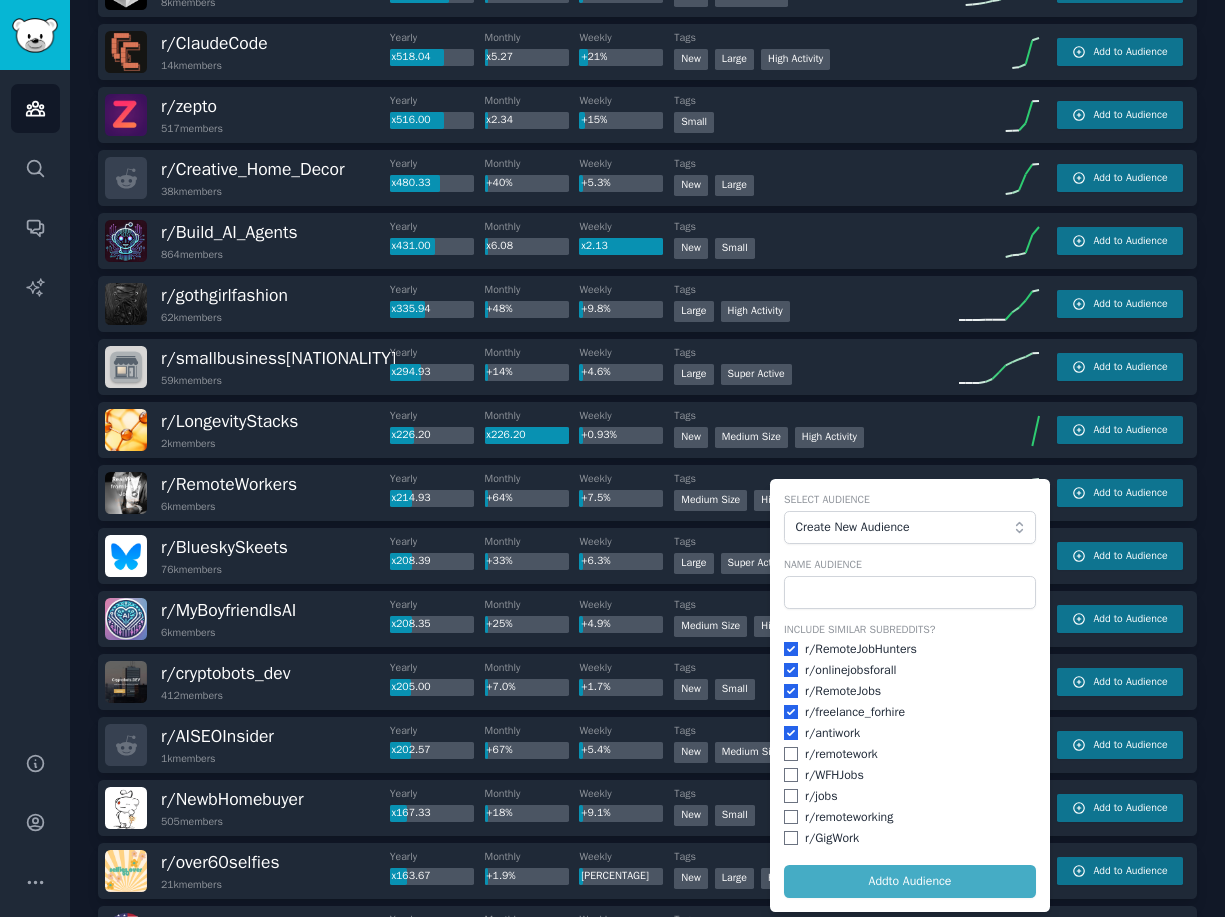 checkbox on "true" 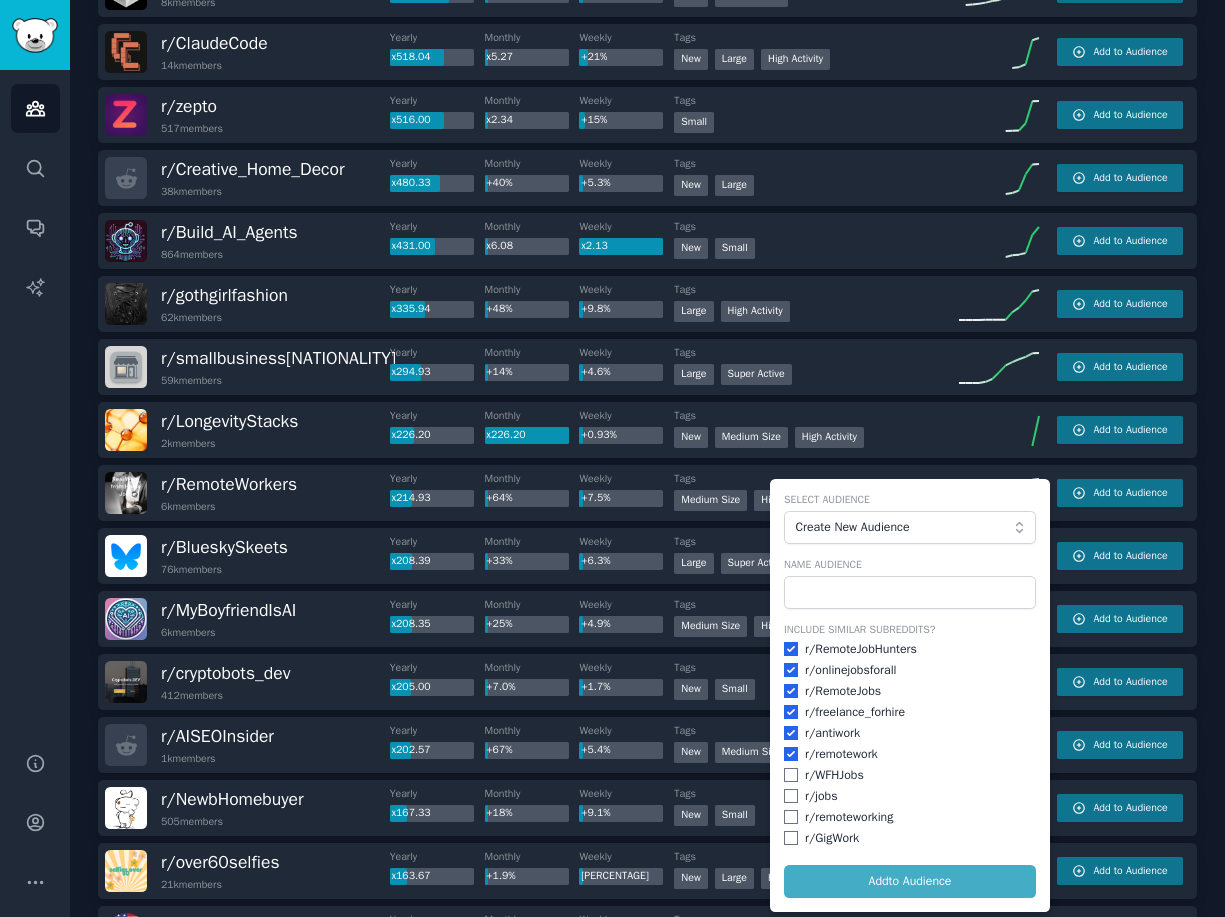 checkbox on "true" 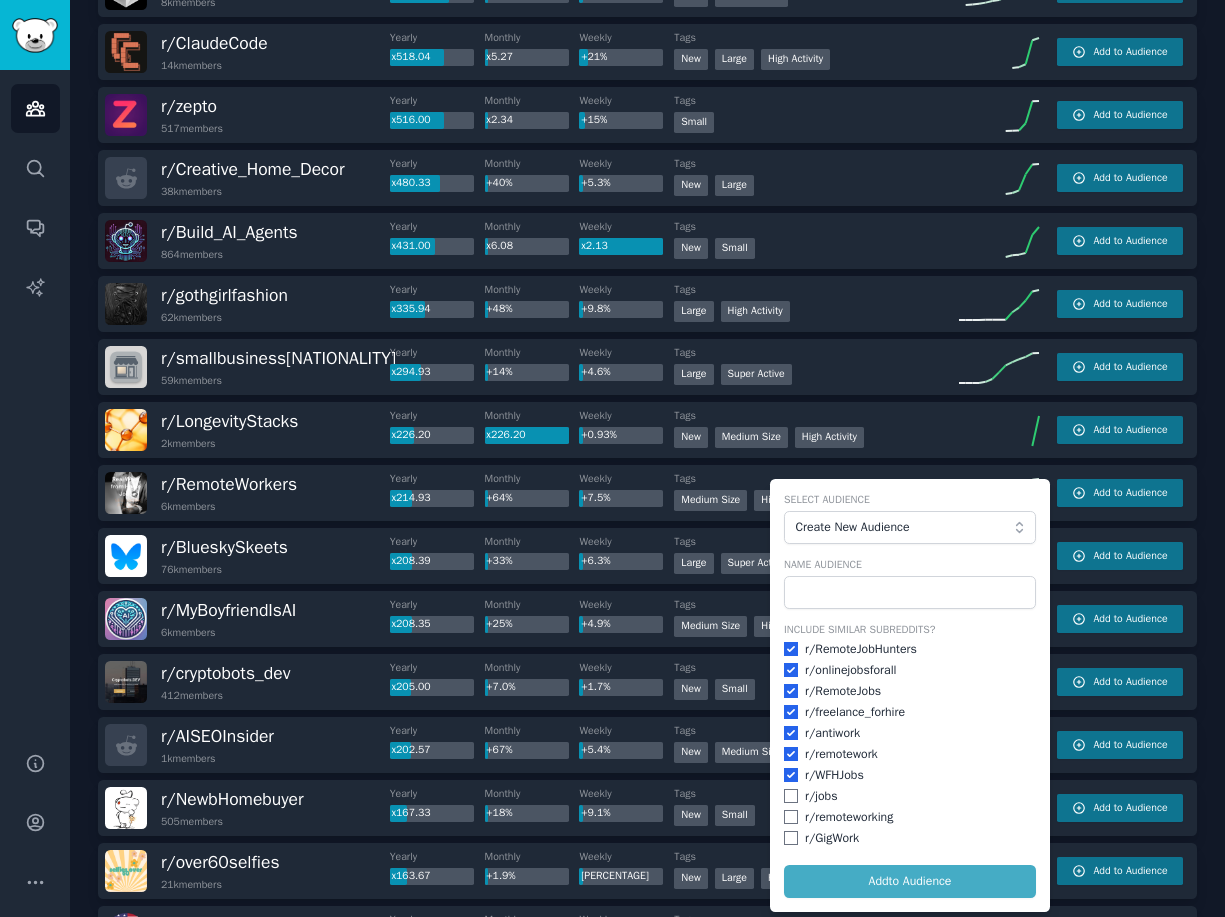 checkbox on "true" 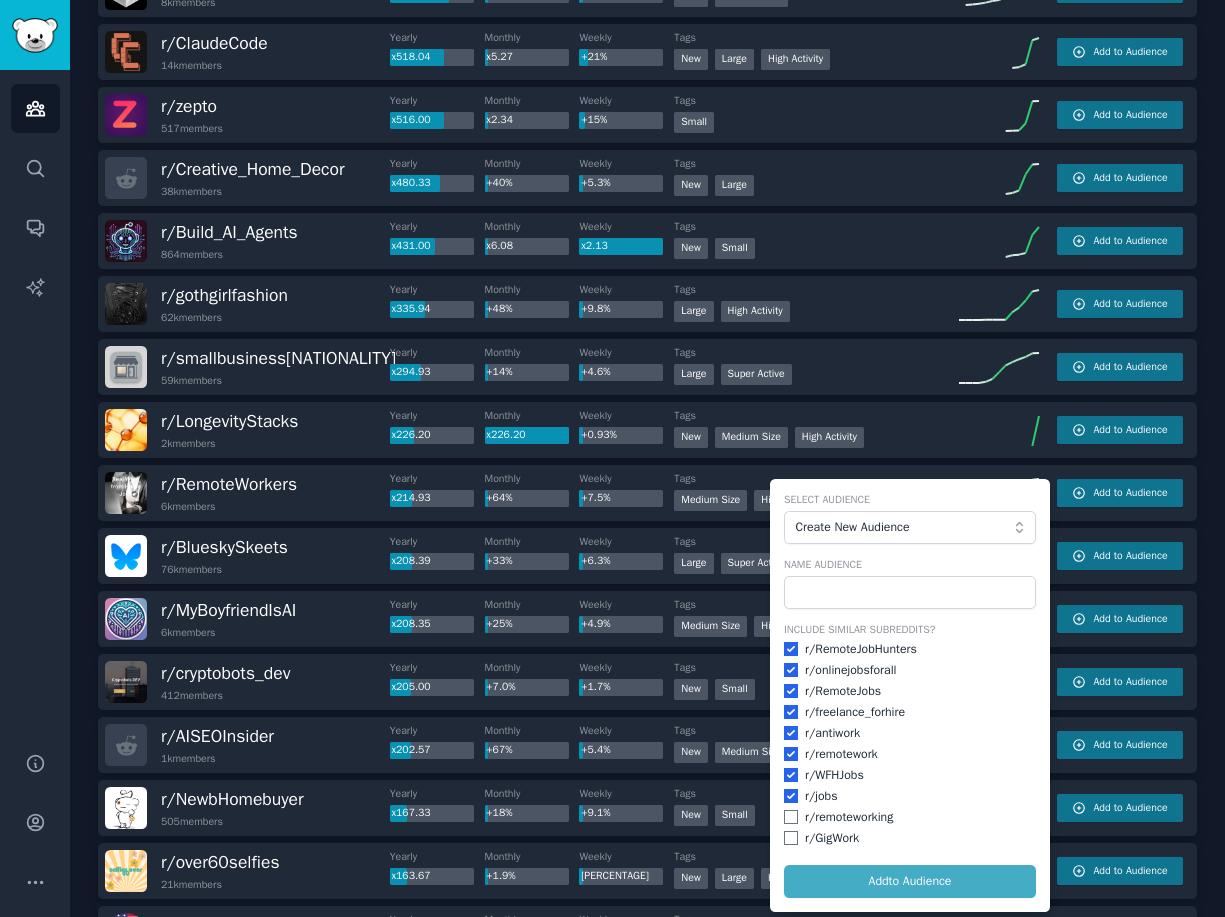 click at bounding box center [791, 817] 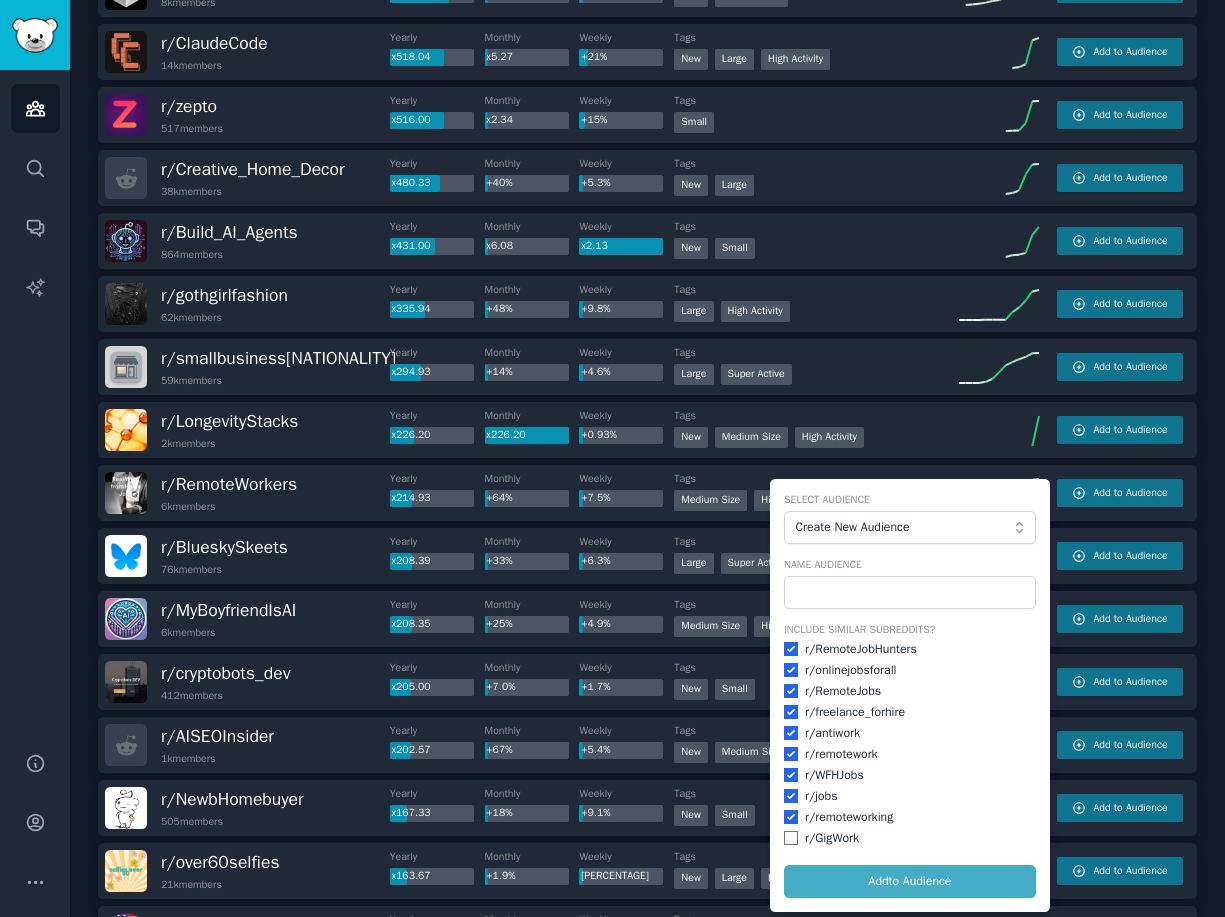 click at bounding box center [791, 838] 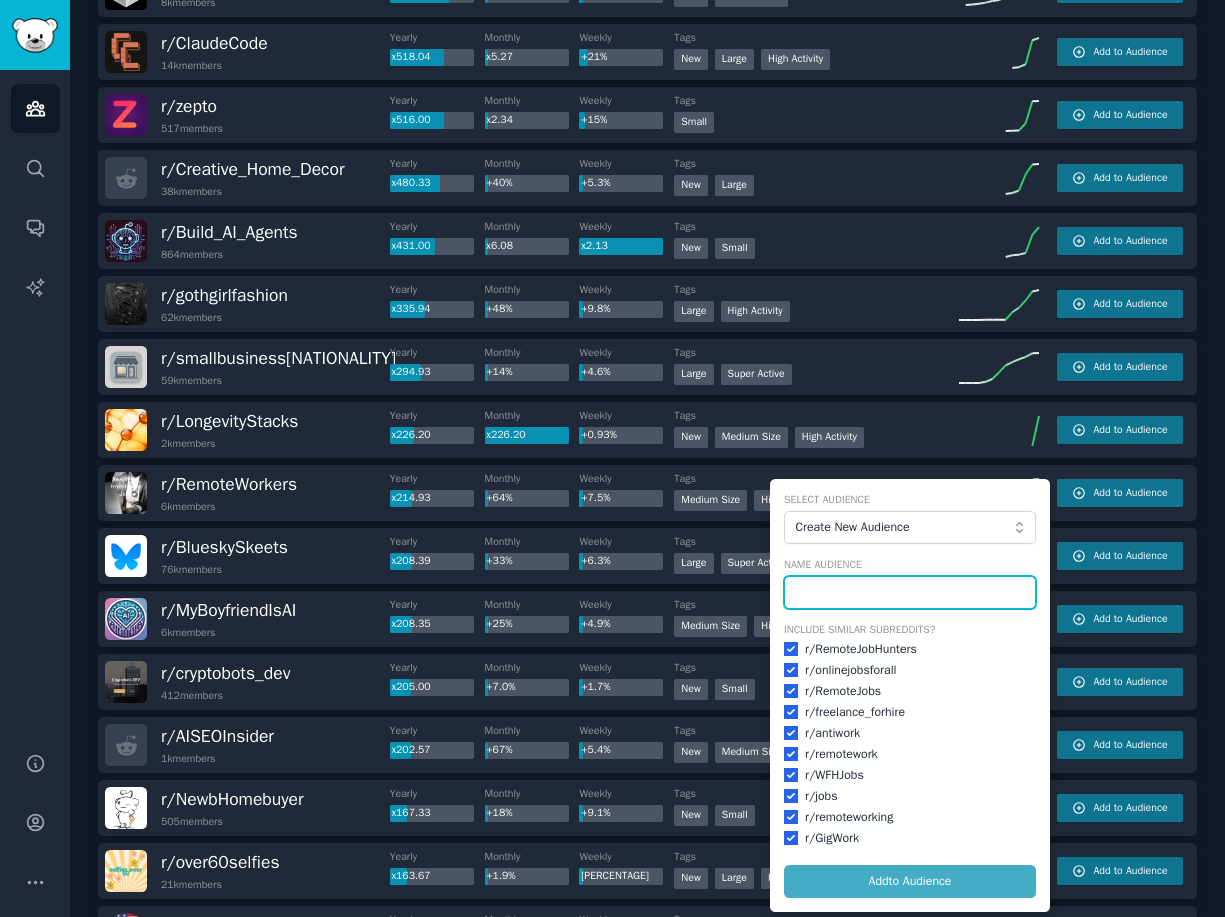 click at bounding box center (910, 593) 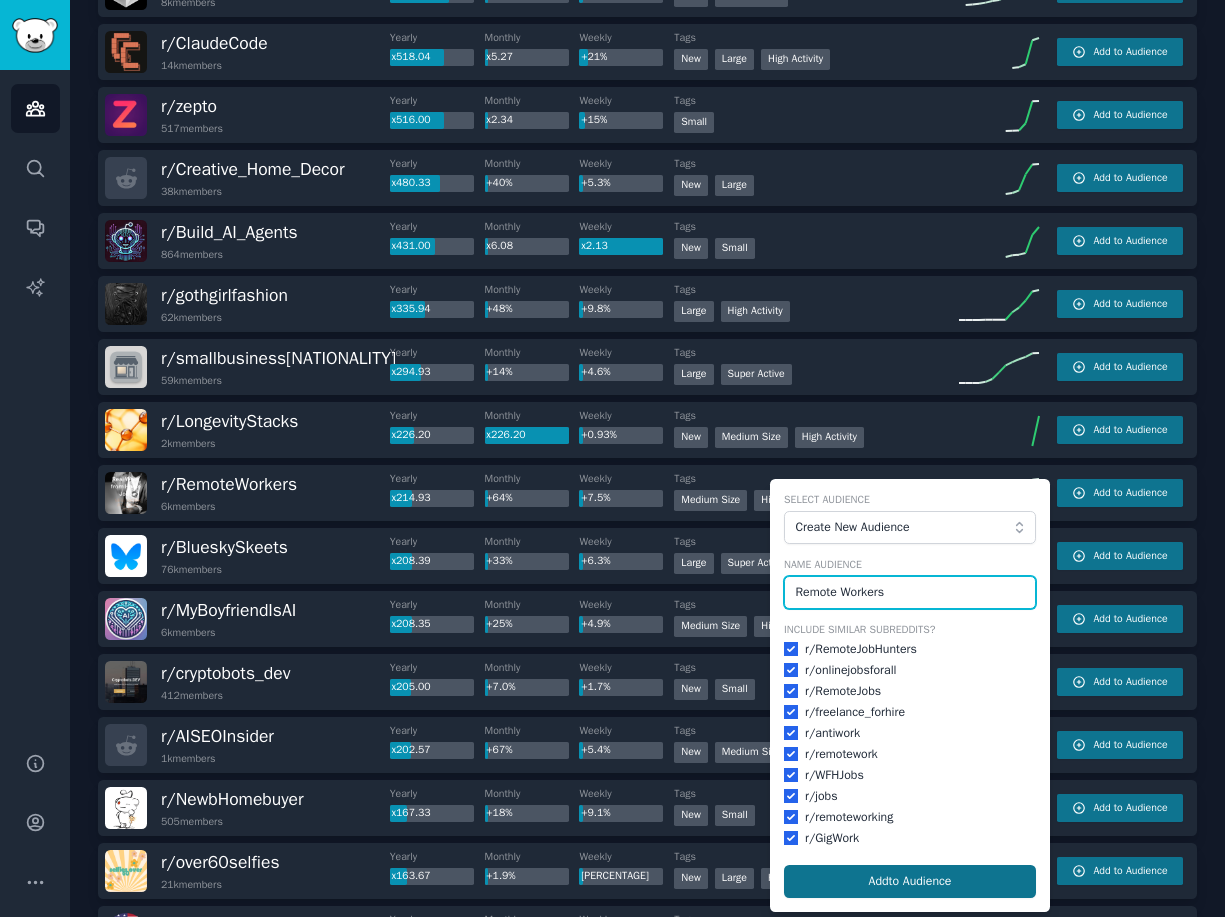 type on "Remote Workers" 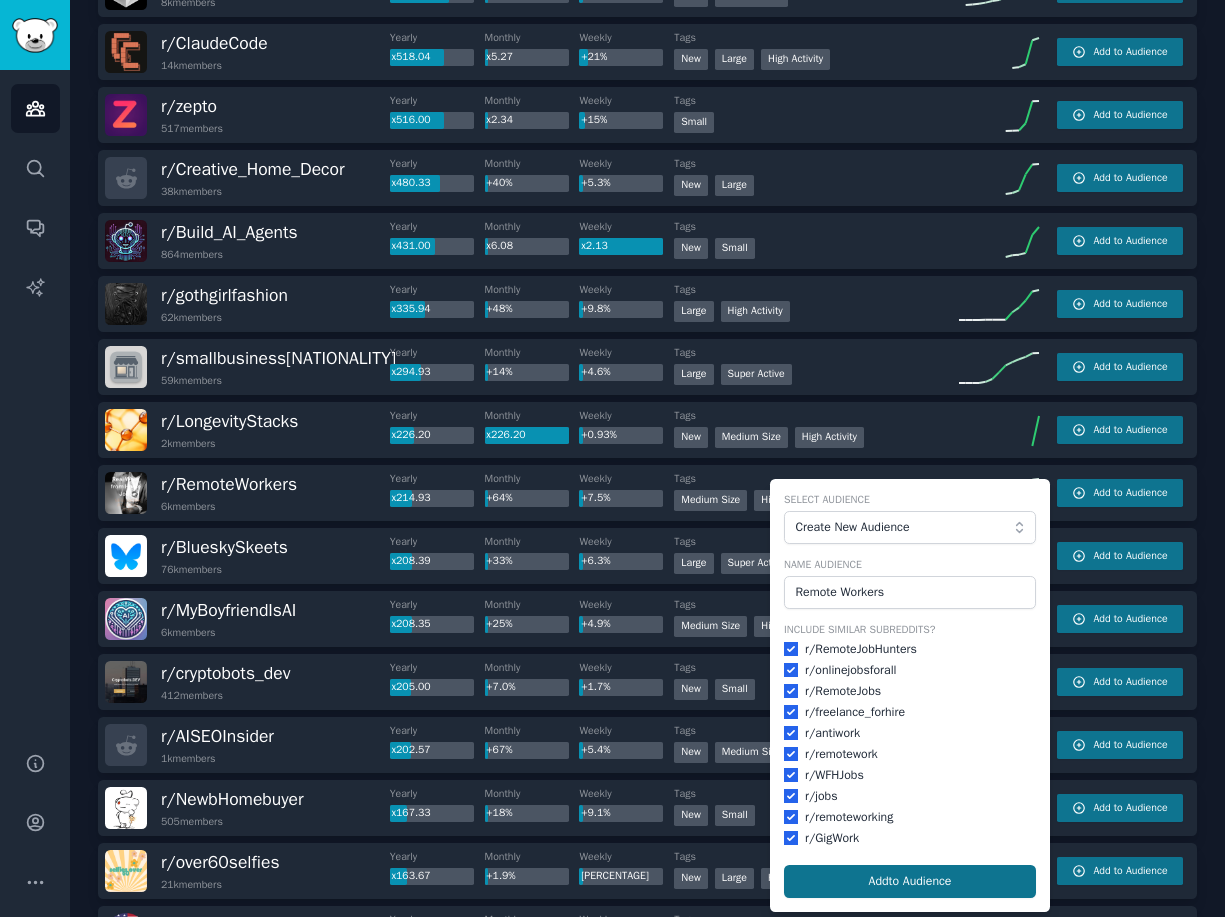 click on "Add  to Audience" at bounding box center (910, 882) 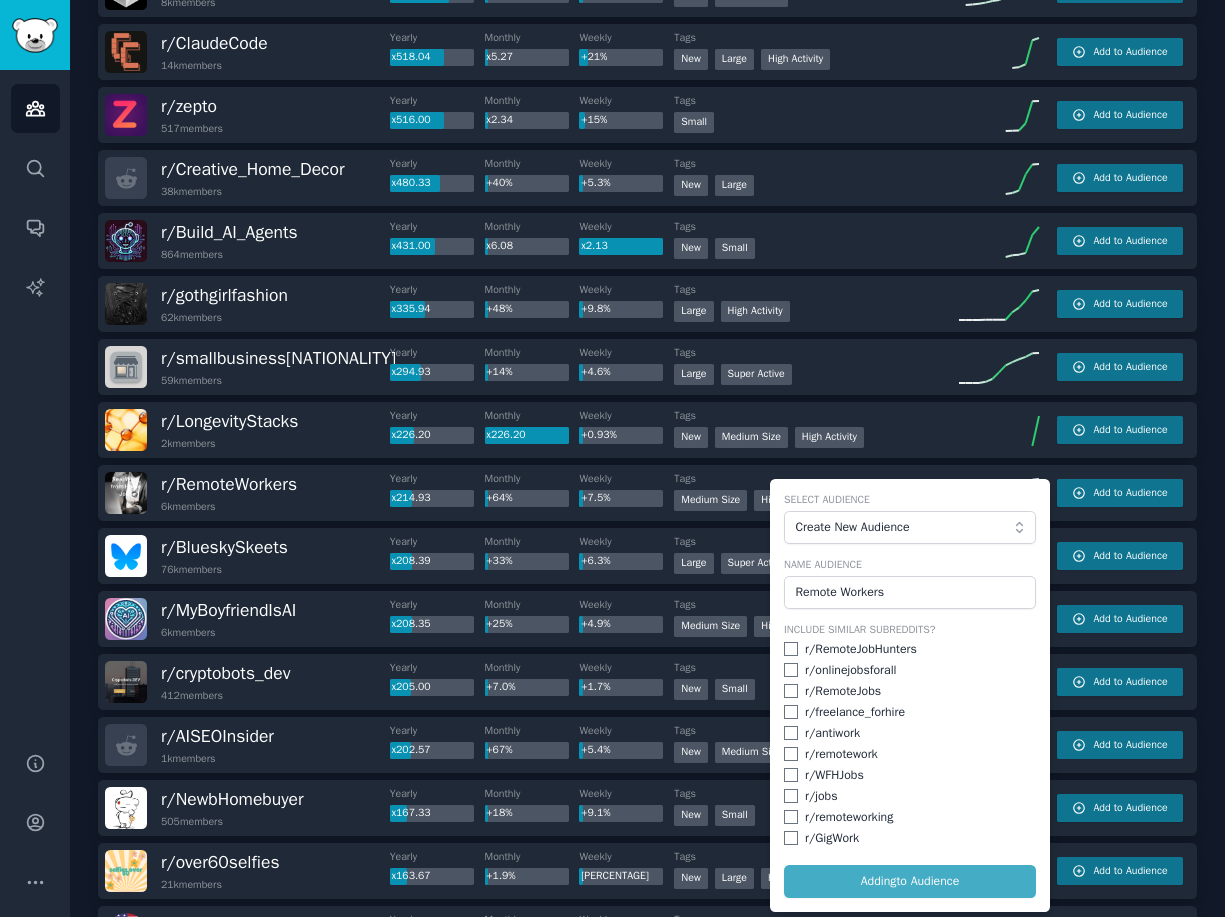 checkbox on "false" 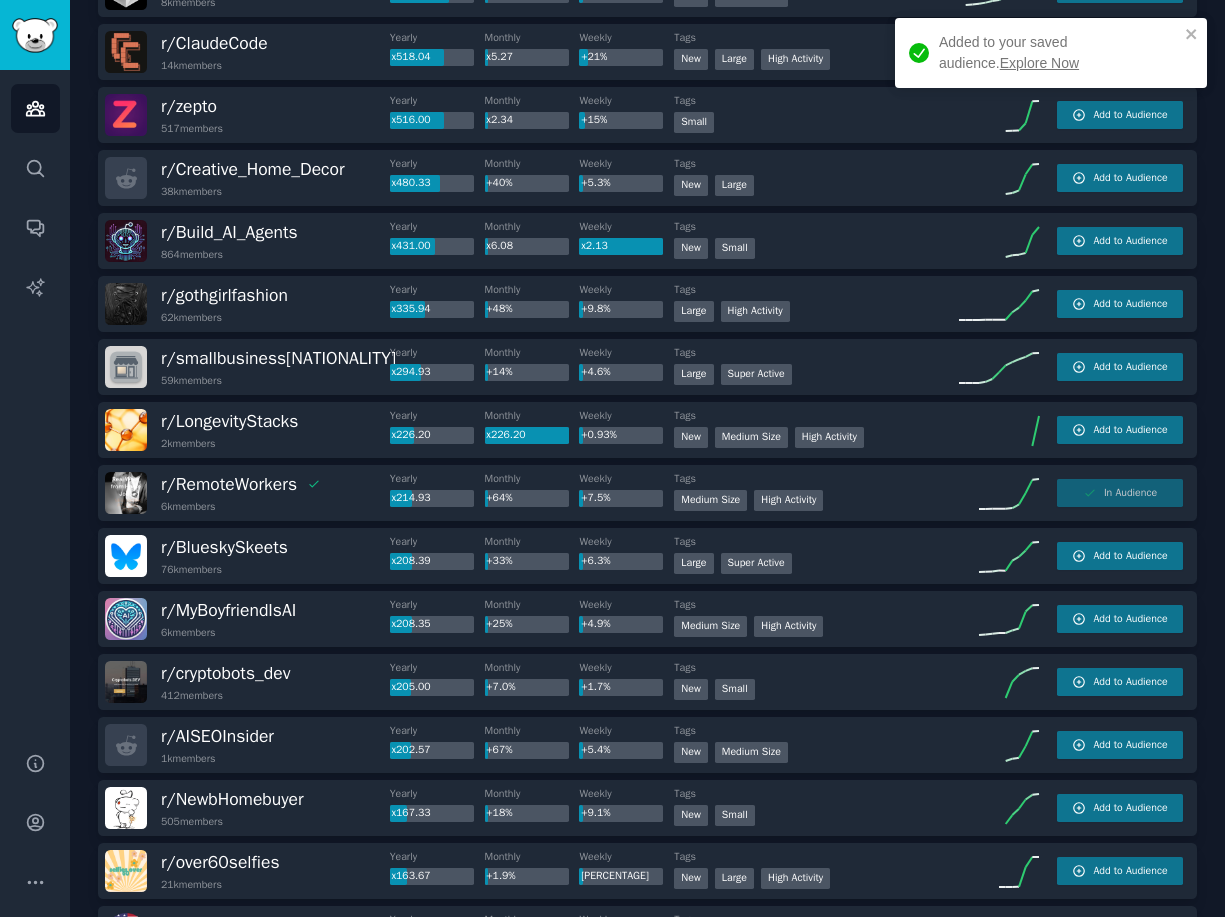click on "Added to your saved audience.  Explore Now" at bounding box center (1059, 53) 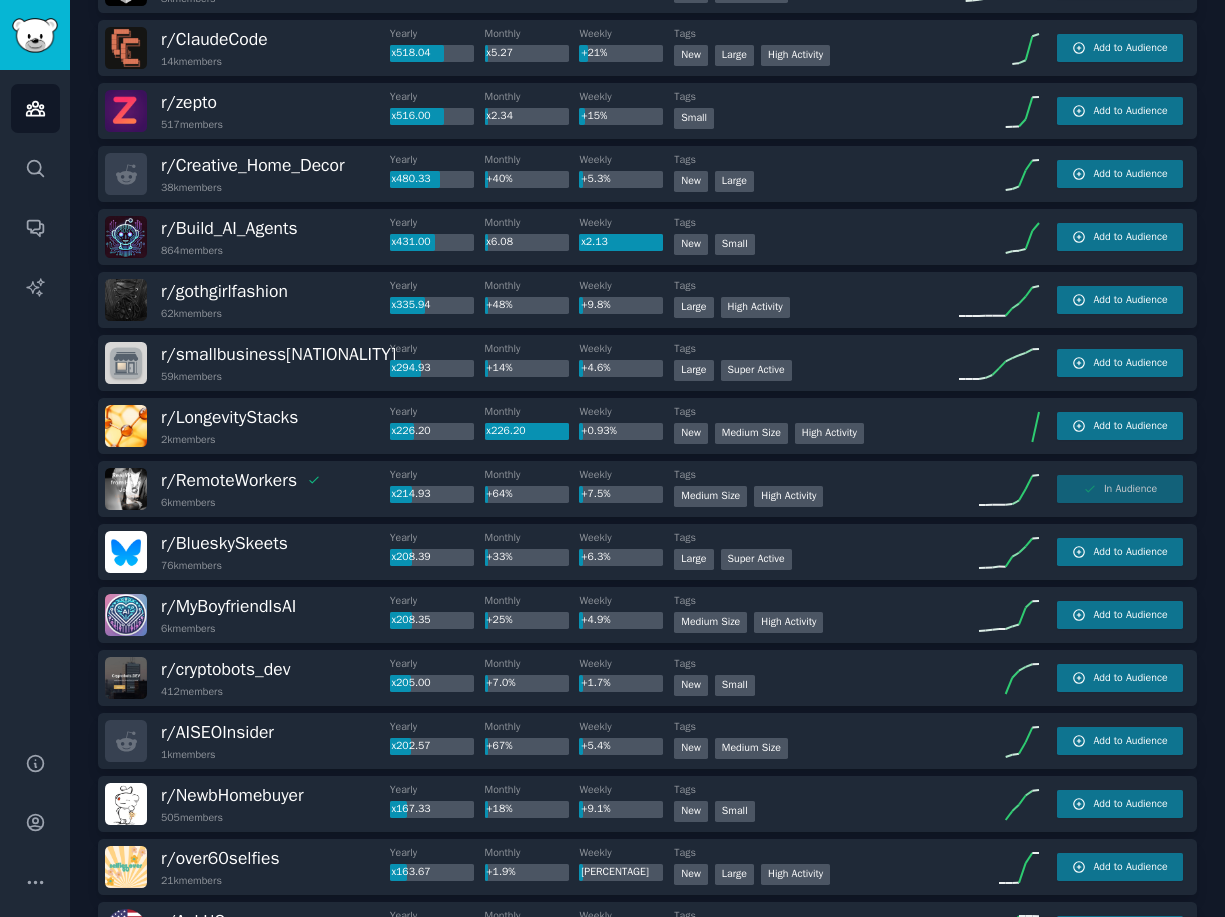 scroll, scrollTop: 0, scrollLeft: 0, axis: both 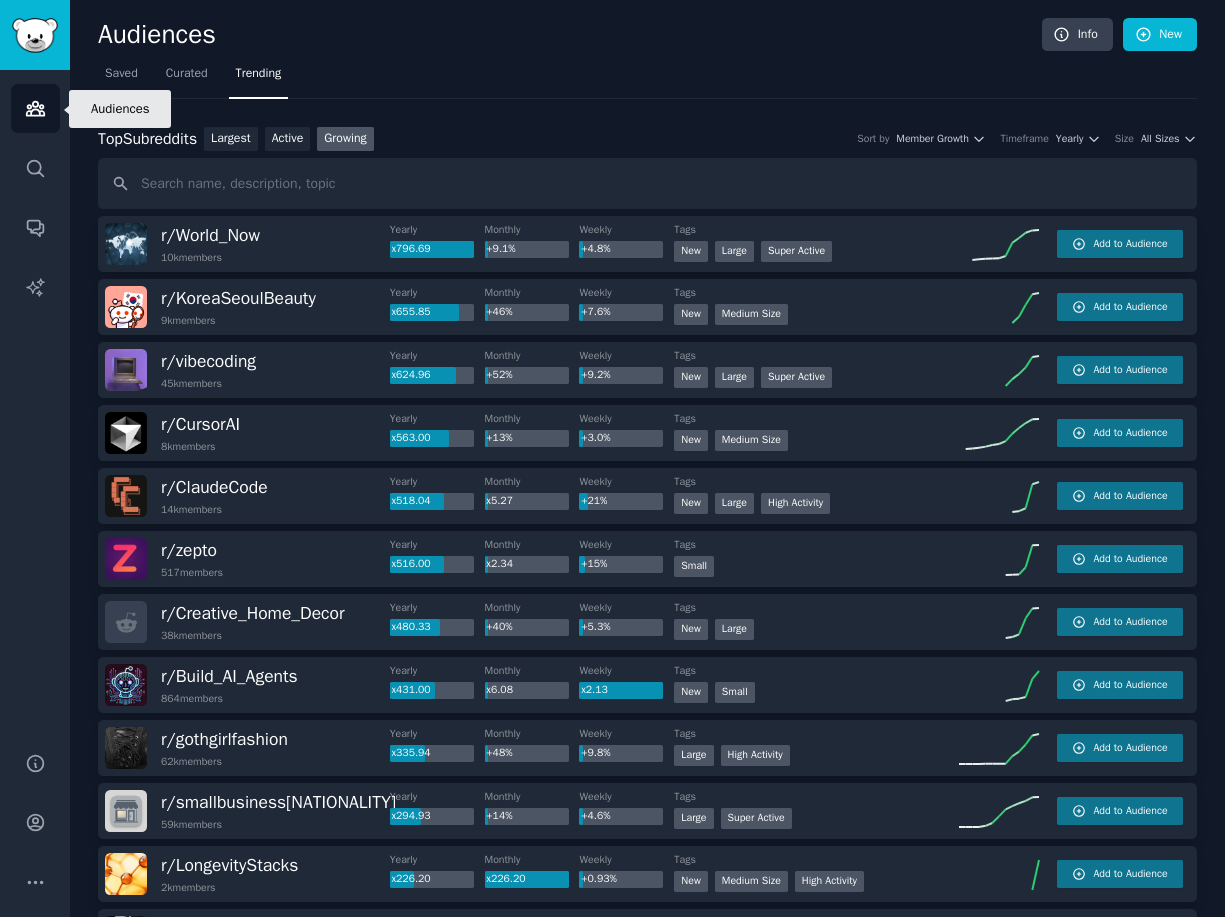 click 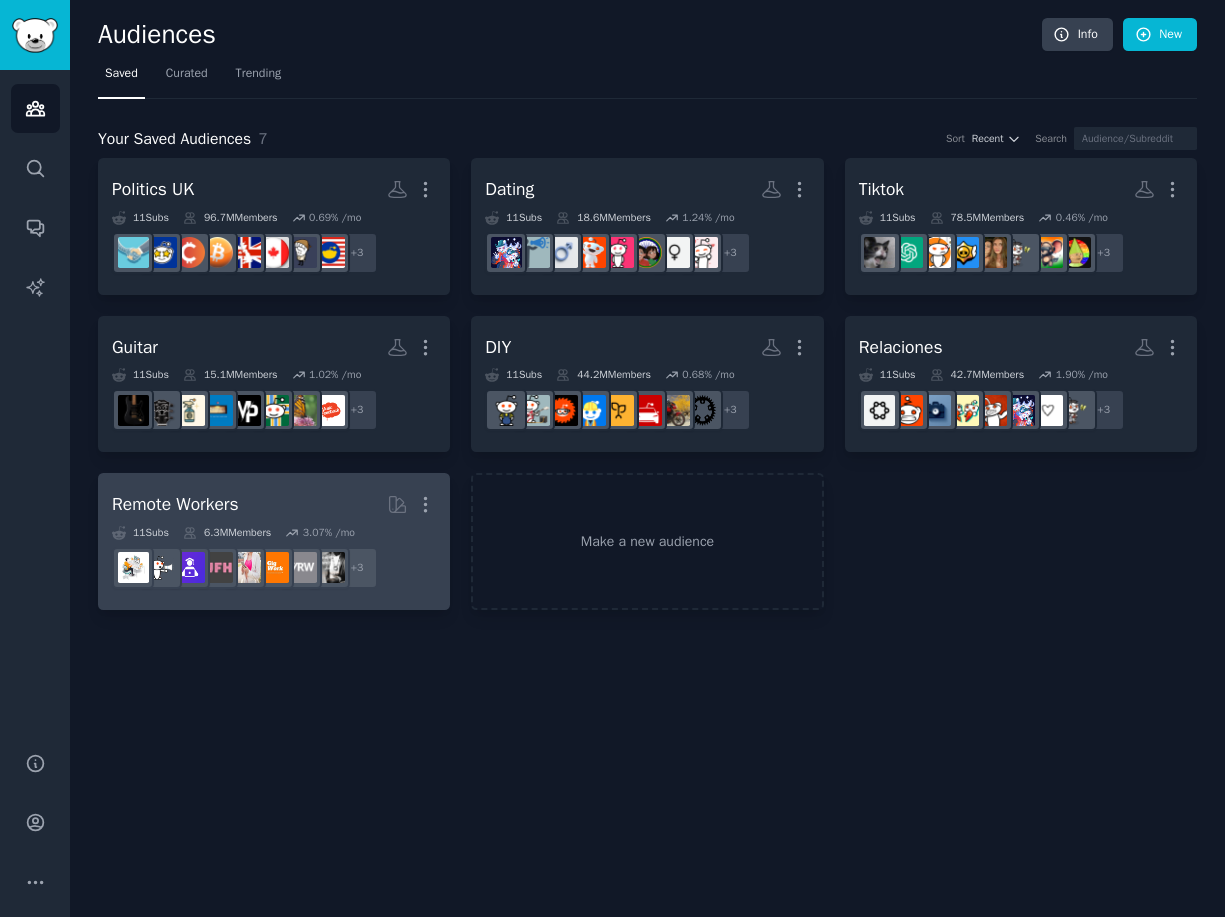 click on "Remote Workers More" at bounding box center (274, 504) 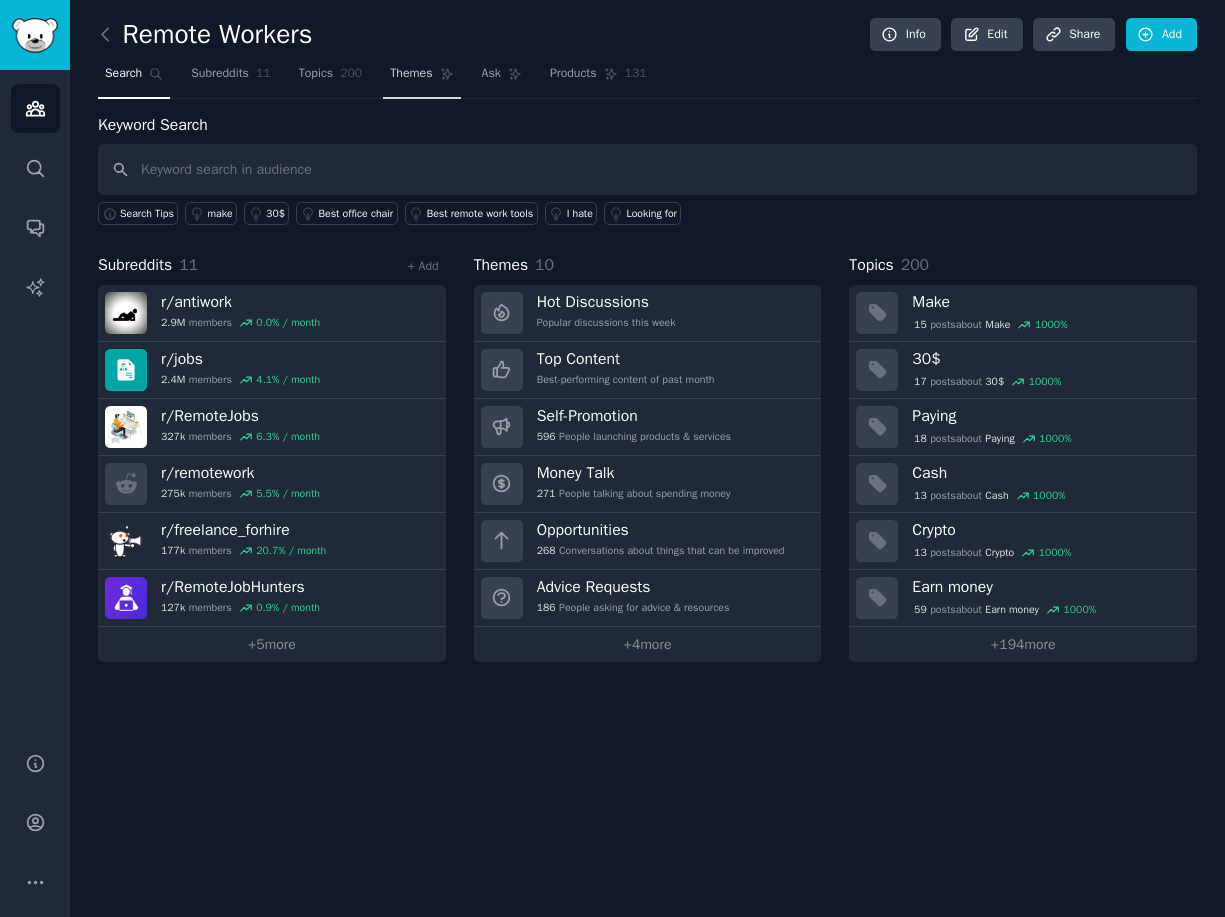 click on "Themes" at bounding box center [421, 78] 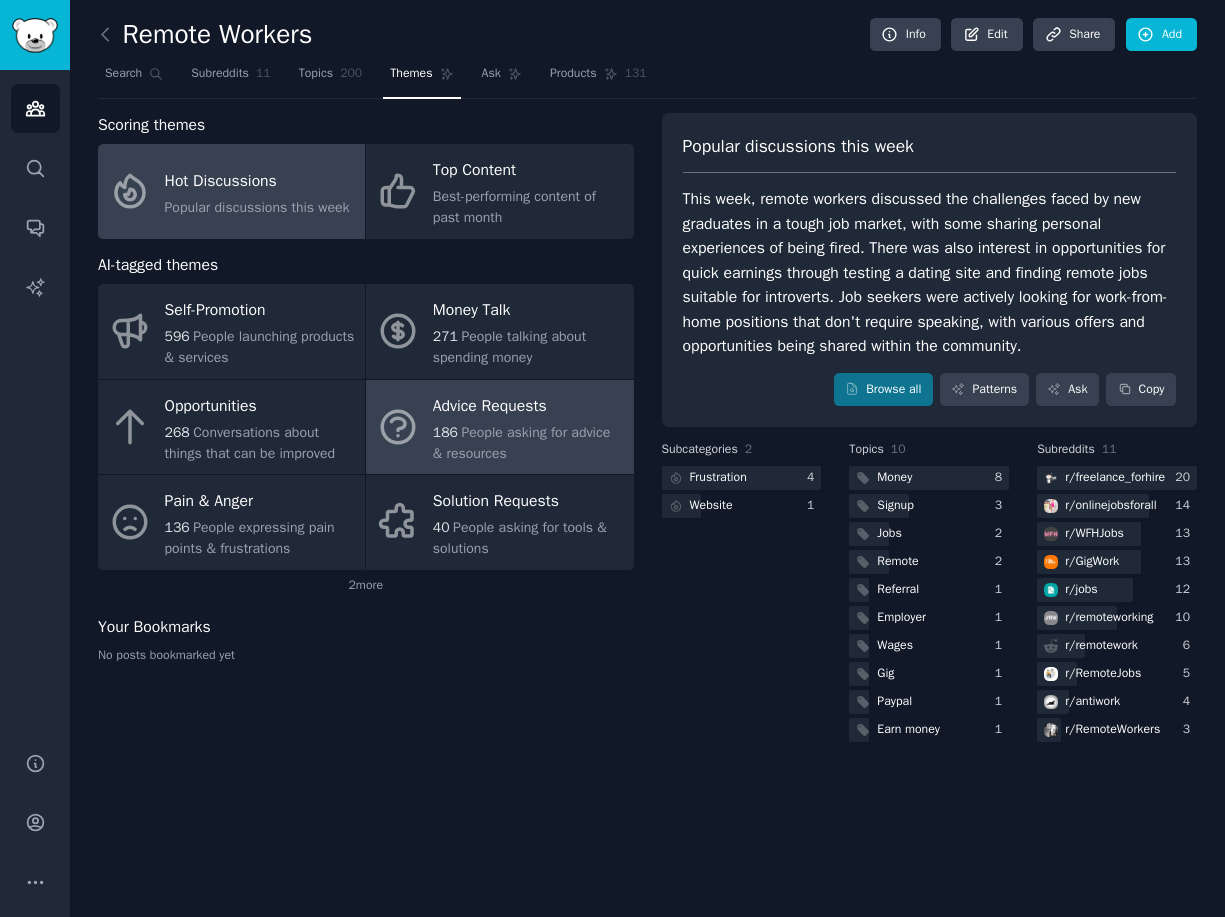 click on "Advice Requests" at bounding box center [528, 406] 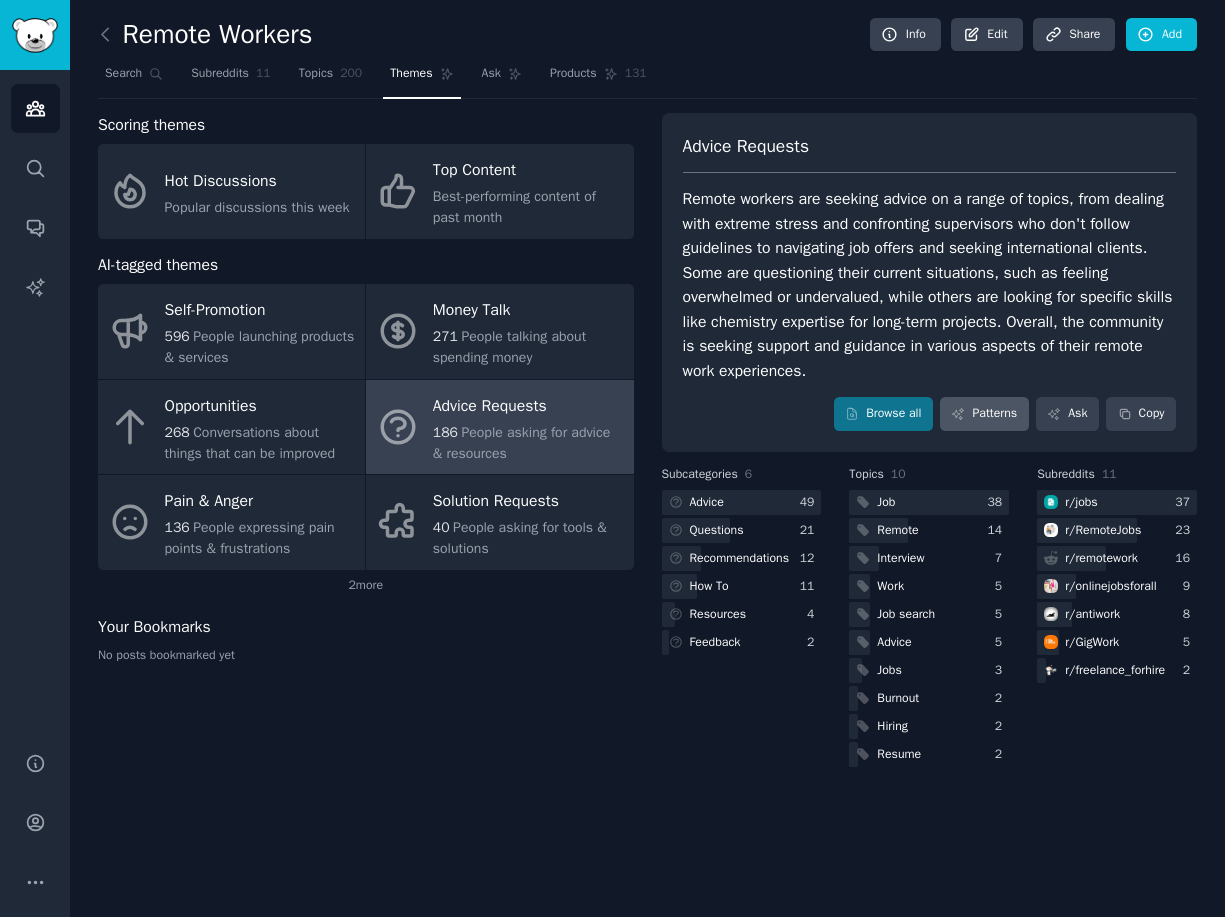 click on "Patterns" at bounding box center [984, 414] 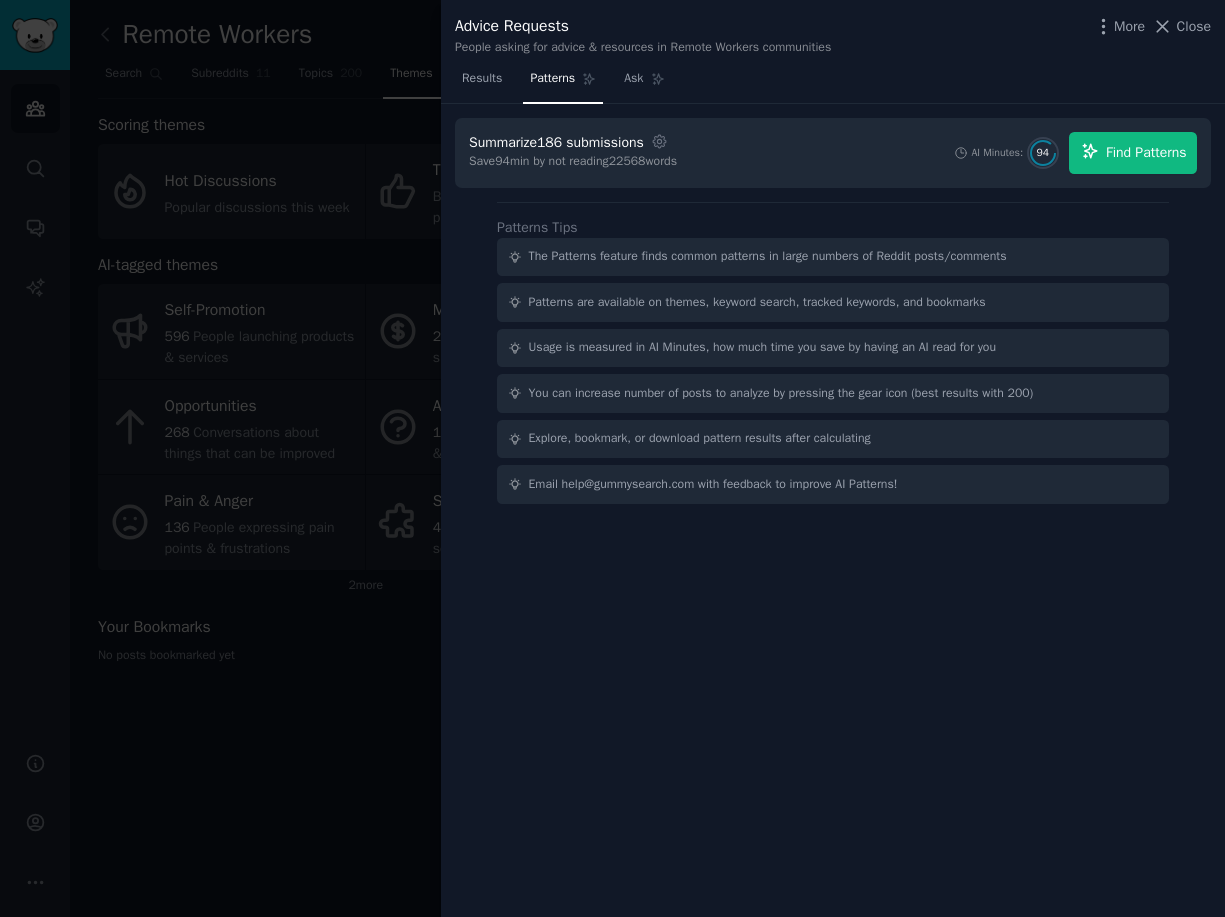 click on "Find Patterns" at bounding box center (1146, 152) 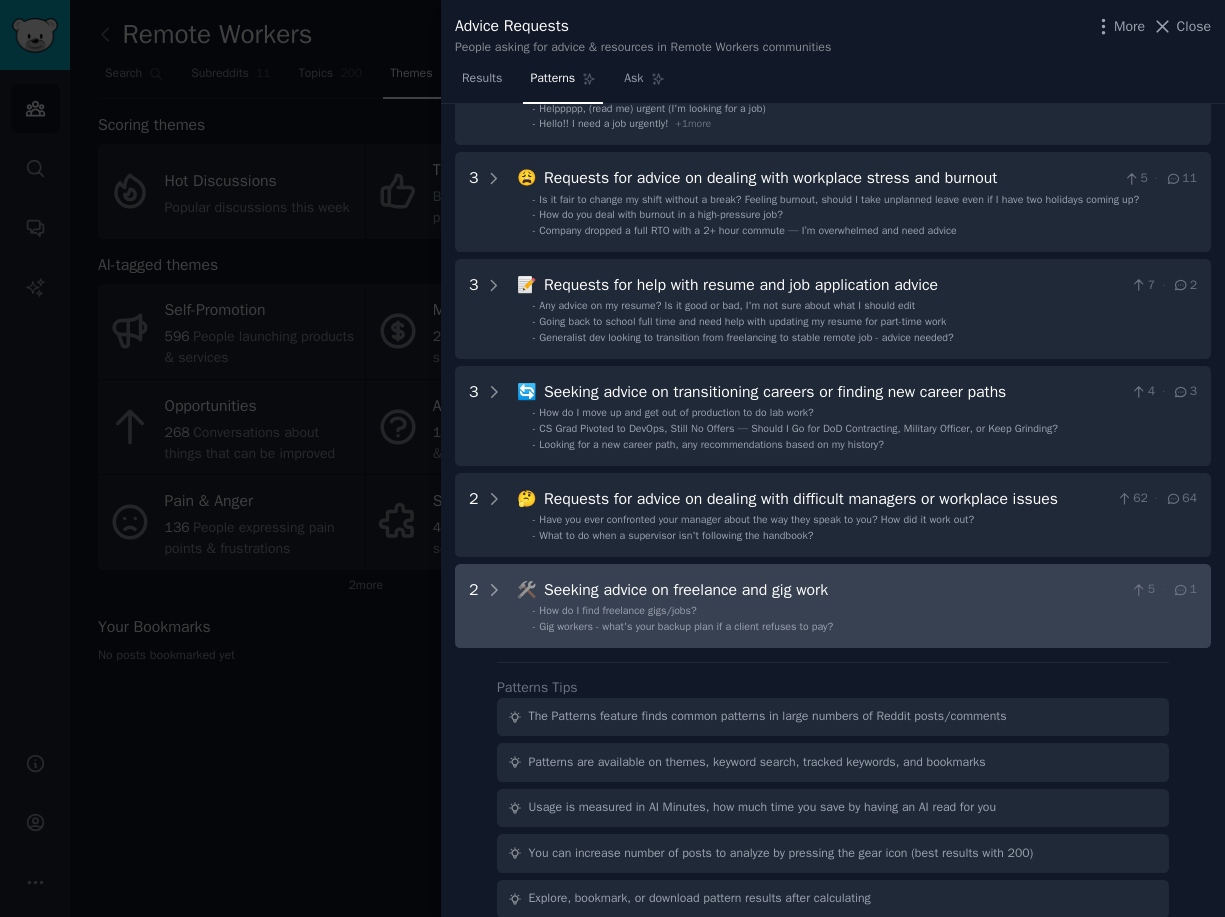 scroll, scrollTop: 0, scrollLeft: 0, axis: both 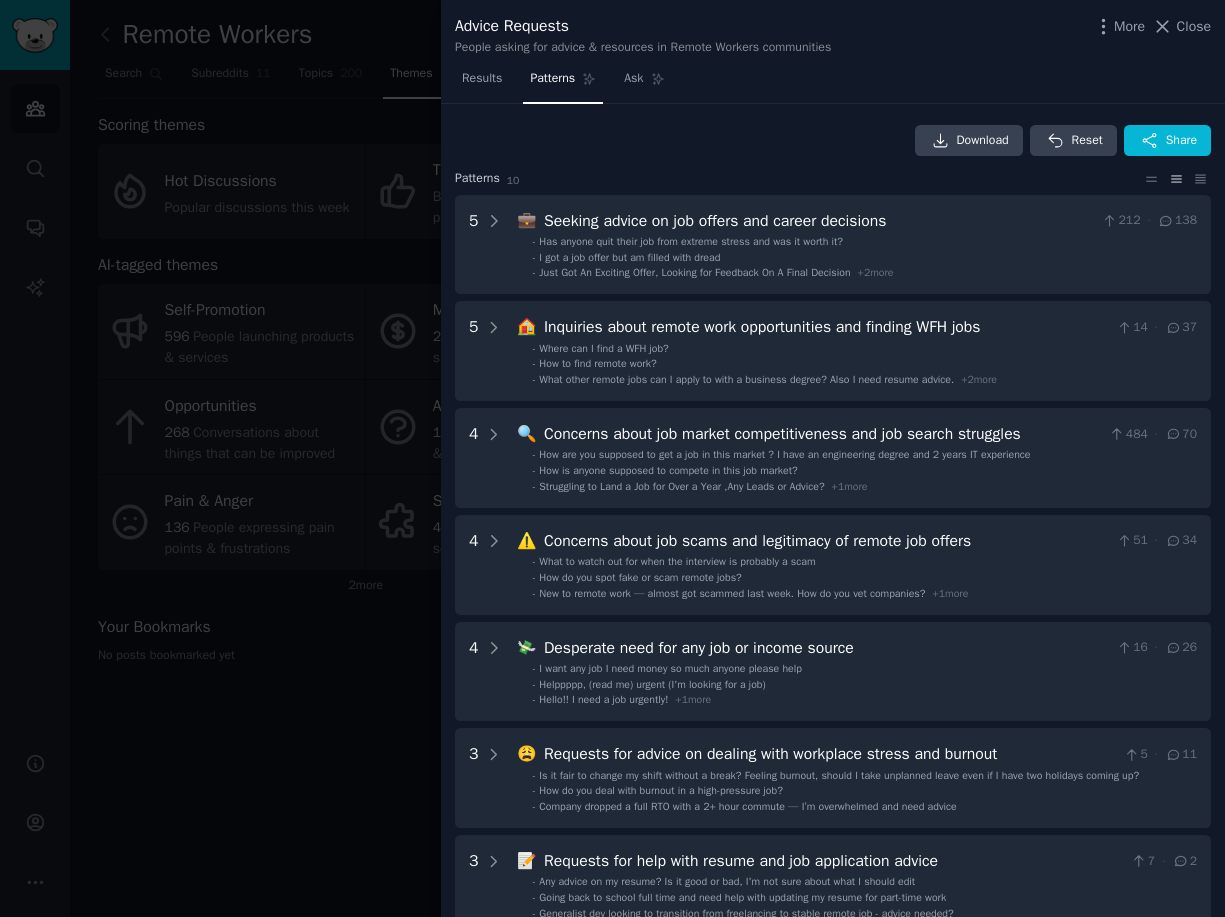 click at bounding box center [612, 458] 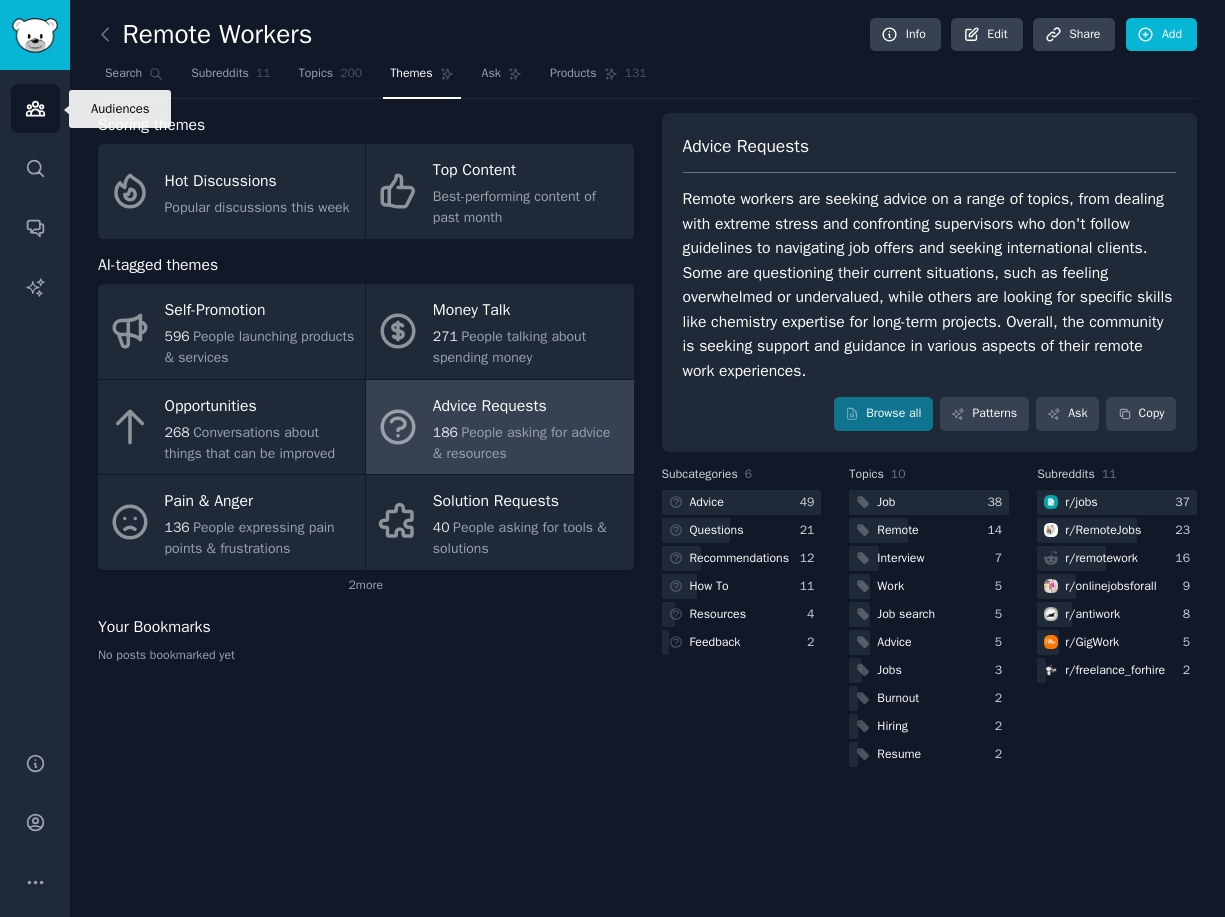 click on "Audiences" at bounding box center [35, 108] 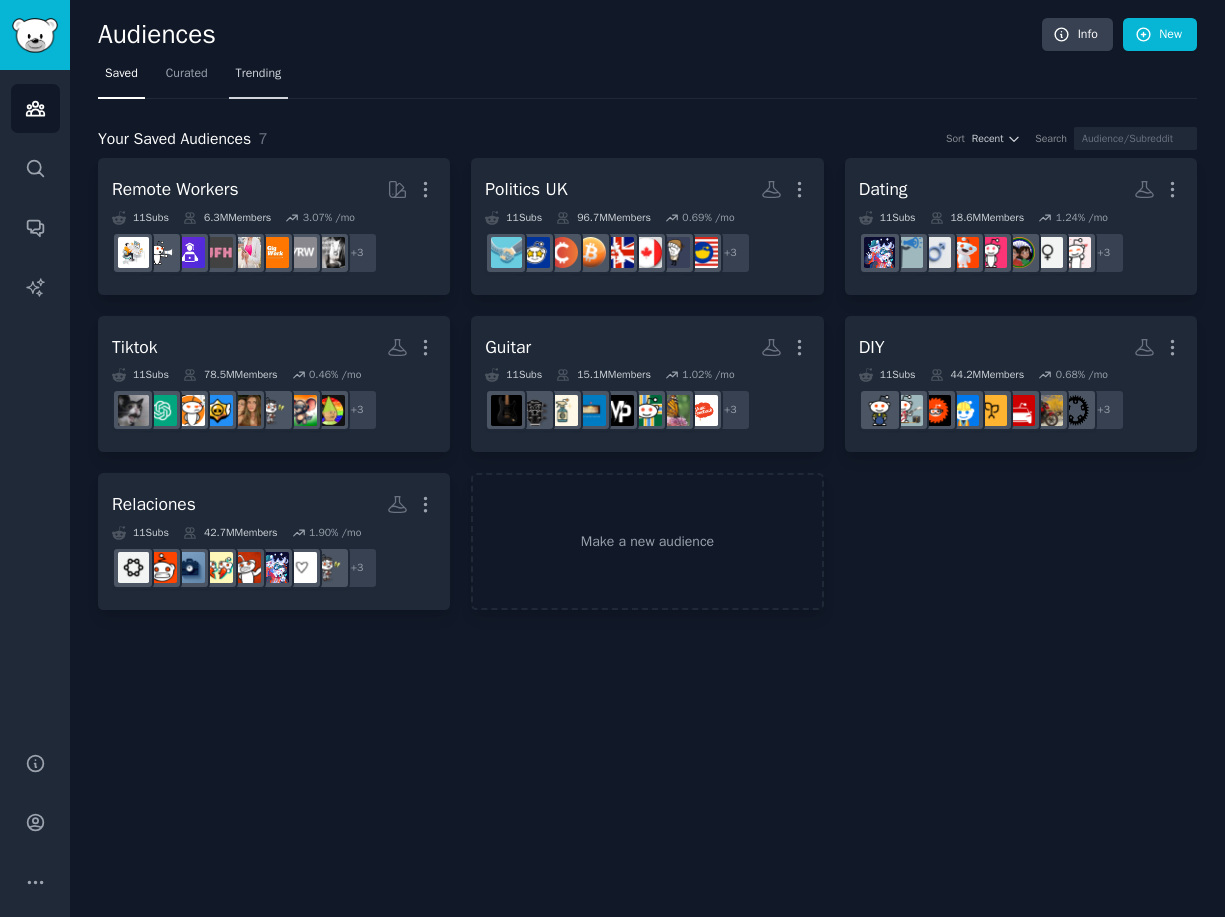 click on "Trending" at bounding box center (259, 74) 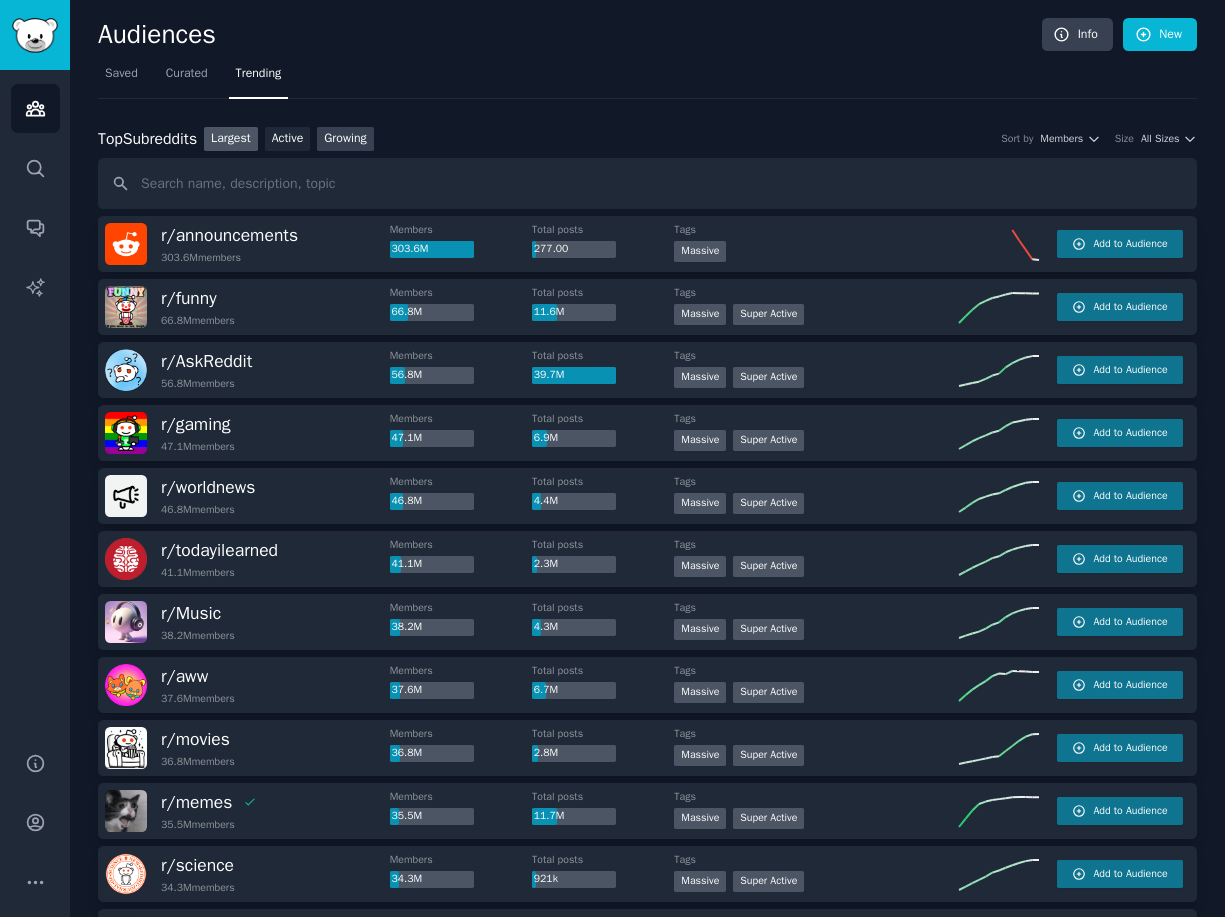 click on "Growing" at bounding box center (345, 139) 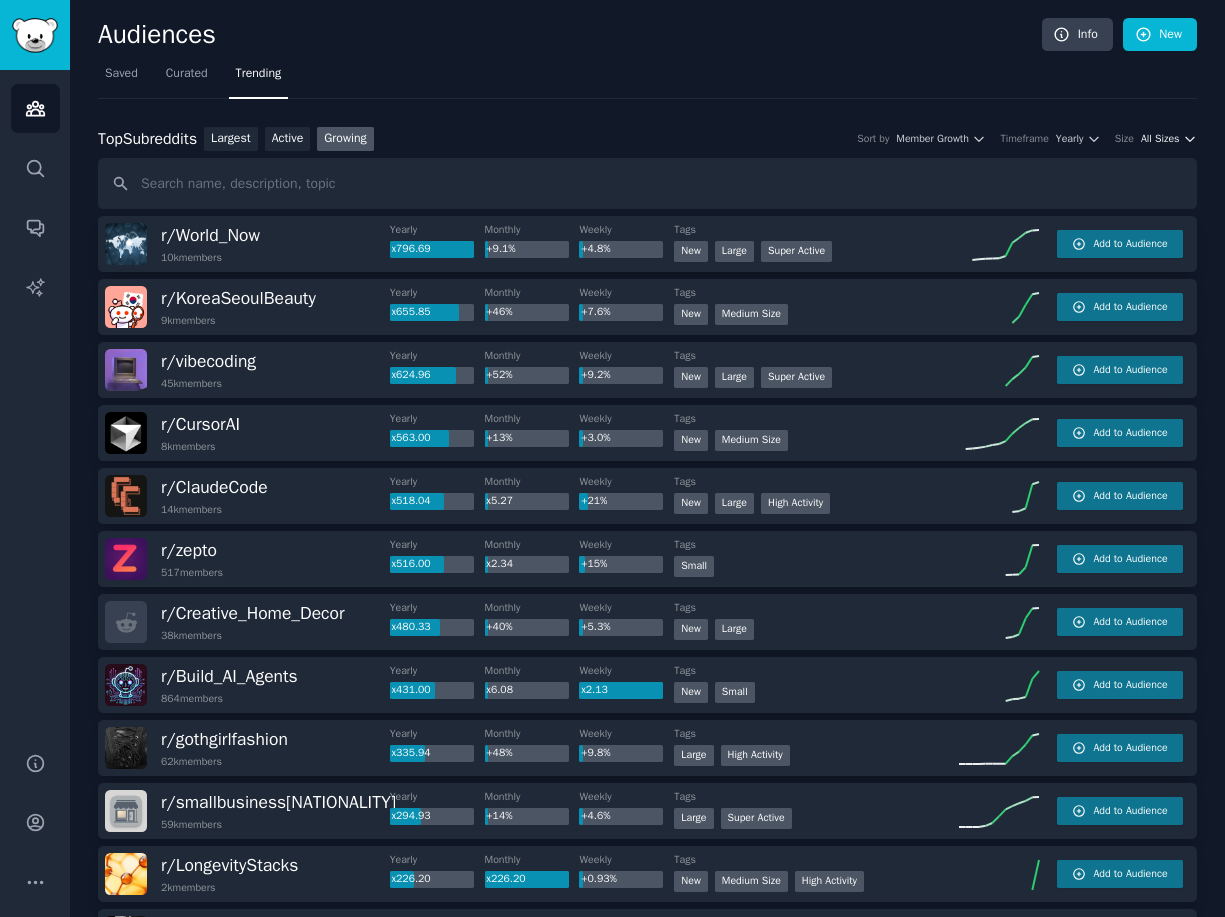 click on "All Sizes" at bounding box center (1160, 139) 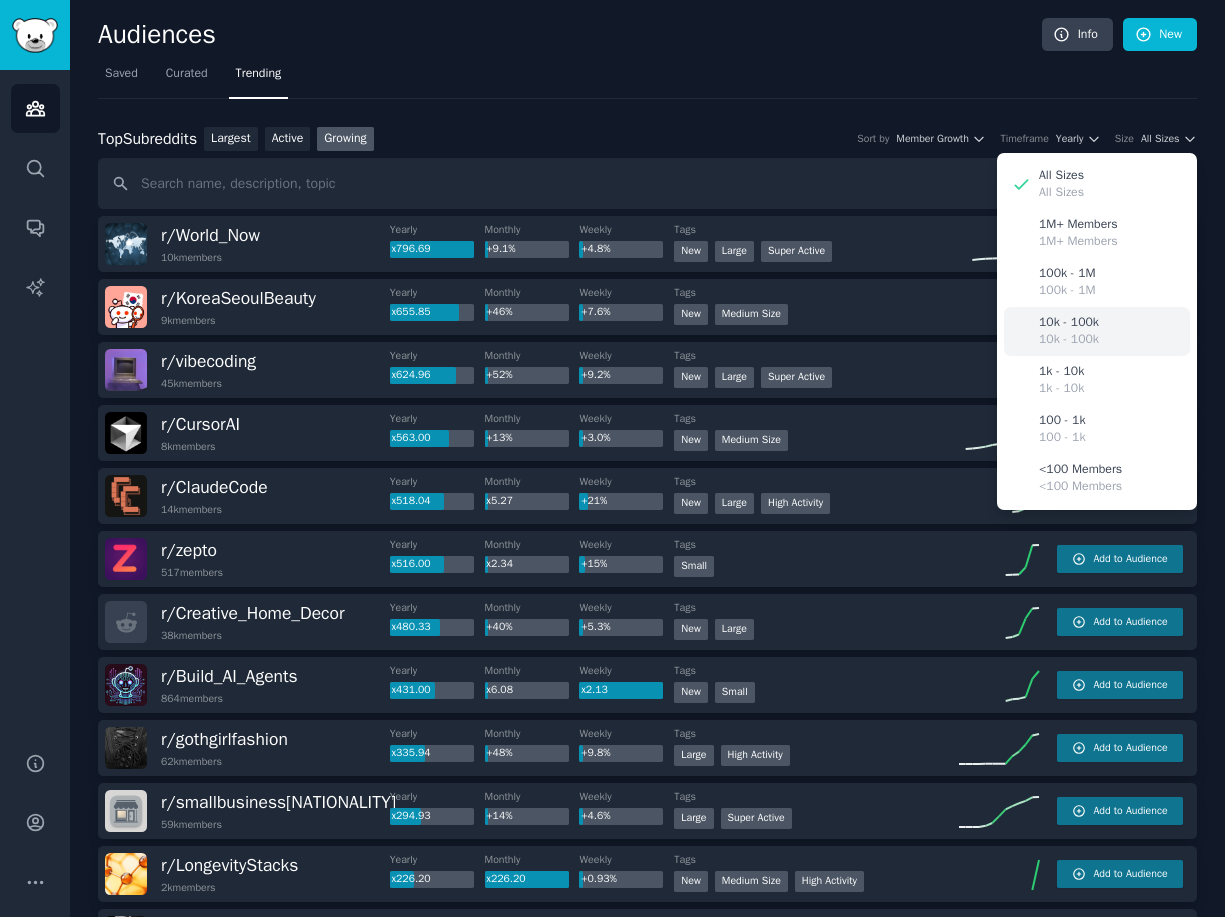 click on "10k - 100k 10k - 100k" at bounding box center (1097, 331) 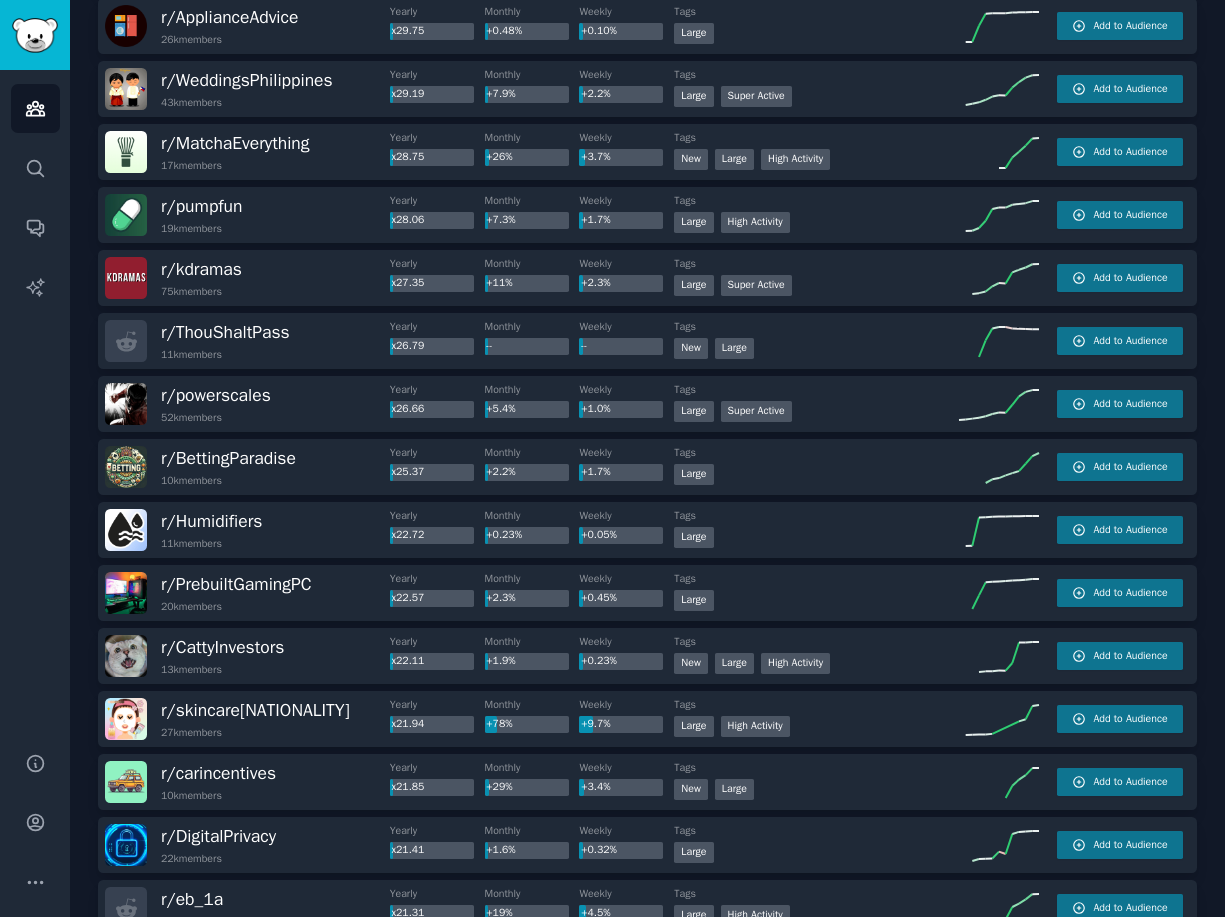scroll, scrollTop: 2577, scrollLeft: 0, axis: vertical 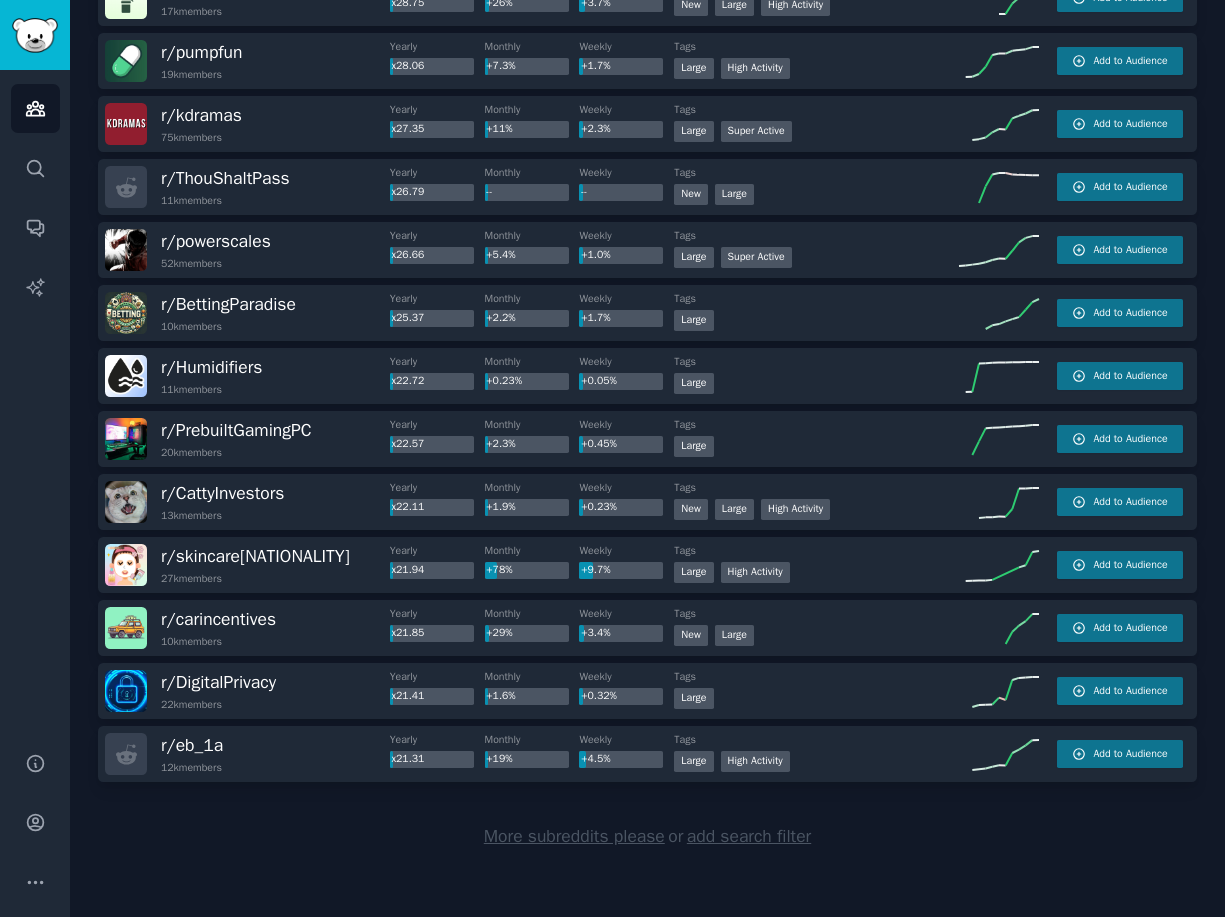 click on "More subreddits please" at bounding box center (574, 836) 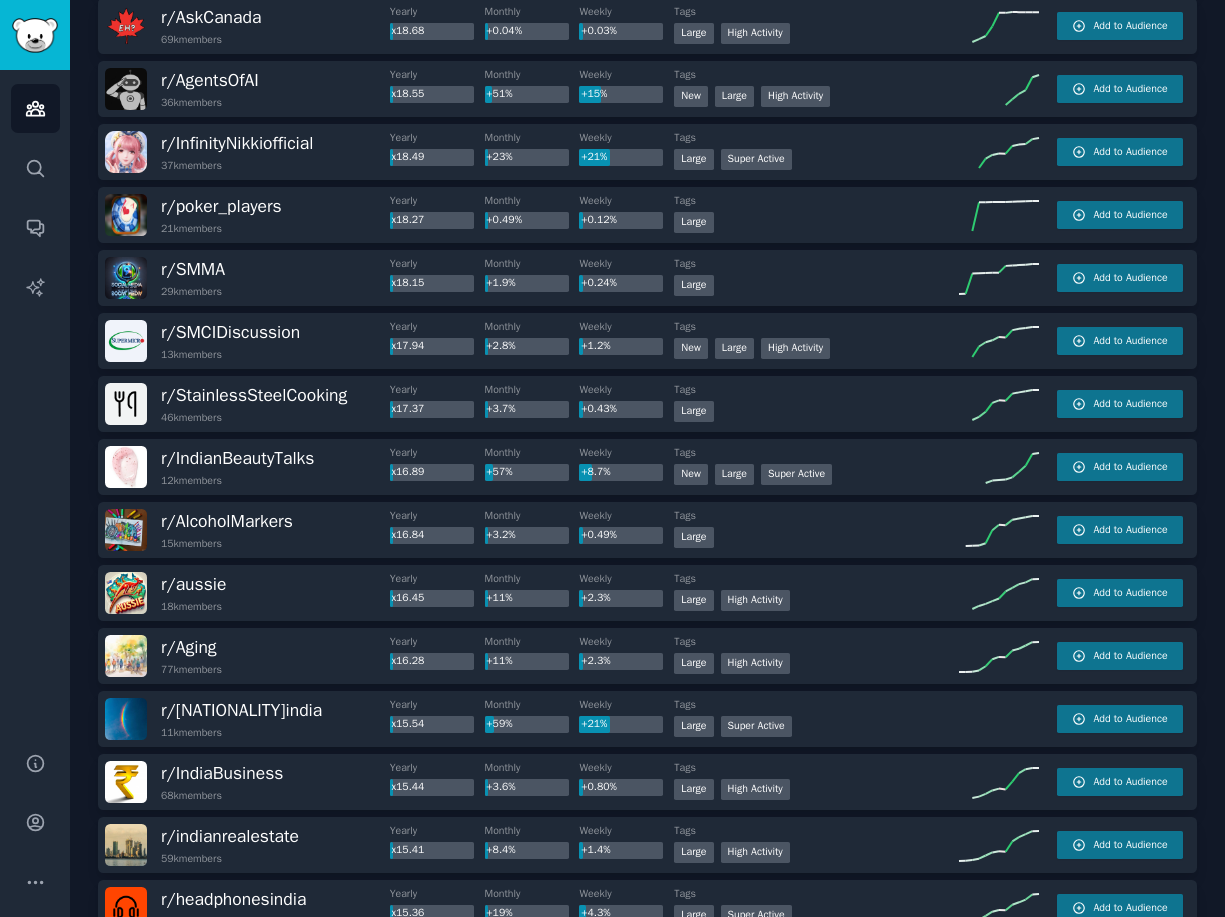 scroll, scrollTop: 3848, scrollLeft: 0, axis: vertical 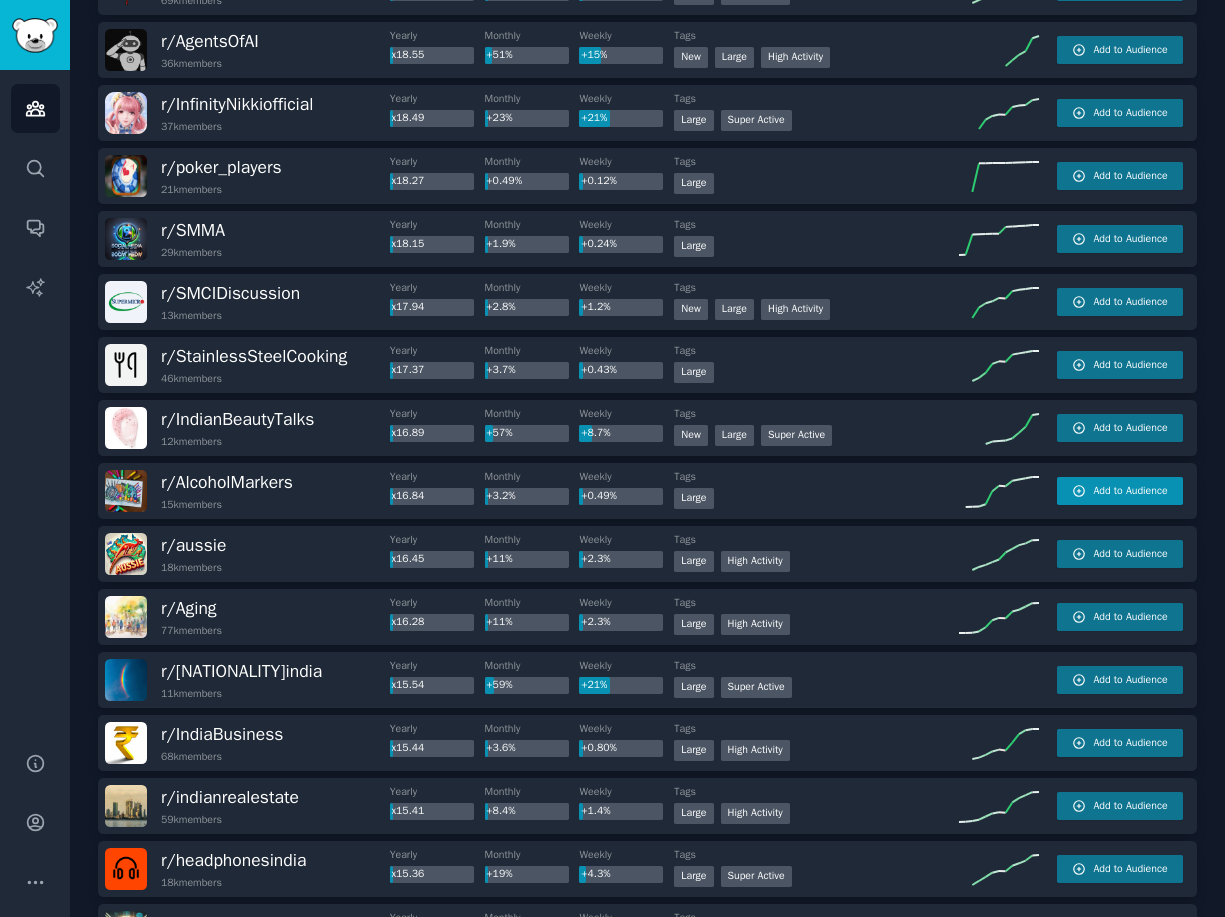 click on "Add to Audience" at bounding box center (1130, 491) 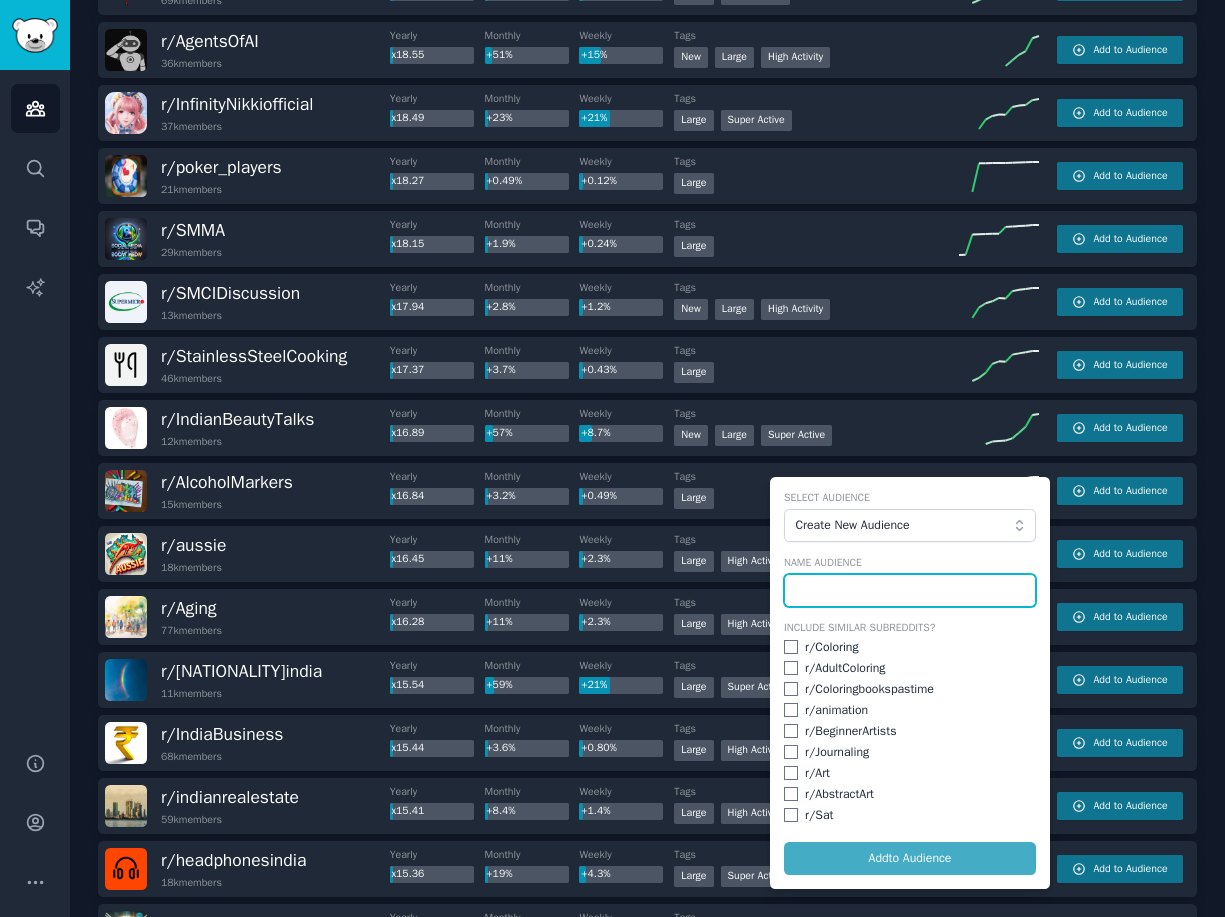 click at bounding box center [910, 591] 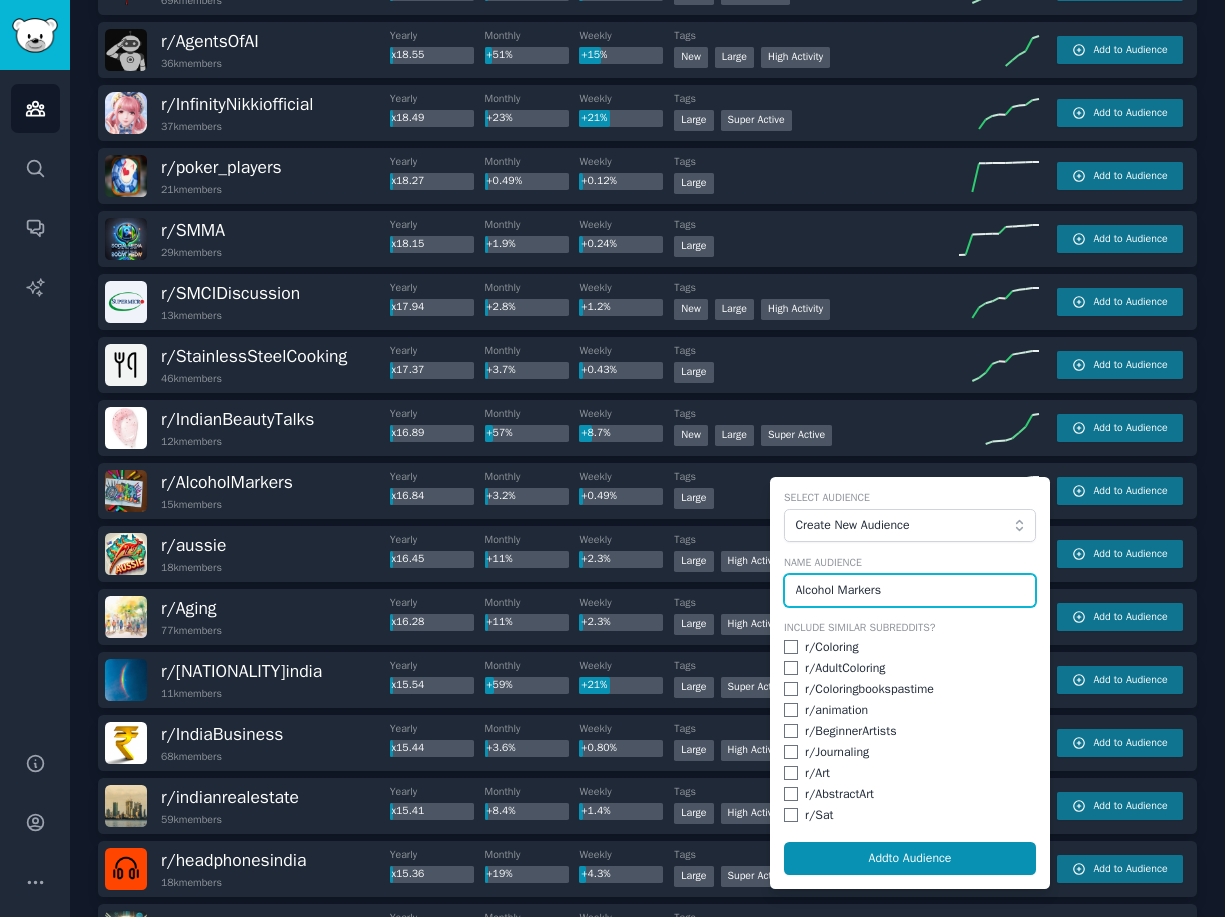 type on "Alcohol Markers" 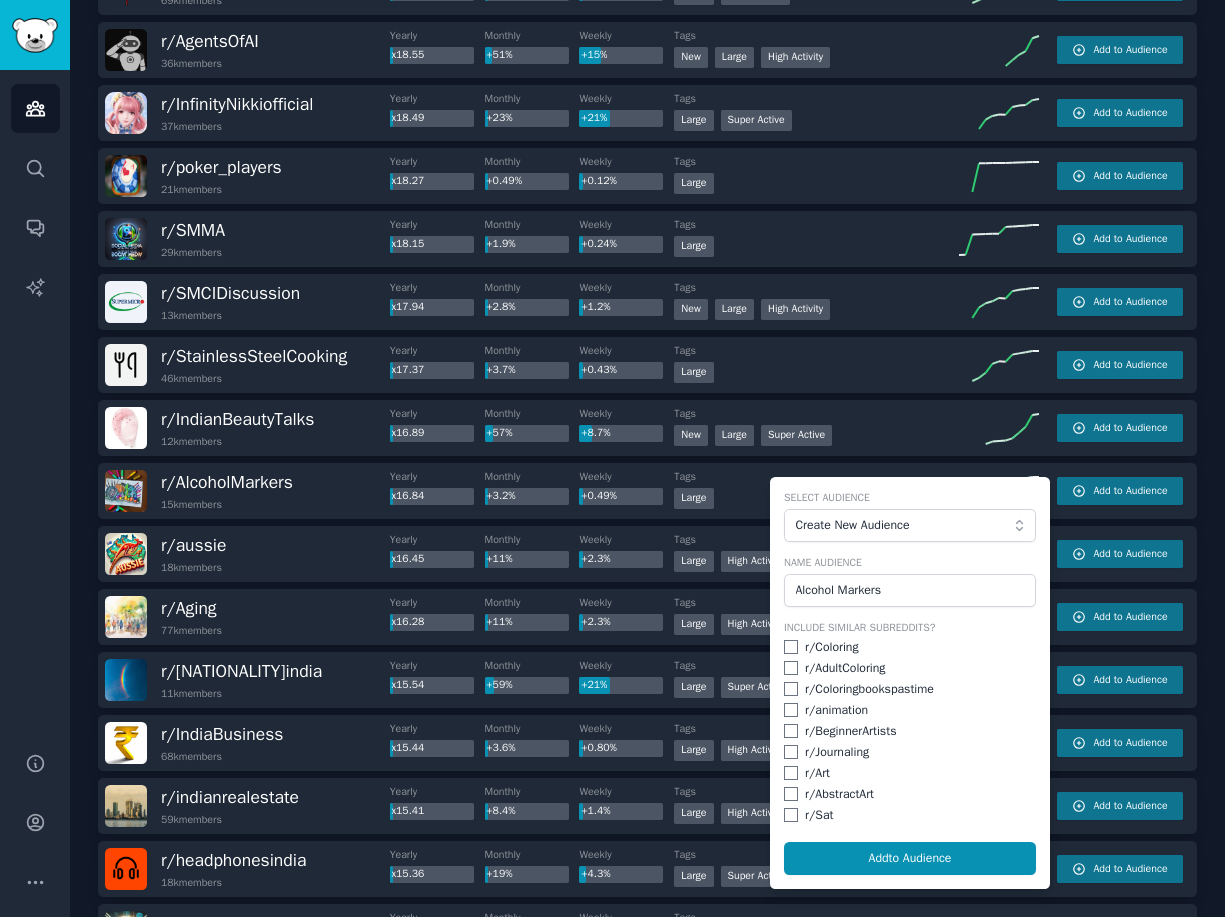 click at bounding box center [791, 647] 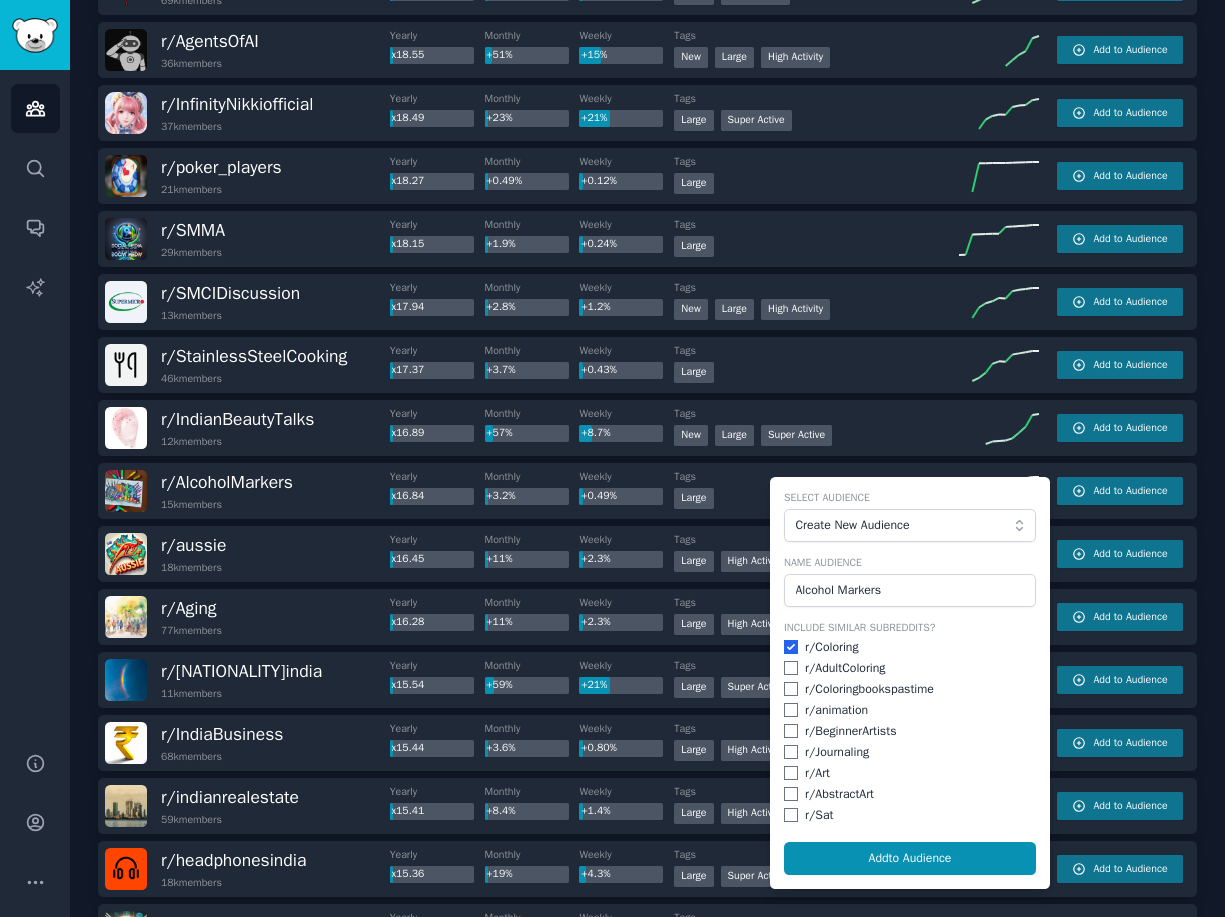 checkbox on "true" 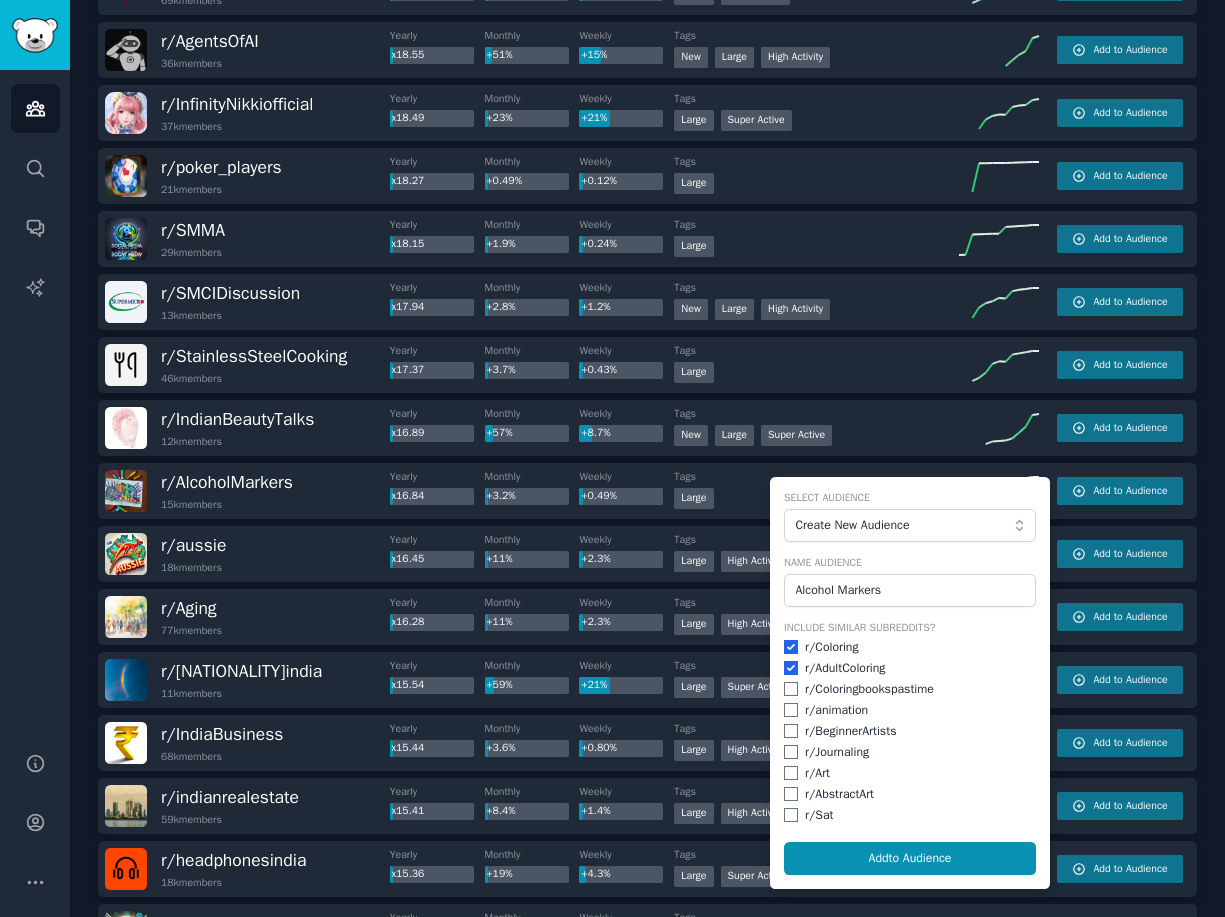 checkbox on "true" 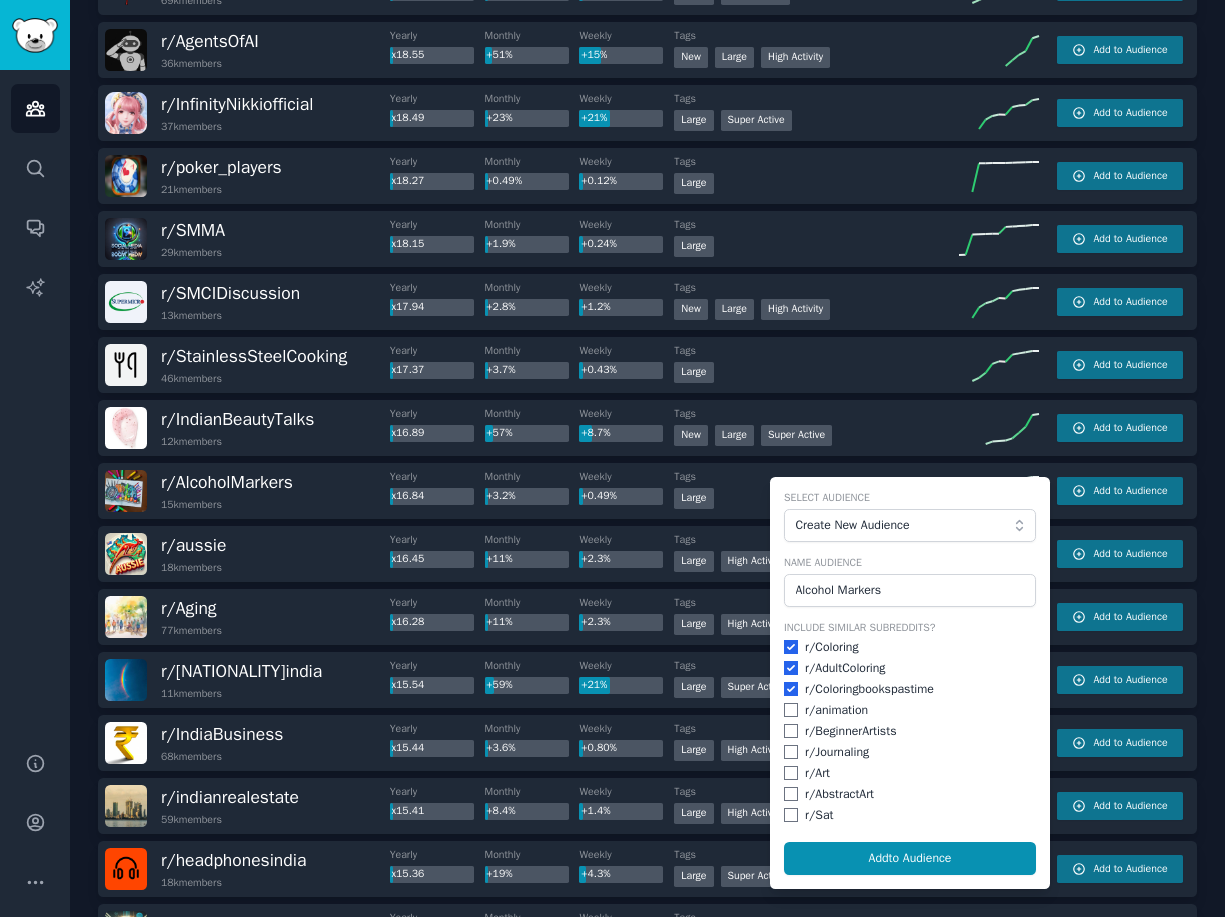 checkbox on "true" 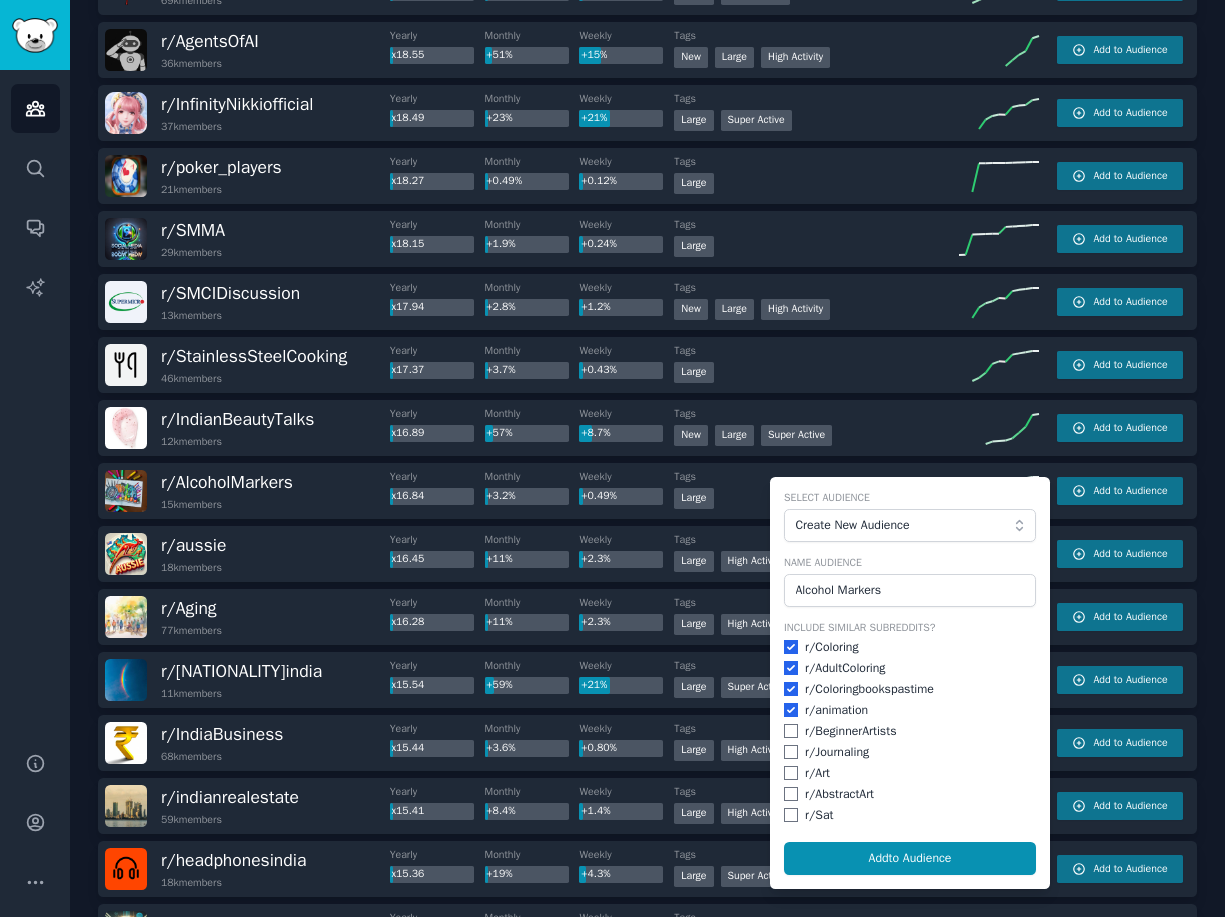 checkbox on "true" 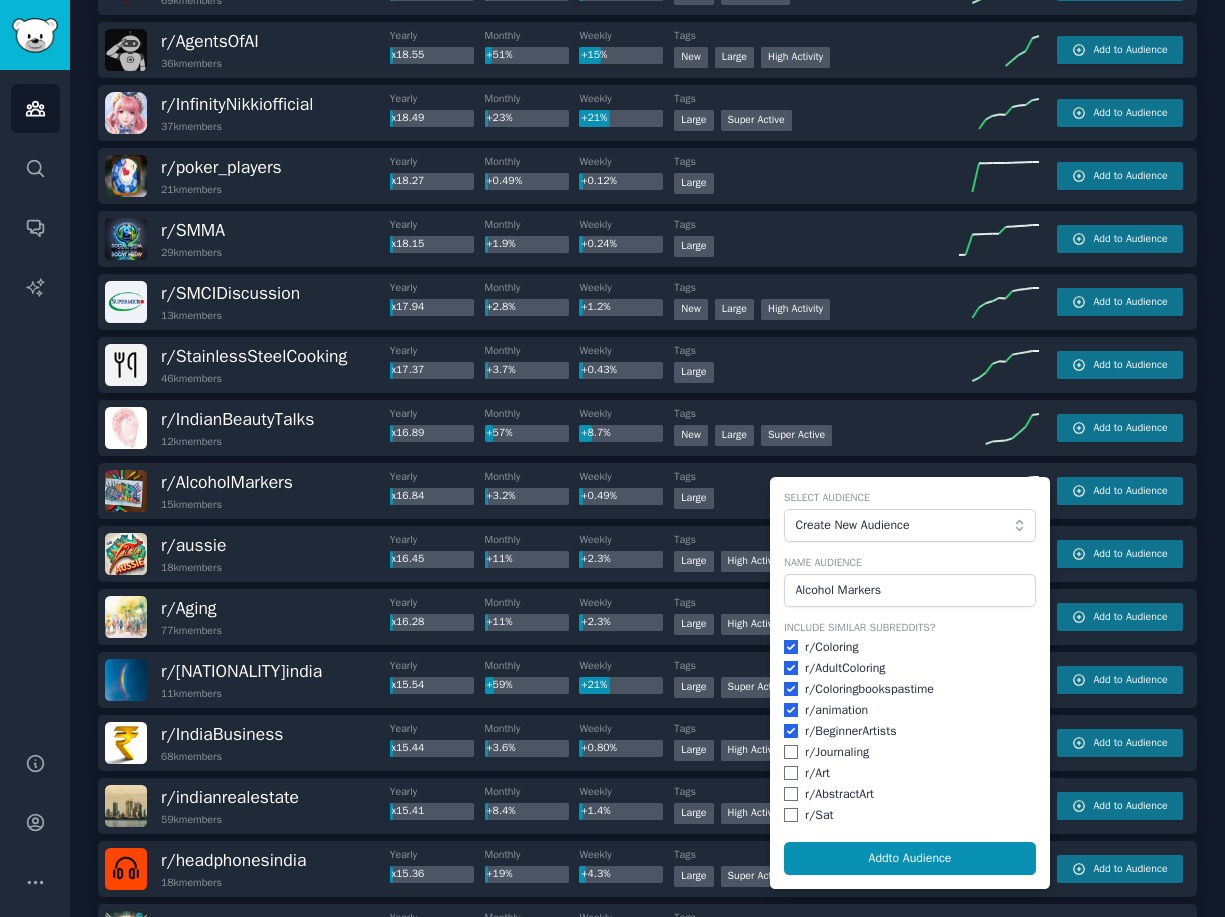 checkbox on "true" 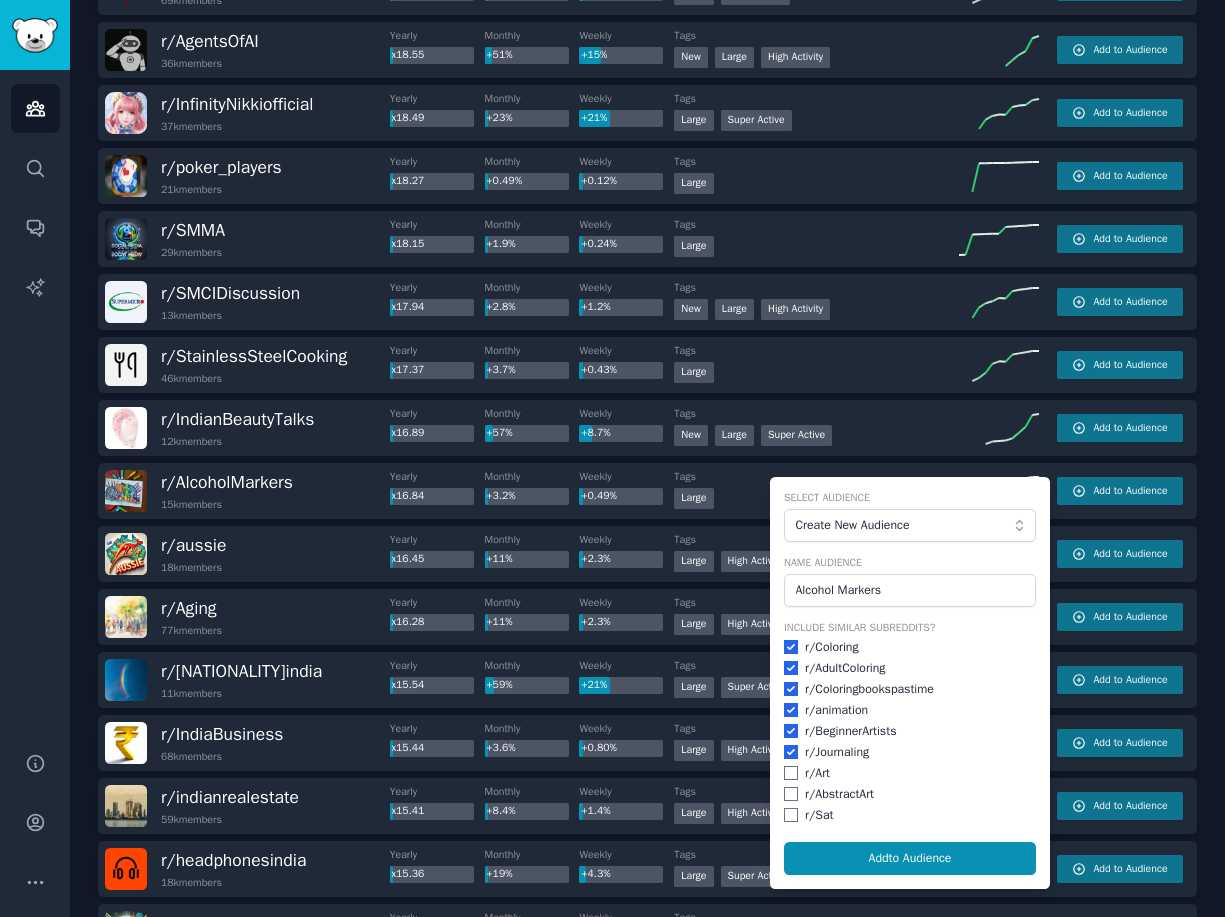 click at bounding box center [791, 773] 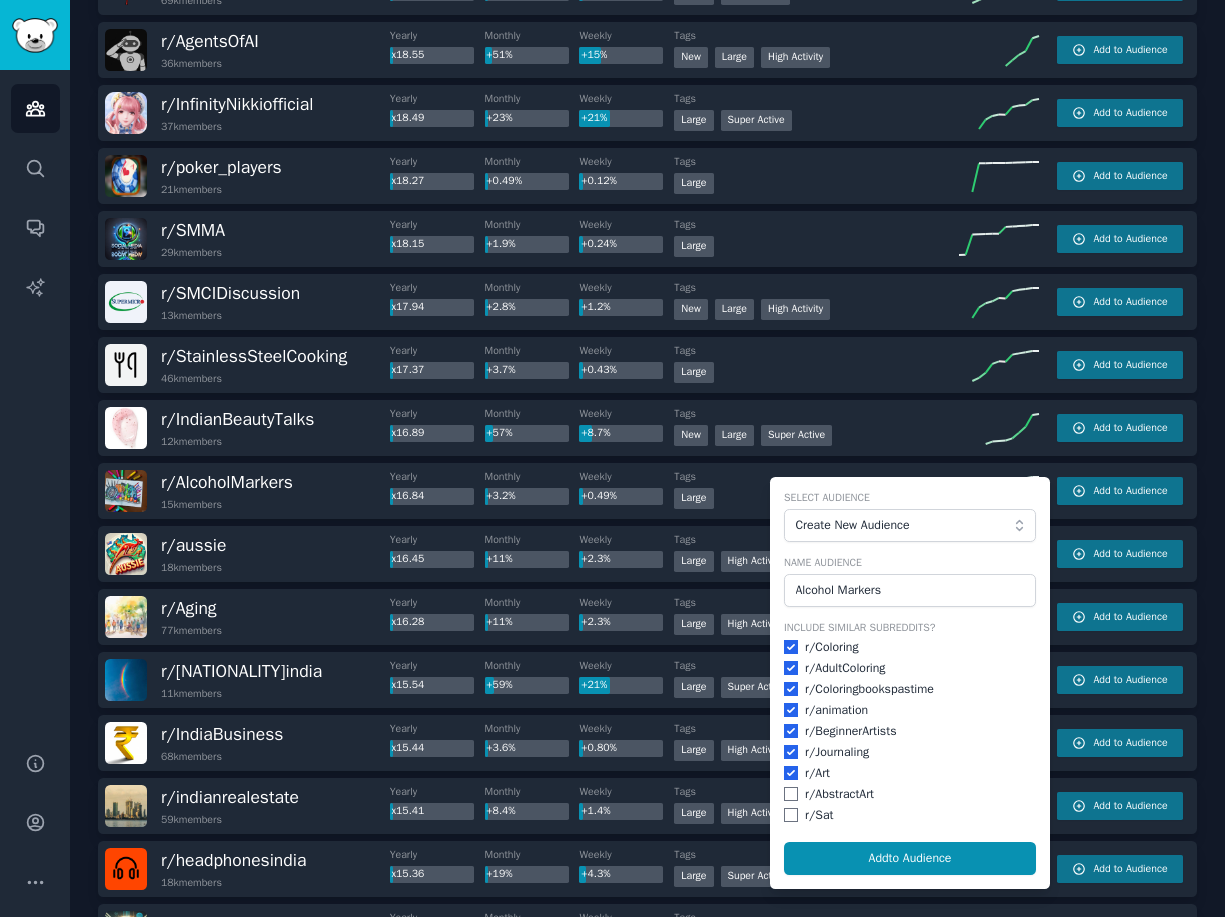 checkbox on "true" 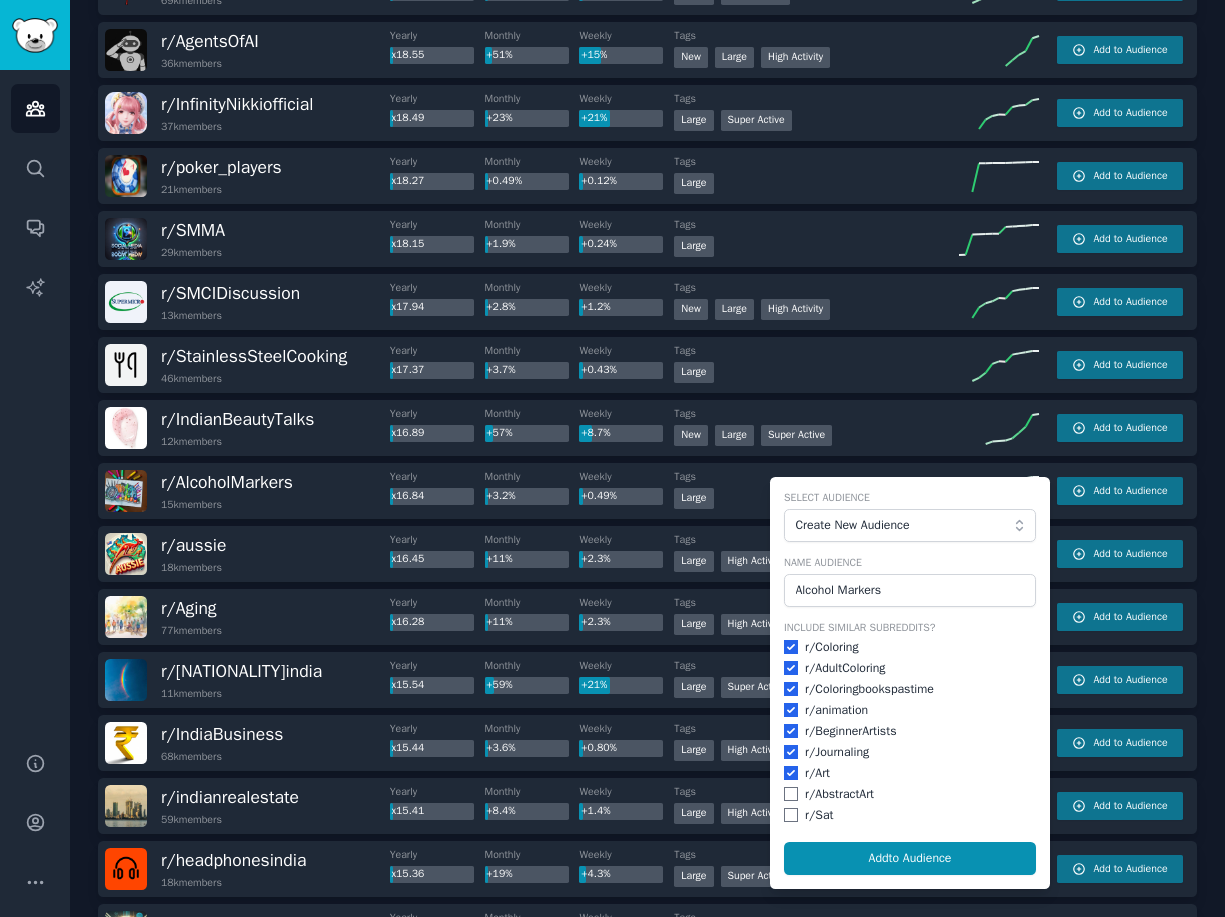 click at bounding box center [791, 794] 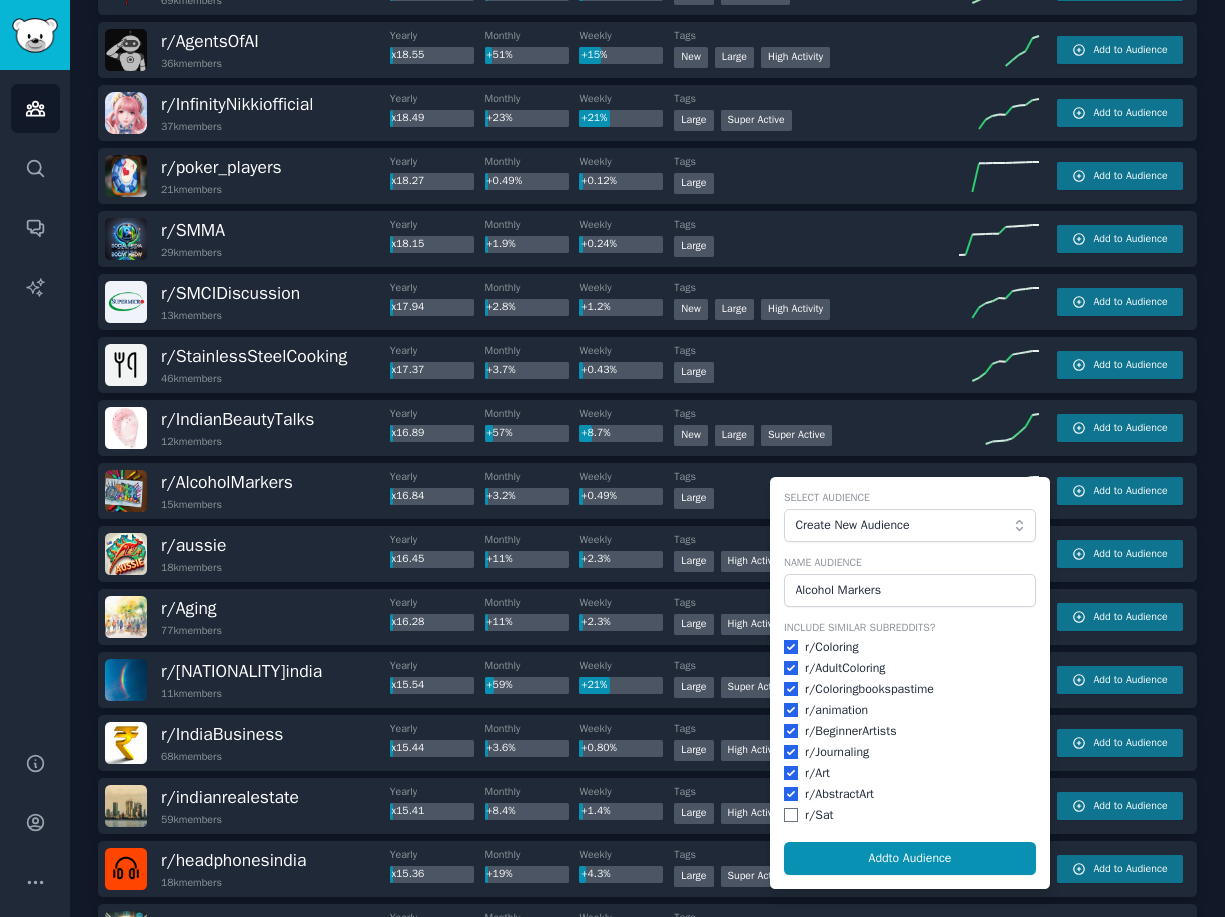 checkbox on "true" 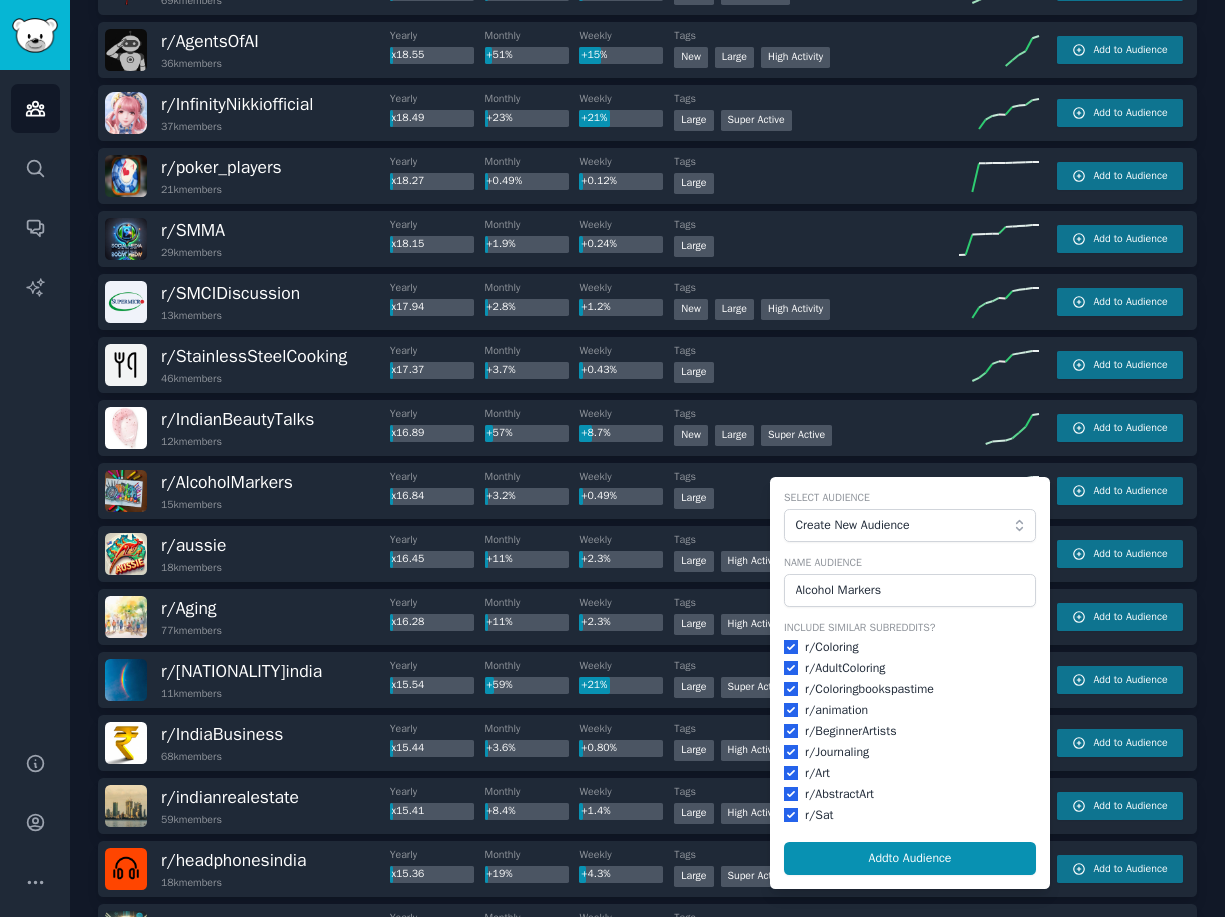 checkbox on "true" 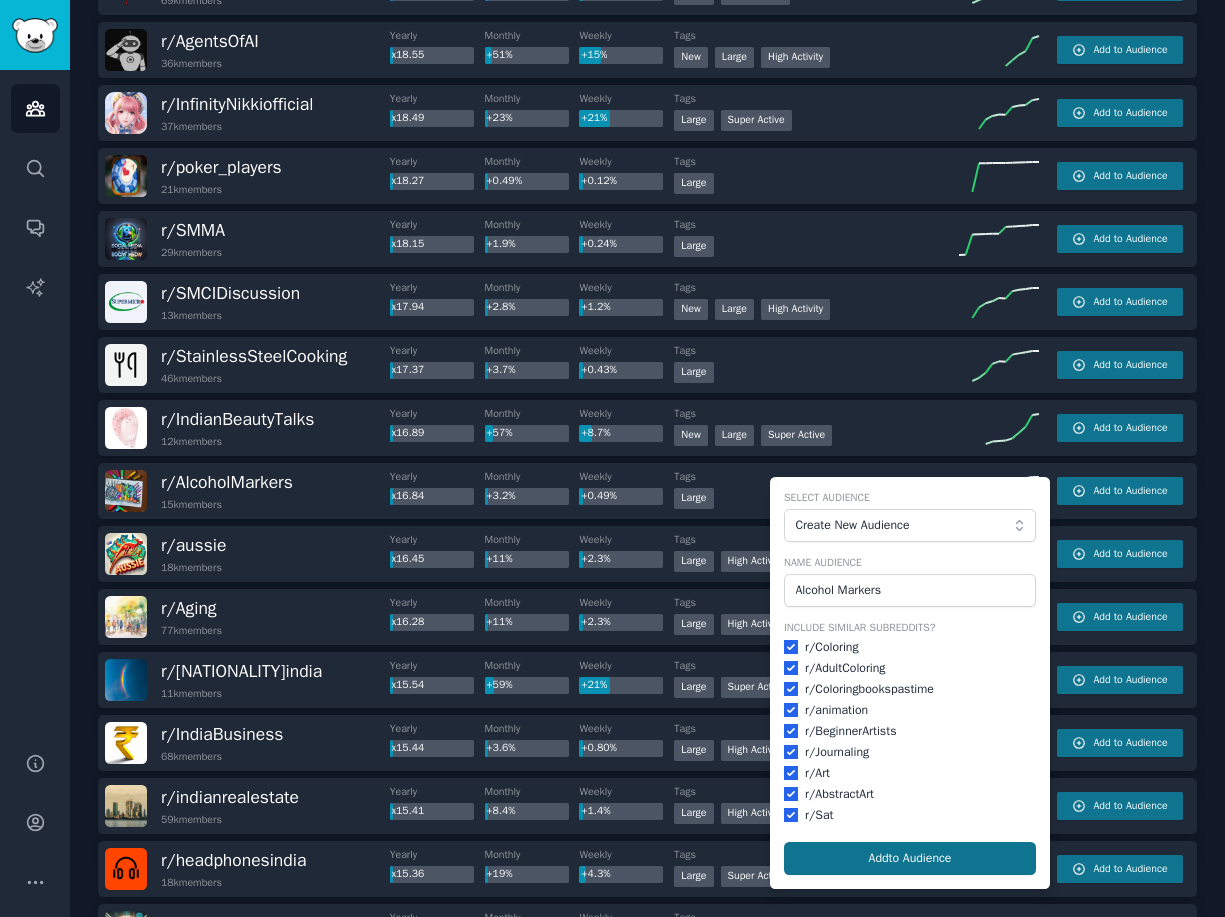 click on "Add  to Audience" at bounding box center [910, 859] 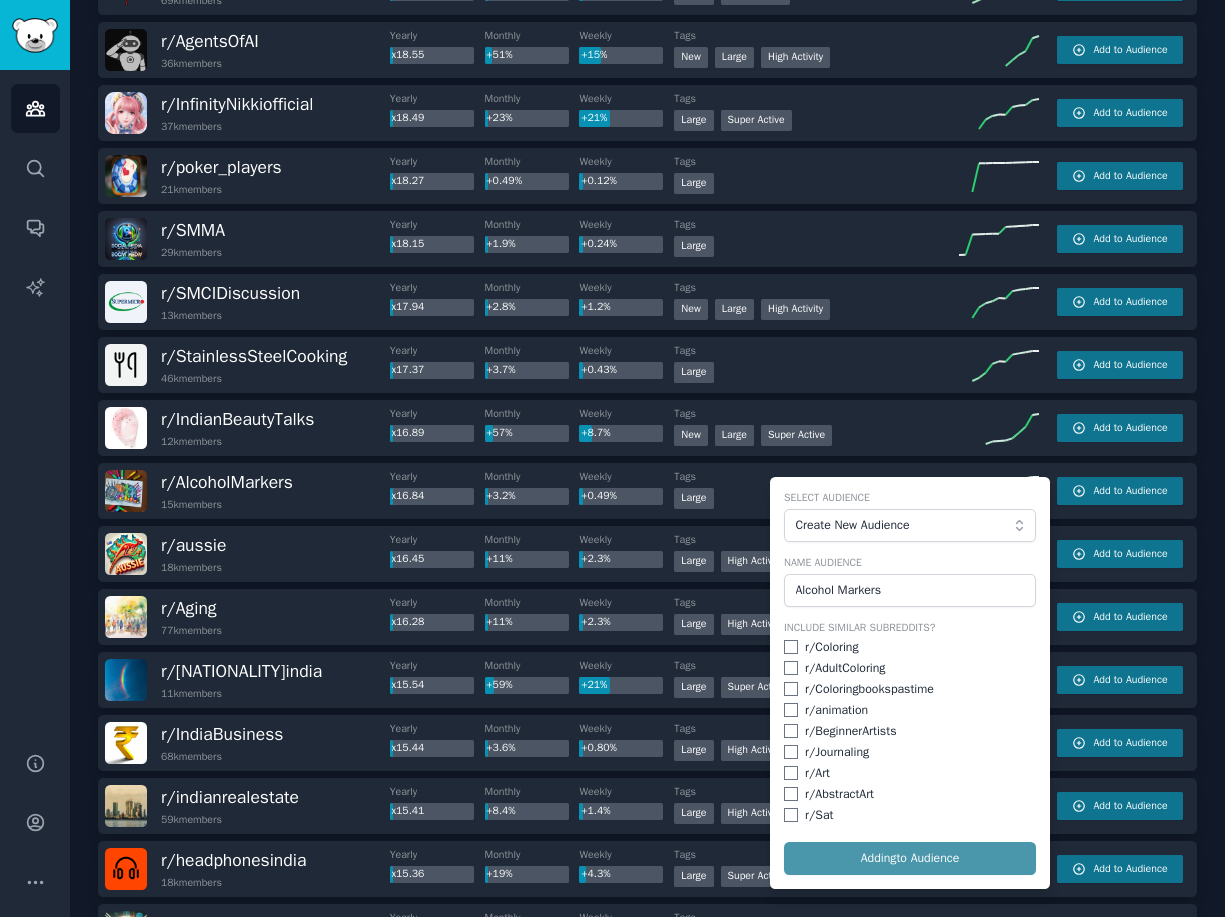 checkbox on "false" 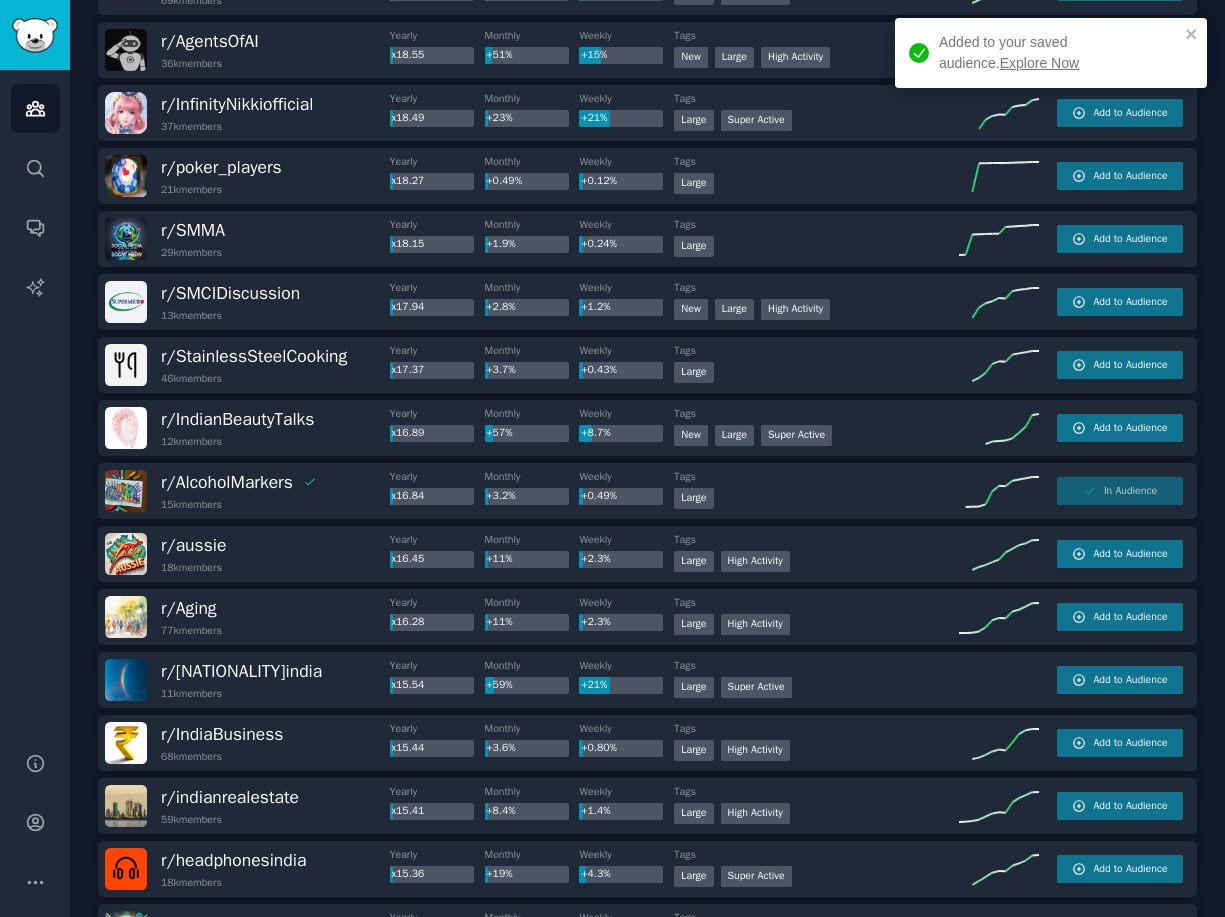 click on "Explore Now" at bounding box center [1039, 63] 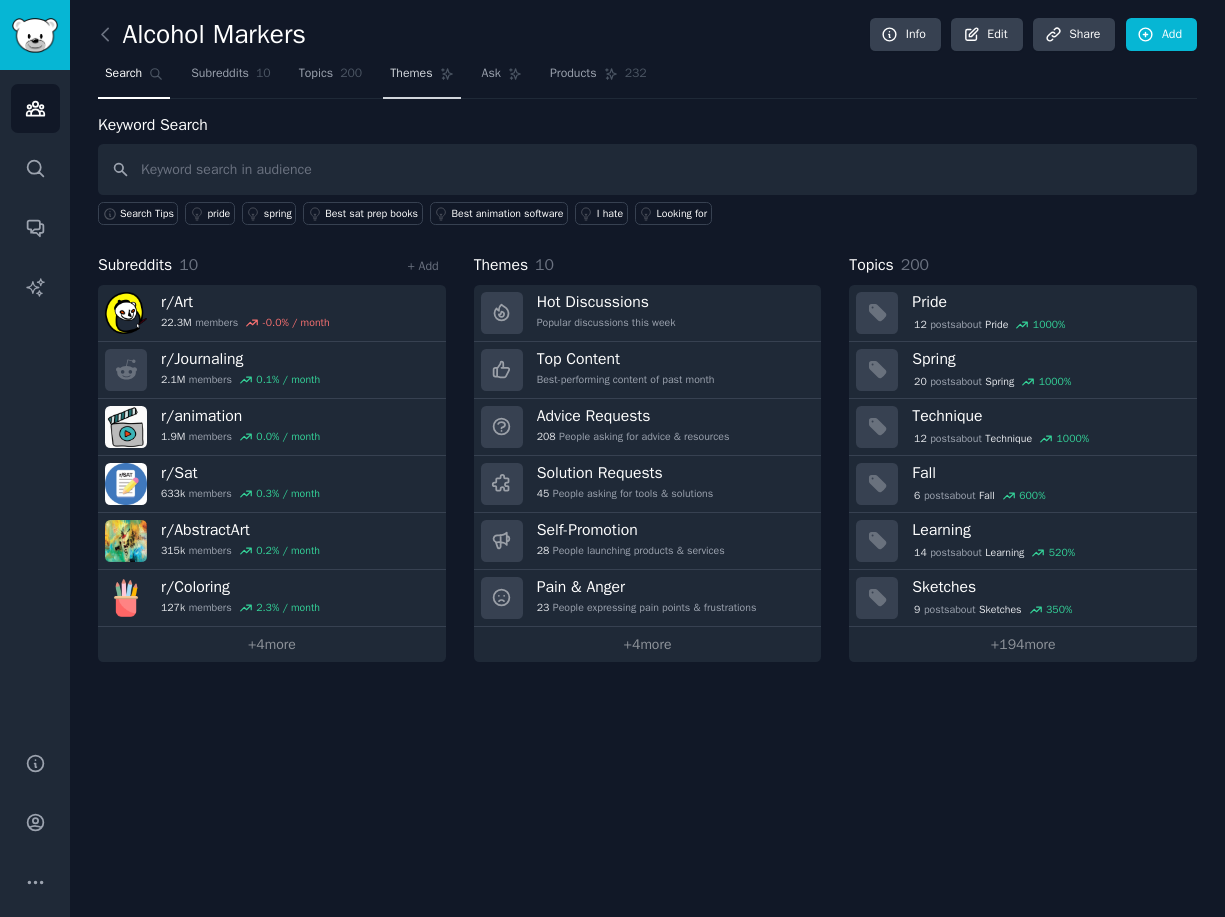 click on "Themes" at bounding box center (411, 74) 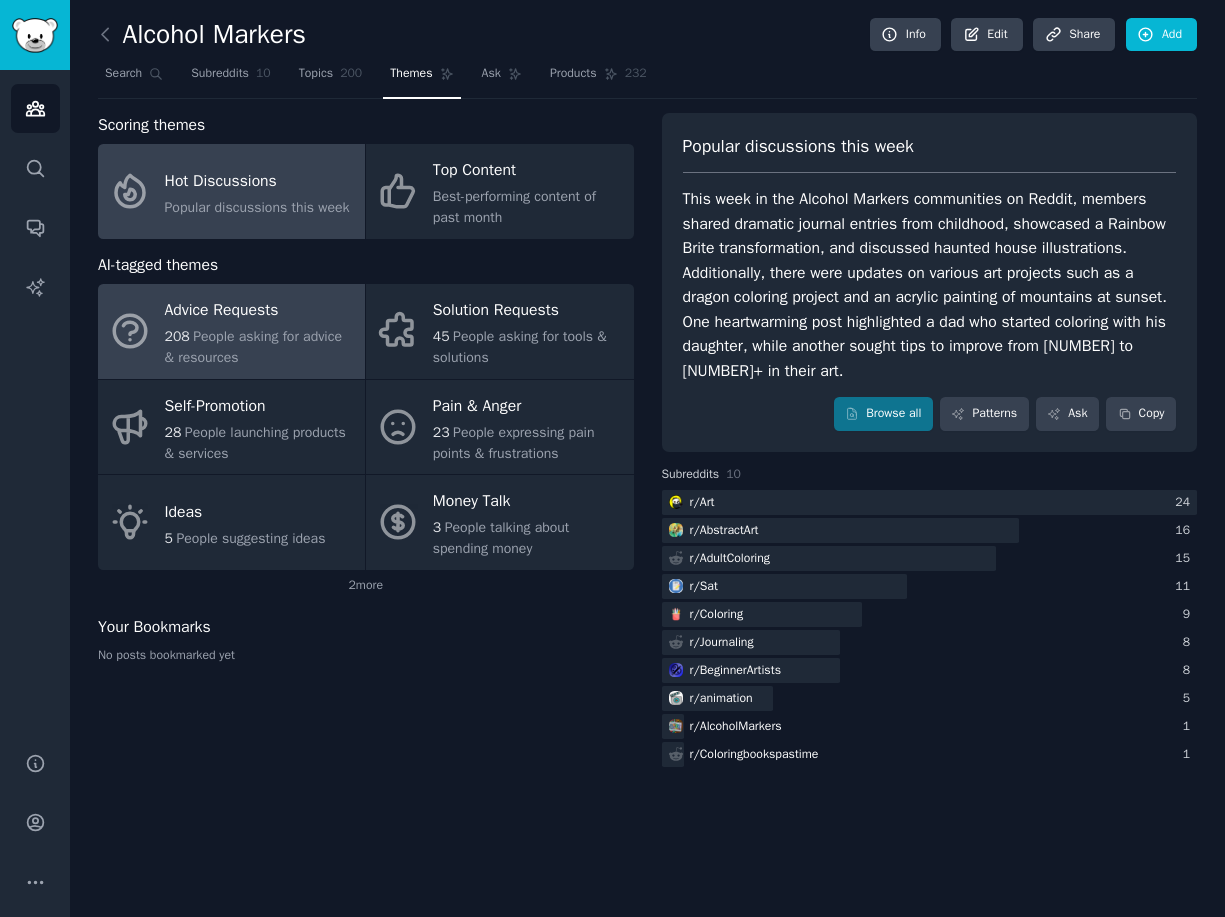 click on "208 People asking for advice & resources" at bounding box center [260, 347] 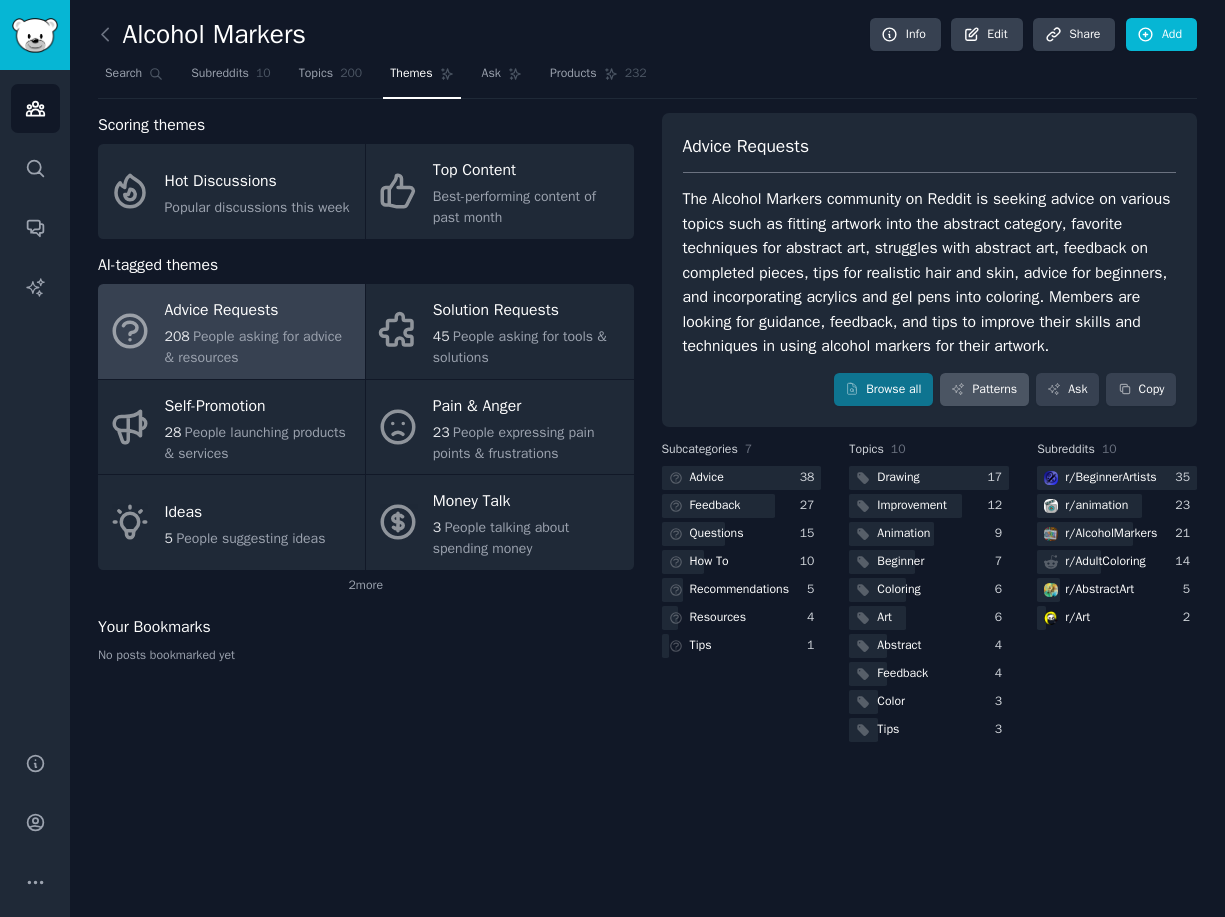 click on "Patterns" at bounding box center [984, 390] 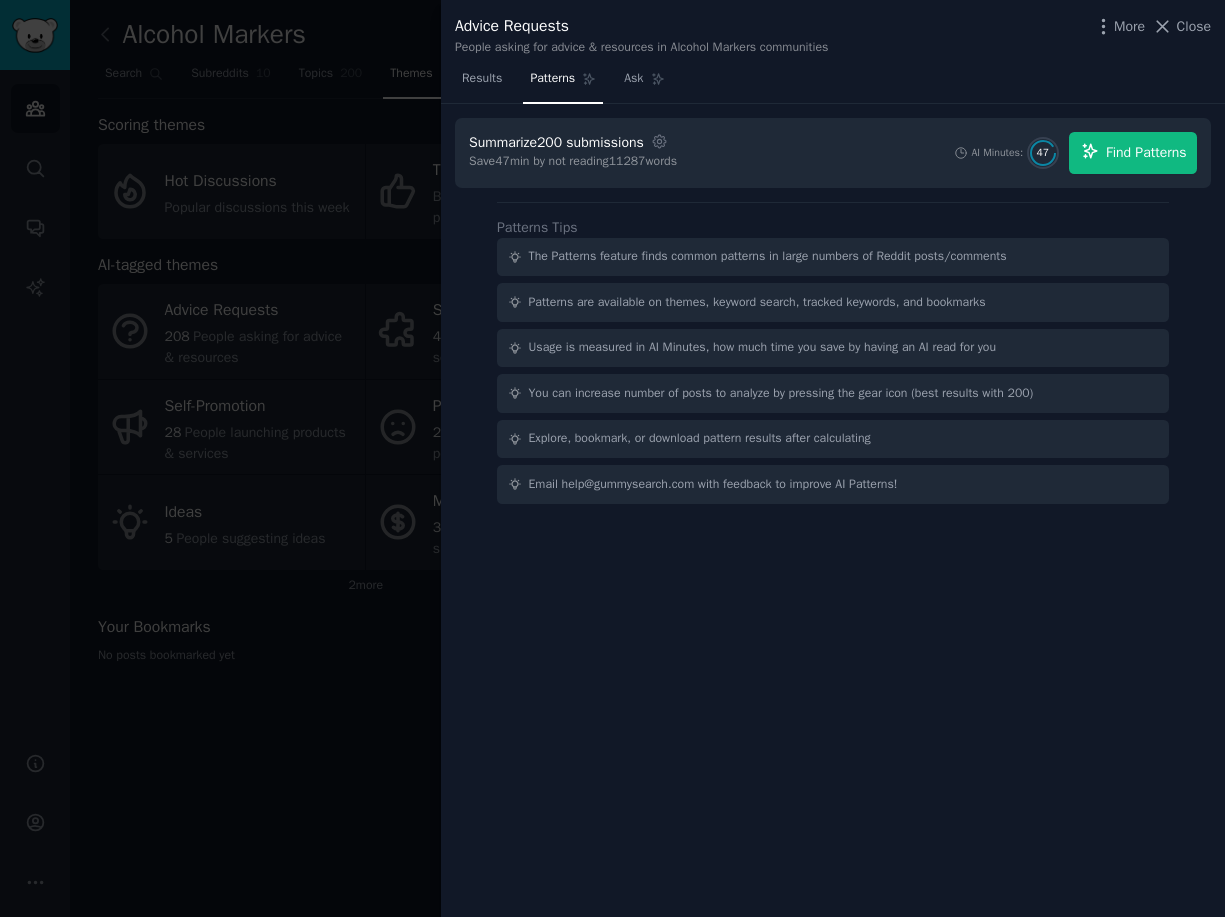 click on "Find Patterns" at bounding box center (1146, 152) 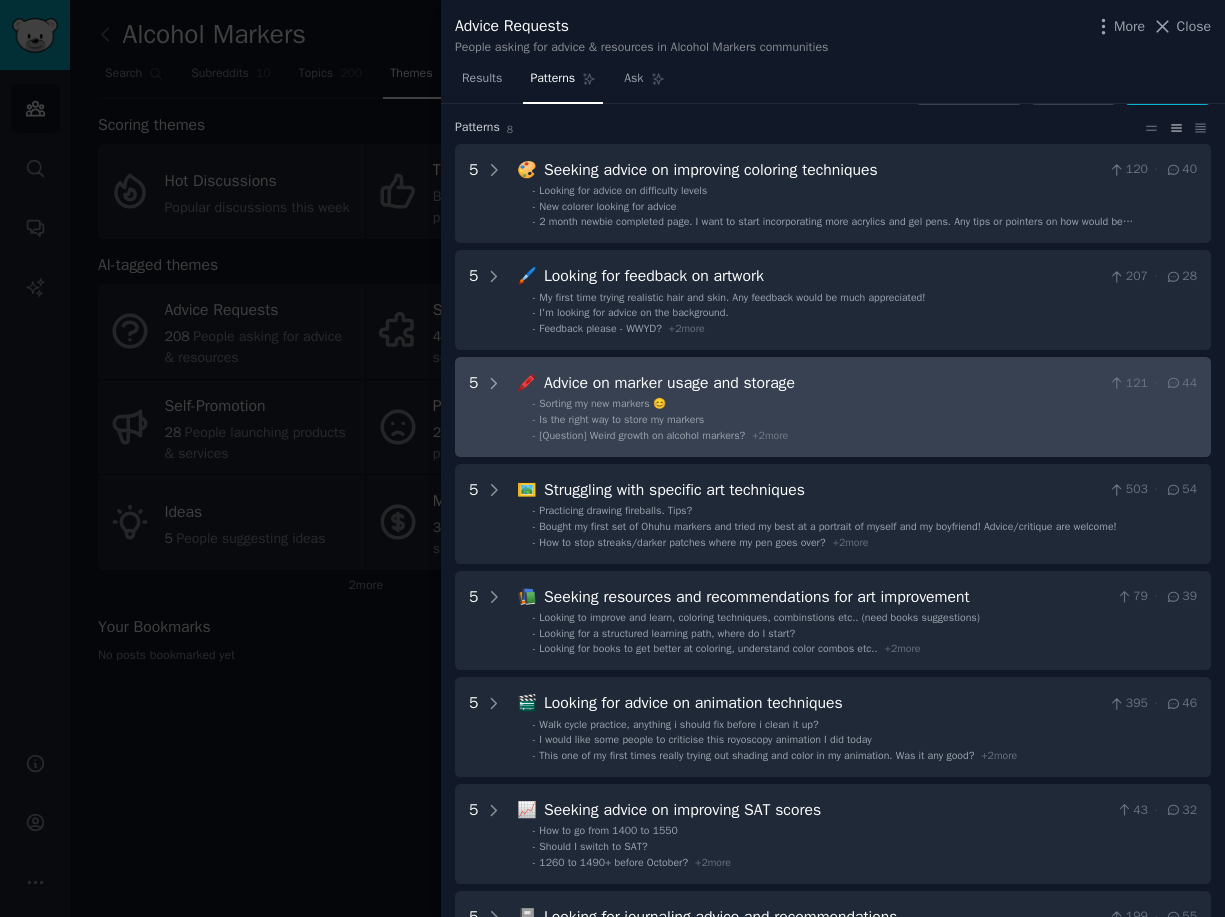 scroll, scrollTop: 0, scrollLeft: 0, axis: both 